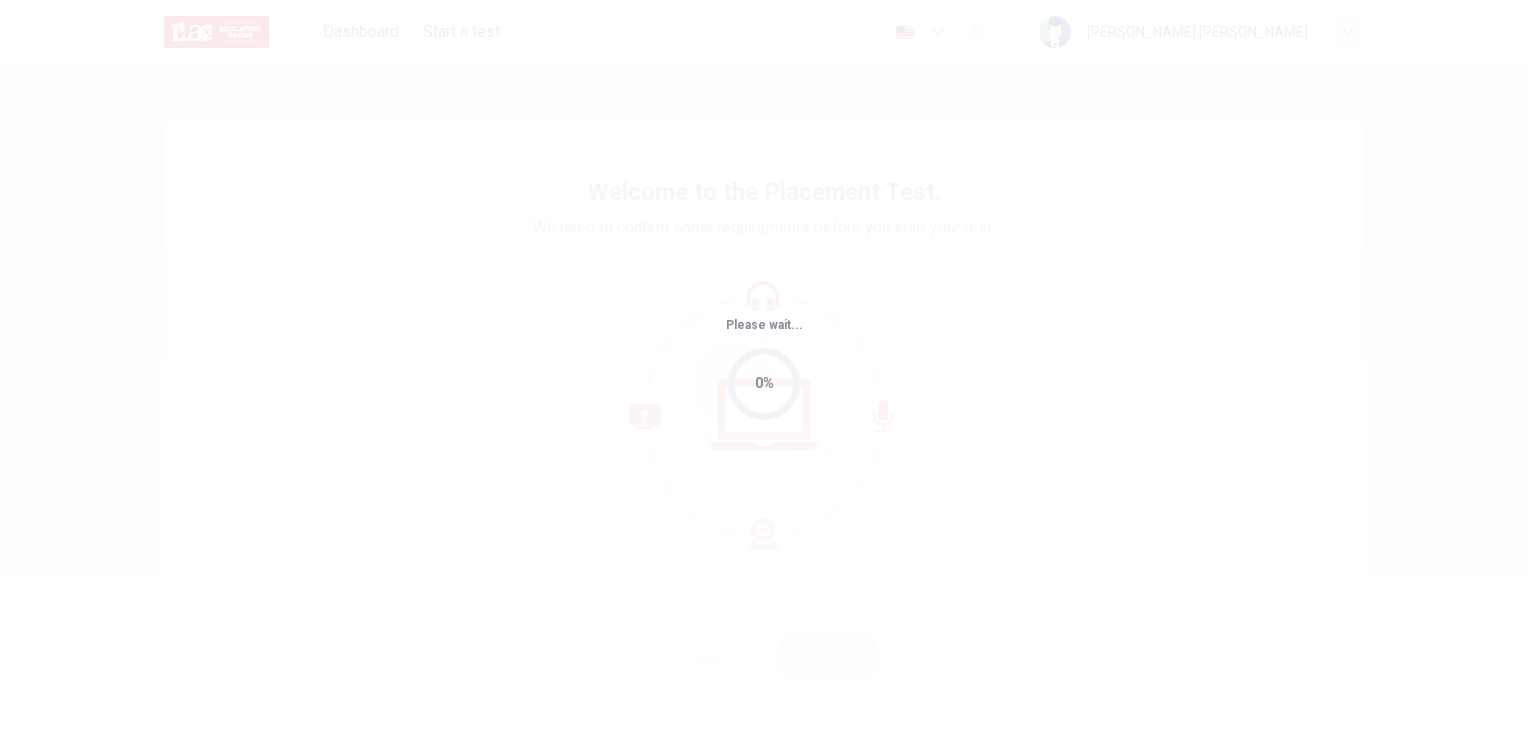 scroll, scrollTop: 0, scrollLeft: 0, axis: both 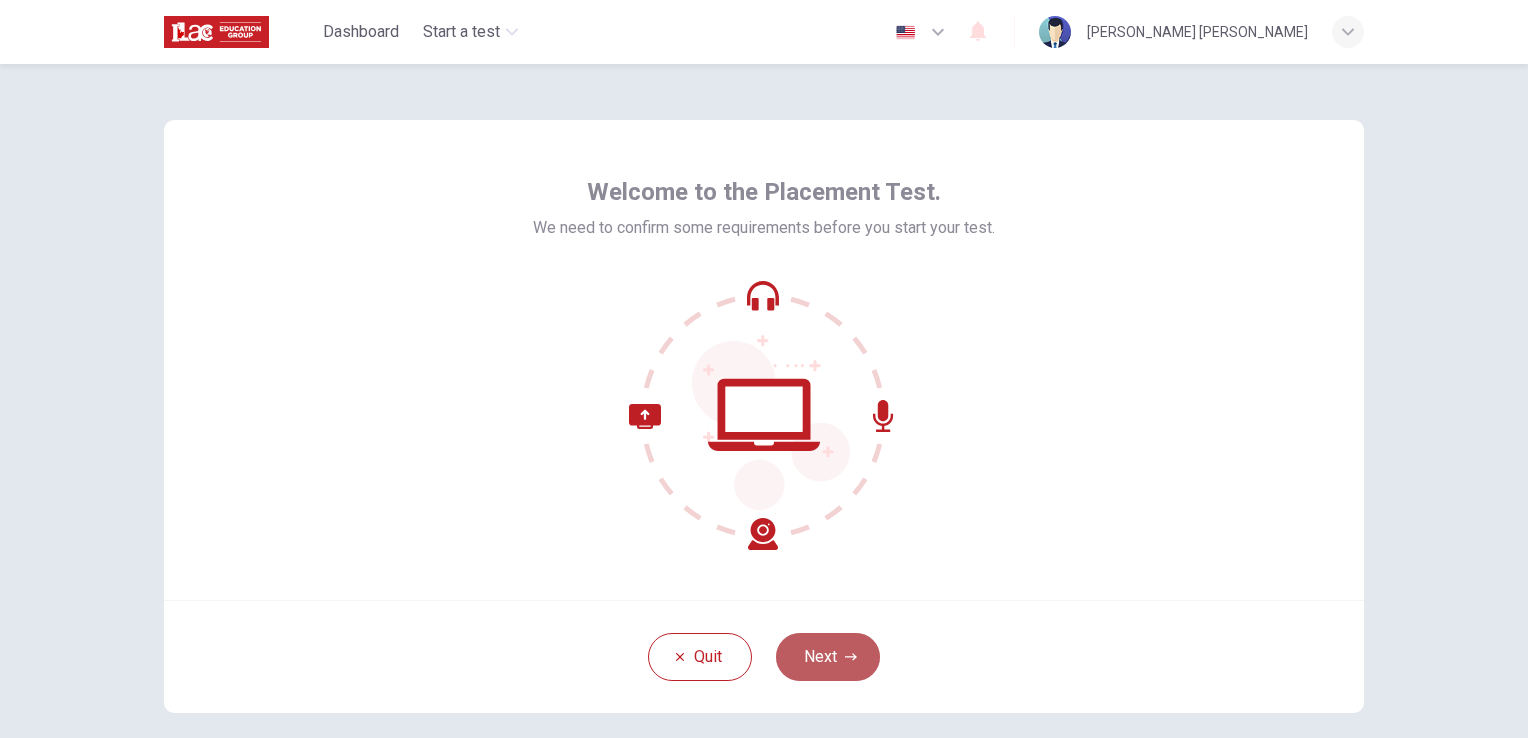 click on "Next" at bounding box center (828, 657) 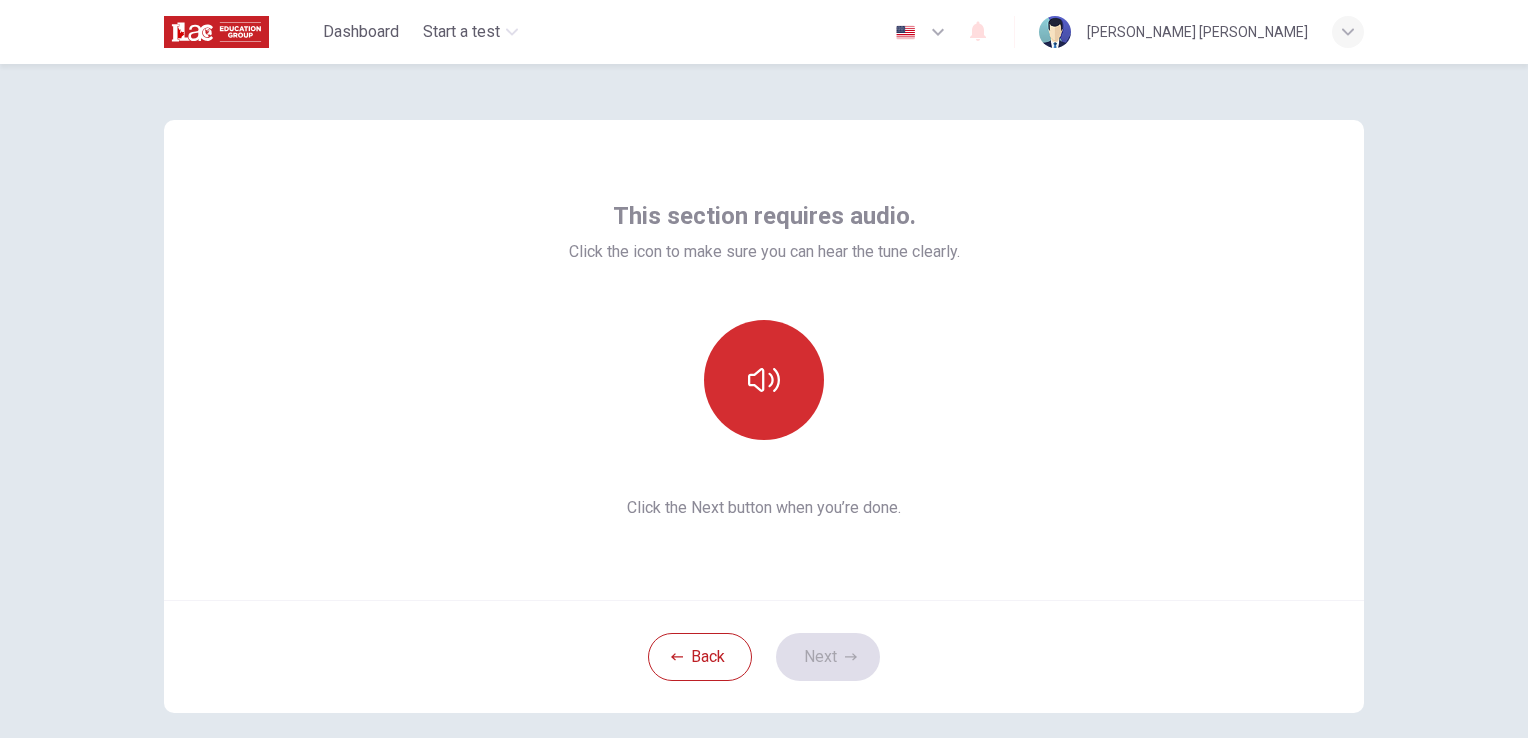 click at bounding box center (764, 380) 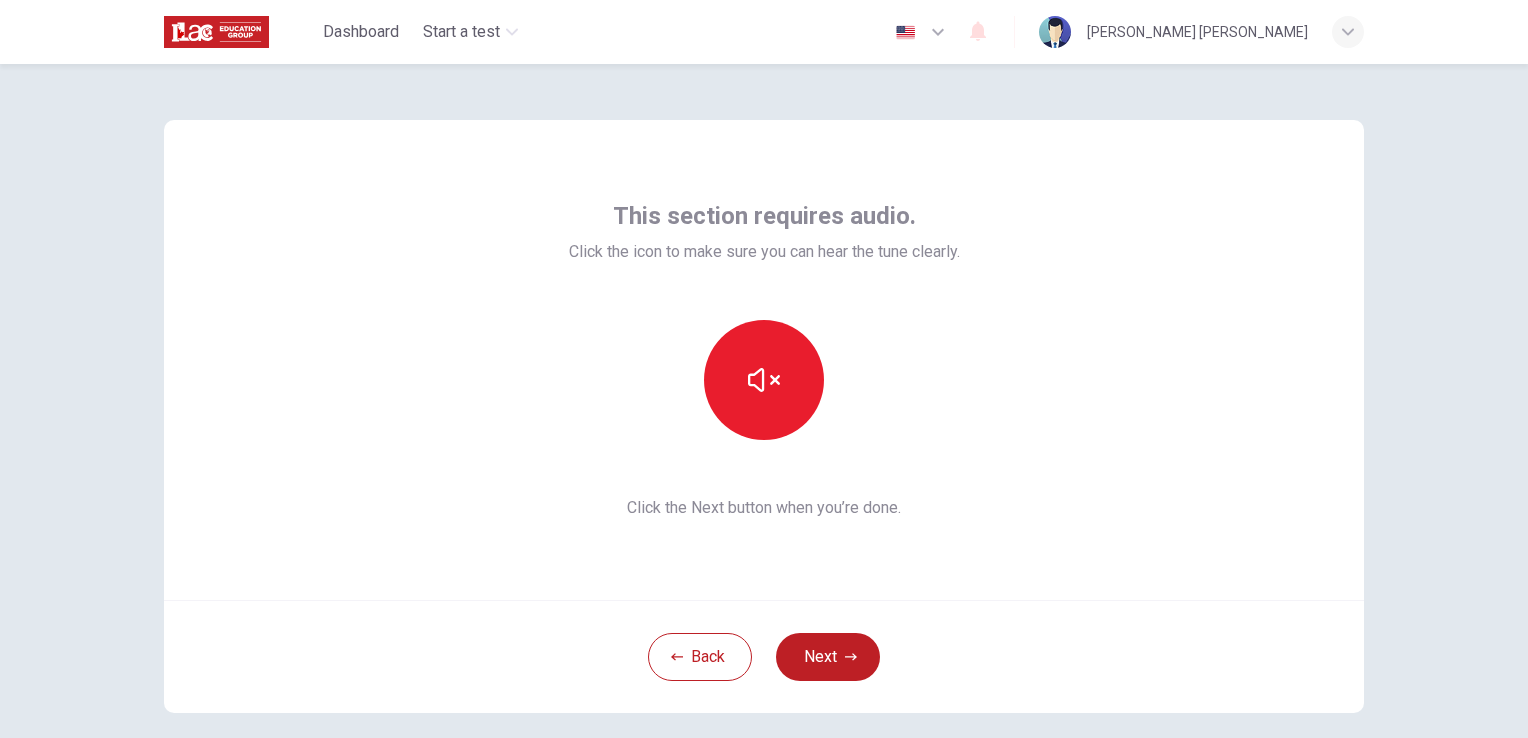 type 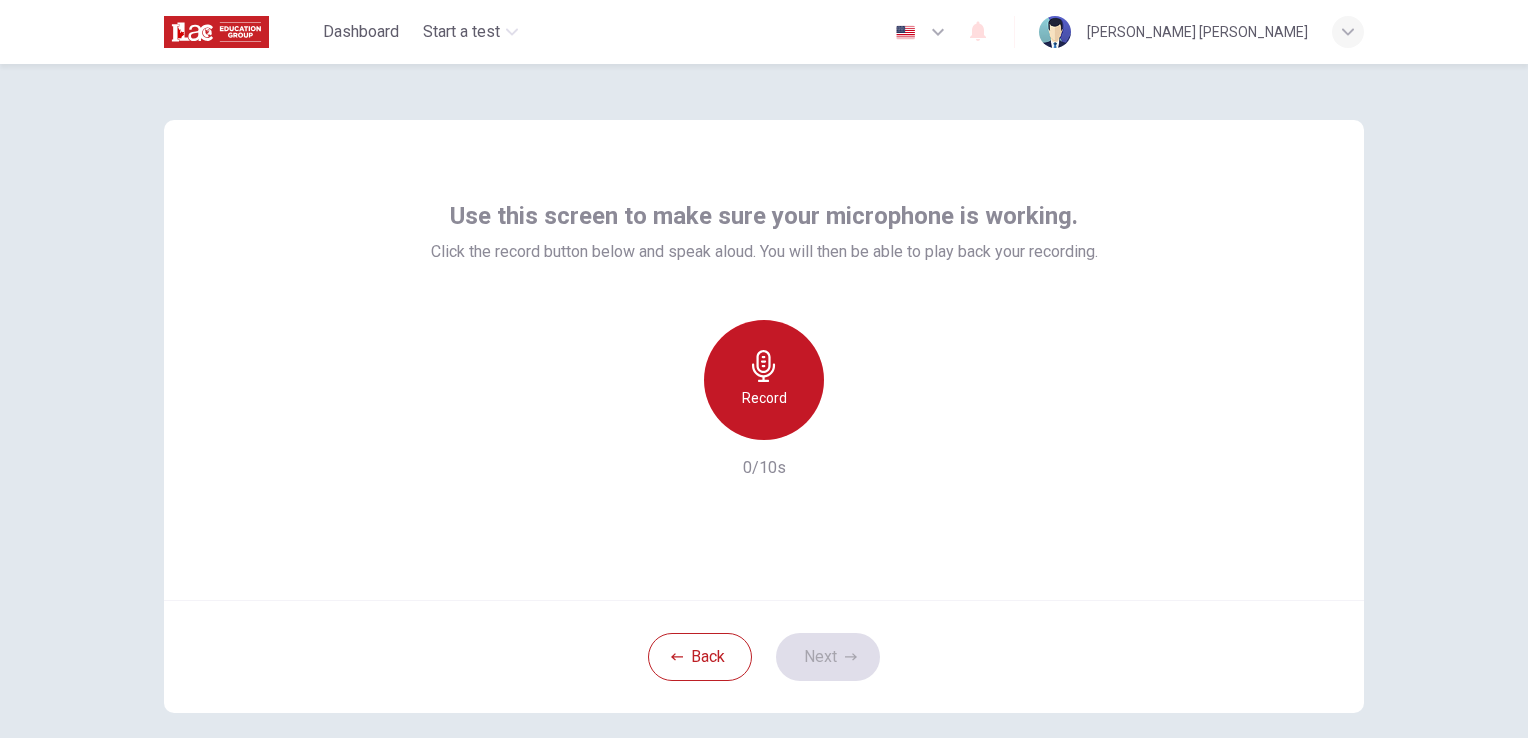 click 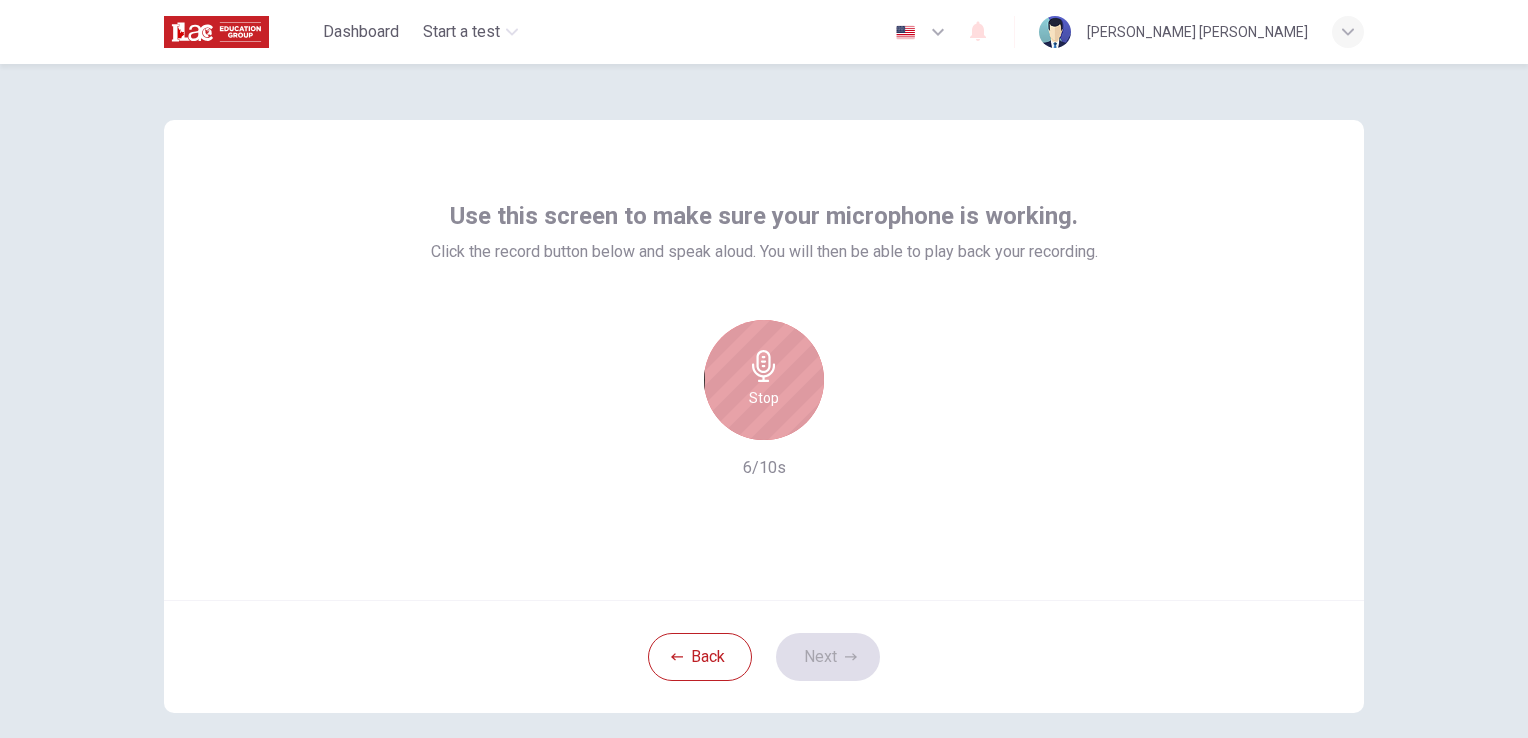 click 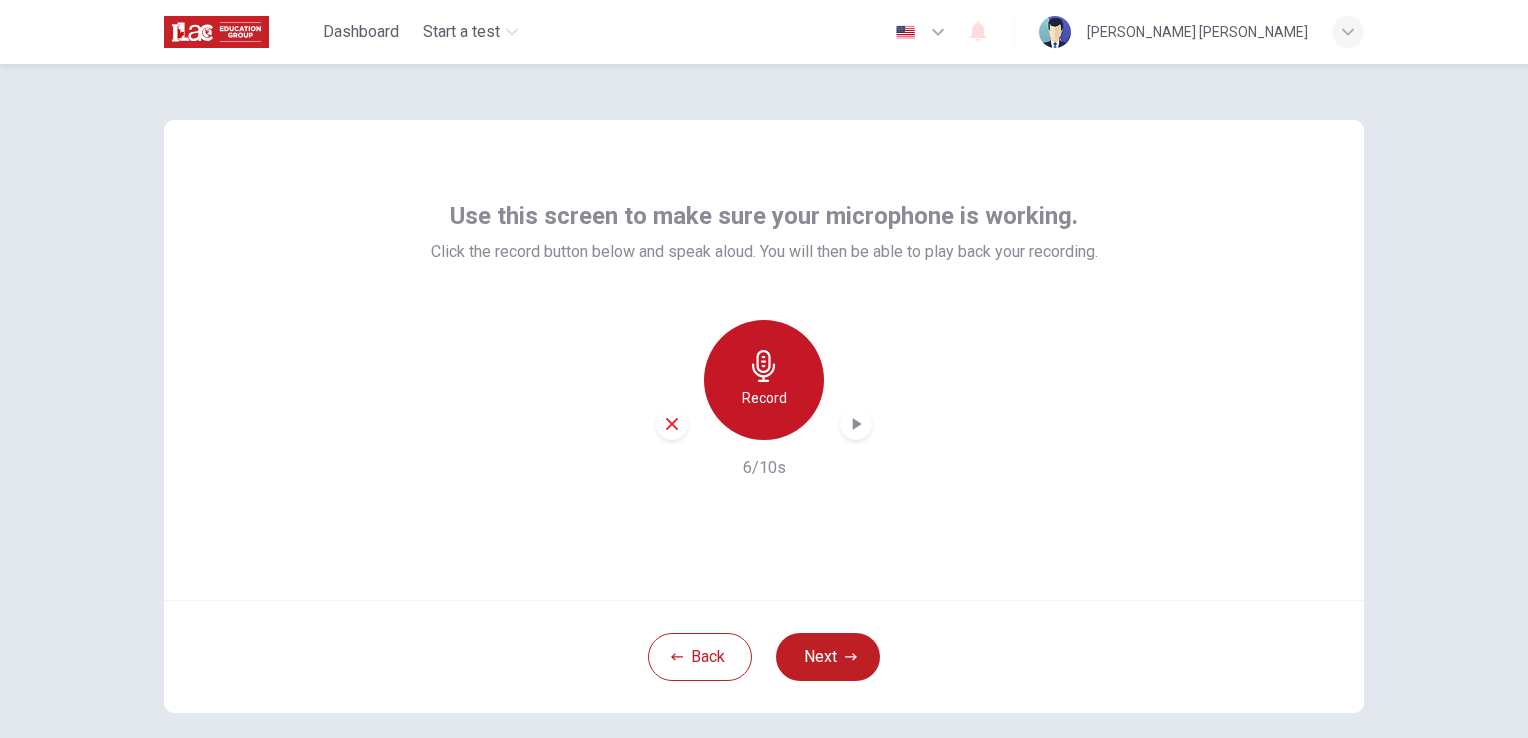 click 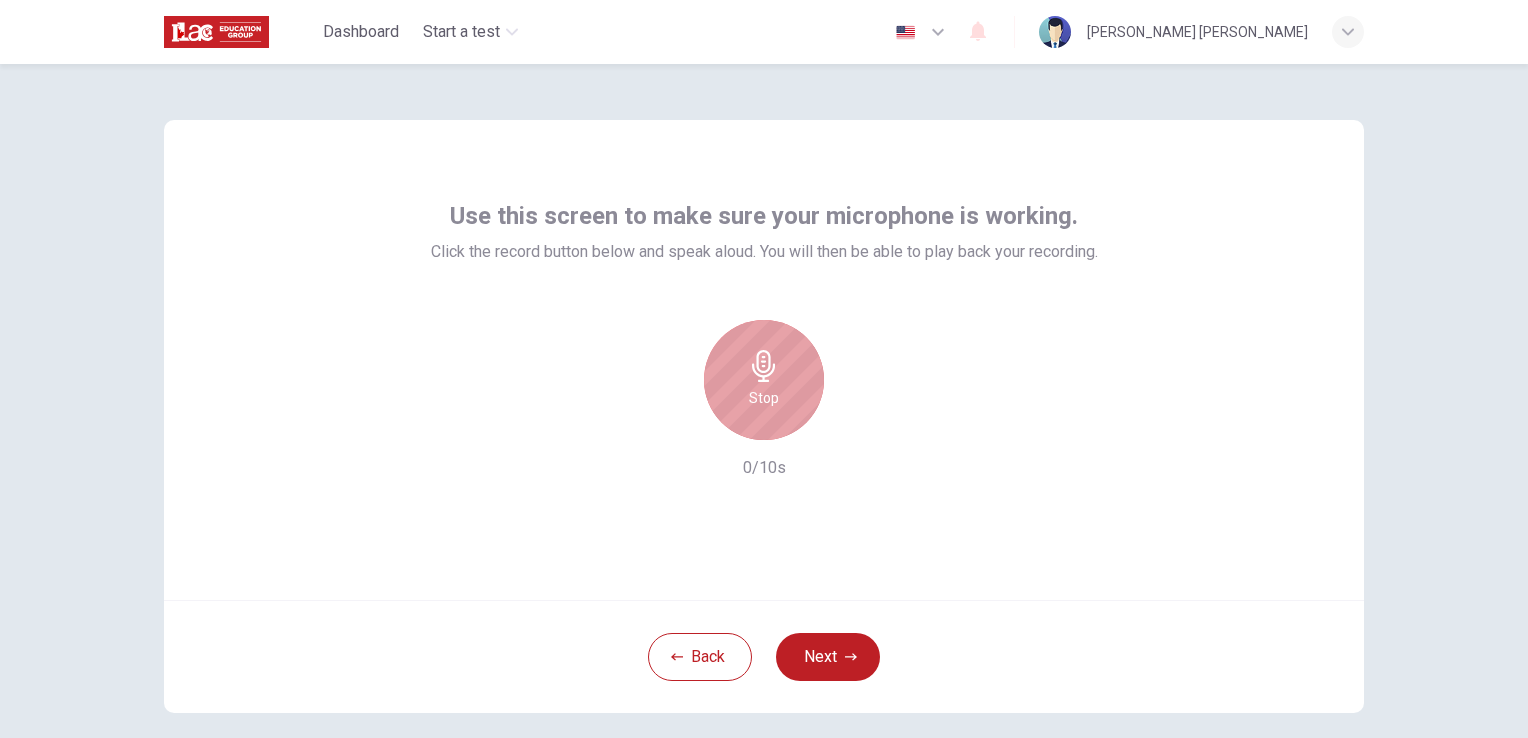 click 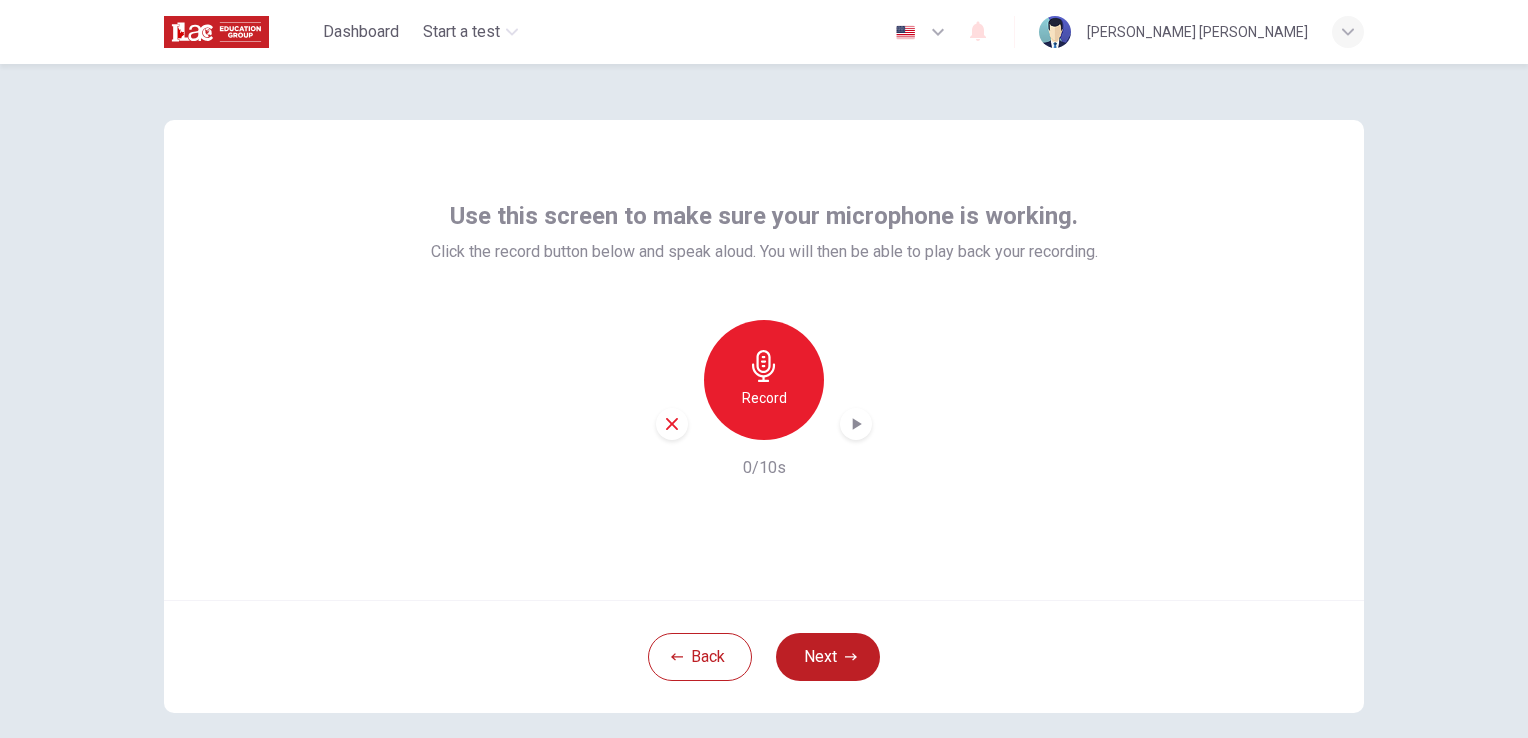 click at bounding box center (856, 424) 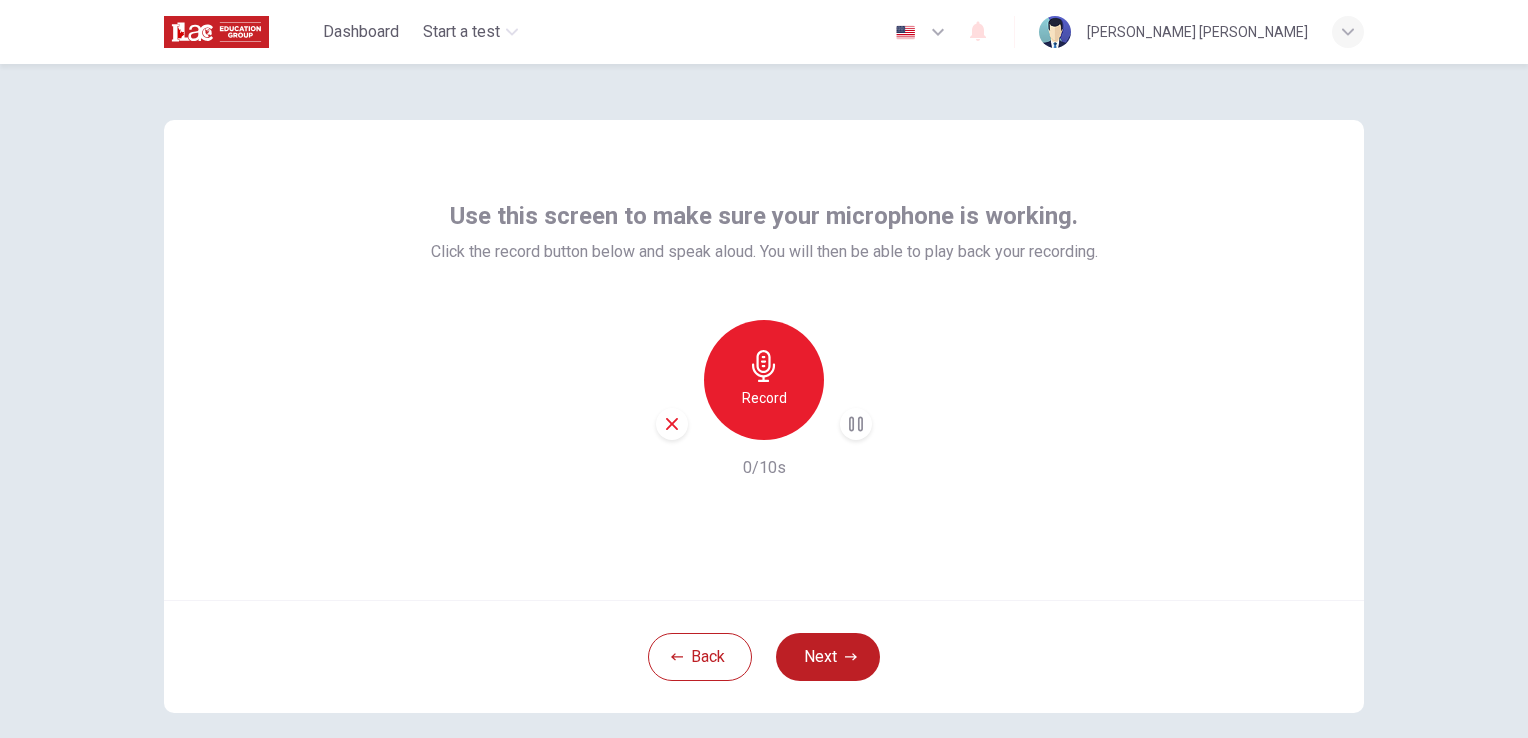 click 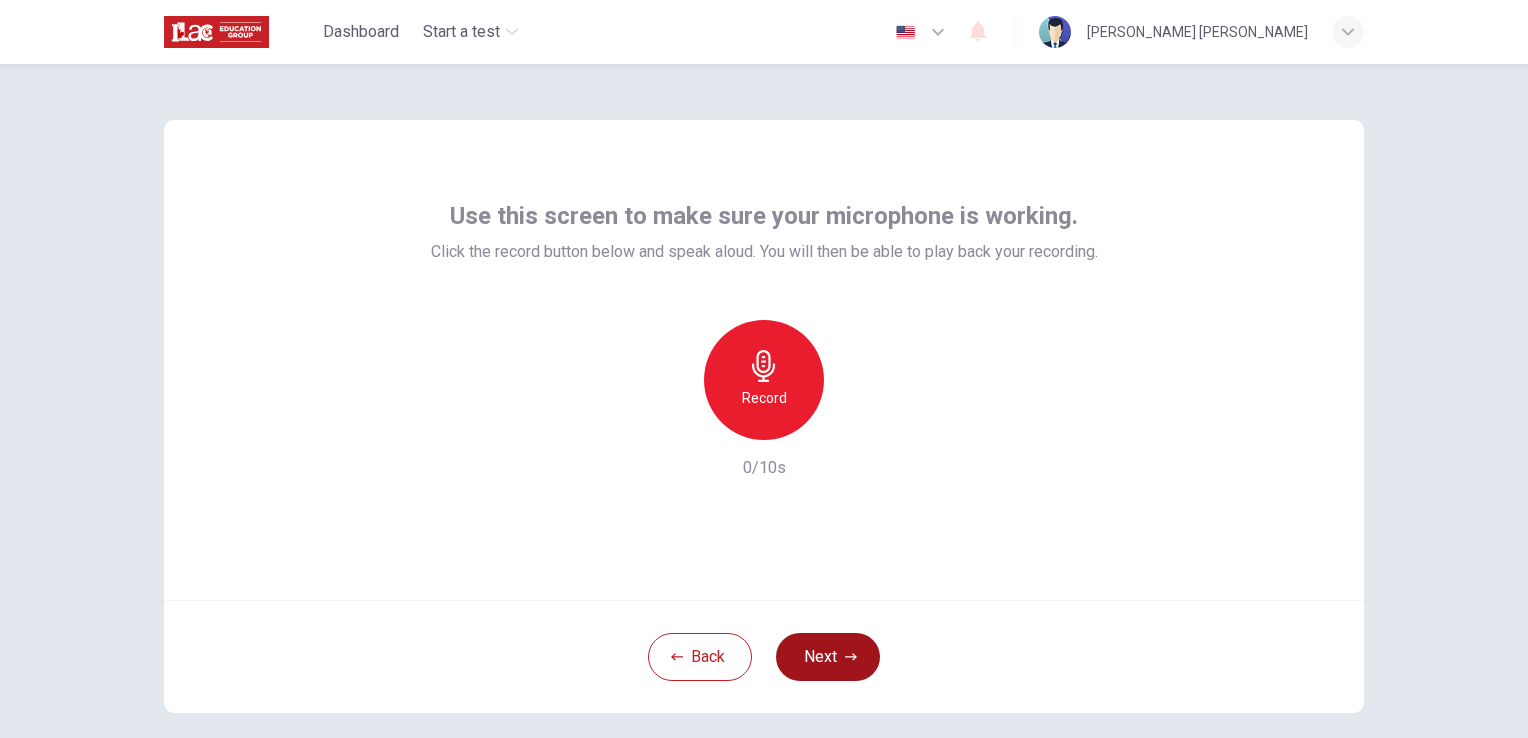 click on "Next" at bounding box center (828, 657) 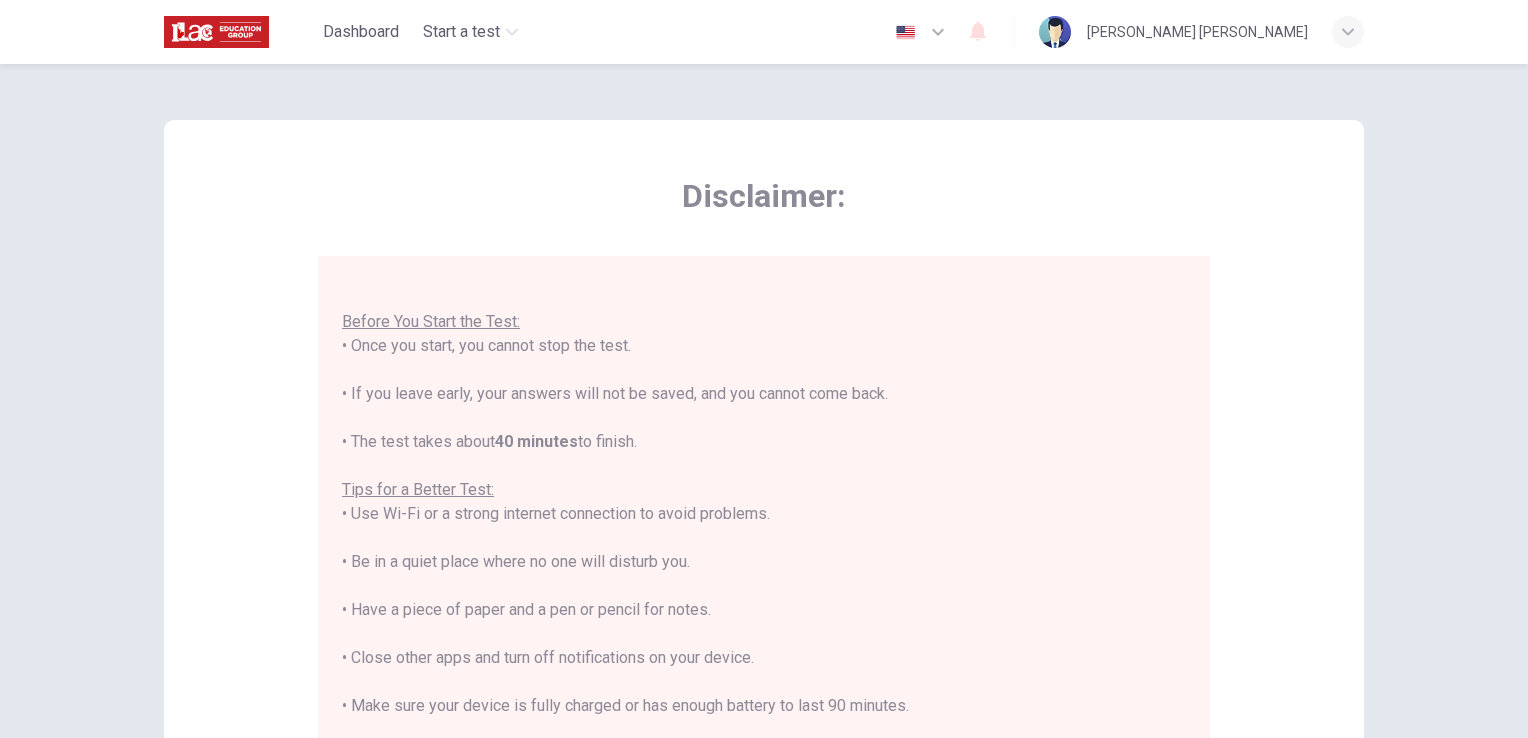 scroll, scrollTop: 23, scrollLeft: 0, axis: vertical 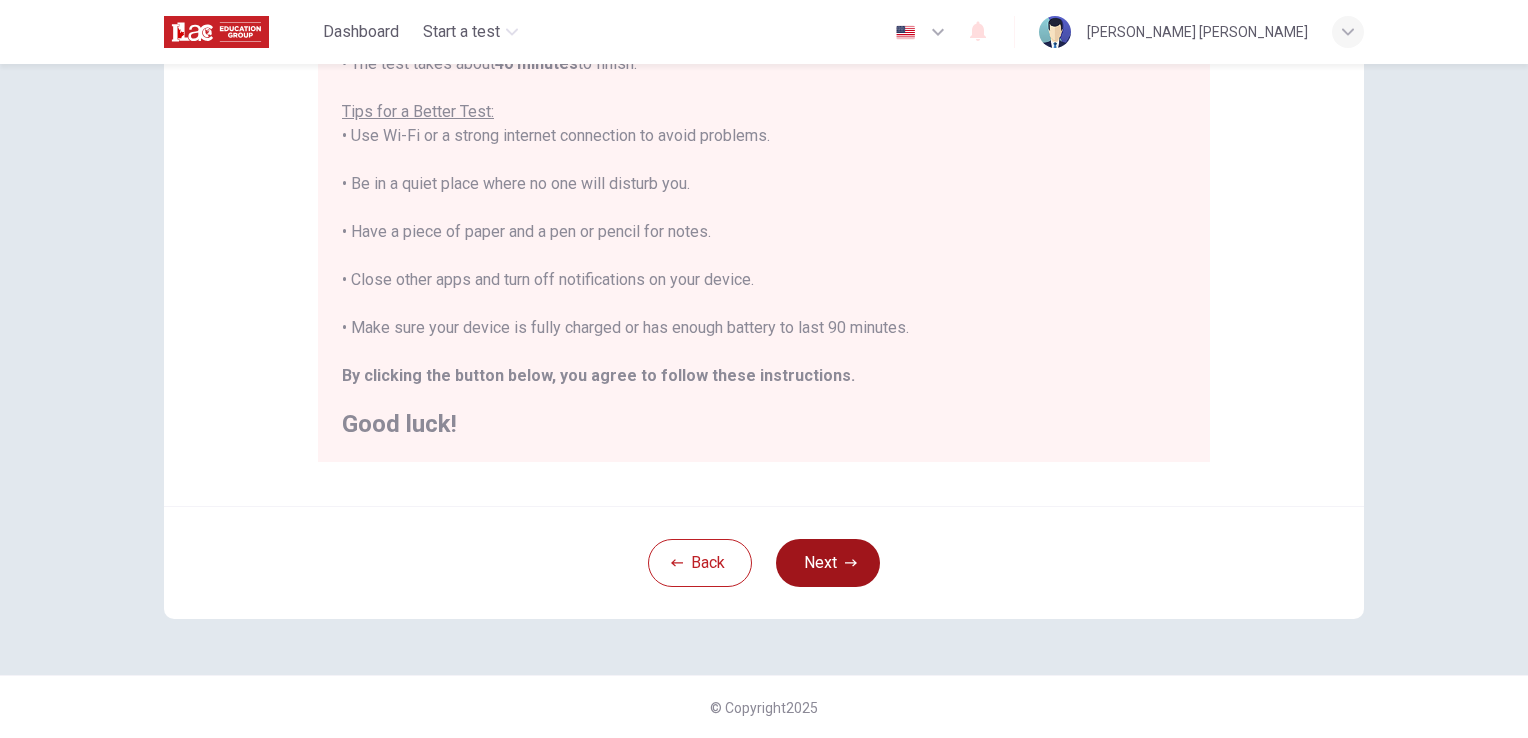 click on "Next" at bounding box center (828, 563) 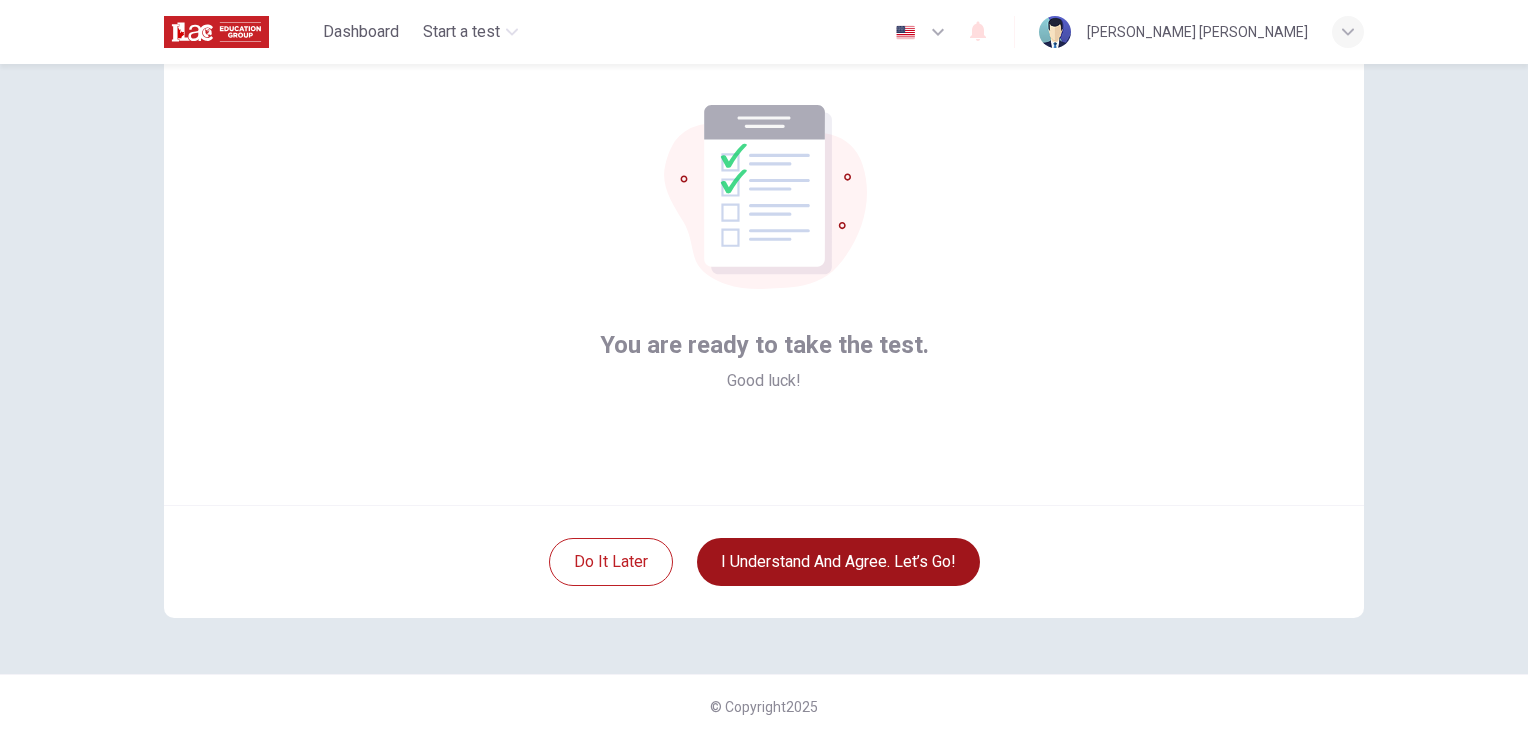scroll, scrollTop: 94, scrollLeft: 0, axis: vertical 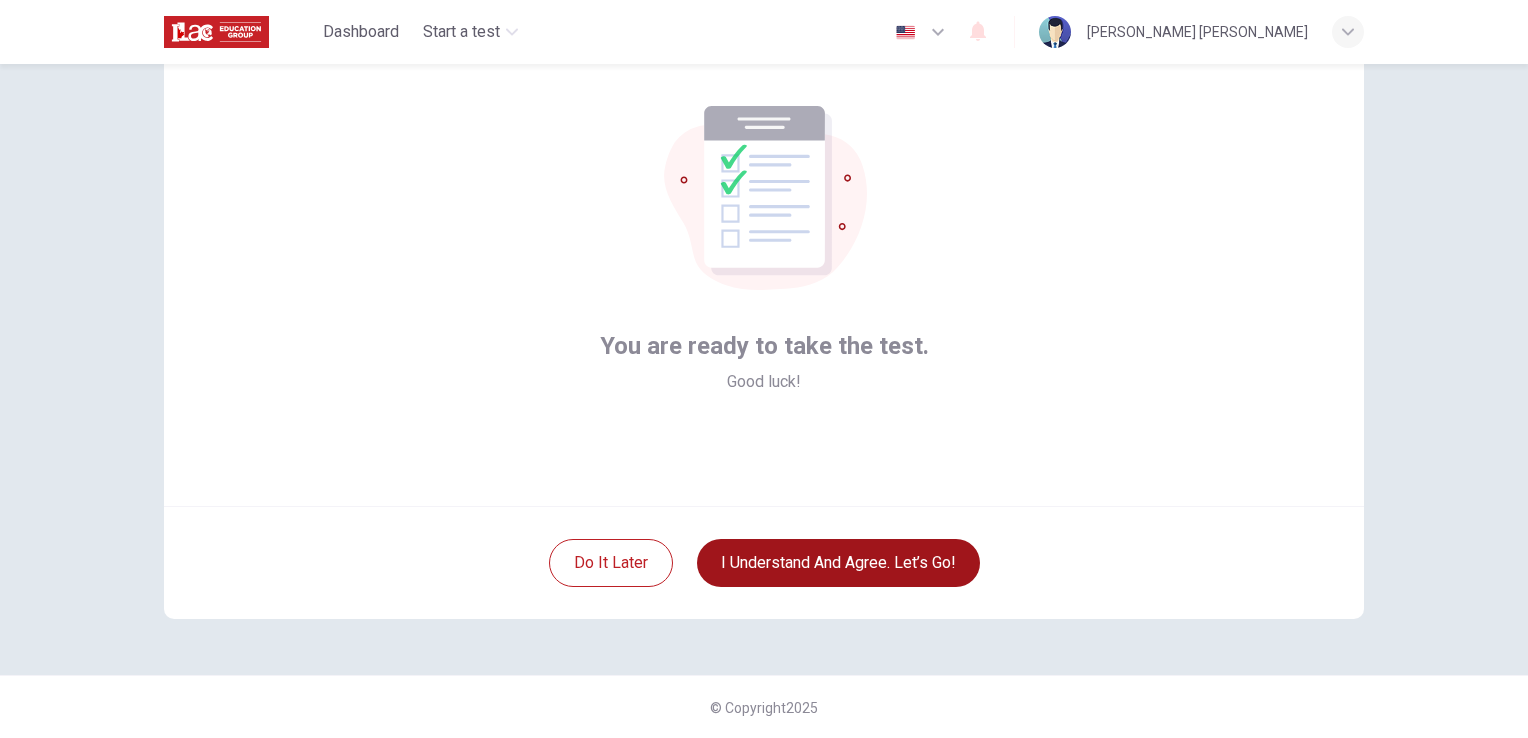 click on "I understand and agree. Let’s go!" at bounding box center (838, 563) 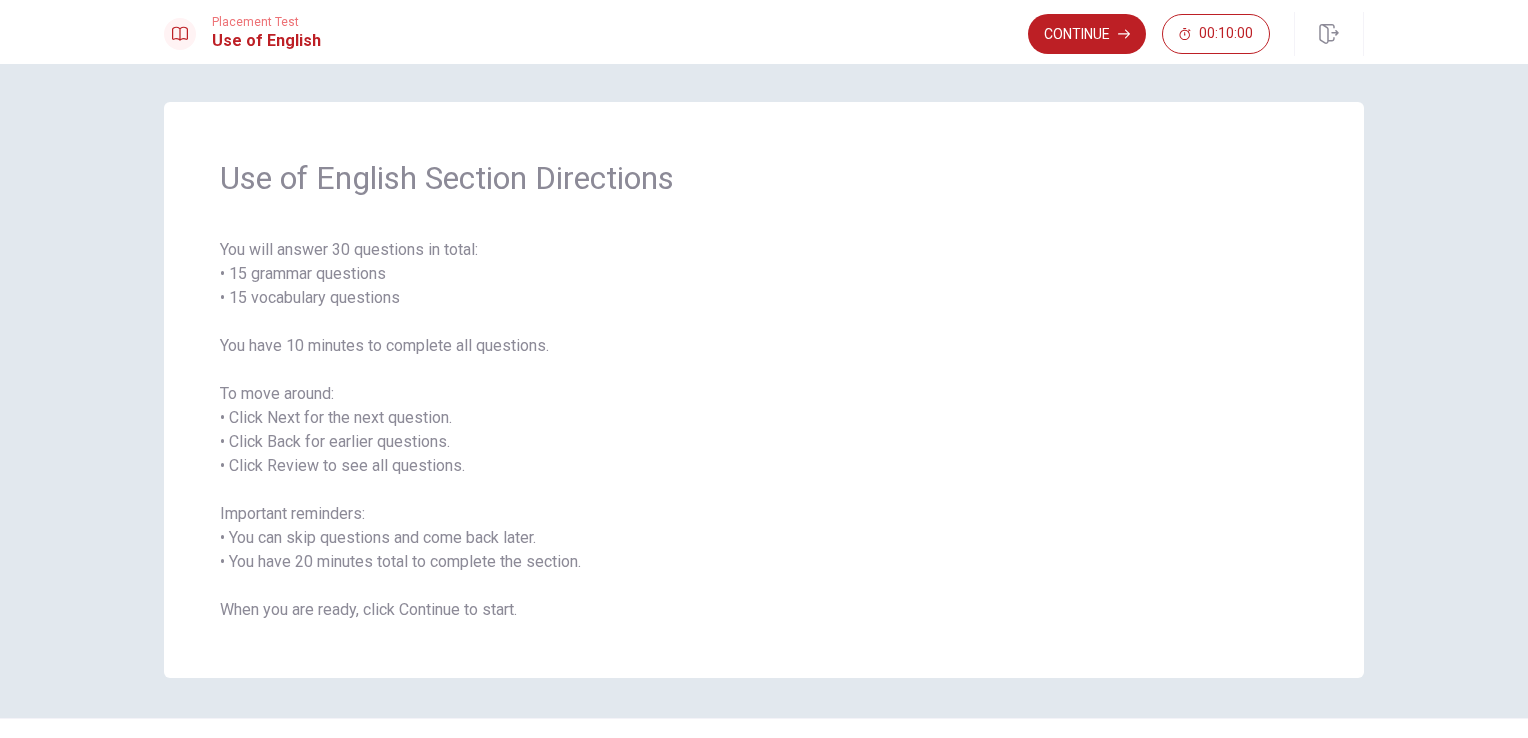 scroll, scrollTop: 0, scrollLeft: 0, axis: both 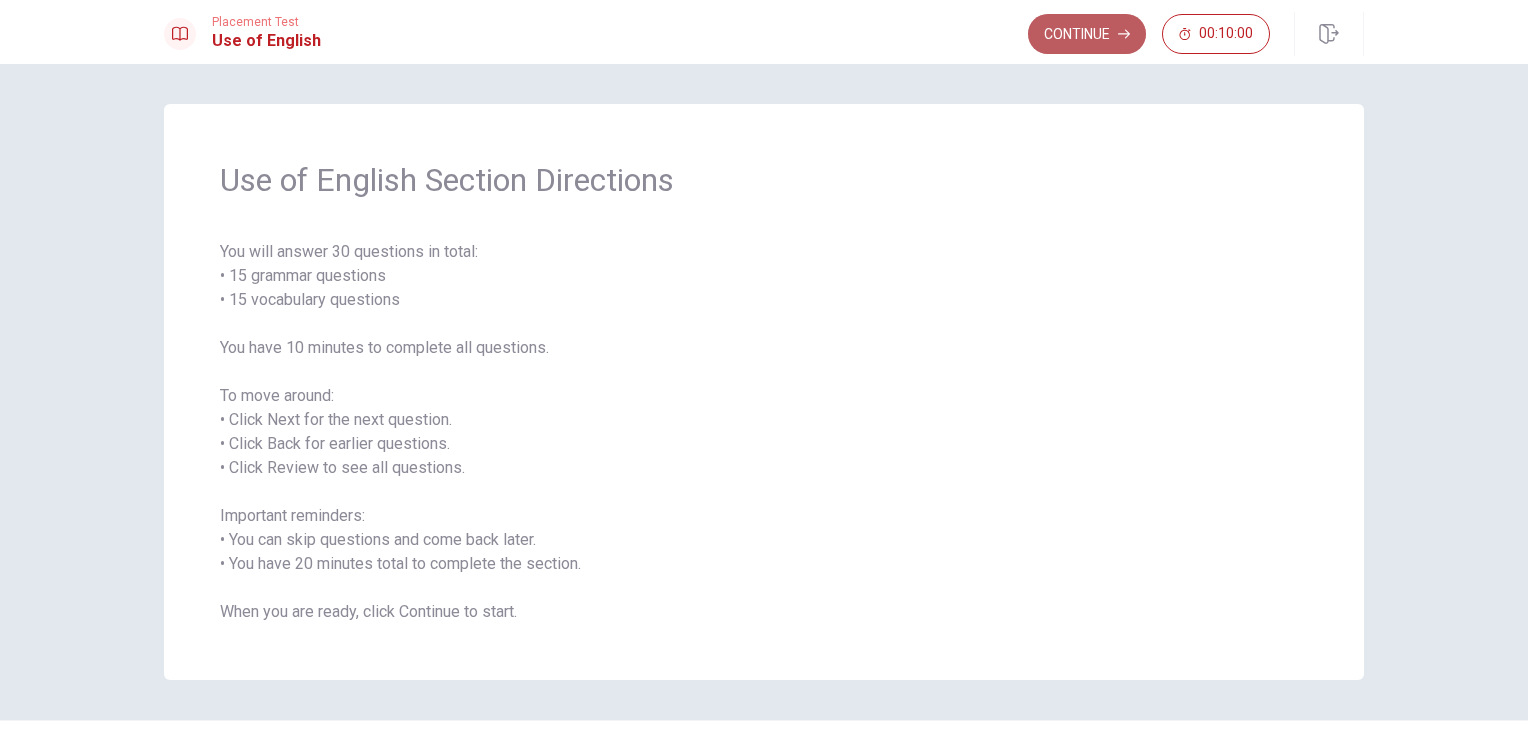click on "Continue" at bounding box center [1087, 34] 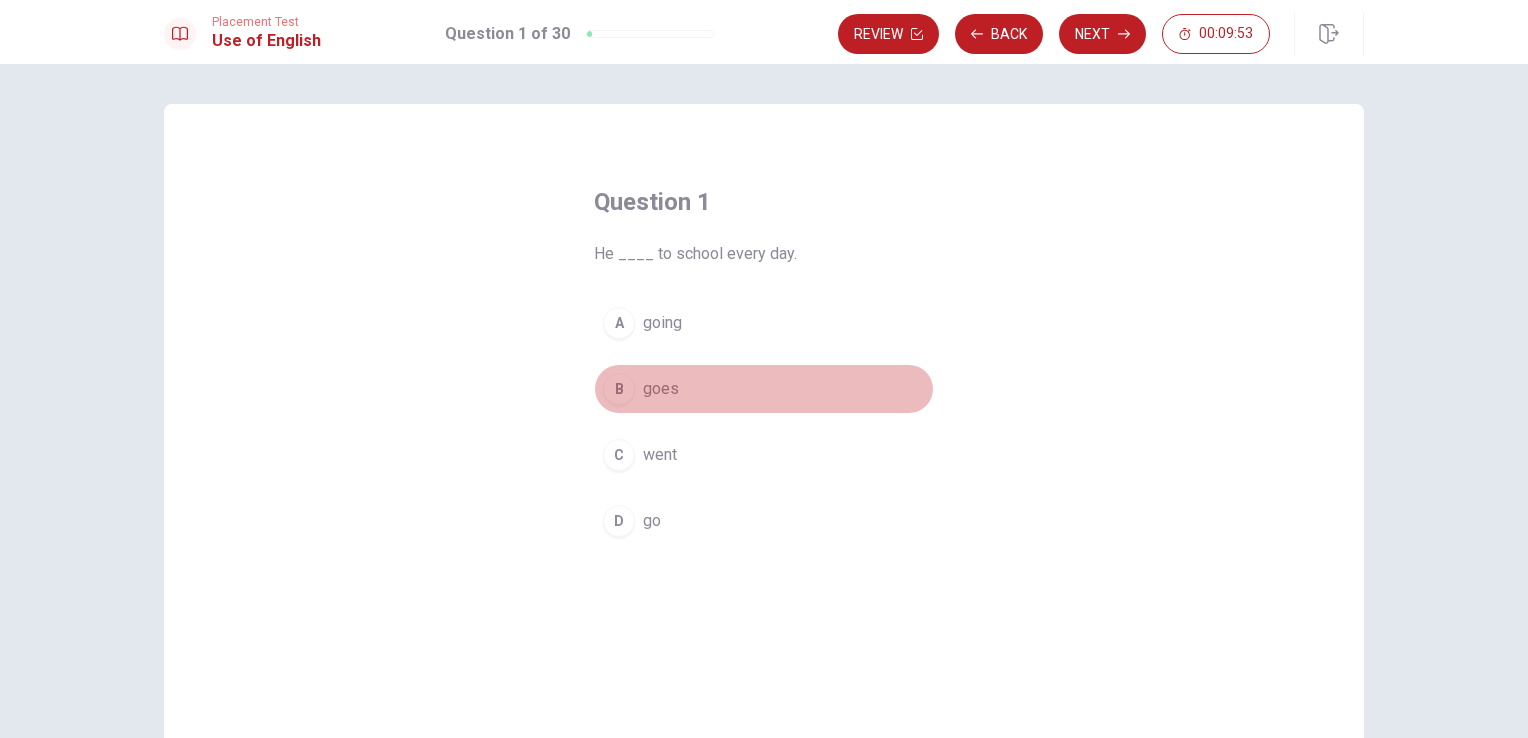 click on "goes" at bounding box center (661, 389) 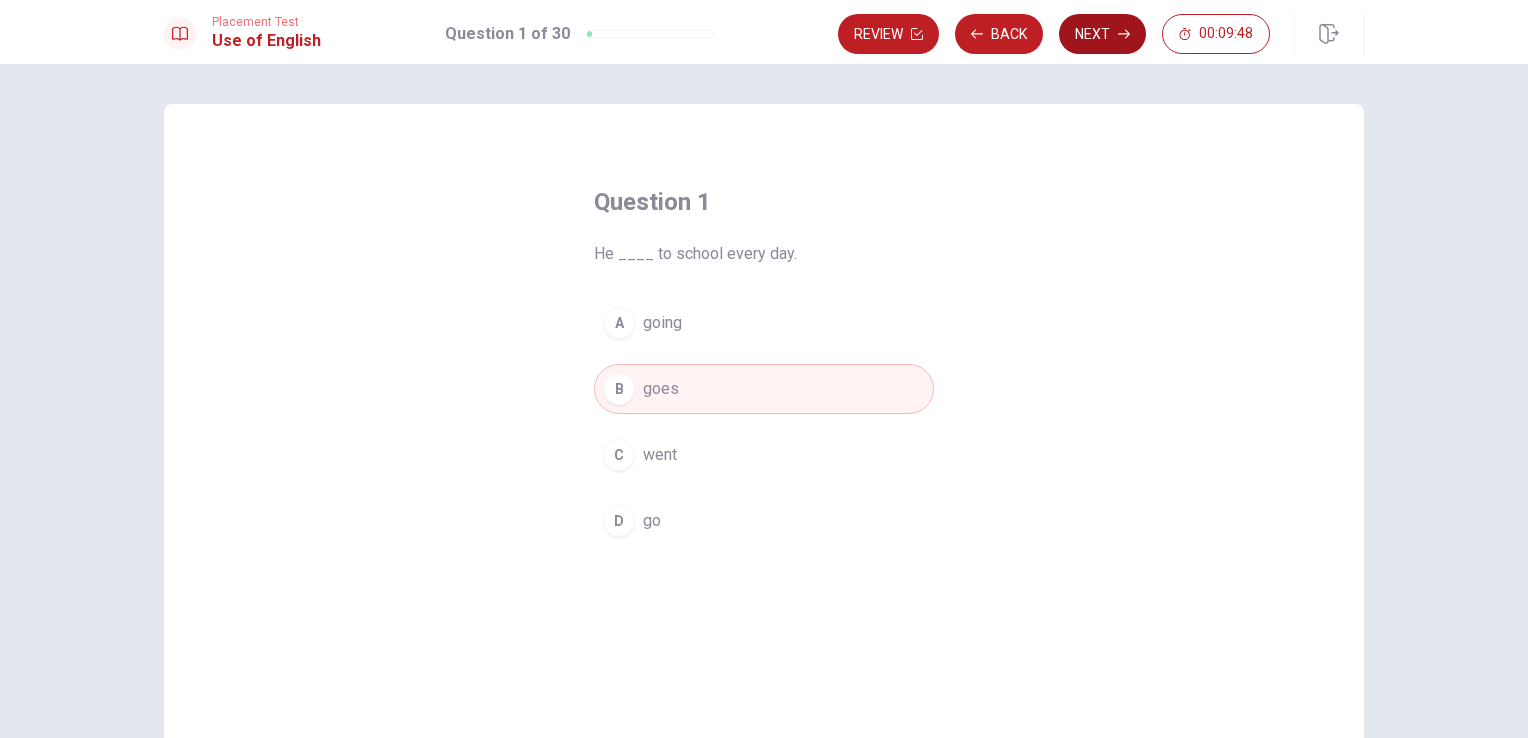 click on "Next" at bounding box center [1102, 34] 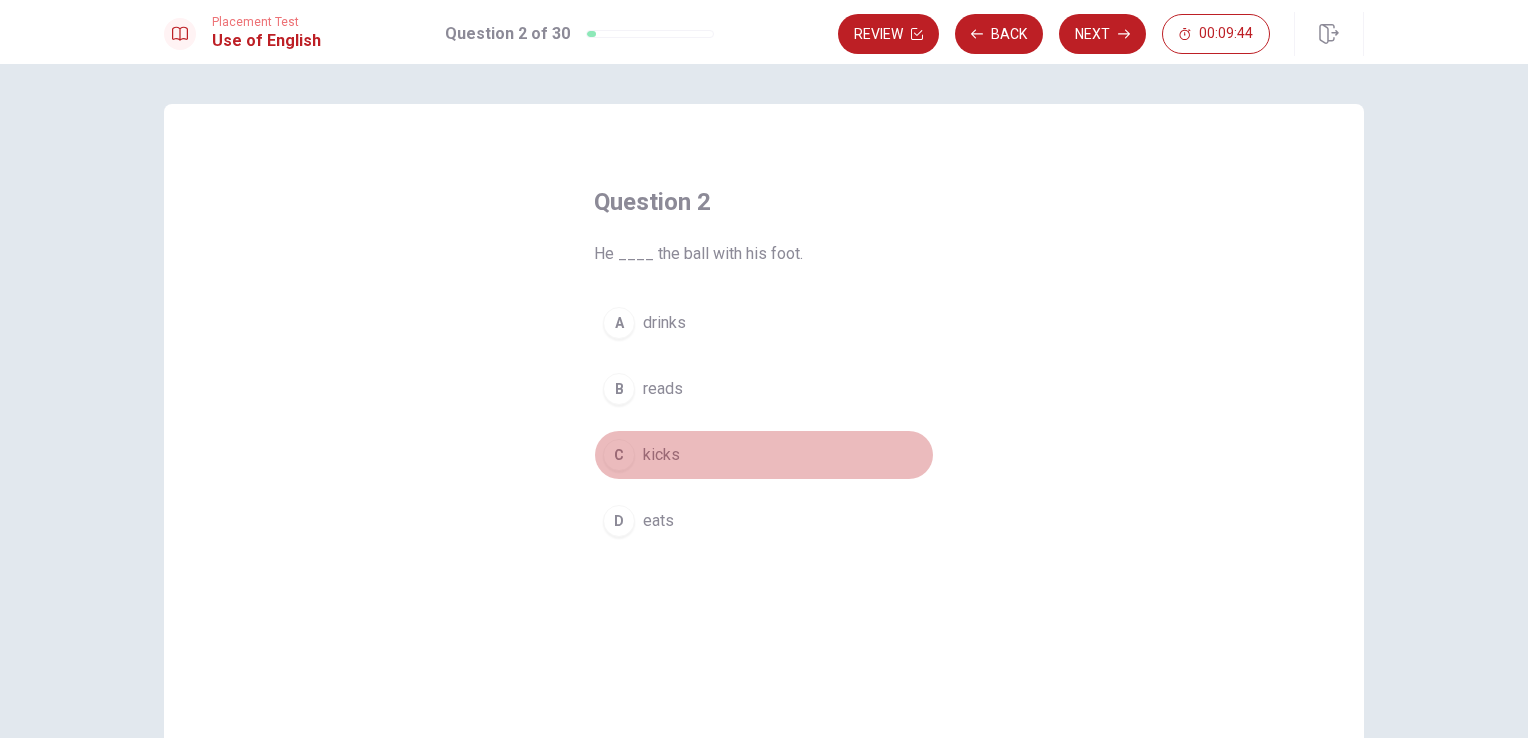 click on "kicks" at bounding box center [661, 455] 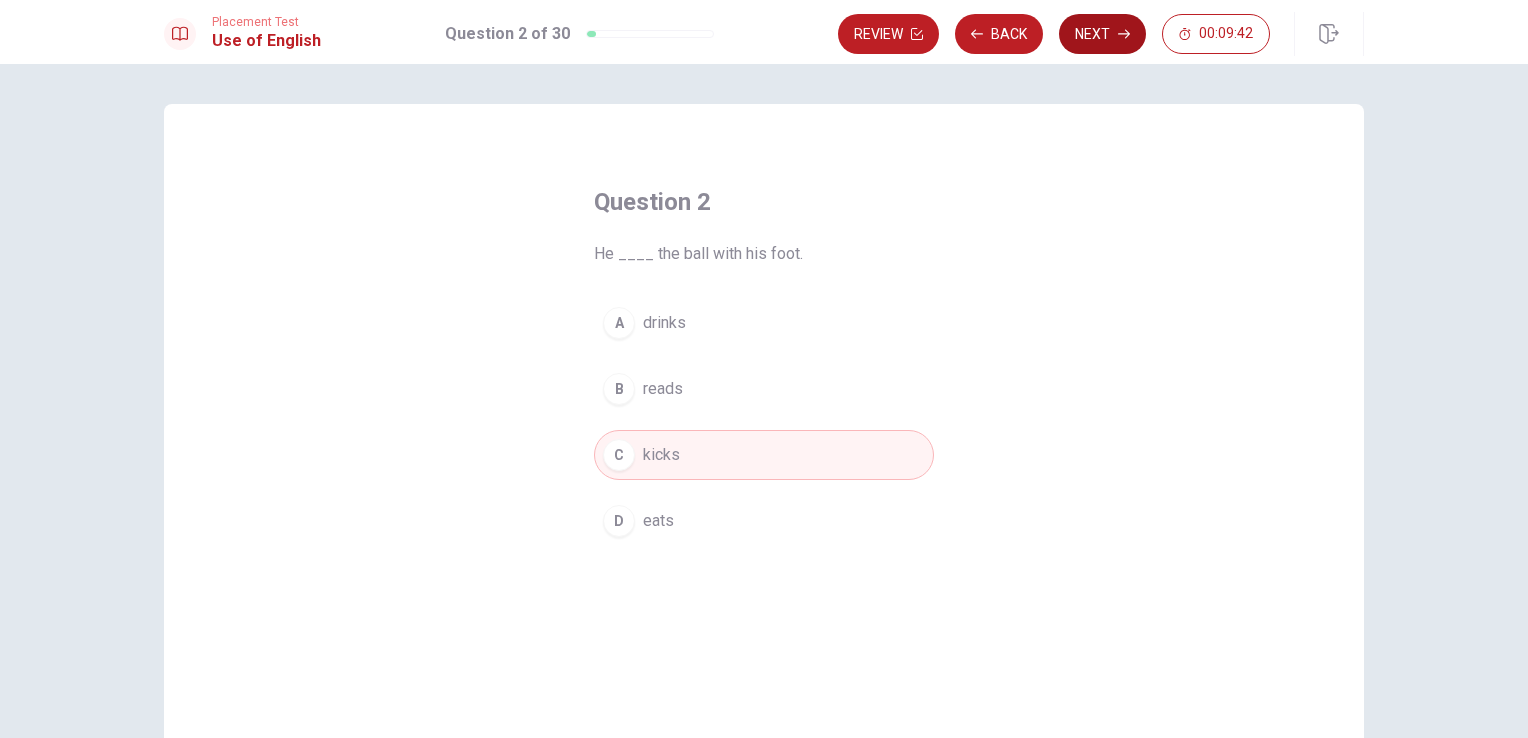 click on "Next" at bounding box center (1102, 34) 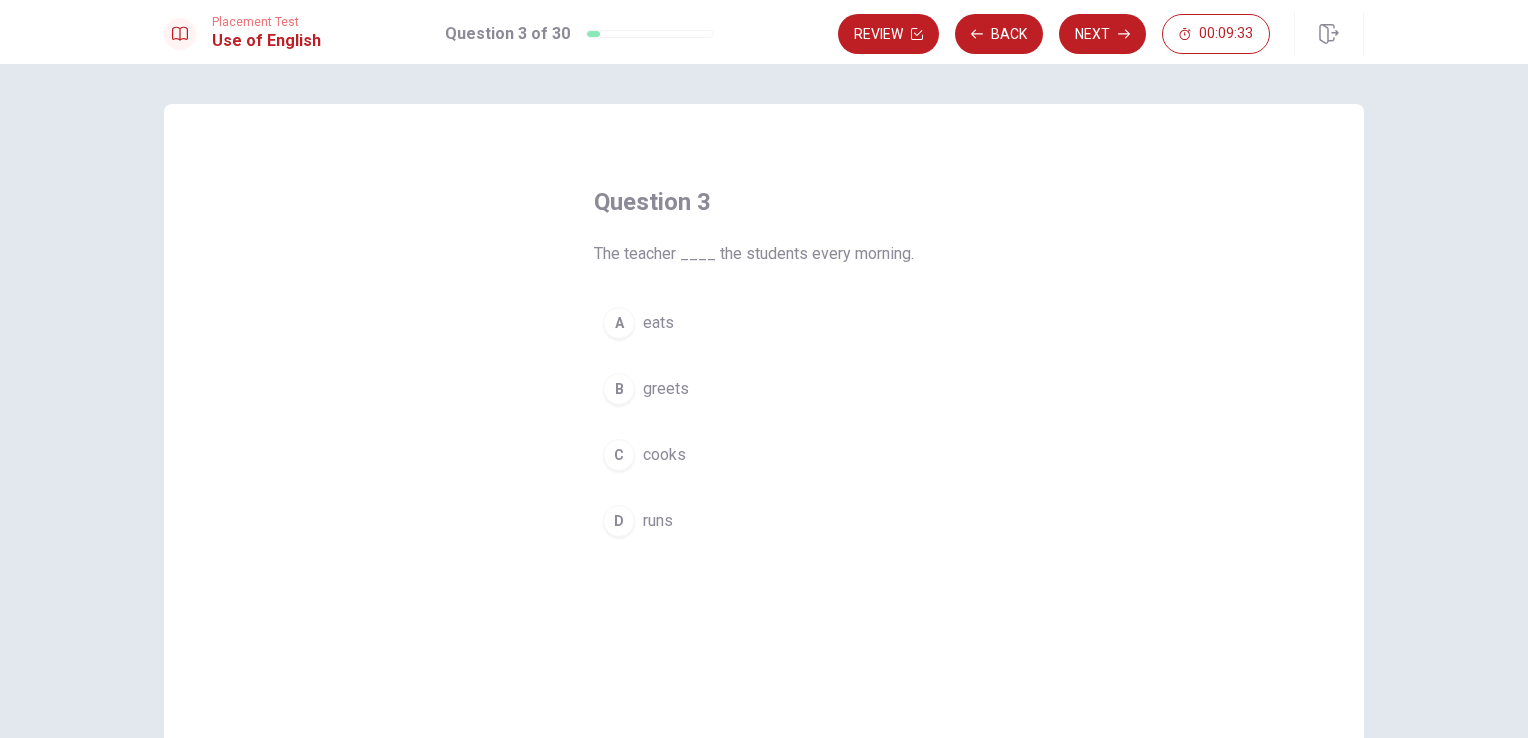 click on "greets" at bounding box center (666, 389) 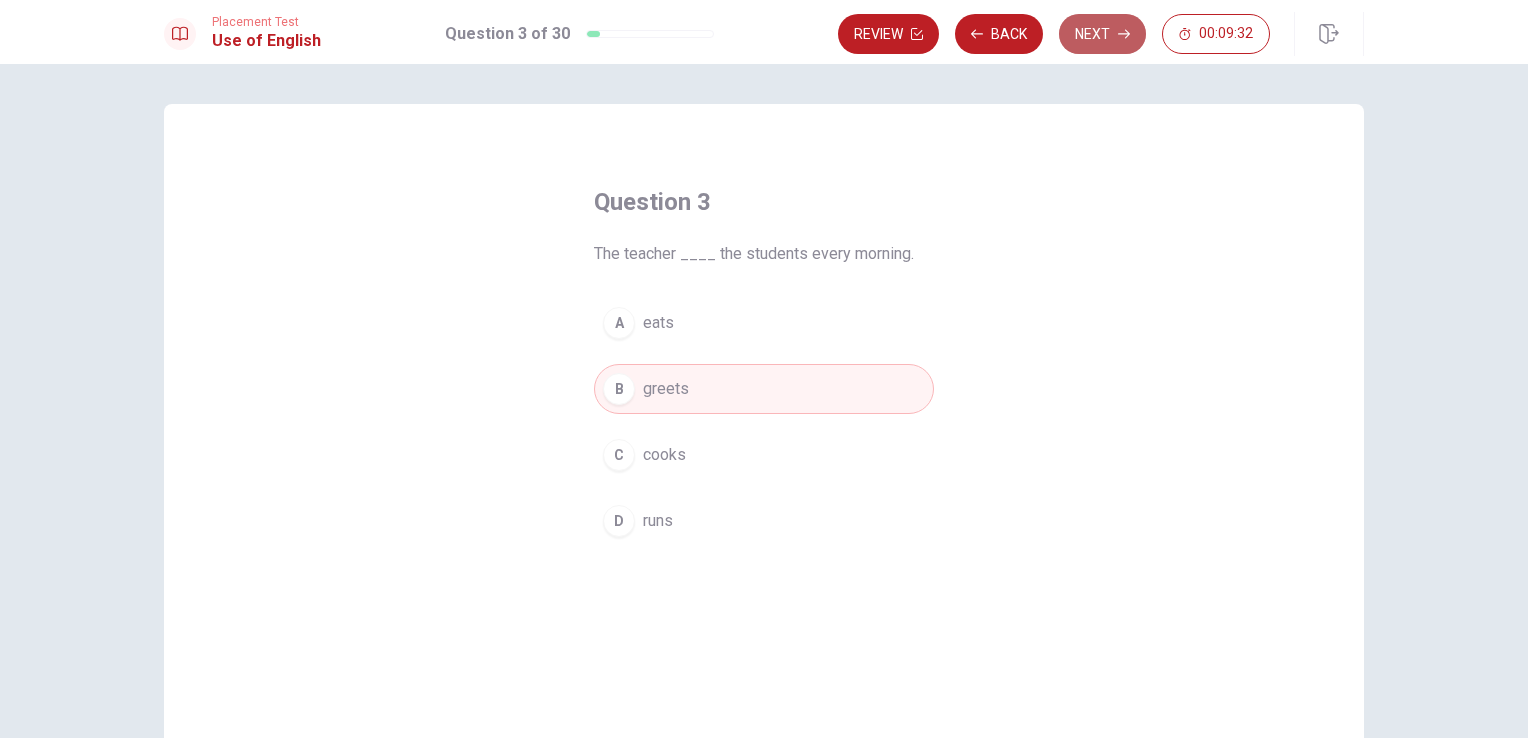 click on "Next" at bounding box center (1102, 34) 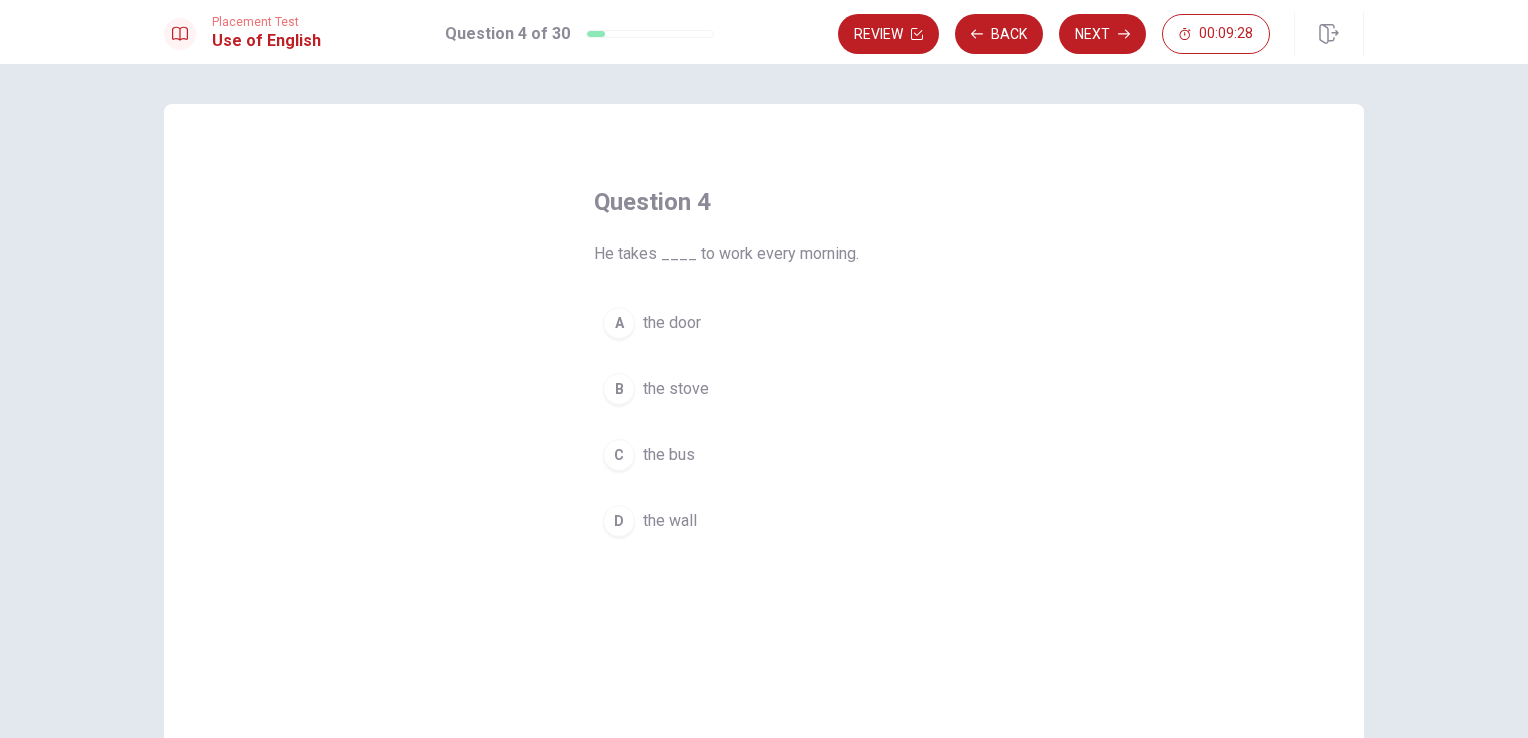 click on "the bus" at bounding box center [669, 455] 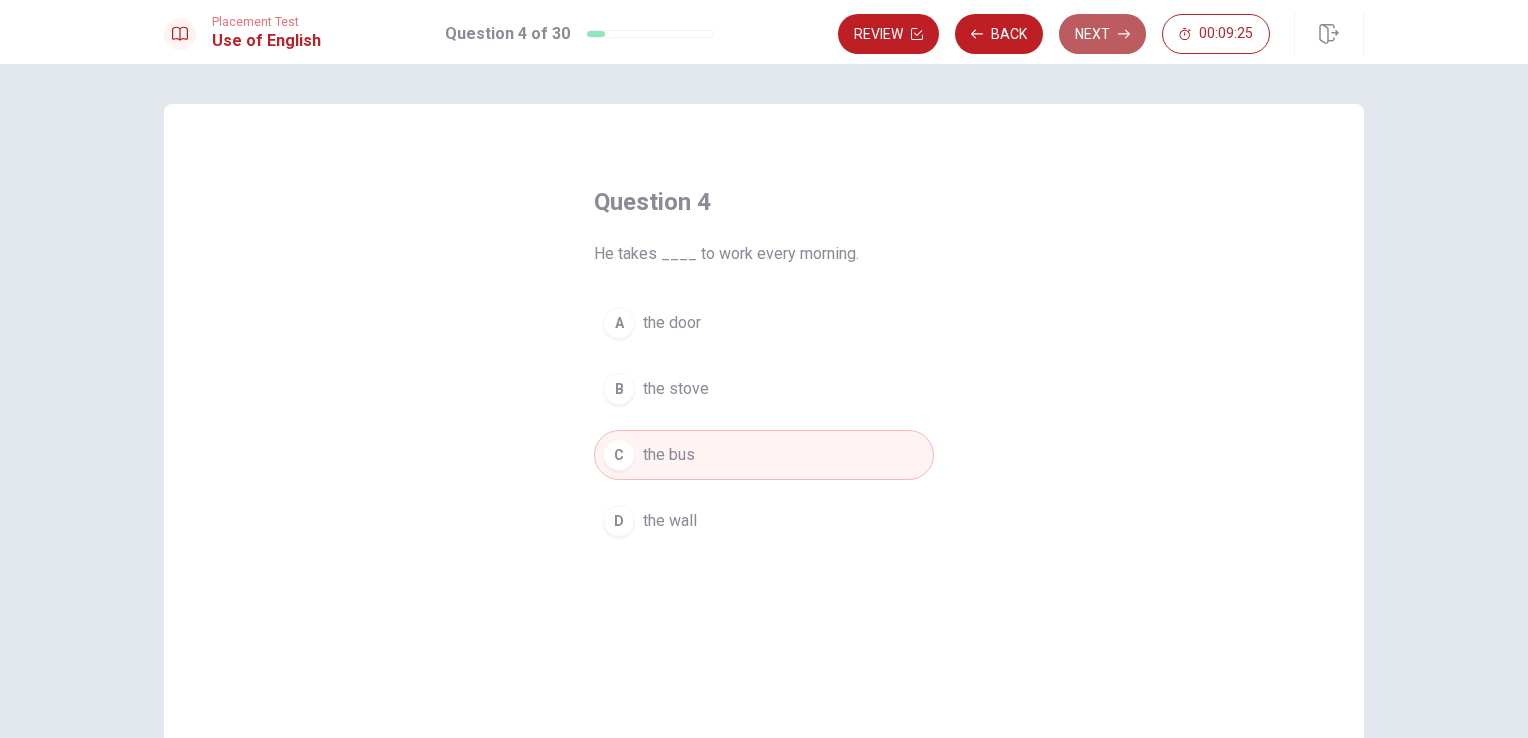 click on "Next" at bounding box center [1102, 34] 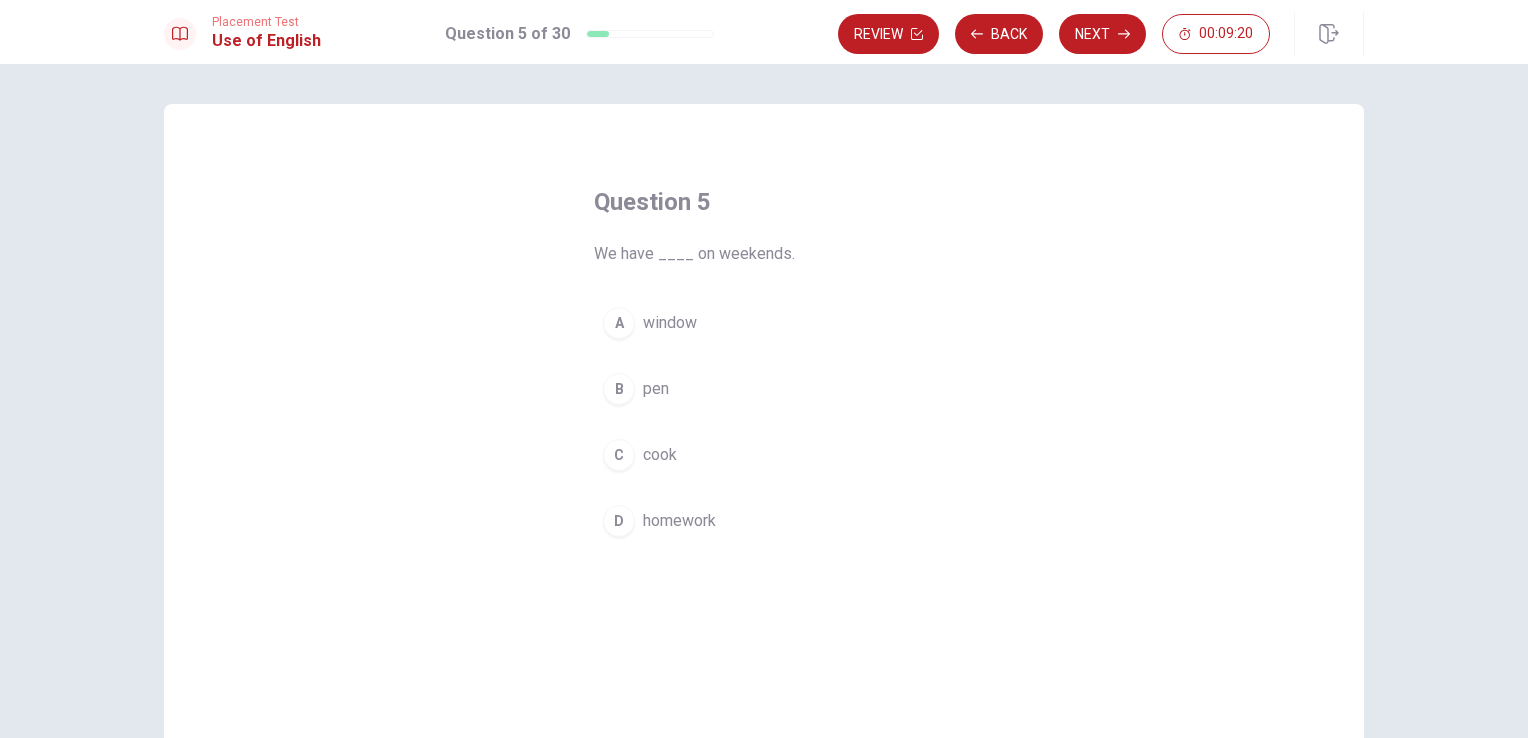 click on "homework" at bounding box center (679, 521) 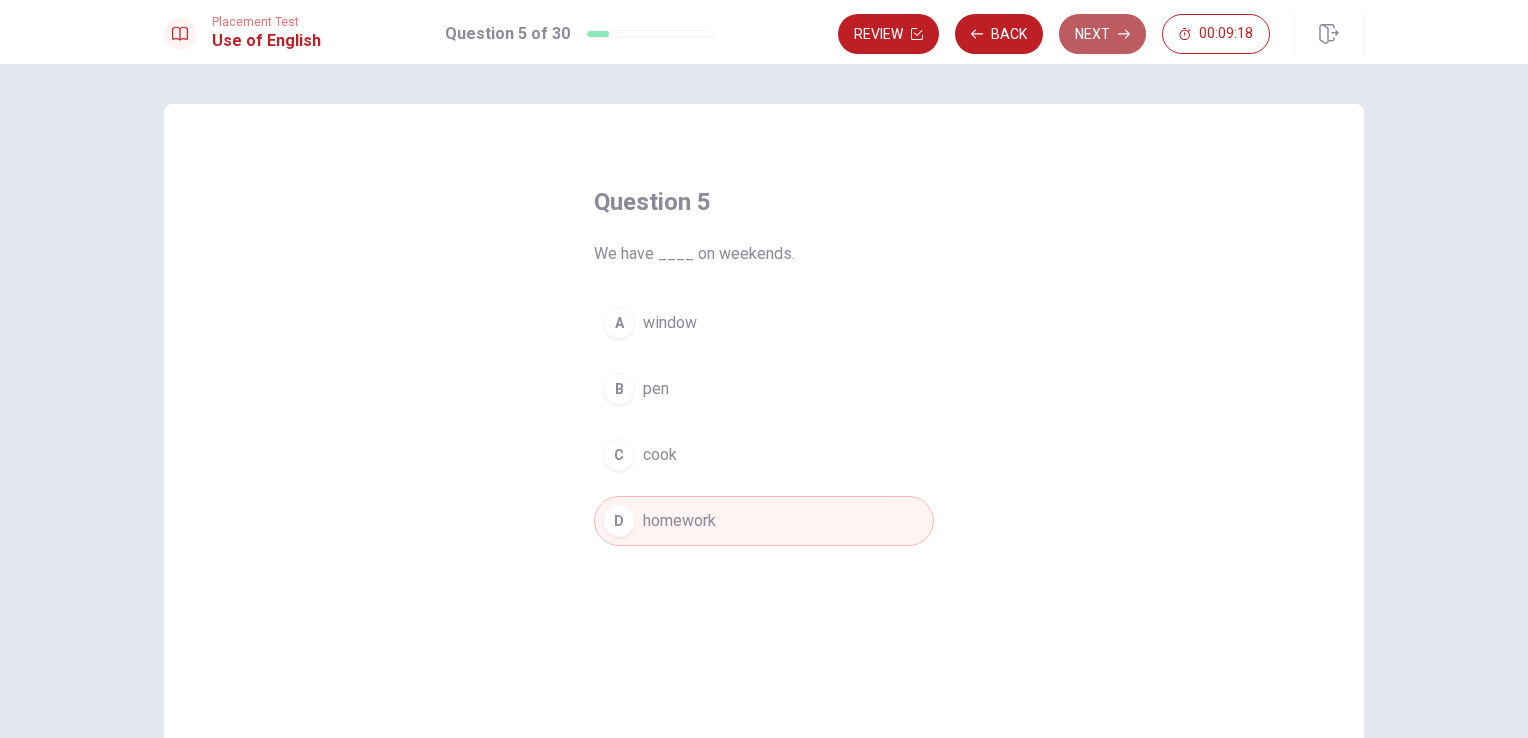 click on "Next" at bounding box center [1102, 34] 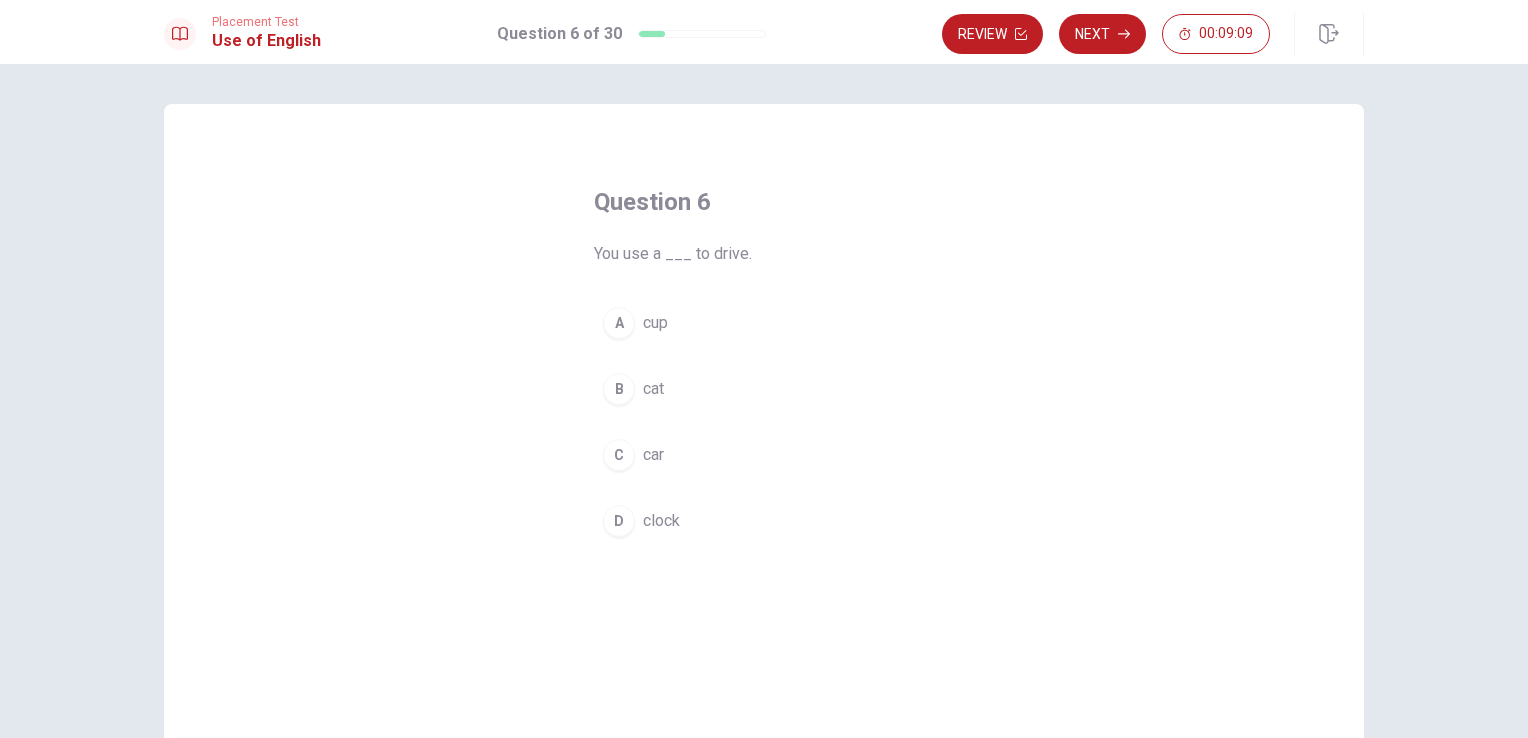 click on "car" at bounding box center (653, 455) 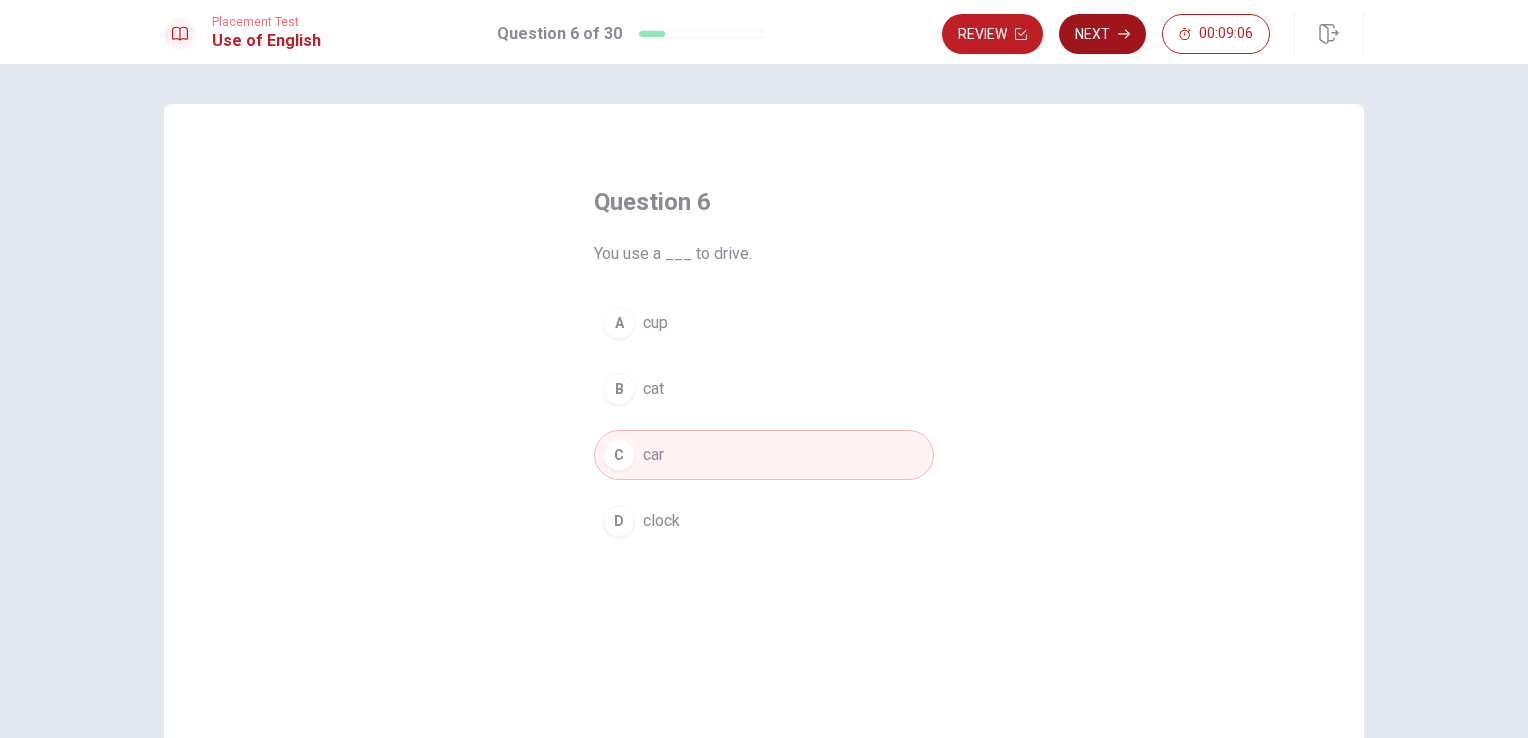 click on "Next" at bounding box center (1102, 34) 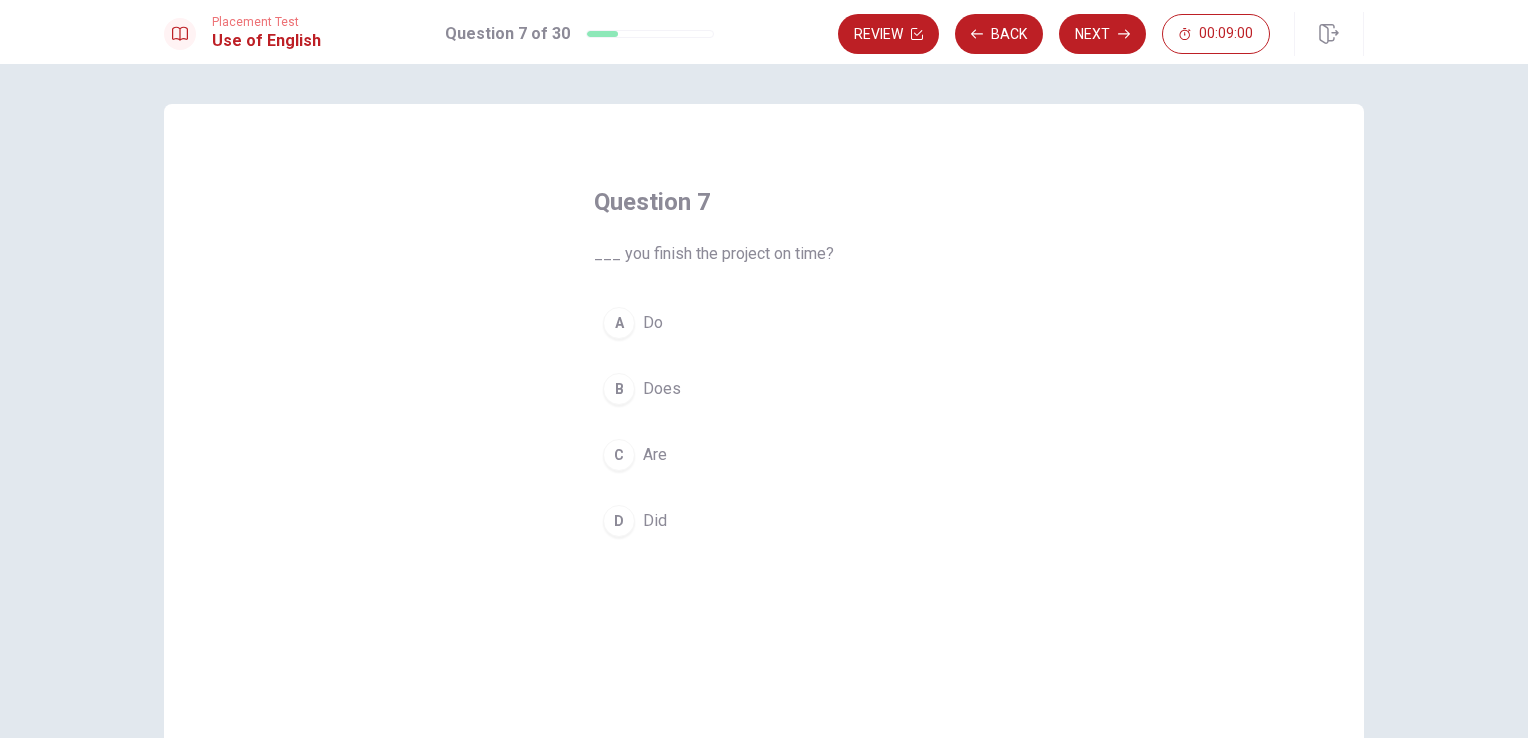click on "Did" at bounding box center (655, 521) 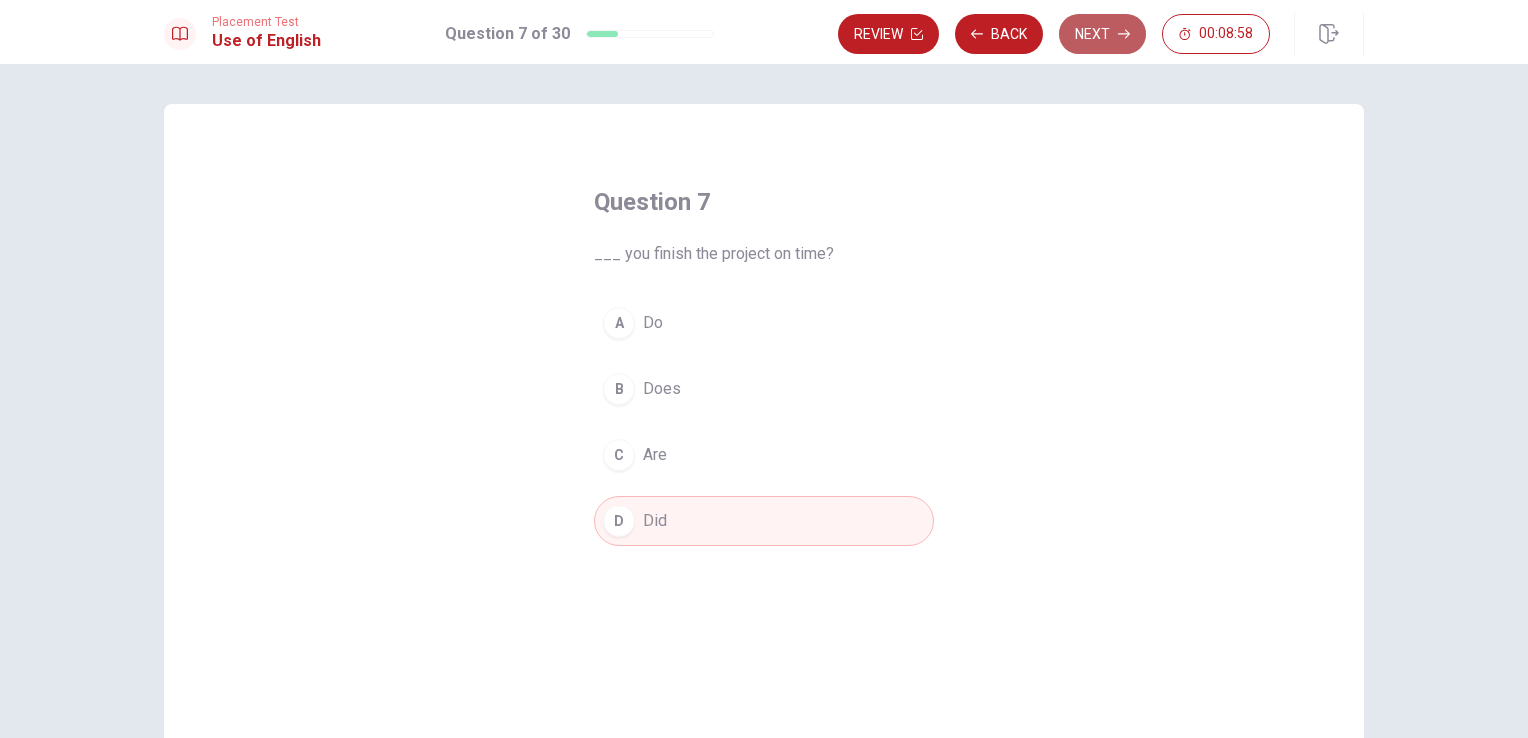 click on "Next" at bounding box center [1102, 34] 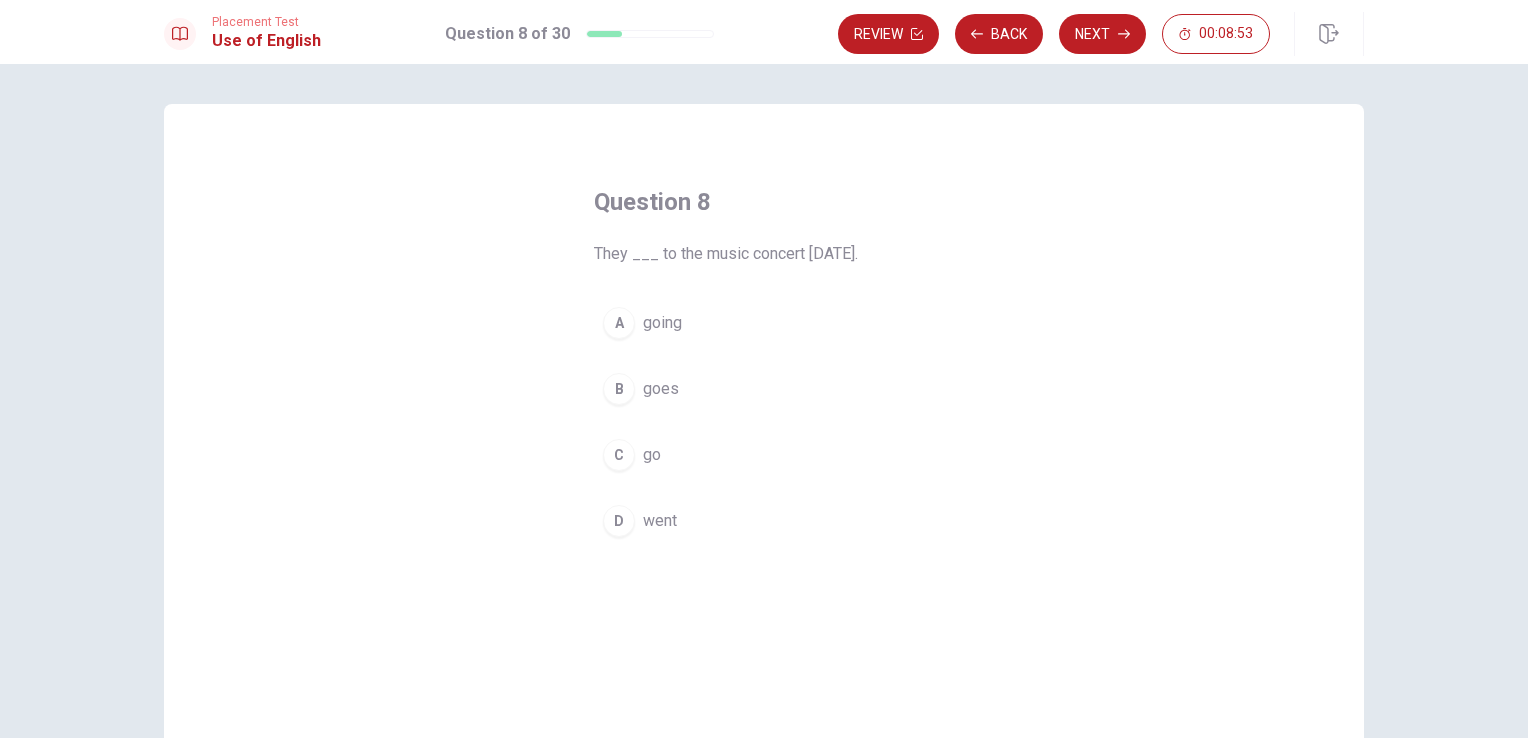 click on "went" at bounding box center (660, 521) 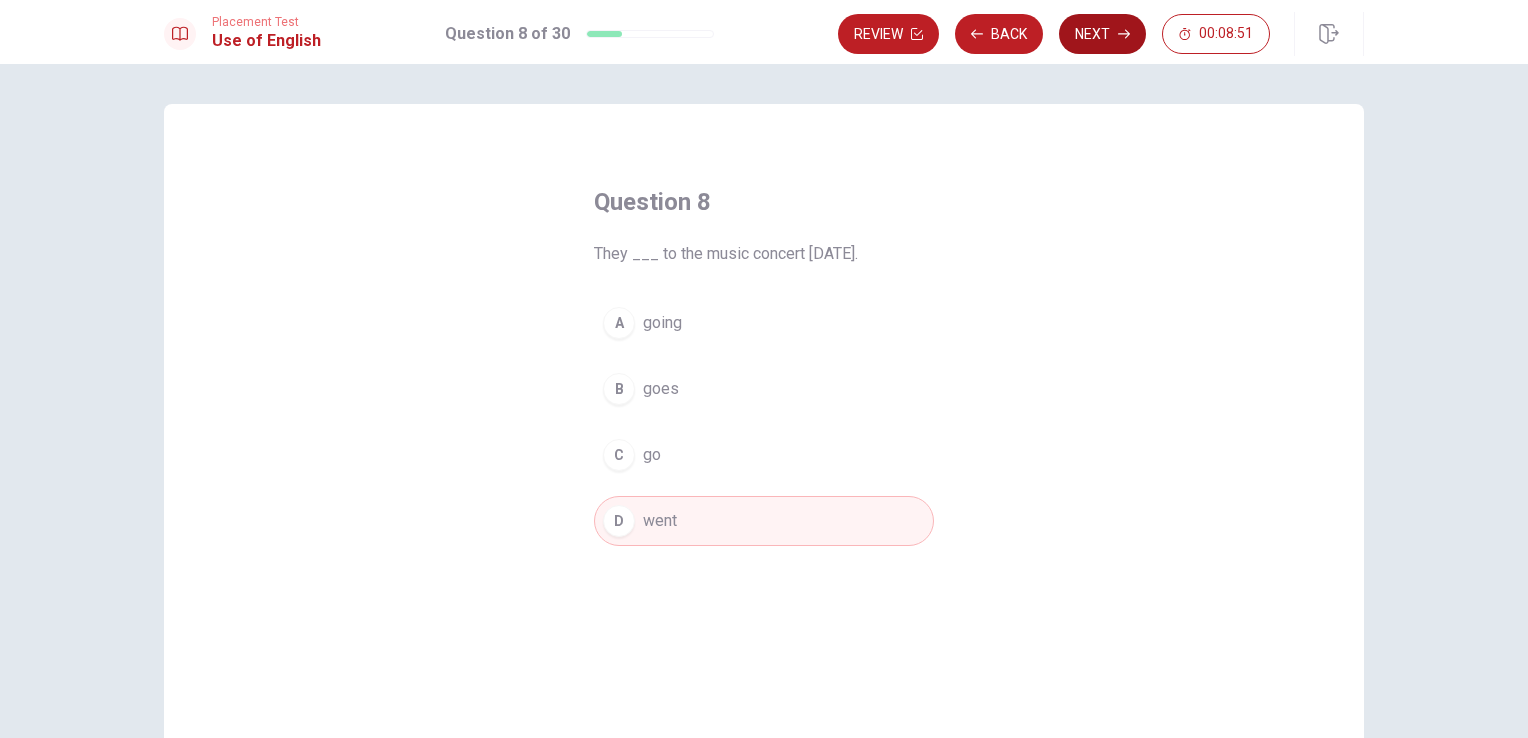 click 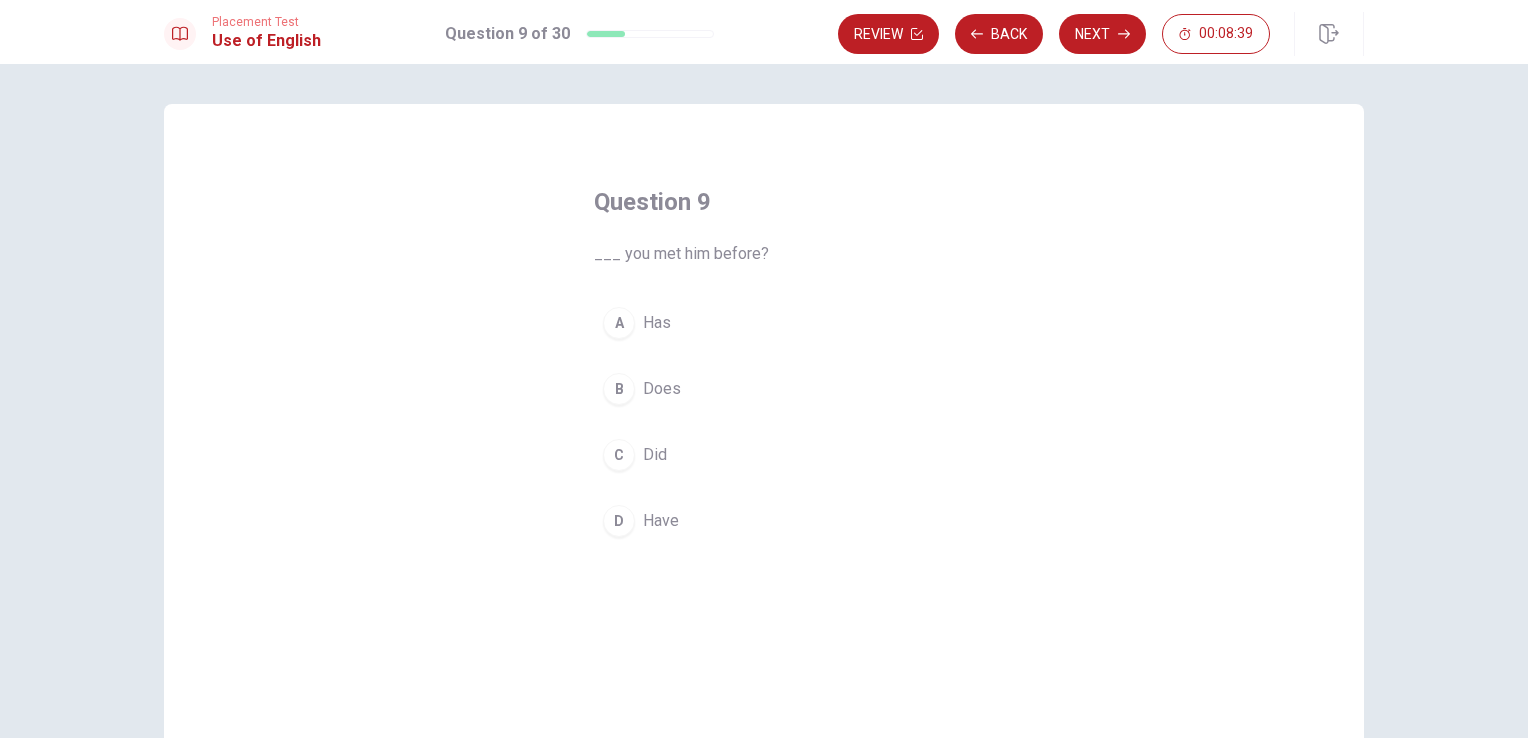 click on "Have" at bounding box center [661, 521] 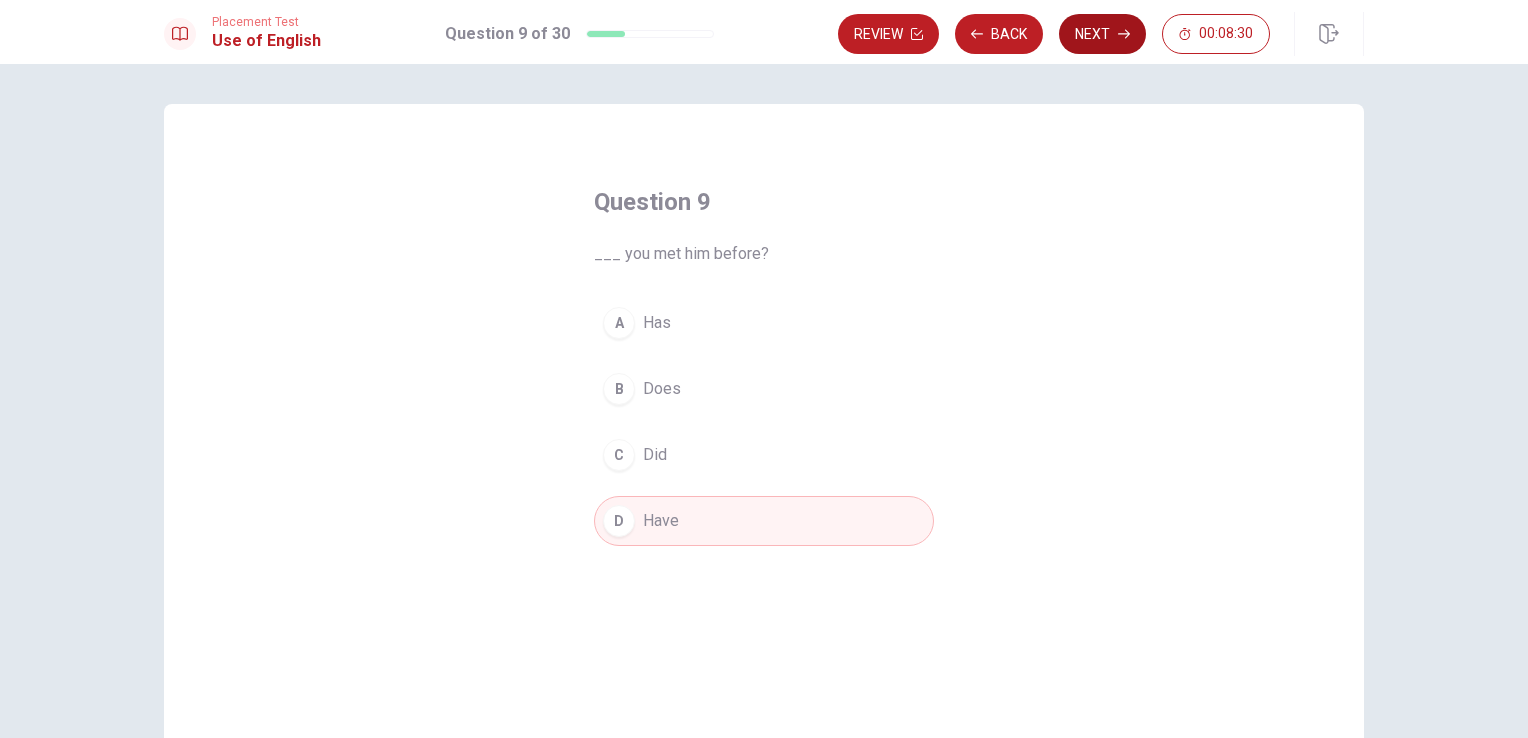 click 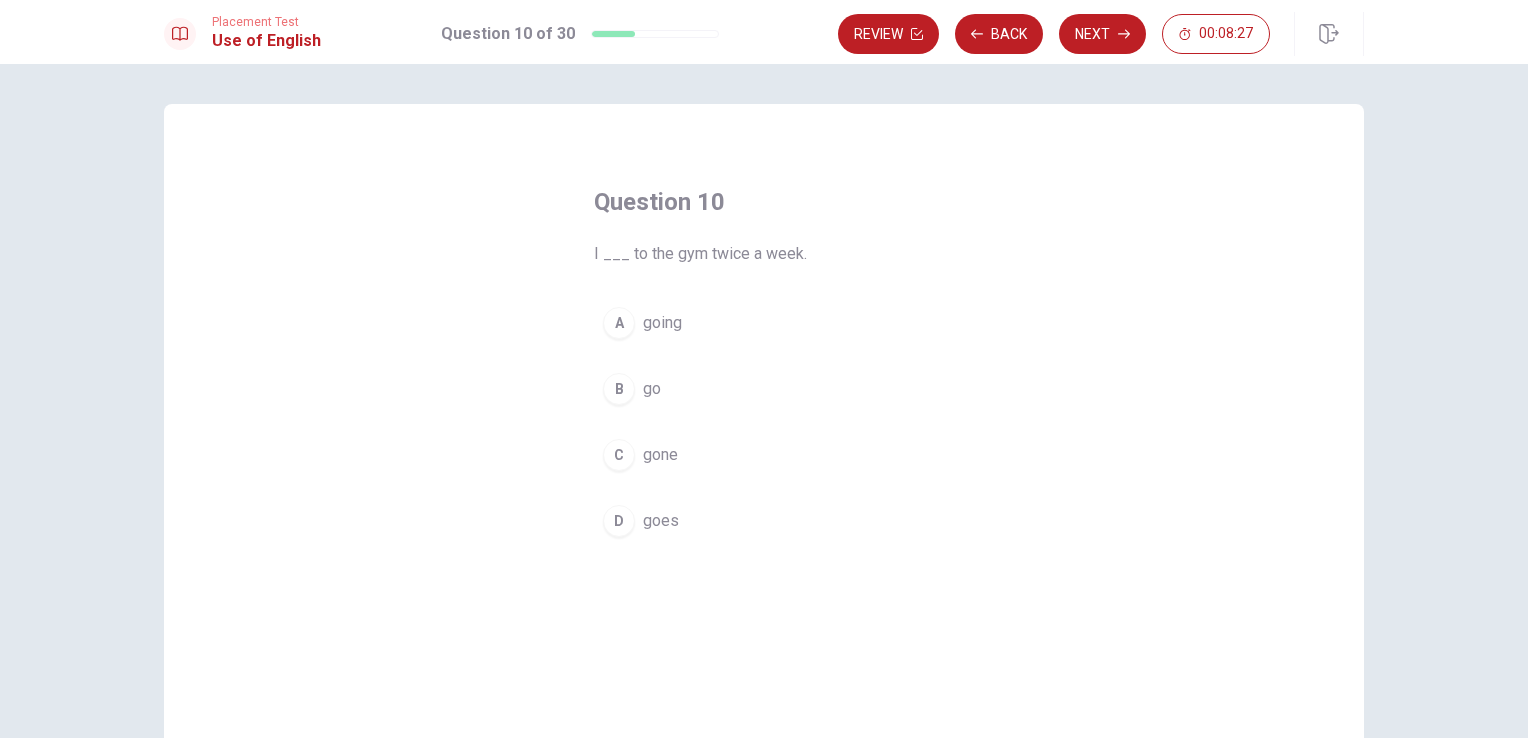 click on "B go" at bounding box center (764, 389) 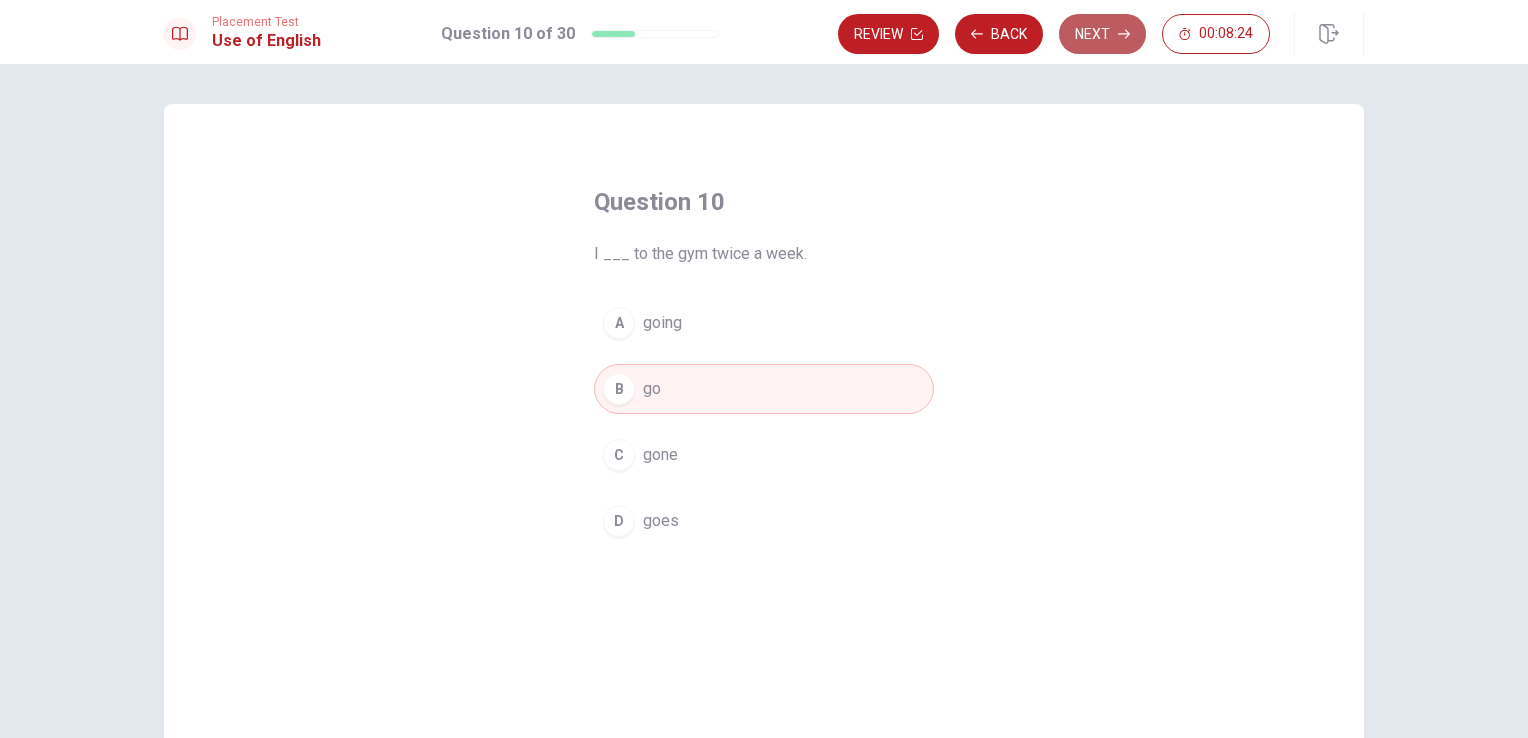 click on "Next" at bounding box center (1102, 34) 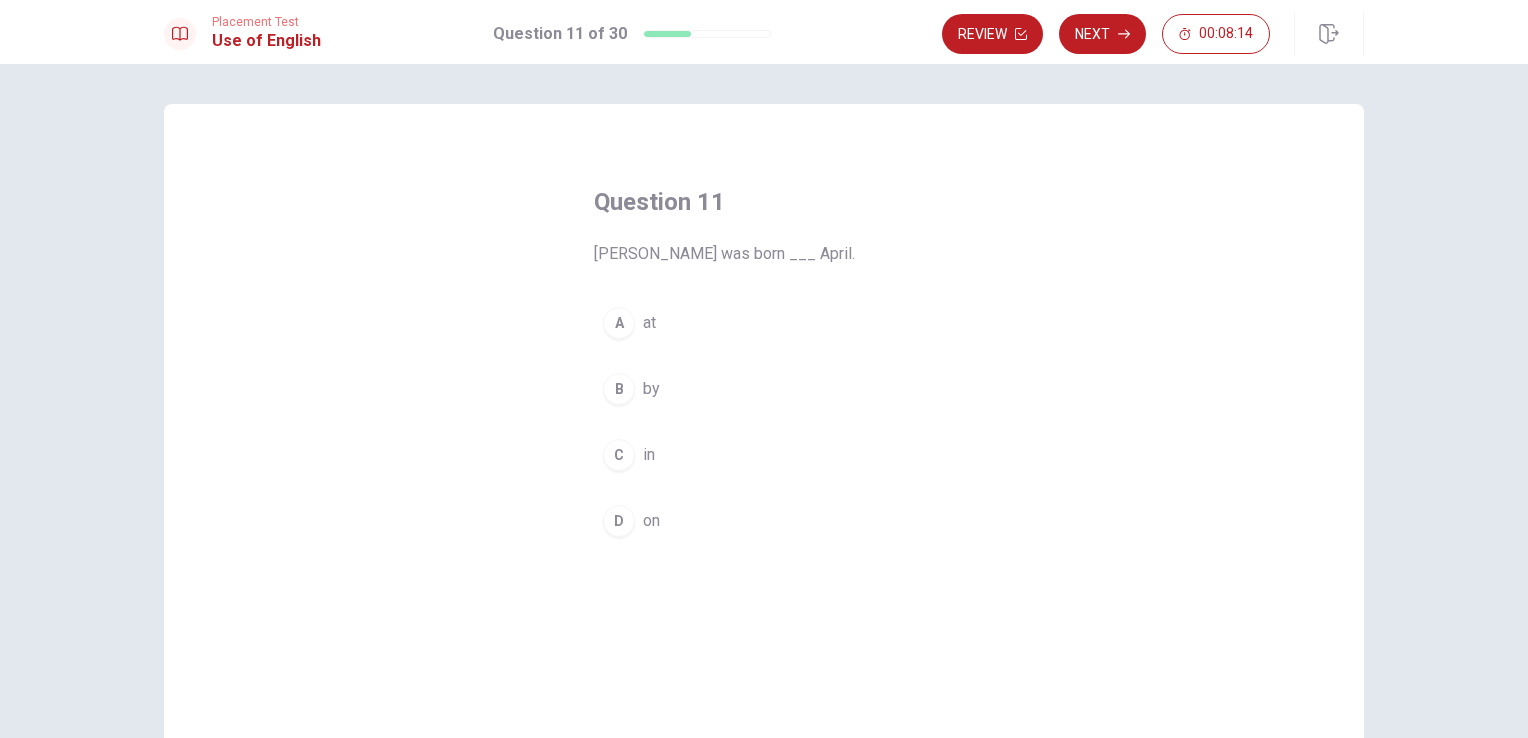 click on "C in" at bounding box center (764, 455) 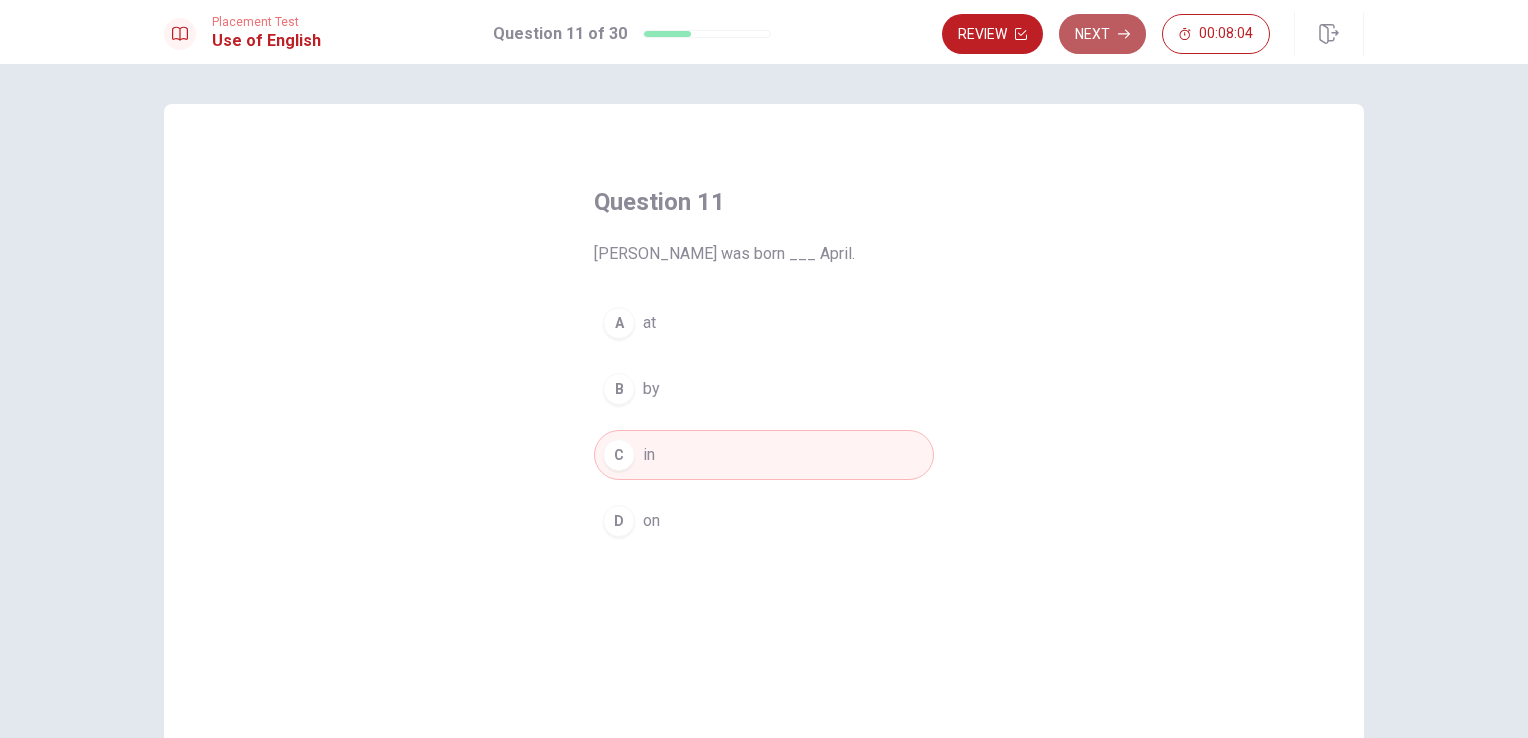 click on "Next" at bounding box center [1102, 34] 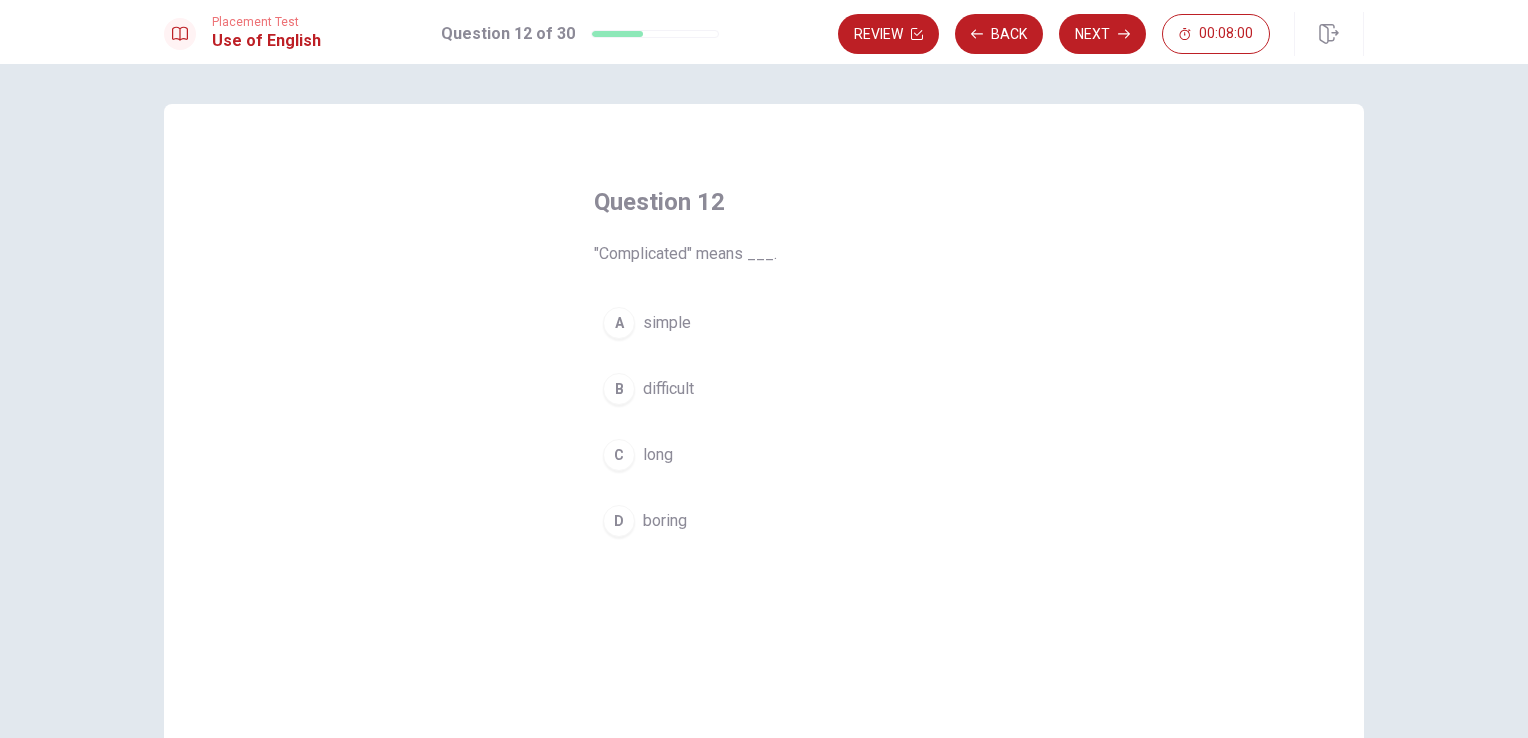click on "difficult" at bounding box center (668, 389) 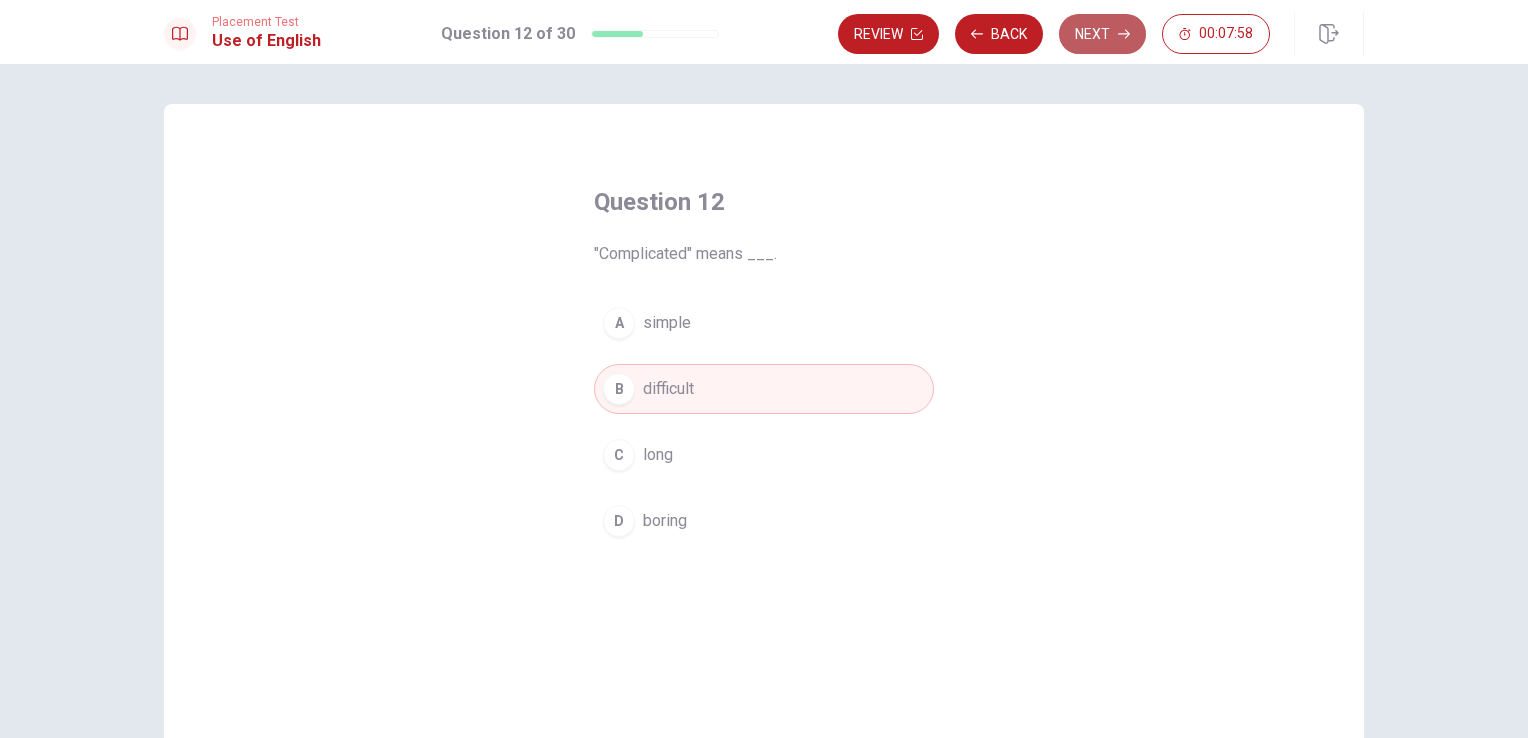 click on "Next" at bounding box center [1102, 34] 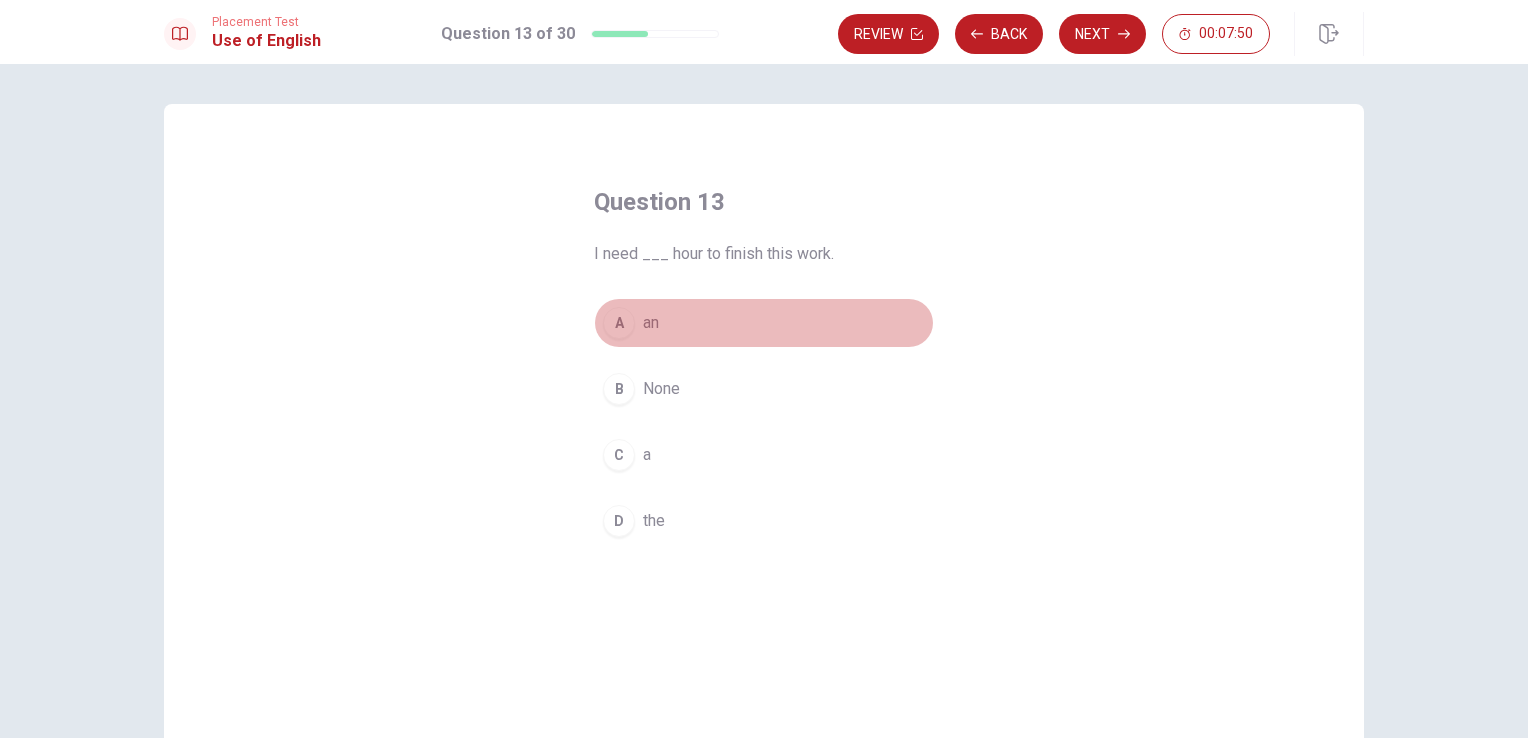 click on "an" at bounding box center [651, 323] 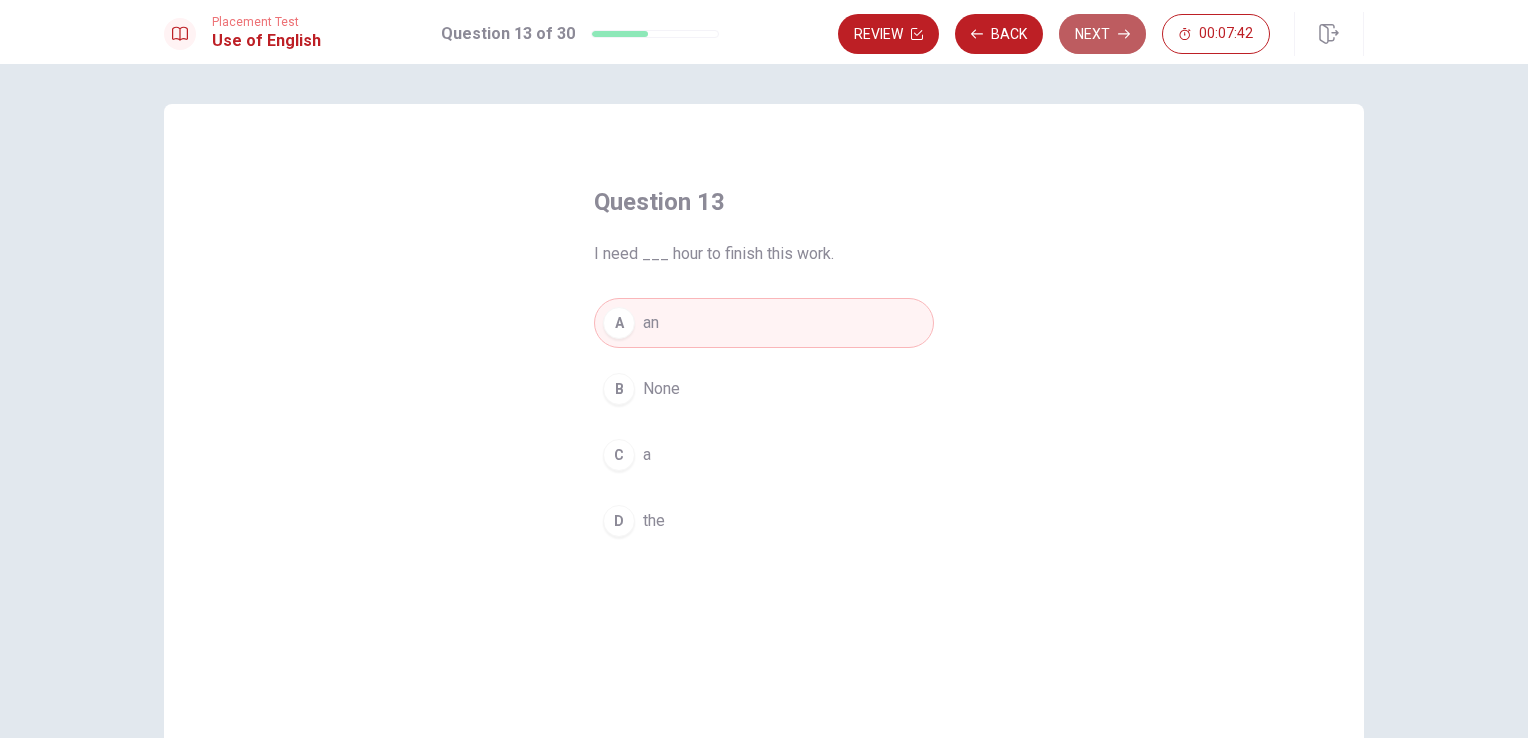 click on "Next" at bounding box center [1102, 34] 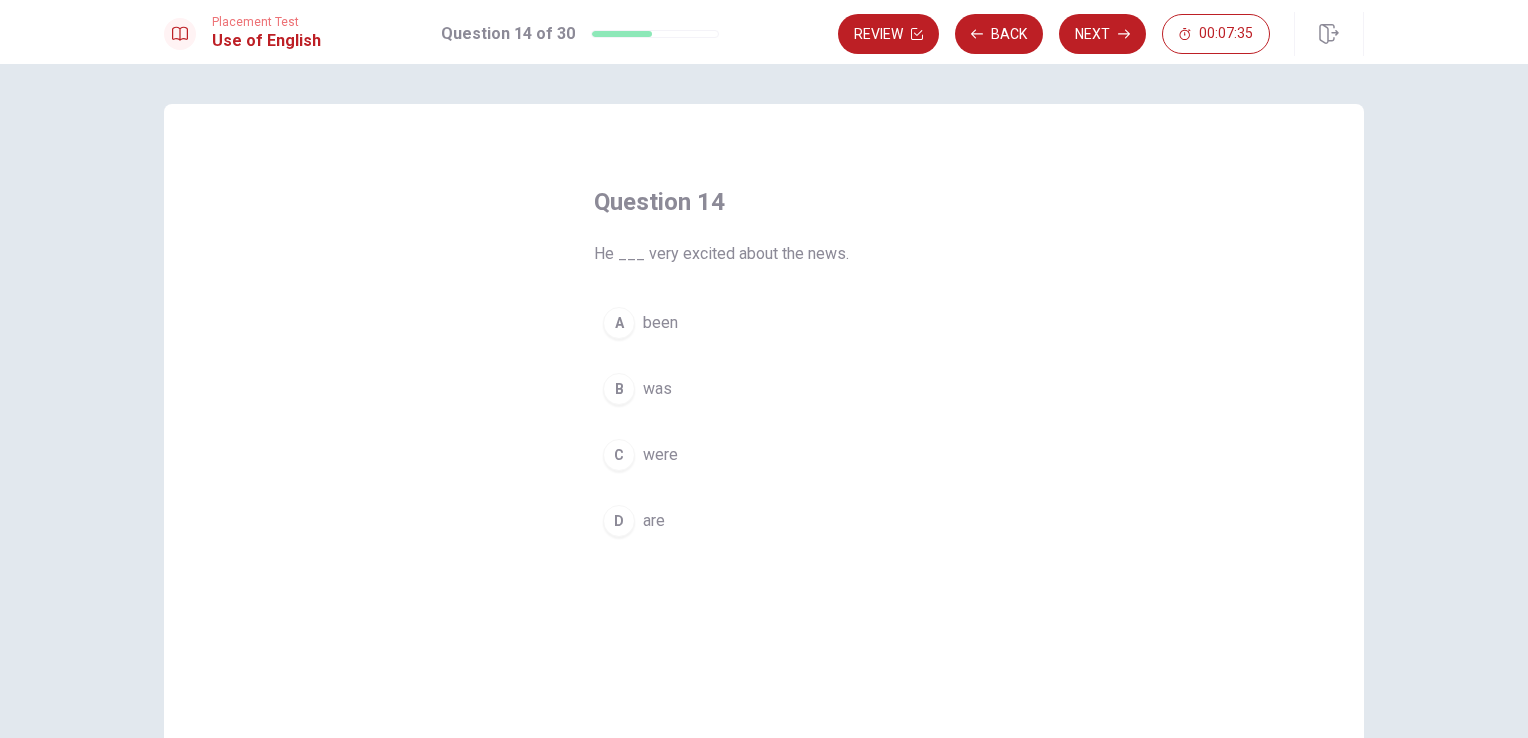 click on "was" at bounding box center [657, 389] 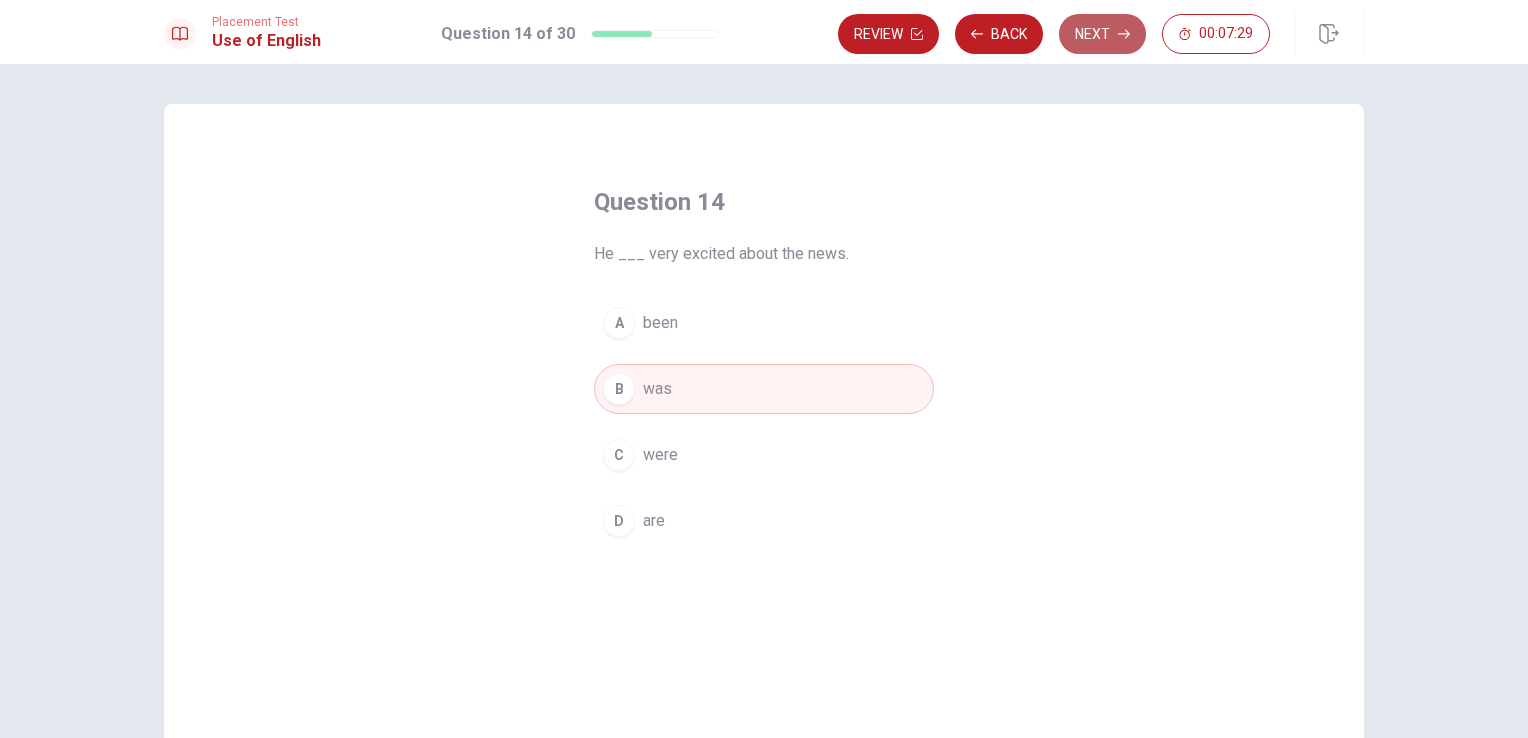 click on "Next" at bounding box center (1102, 34) 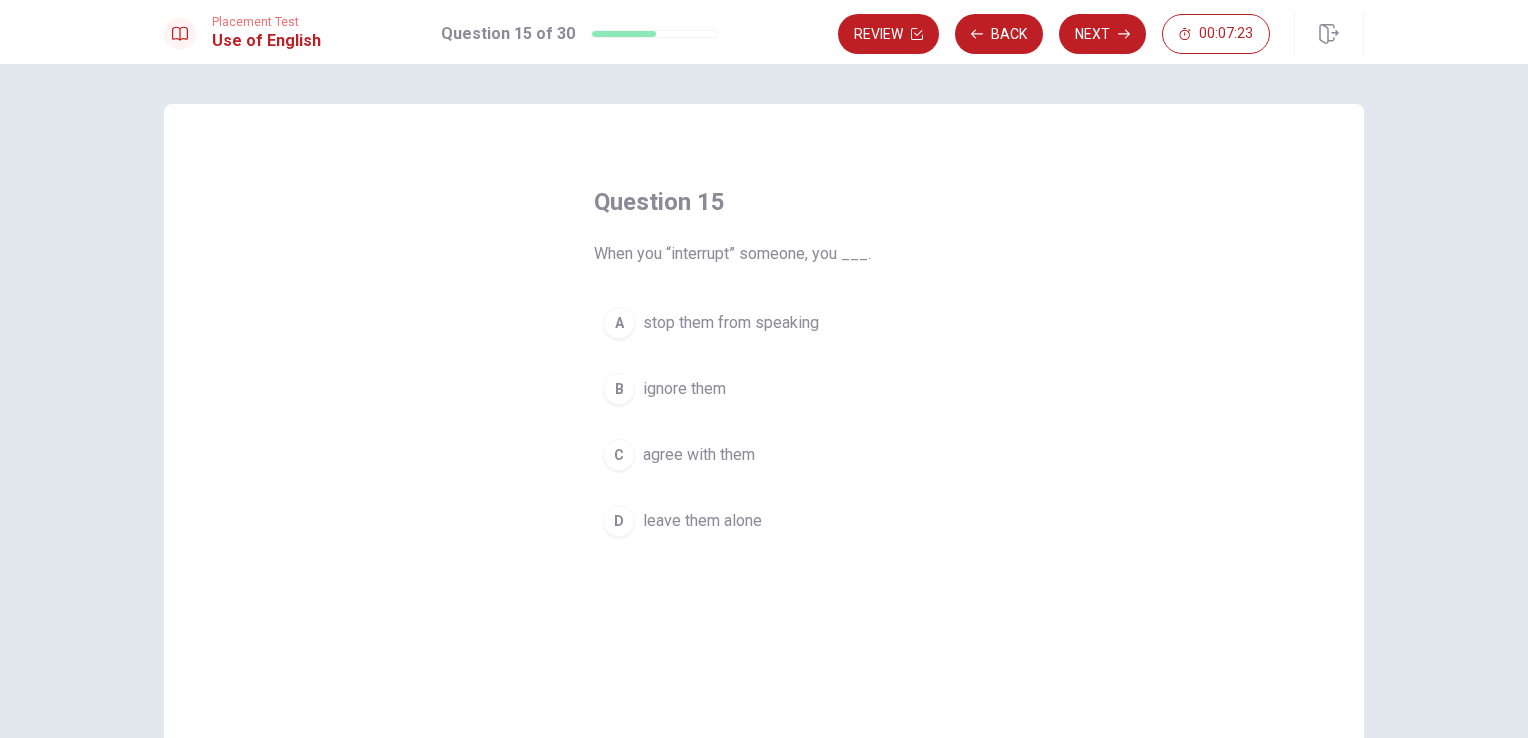 click on "stop them from speaking" at bounding box center [731, 323] 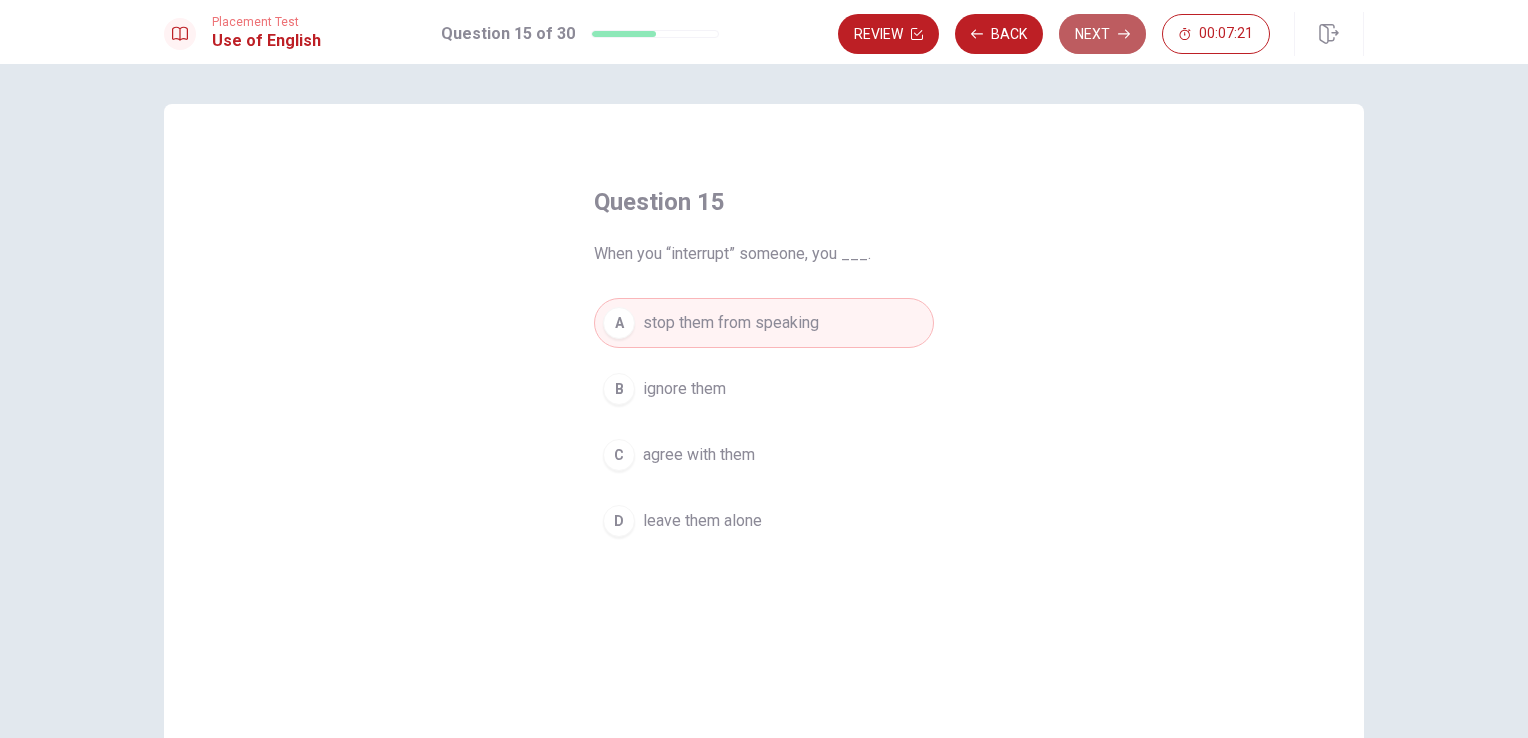 click on "Next" at bounding box center (1102, 34) 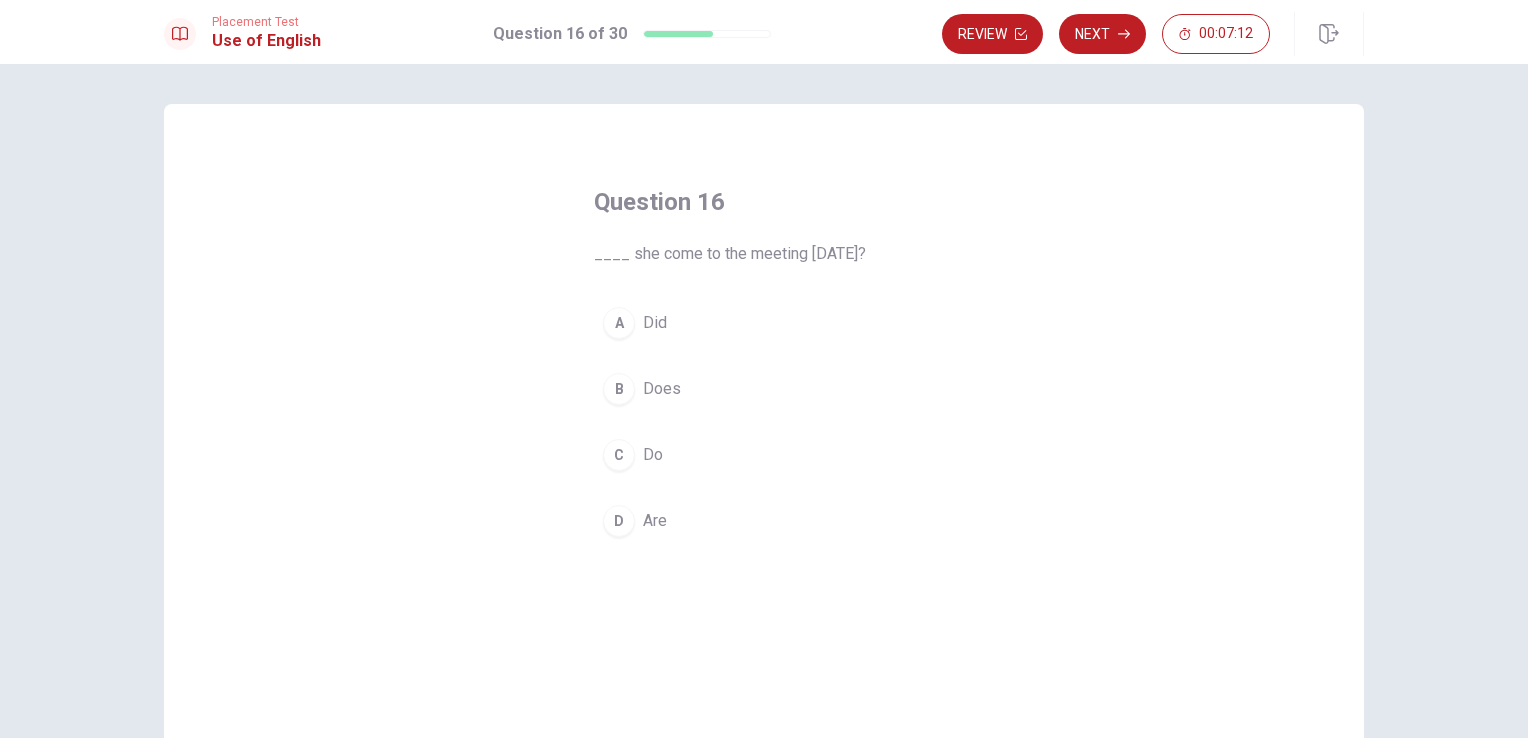 click on "Did" at bounding box center (655, 323) 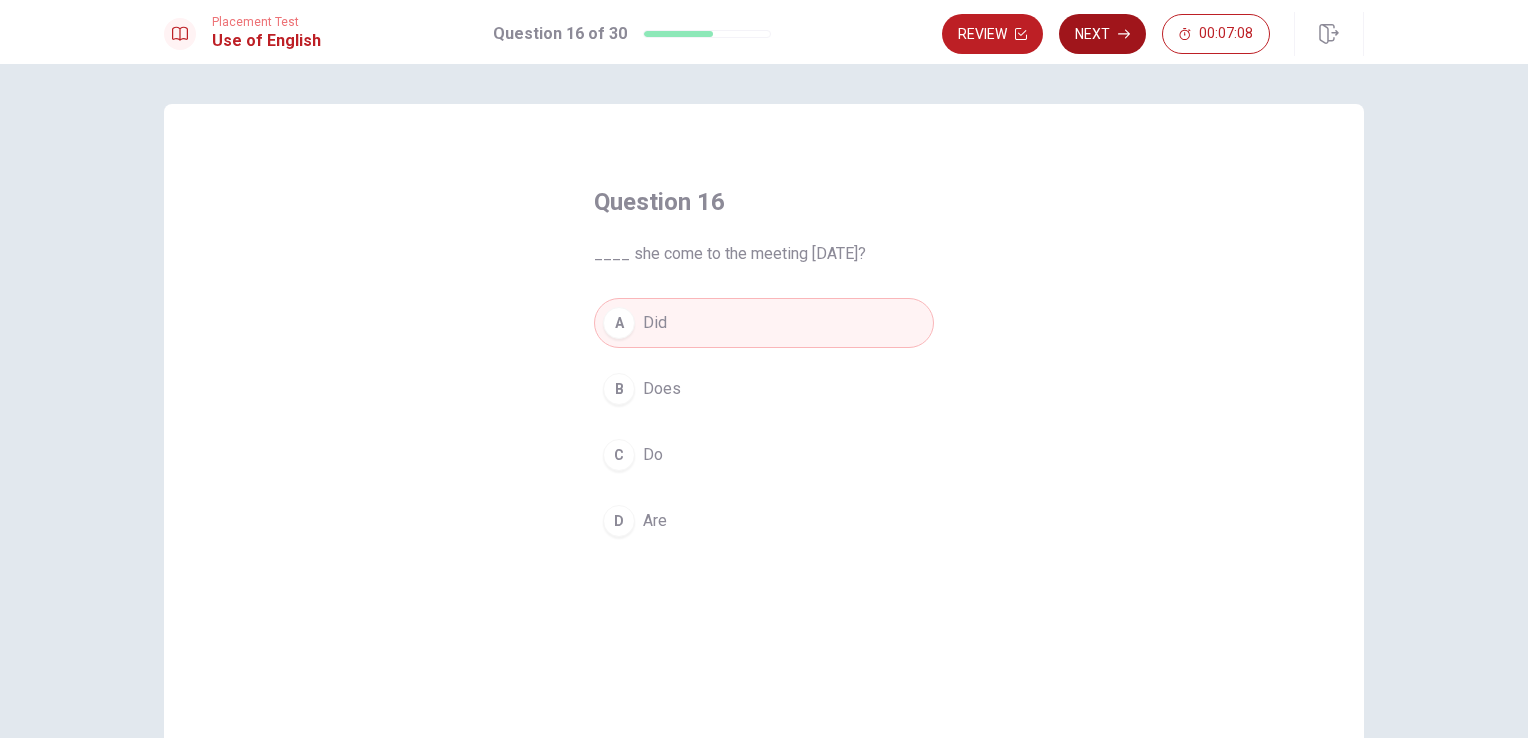 click on "Next" at bounding box center (1102, 34) 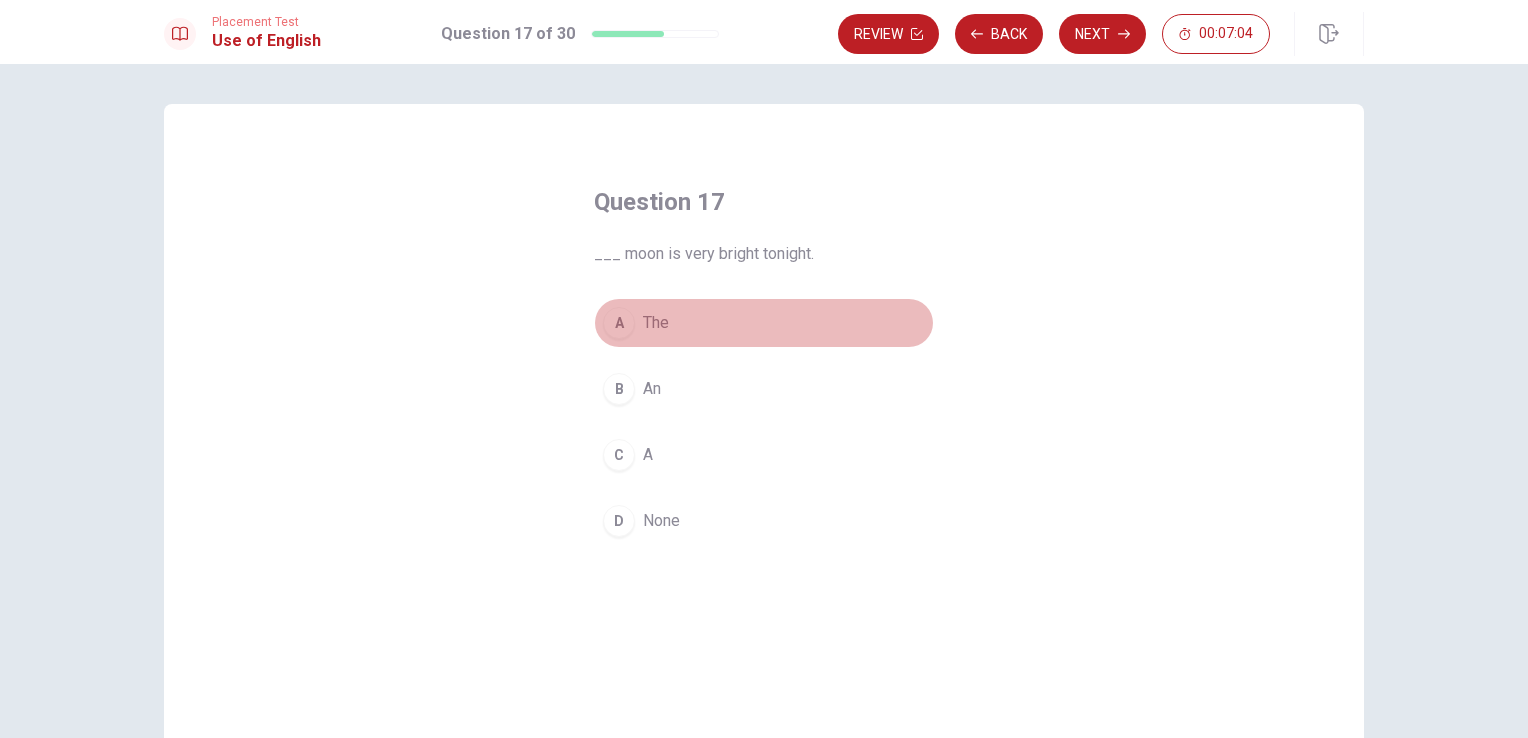 click on "The" at bounding box center [656, 323] 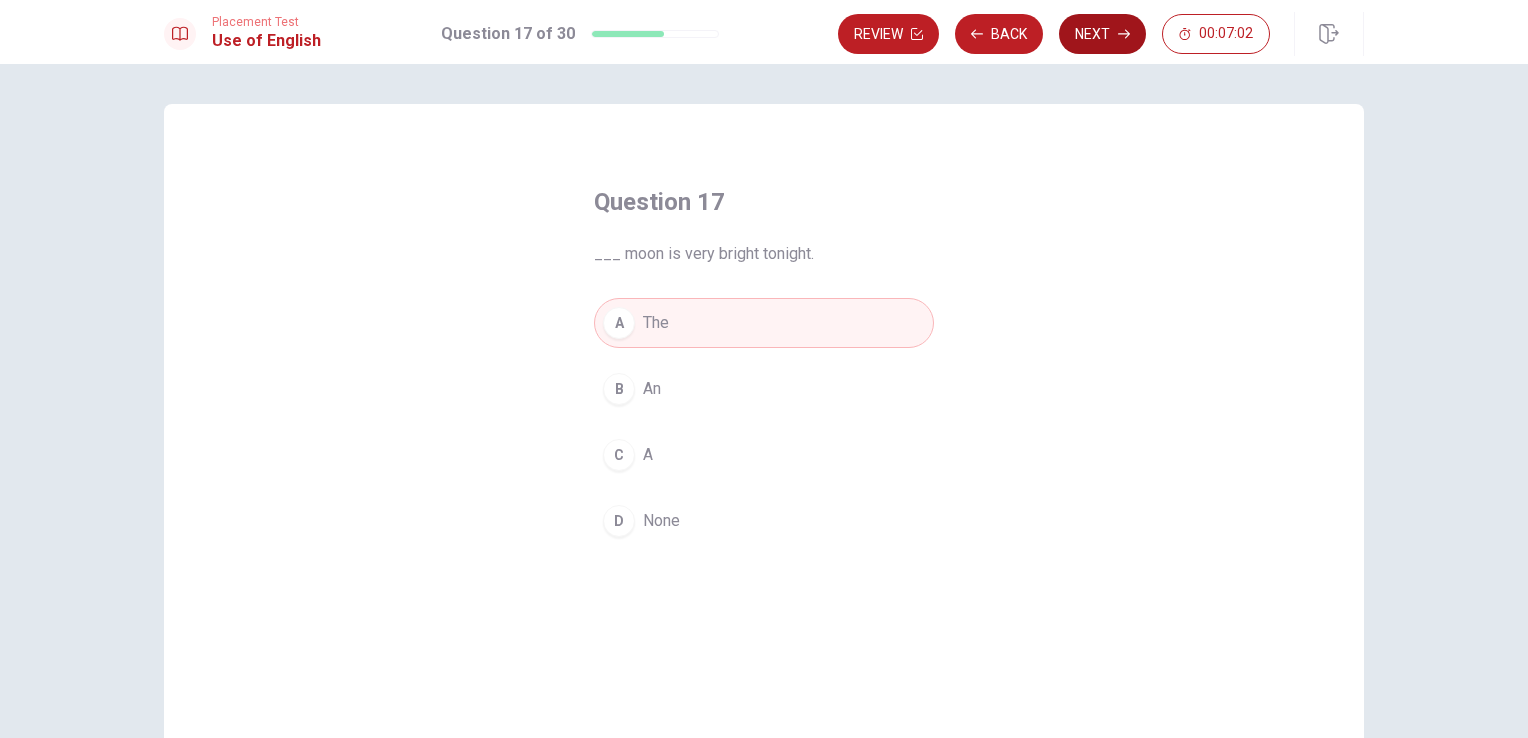 click on "Next" at bounding box center [1102, 34] 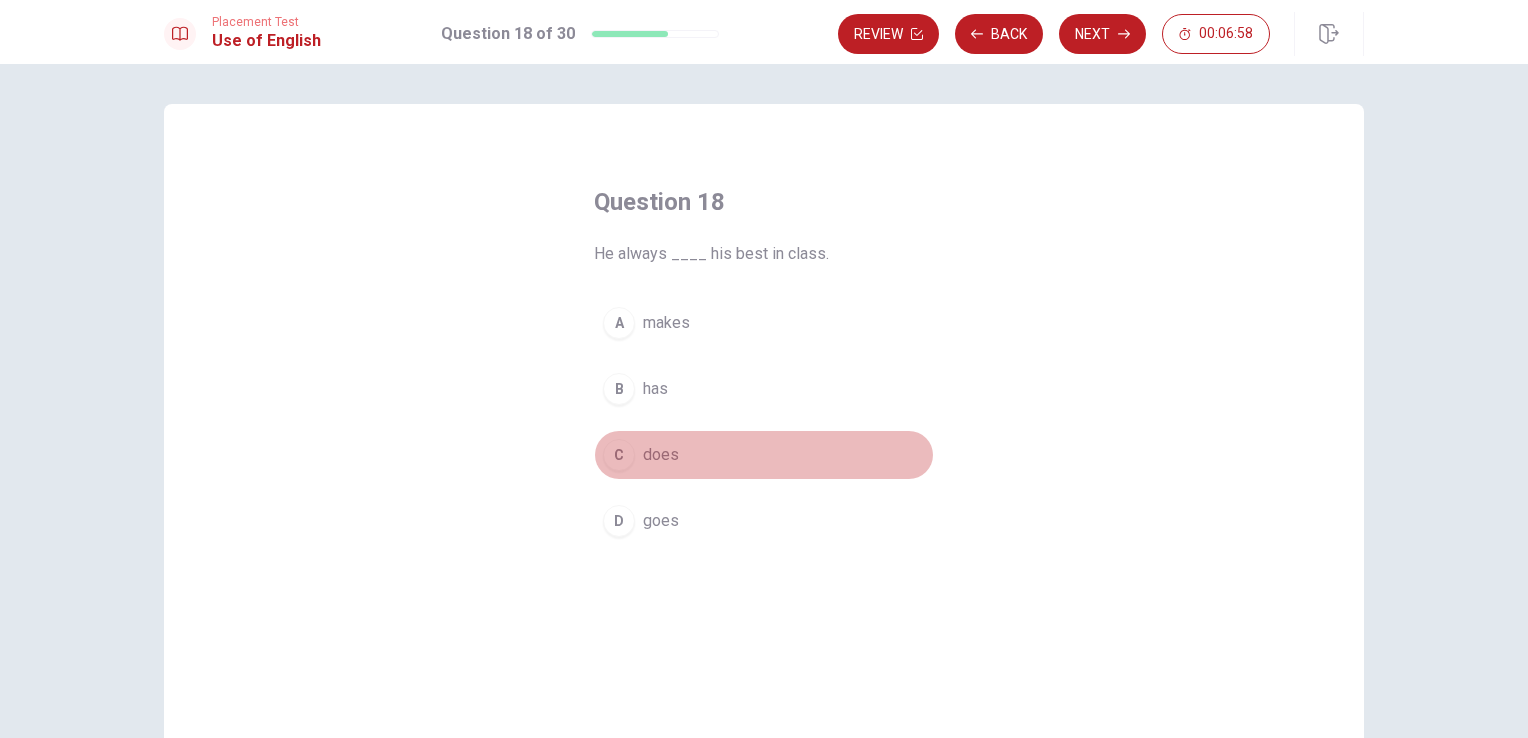 click on "does" at bounding box center [661, 455] 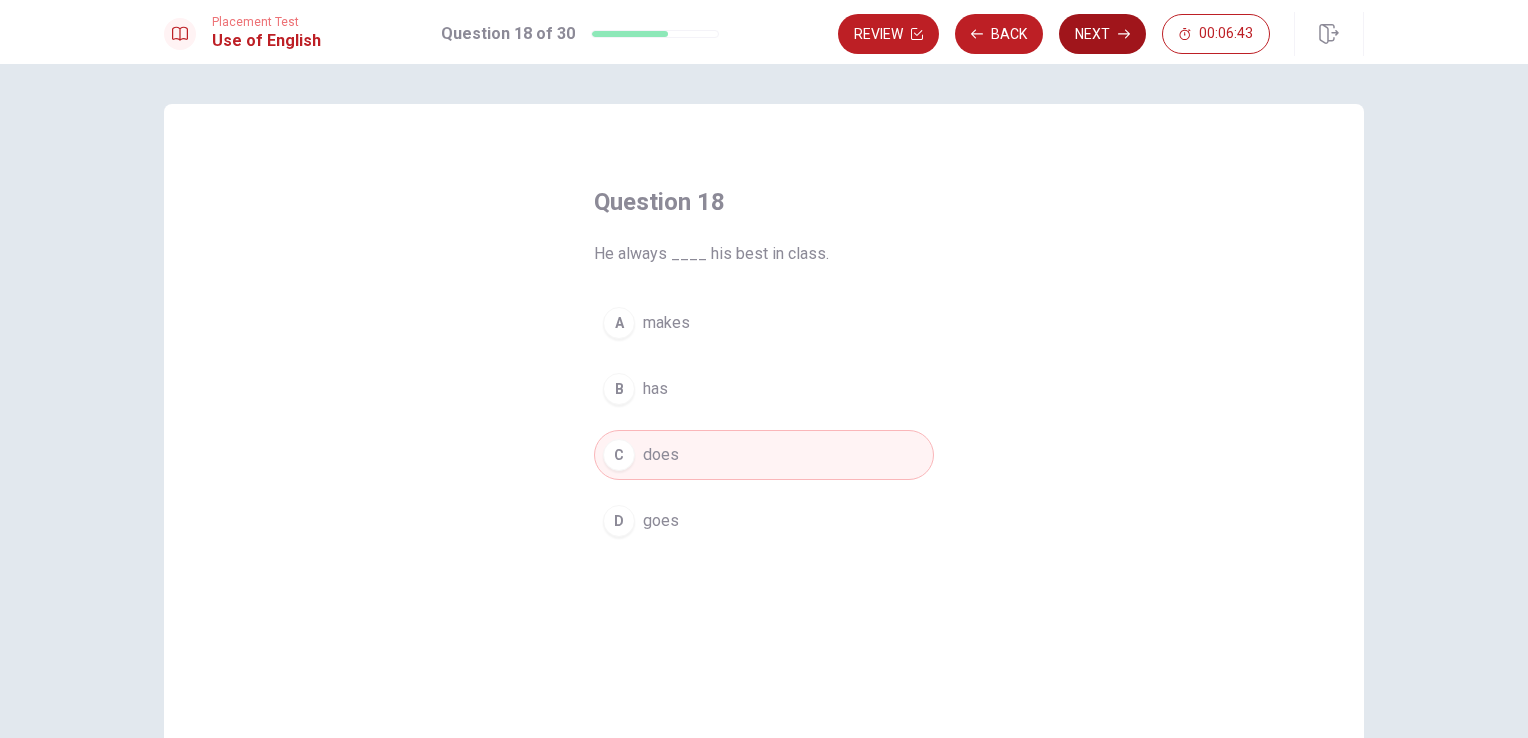 click on "Next" at bounding box center (1102, 34) 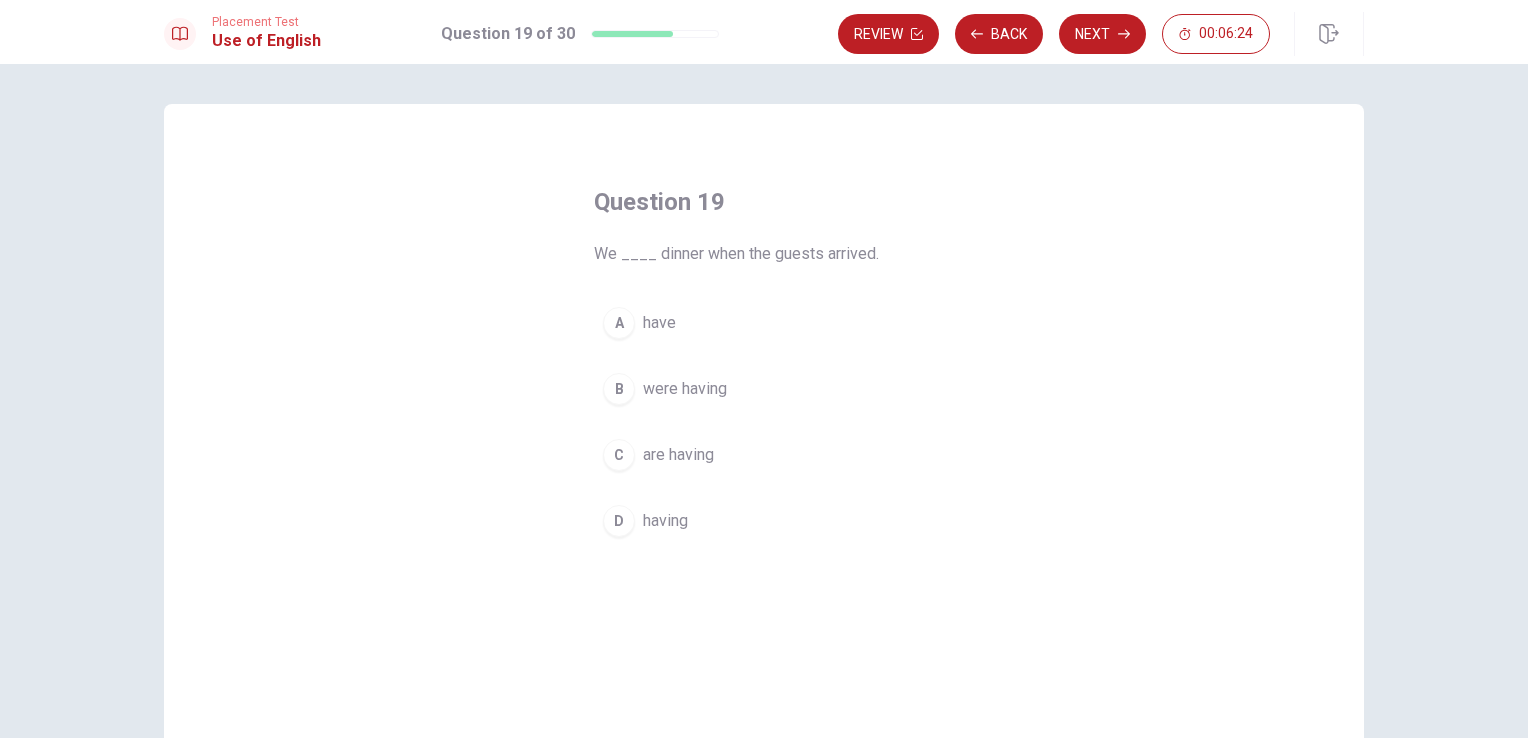 click on "were having" at bounding box center [685, 389] 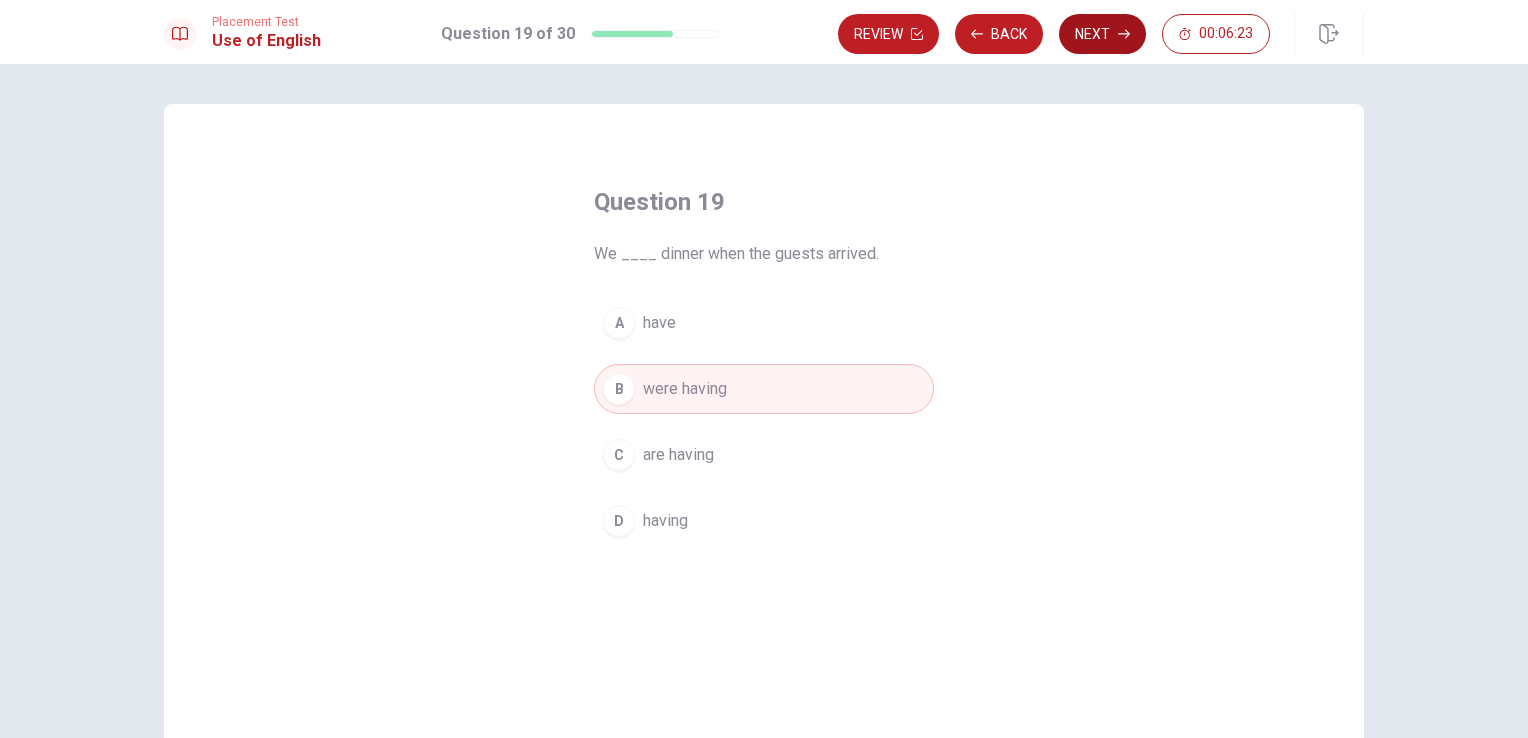 click on "Next" at bounding box center [1102, 34] 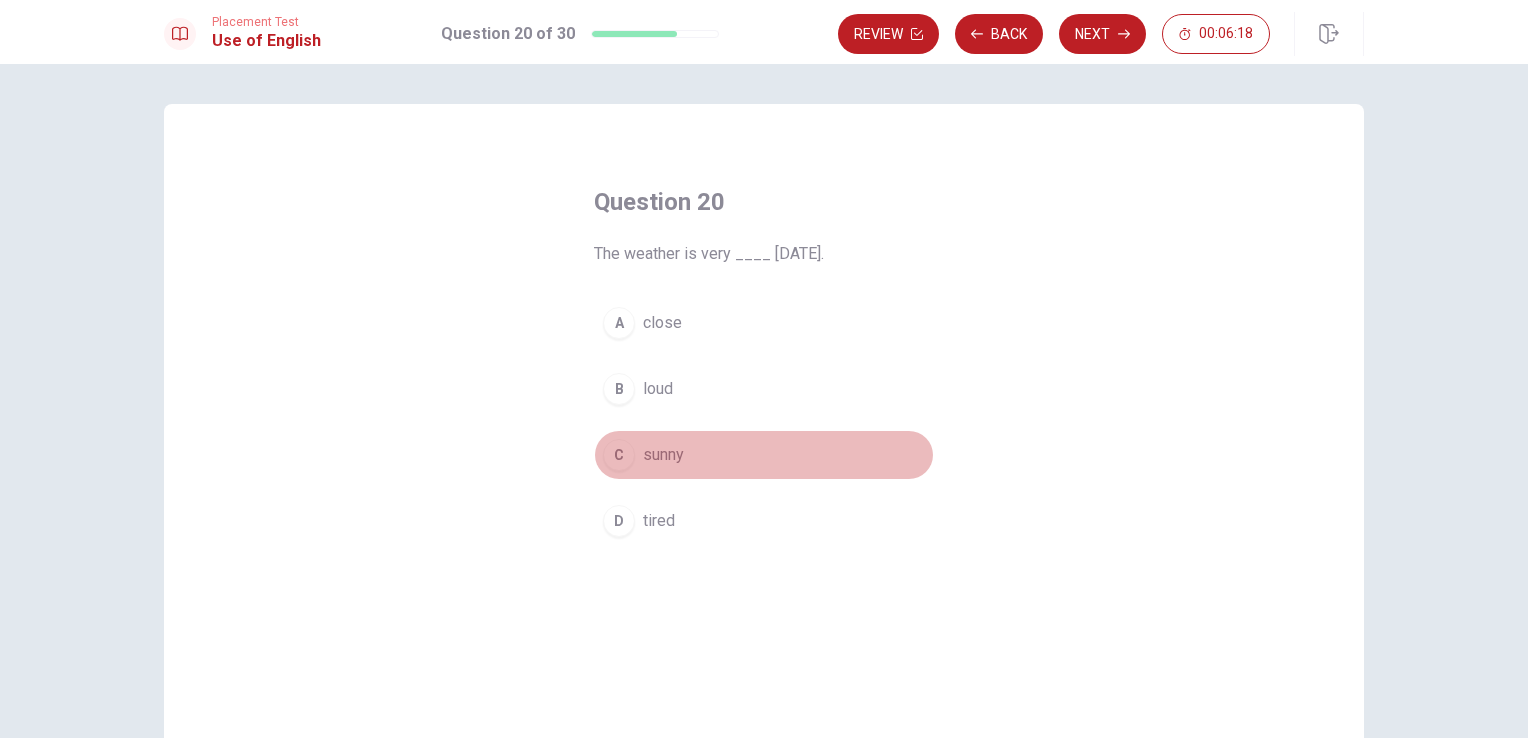 click on "sunny" at bounding box center [663, 455] 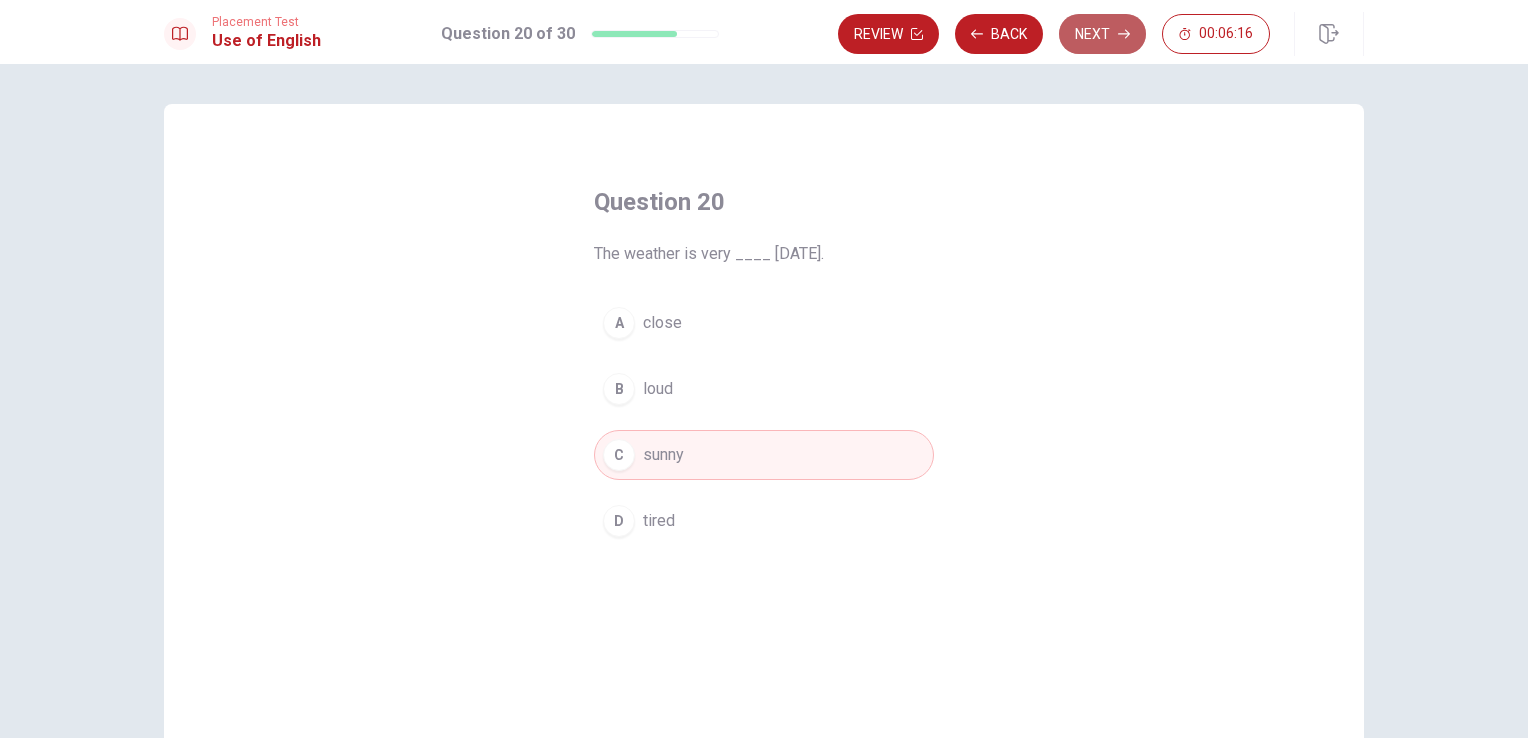 click on "Next" at bounding box center (1102, 34) 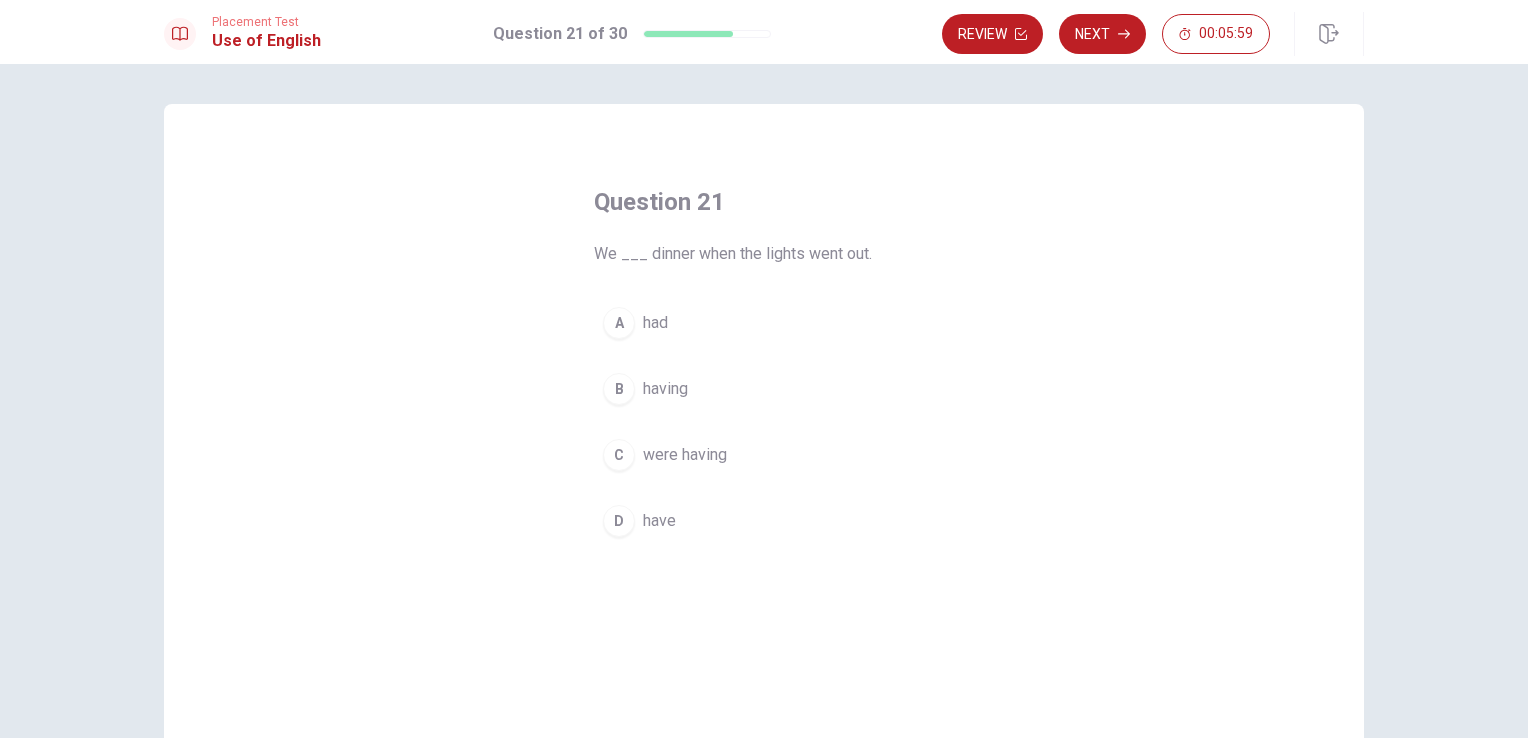 click on "were having" at bounding box center (685, 455) 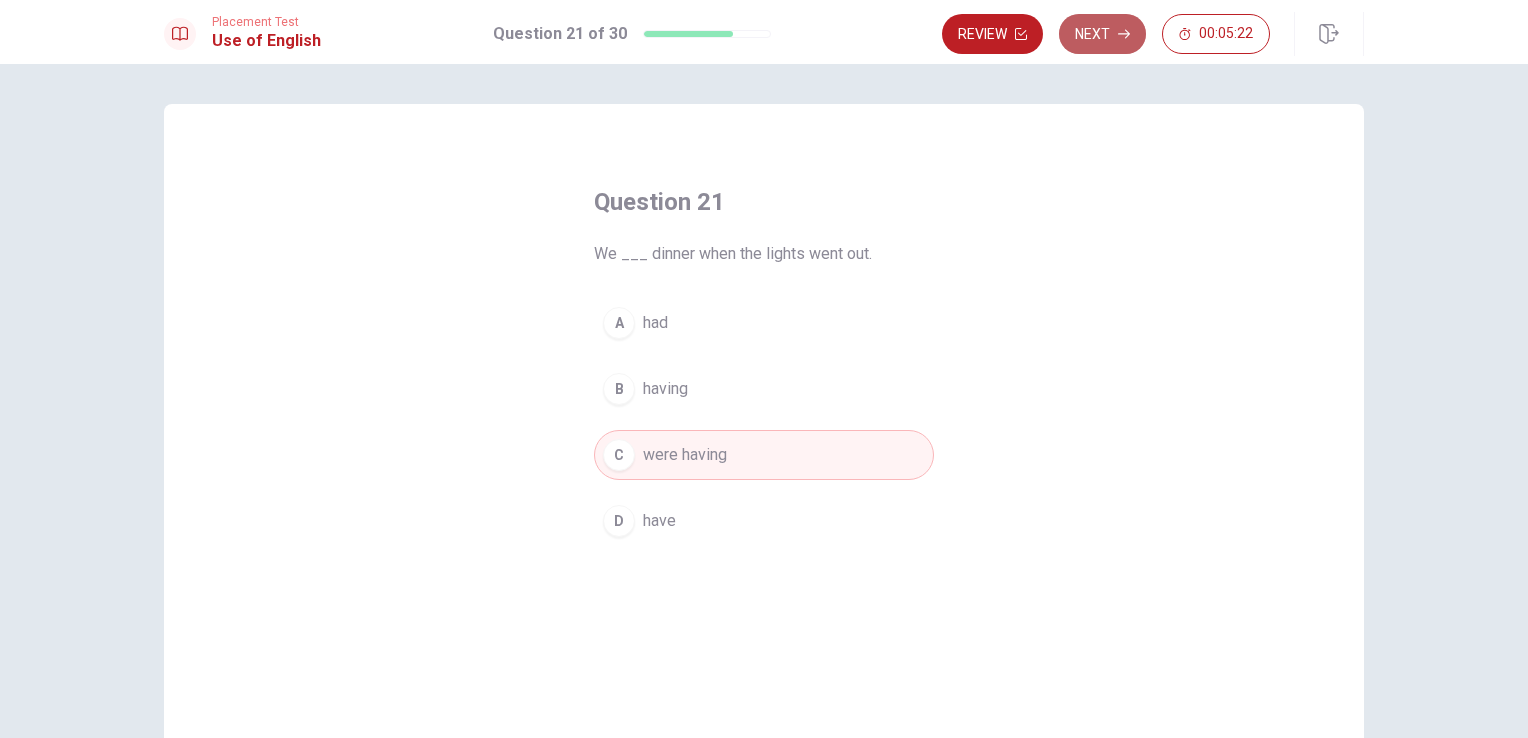 click 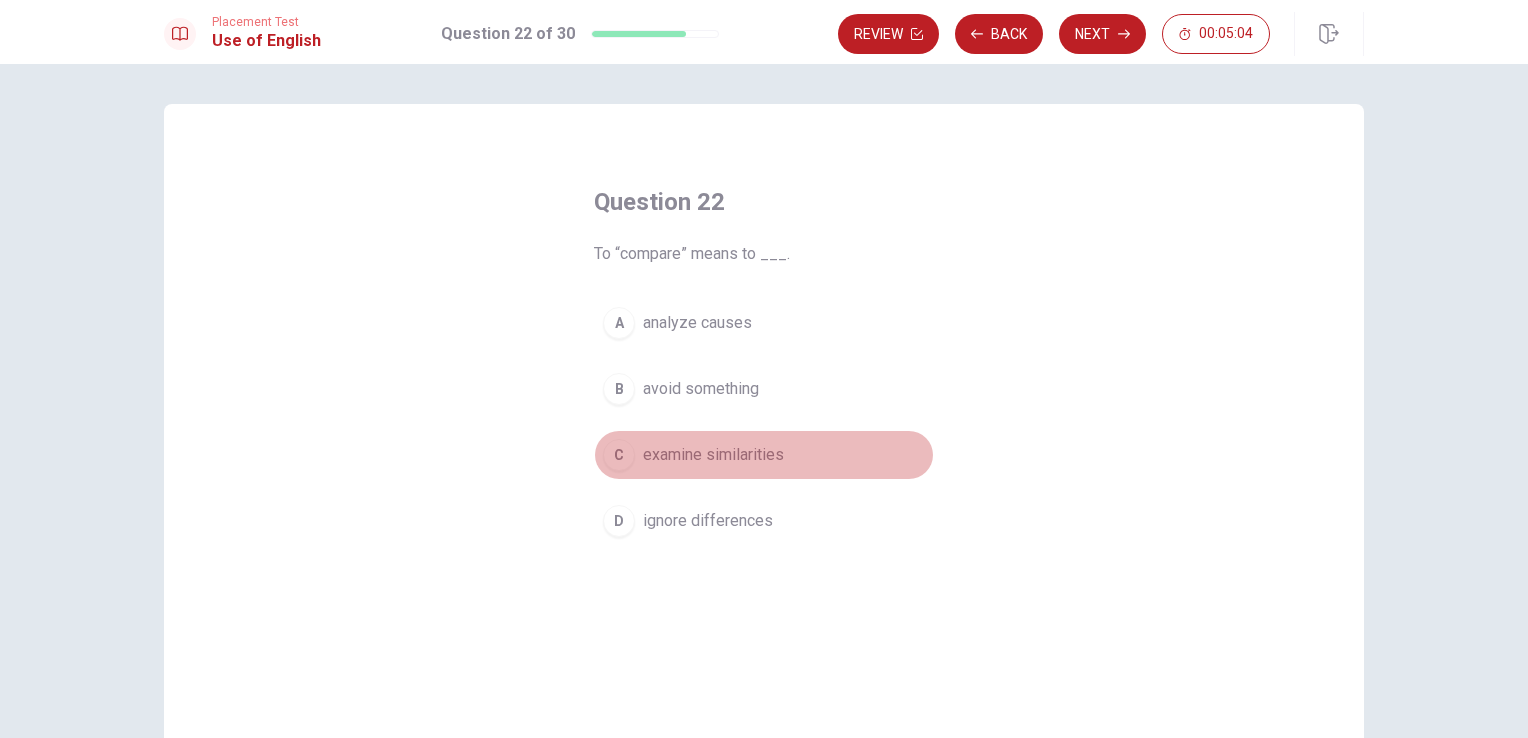 click on "examine similarities" at bounding box center [713, 455] 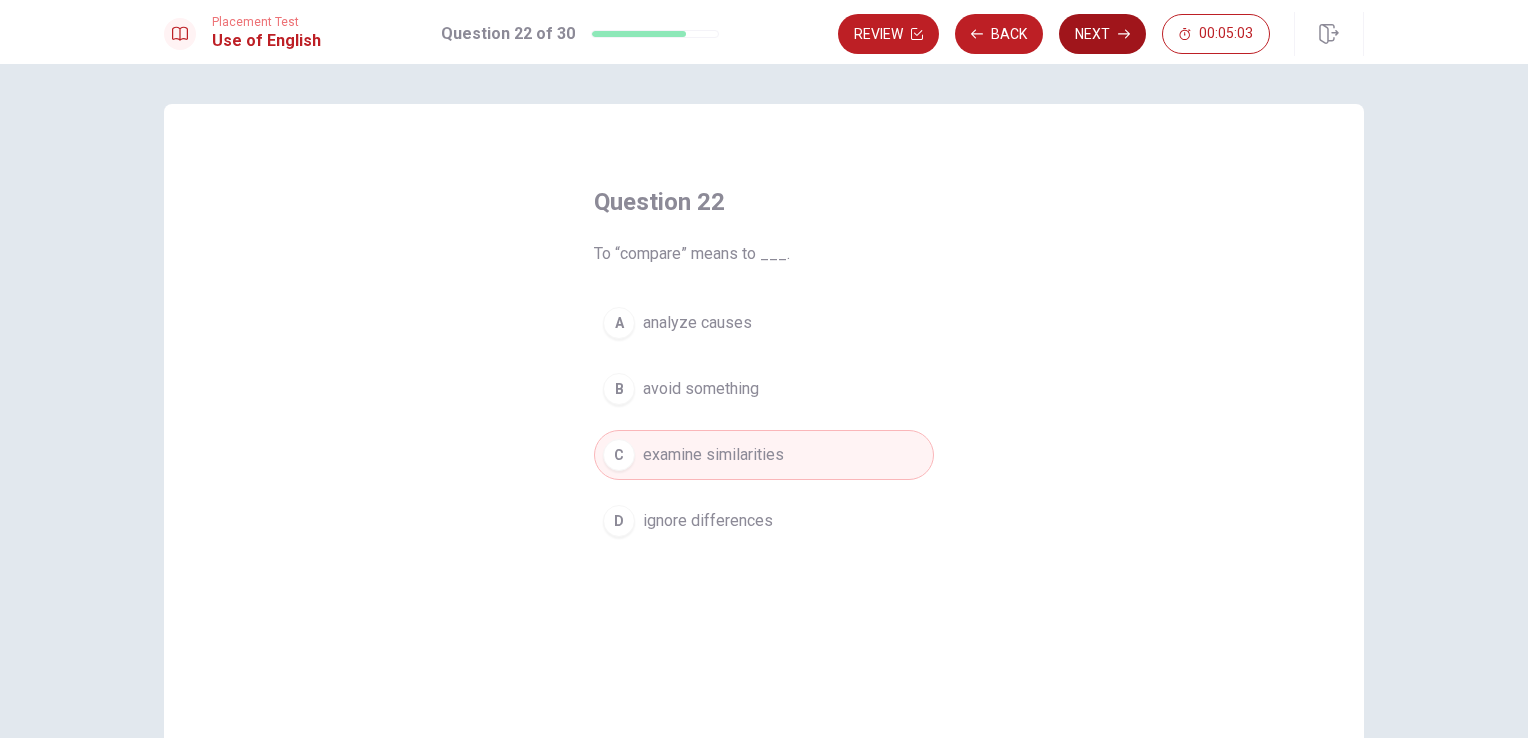 click on "Next" at bounding box center (1102, 34) 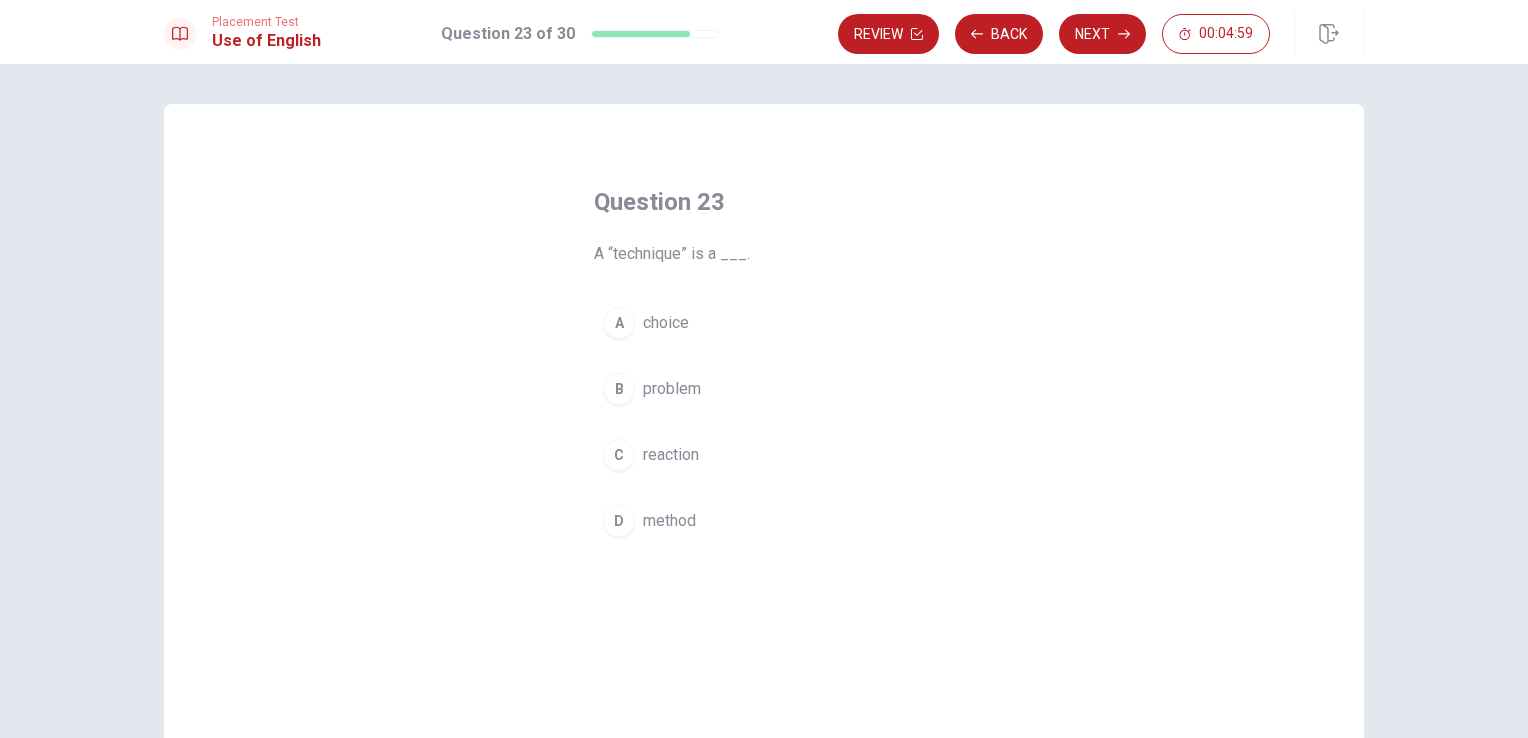 click on "method" at bounding box center (669, 521) 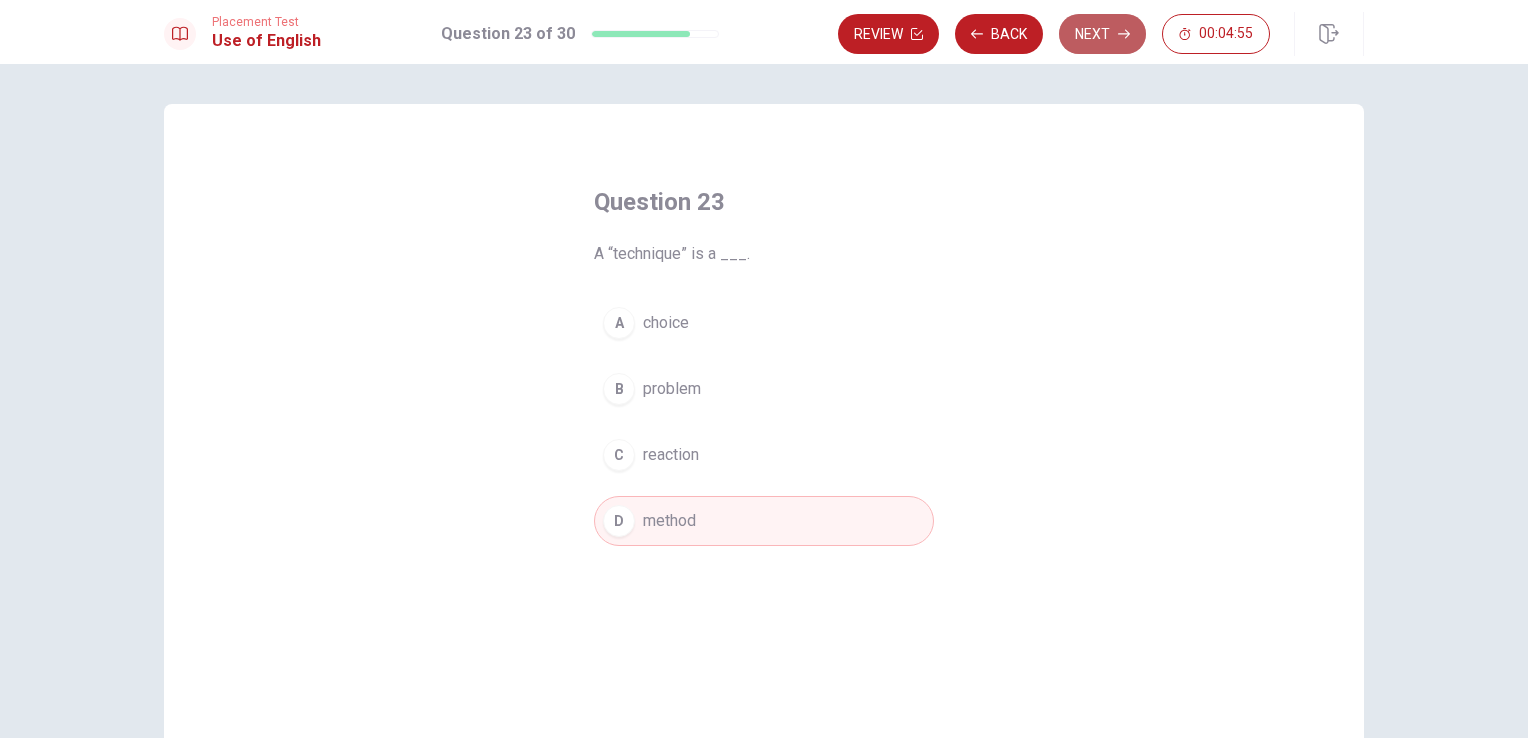click on "Next" at bounding box center [1102, 34] 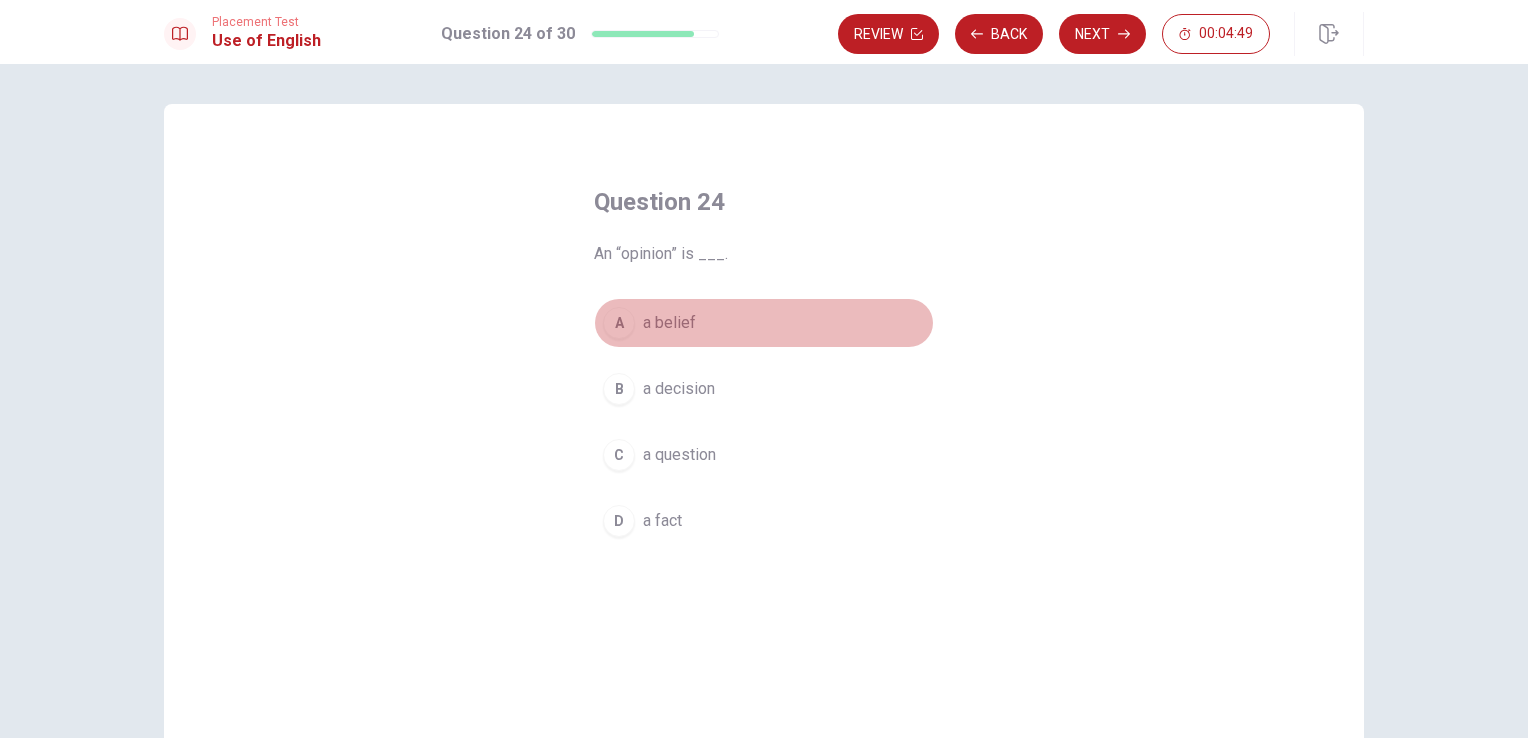 click on "a belief" at bounding box center (669, 323) 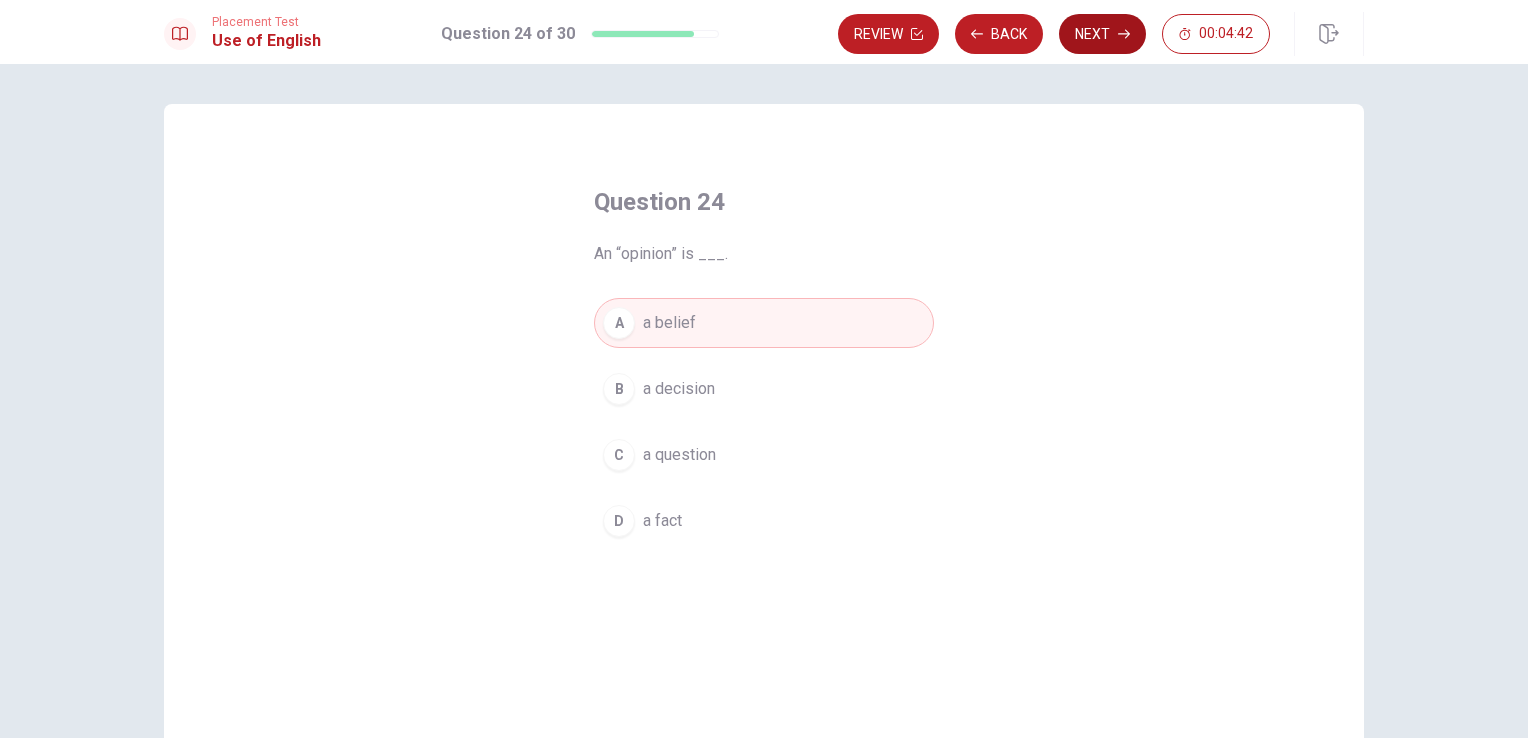 click on "Next" at bounding box center (1102, 34) 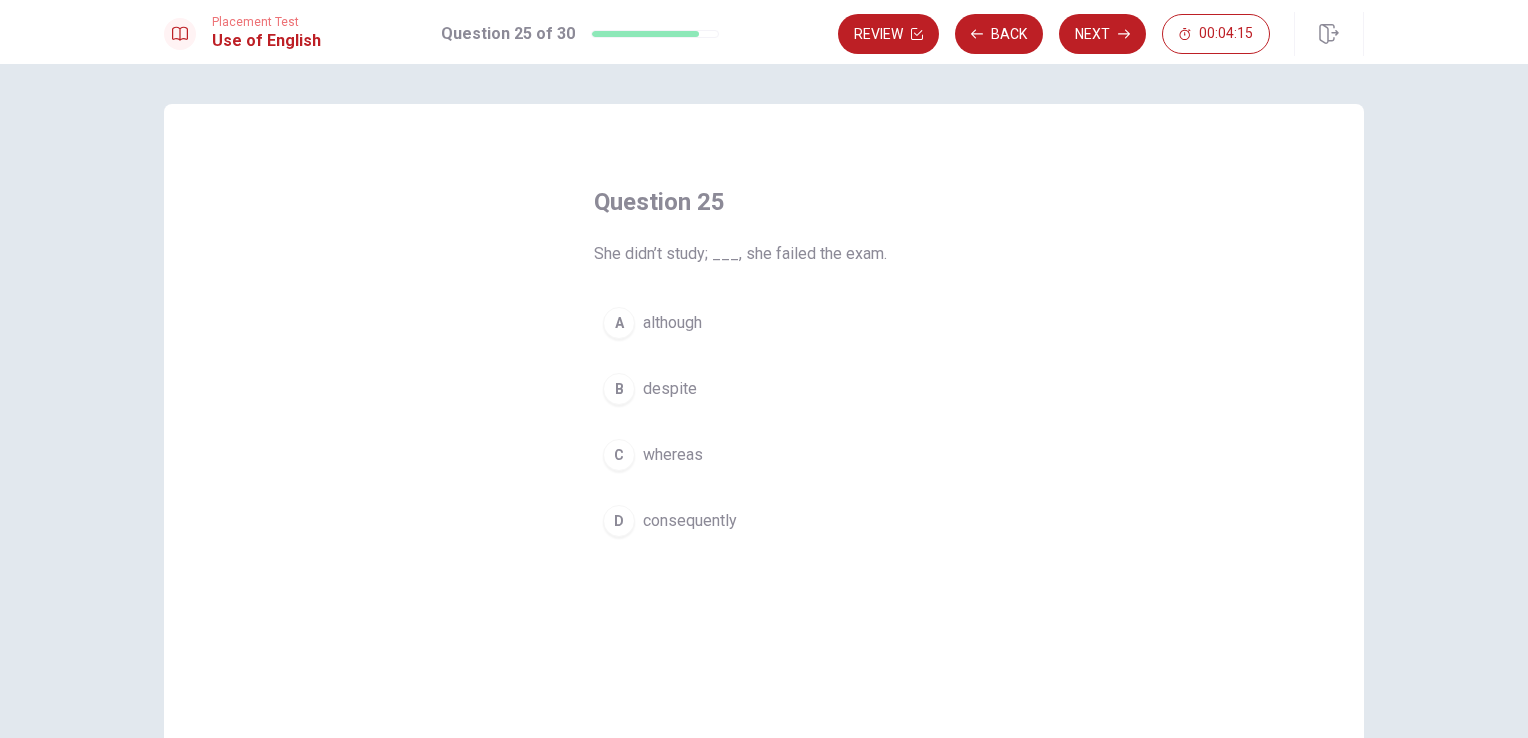 click on "consequently" at bounding box center (690, 521) 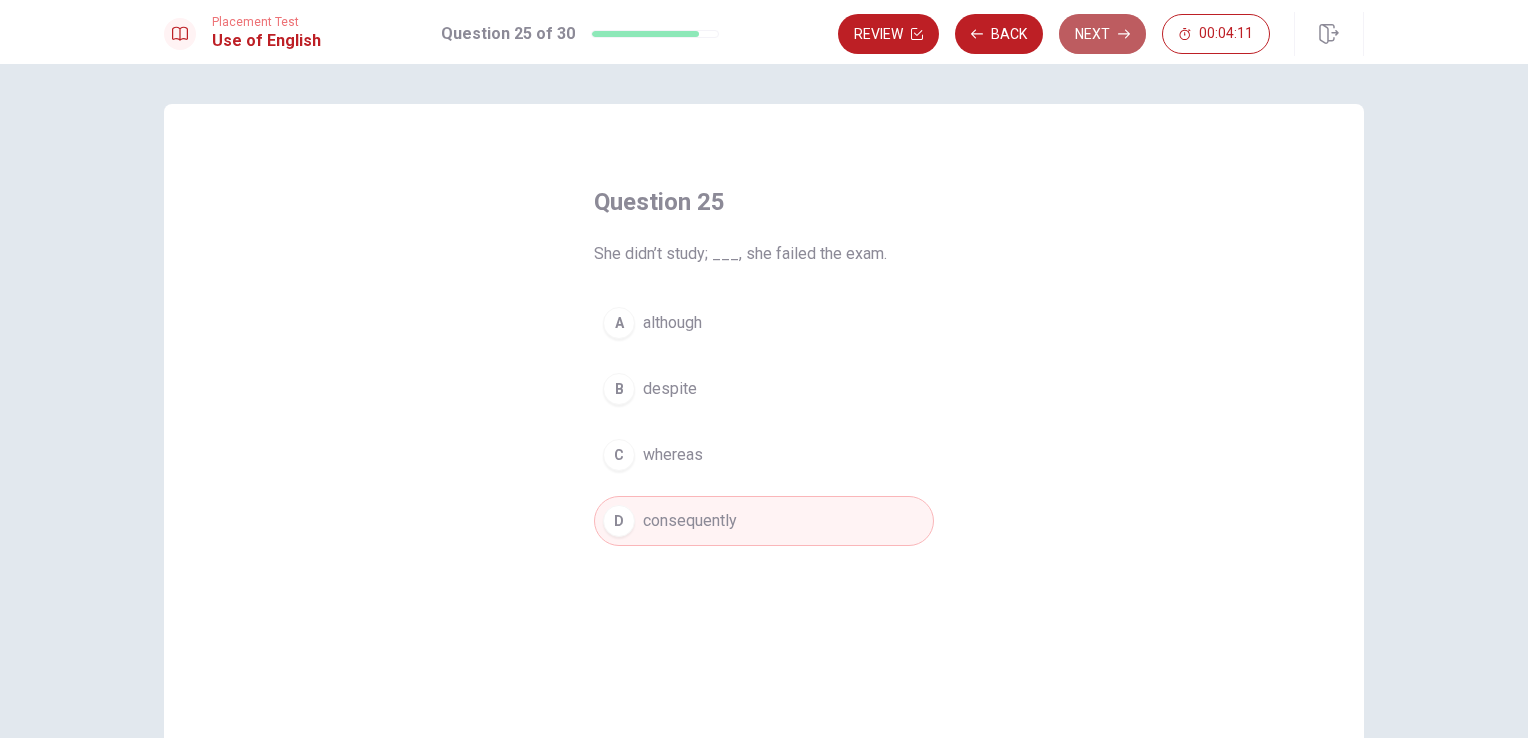 click on "Next" at bounding box center [1102, 34] 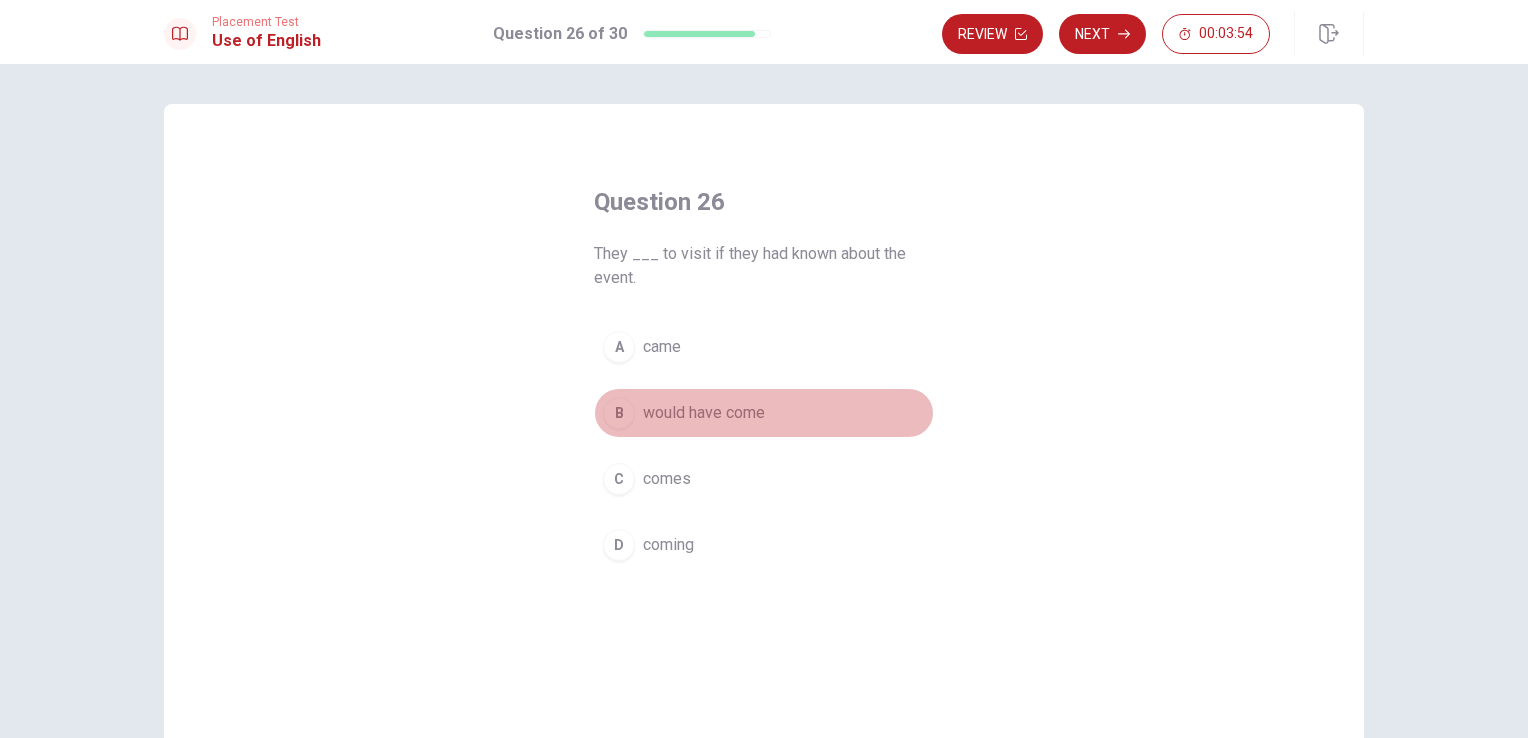 click on "would have come" at bounding box center [704, 413] 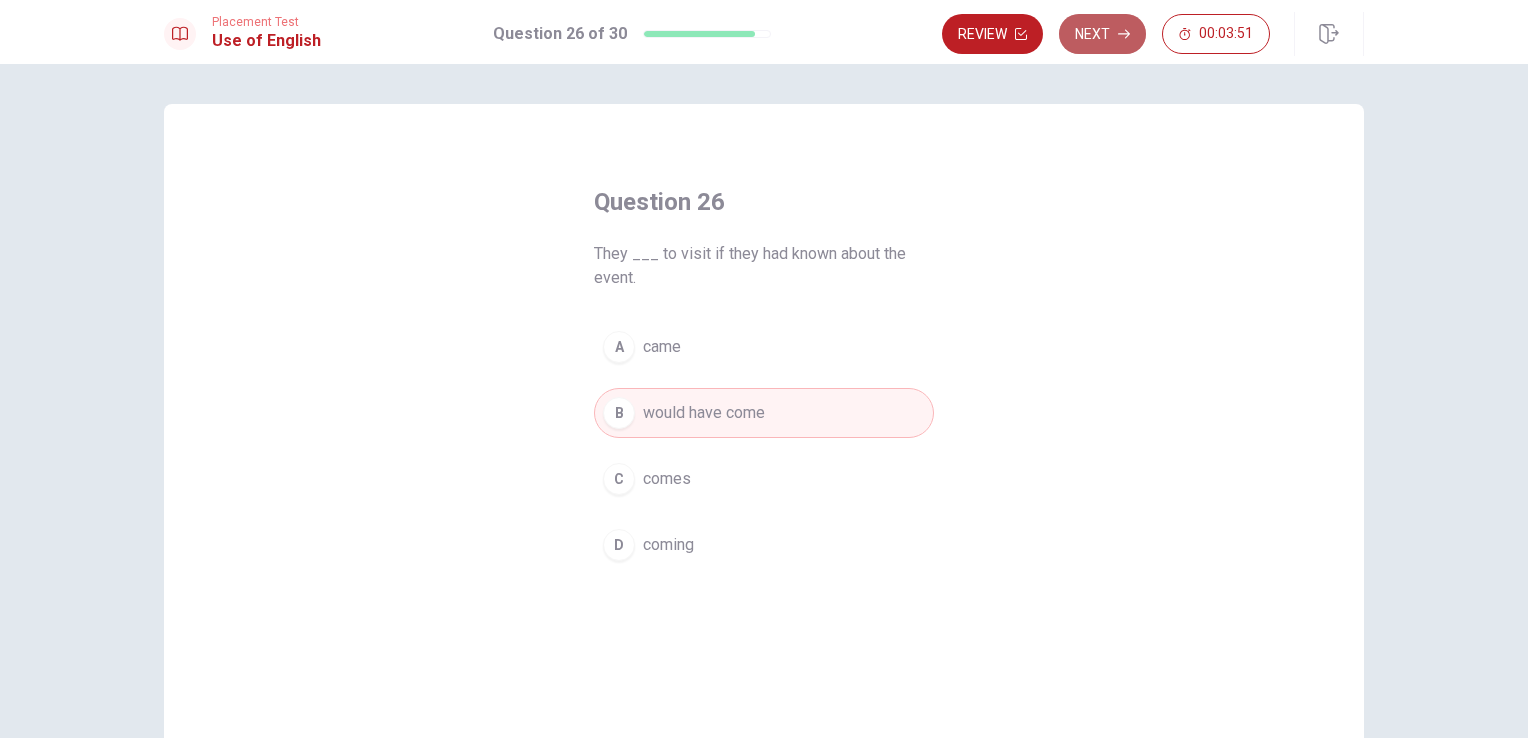 click 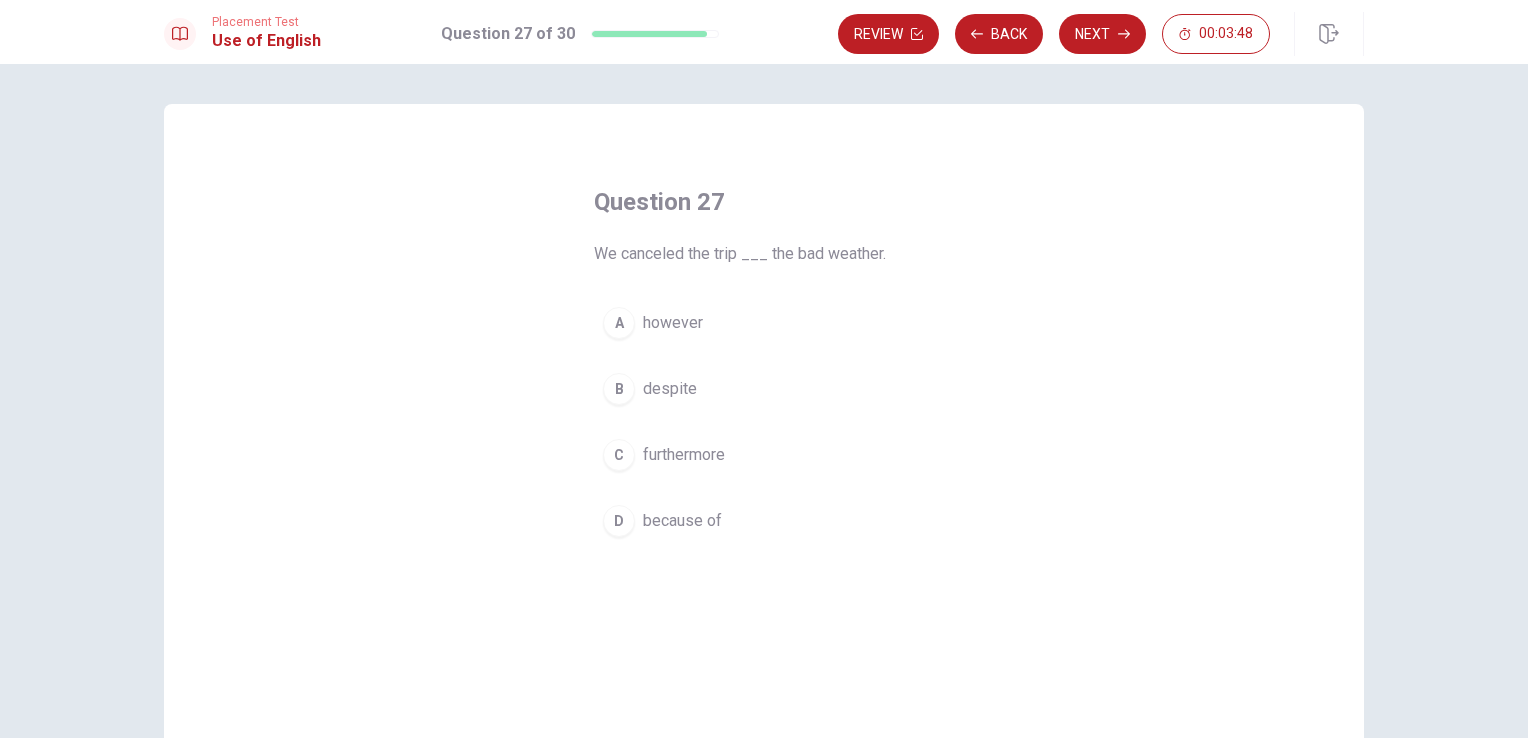 click on "because of" at bounding box center (682, 521) 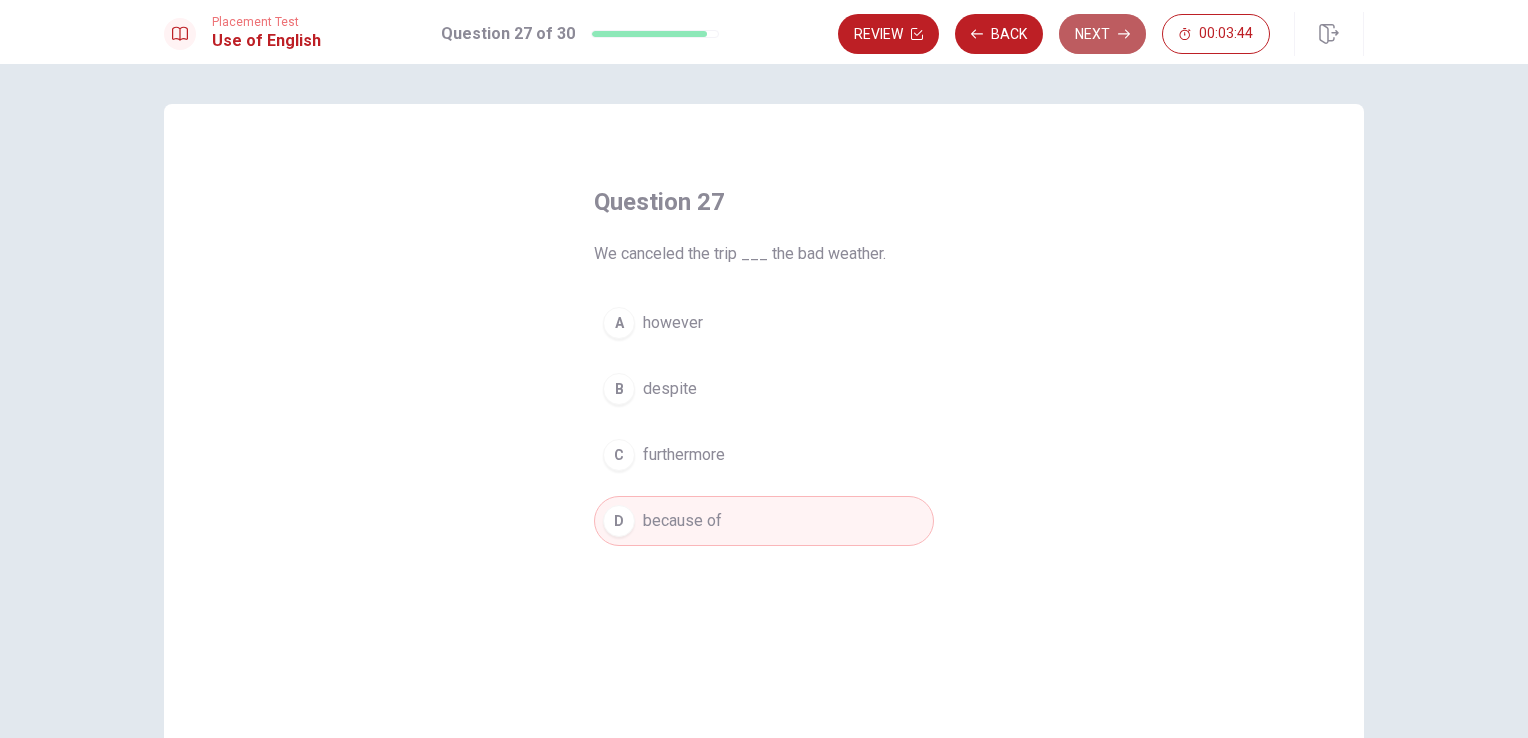 click on "Next" at bounding box center [1102, 34] 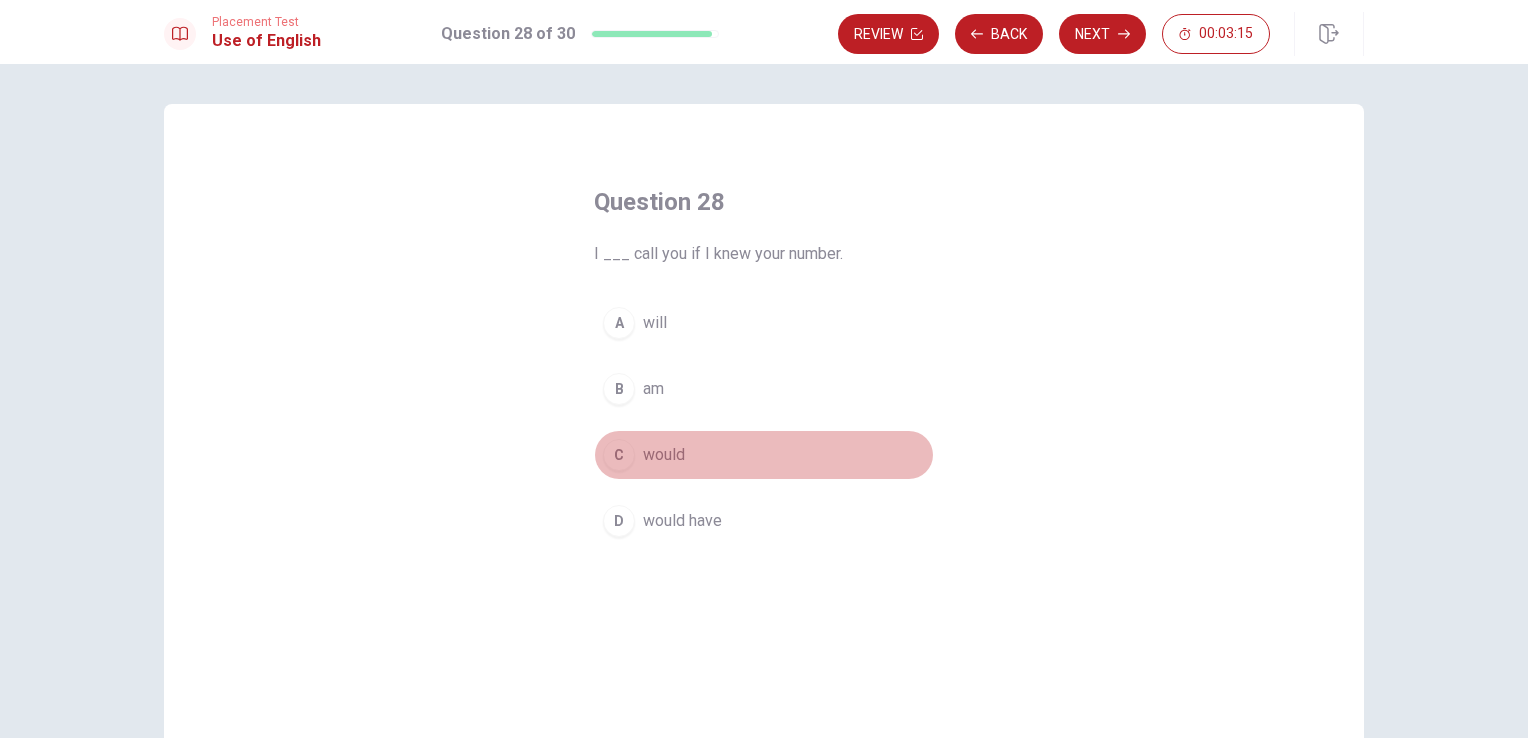 click on "would" at bounding box center (664, 455) 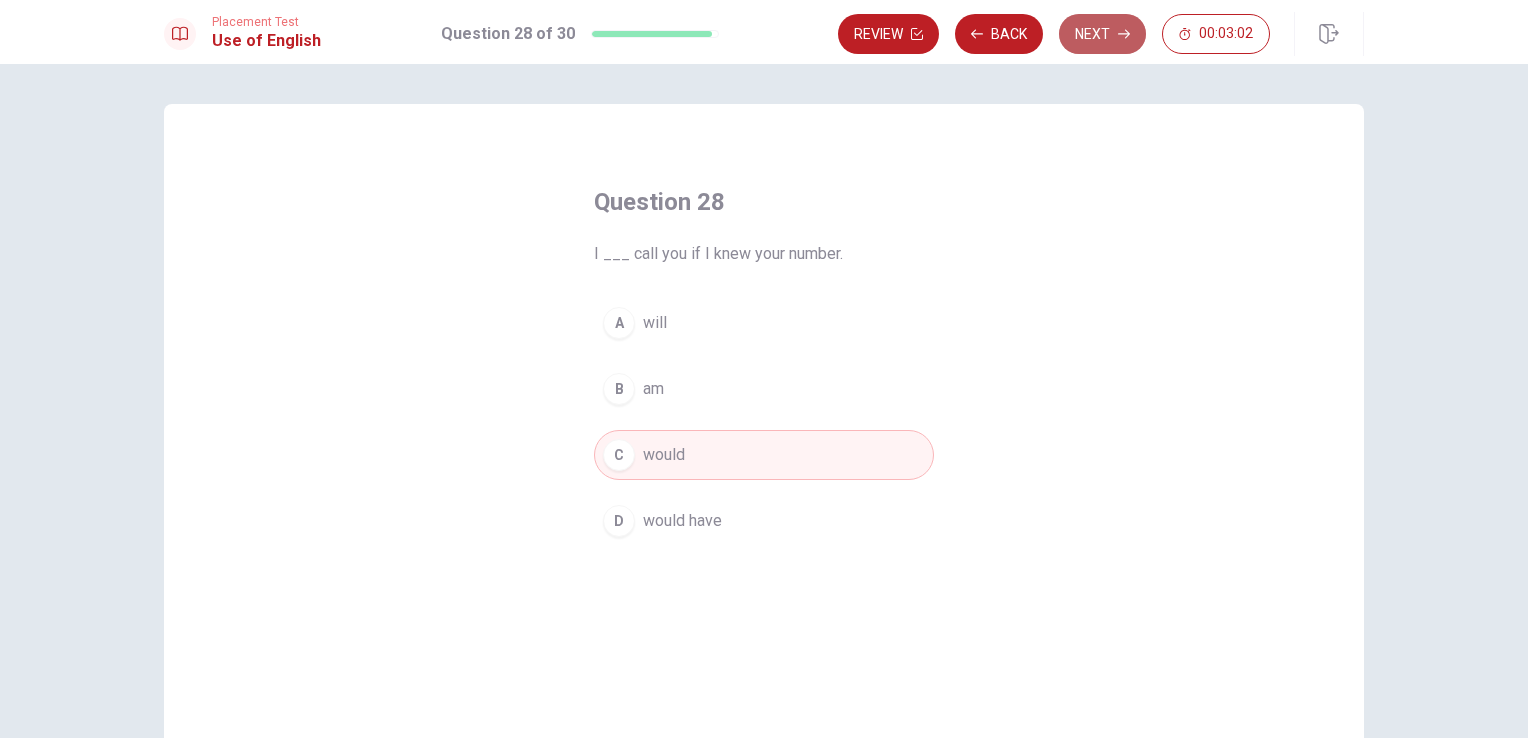 click on "Next" at bounding box center (1102, 34) 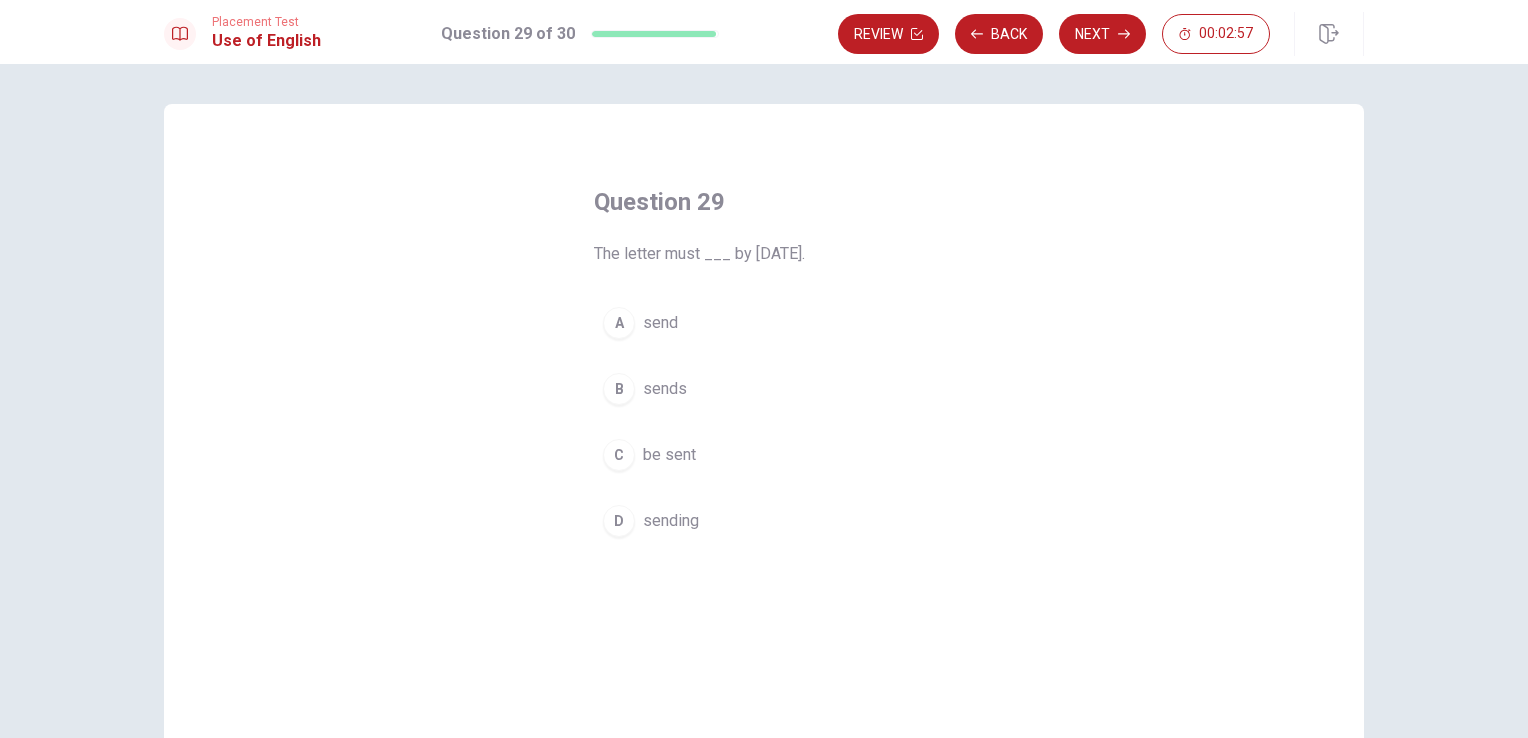 click on "be sent" at bounding box center (669, 455) 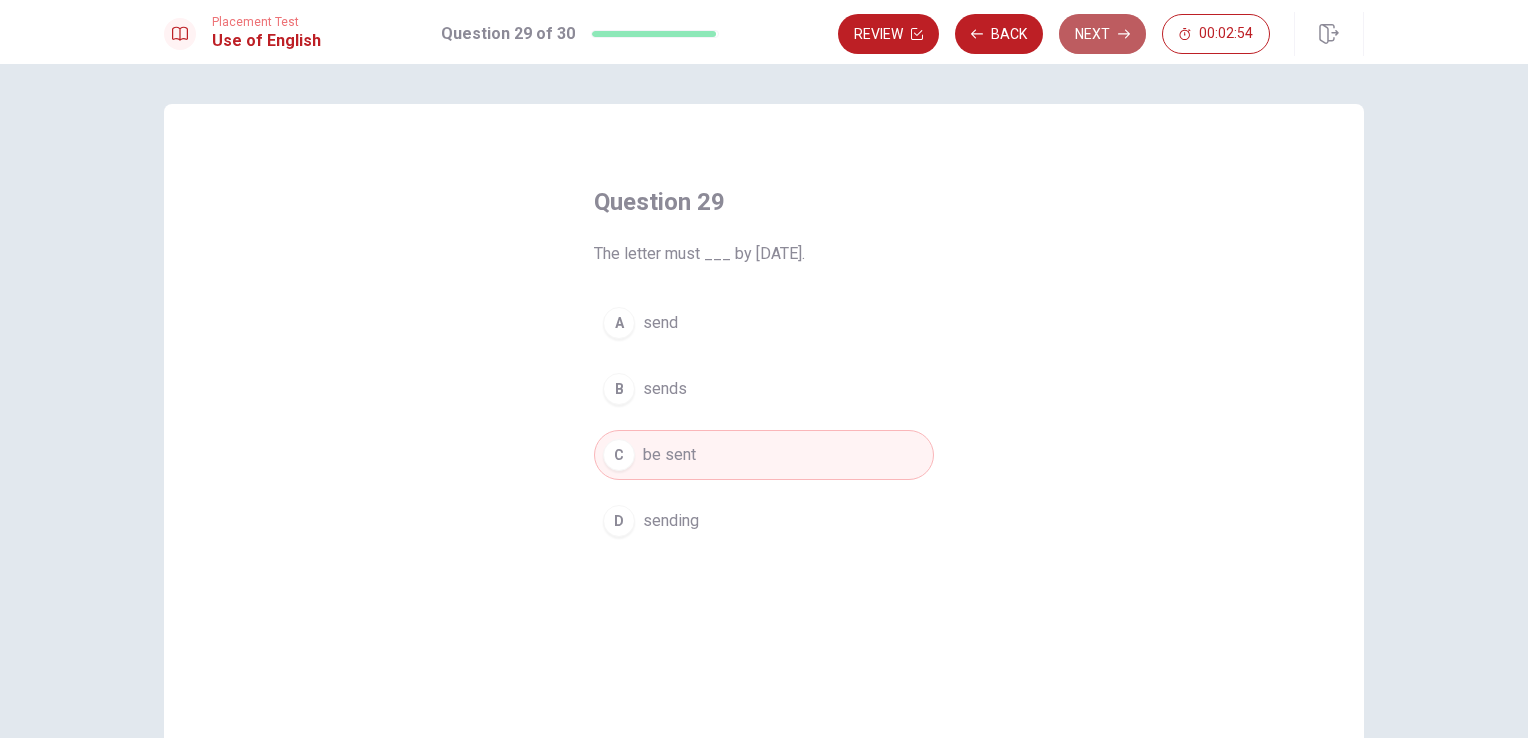 click on "Next" at bounding box center [1102, 34] 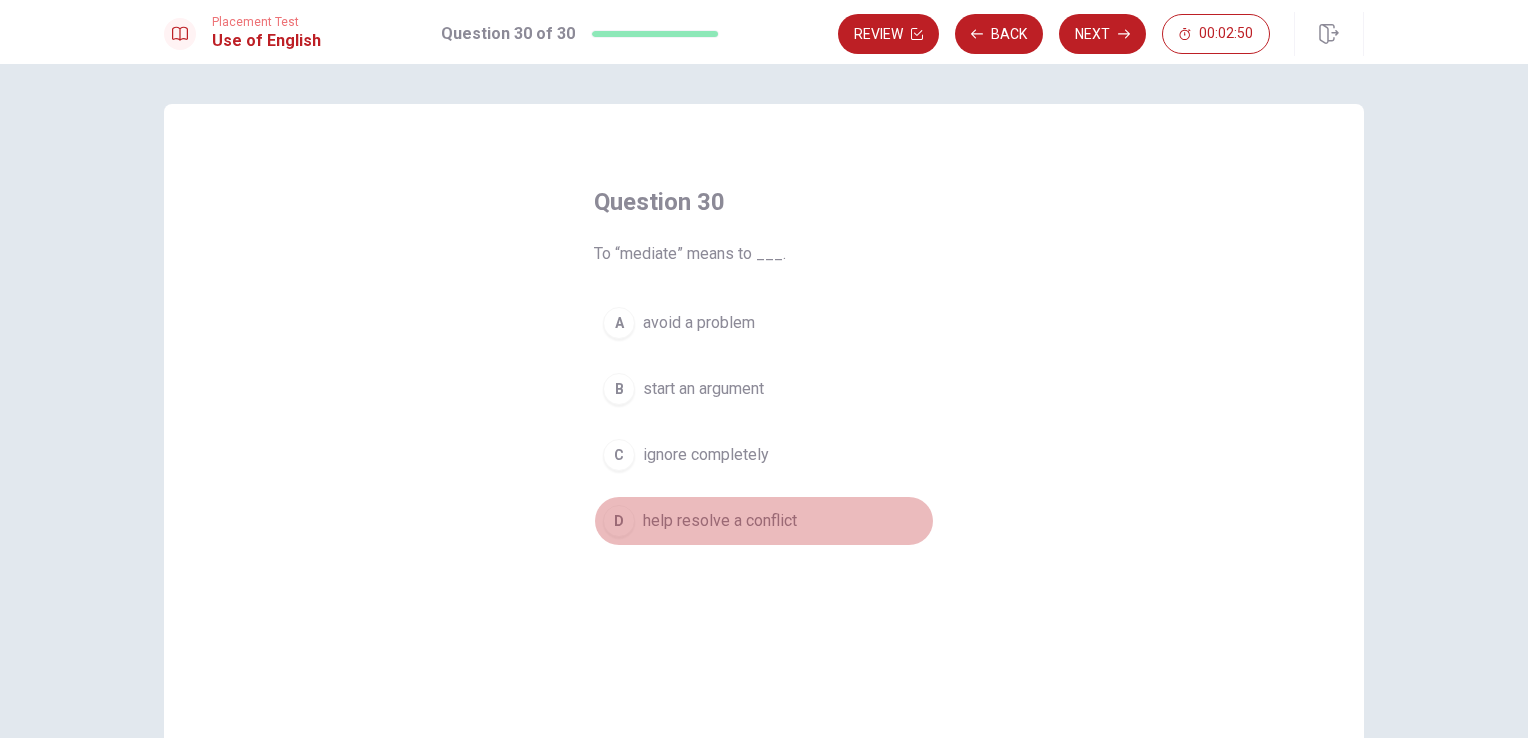 click on "help resolve a conflict" at bounding box center [720, 521] 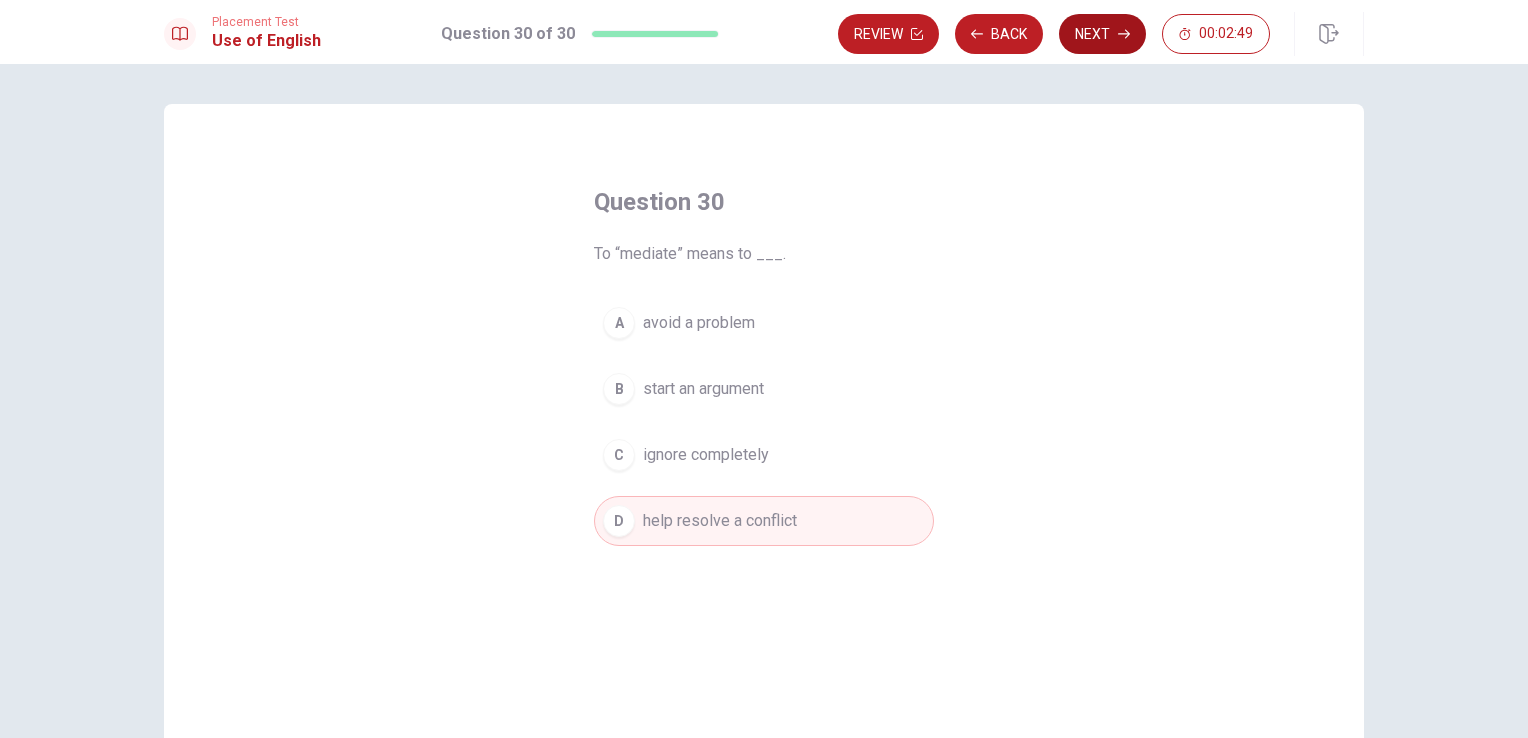 click on "Next" at bounding box center (1102, 34) 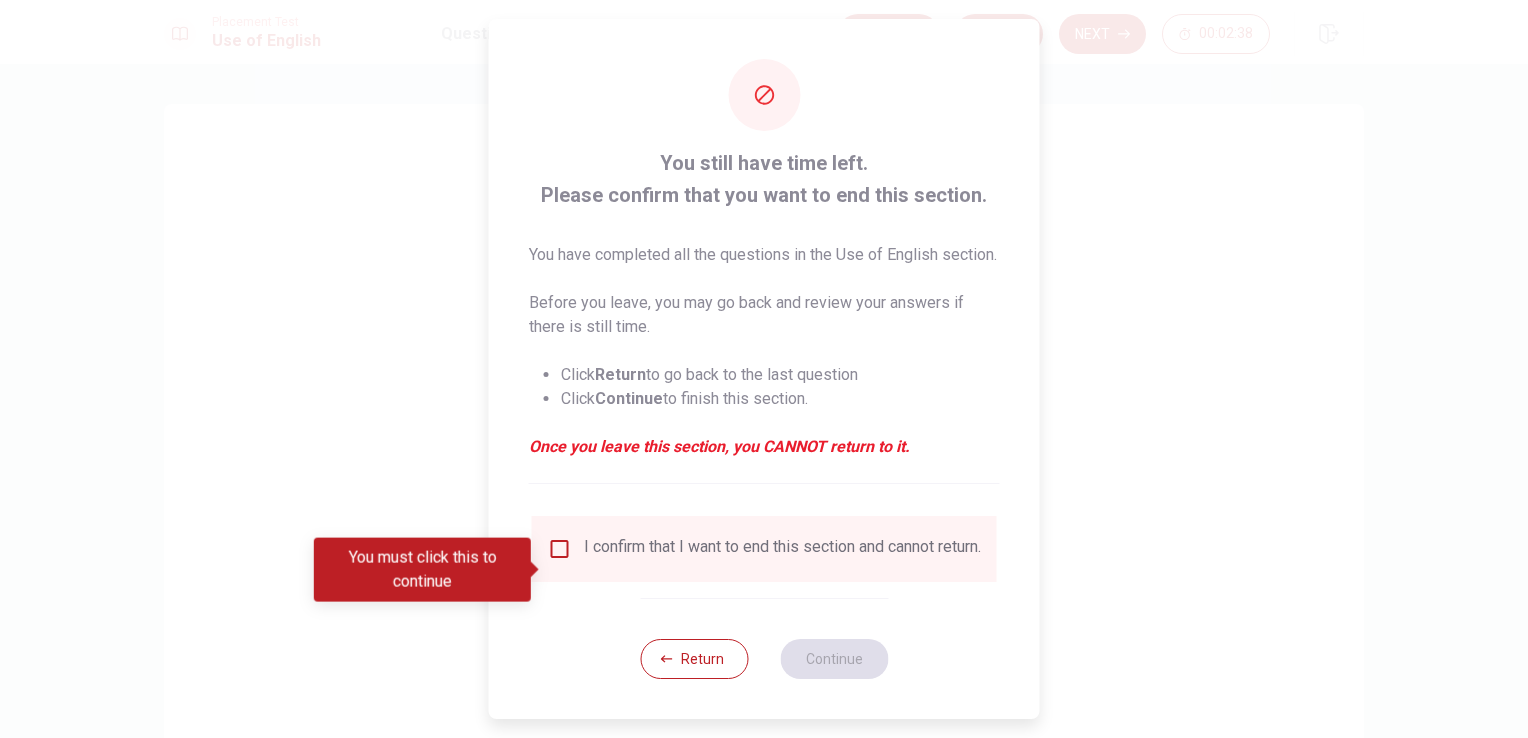 click at bounding box center [560, 549] 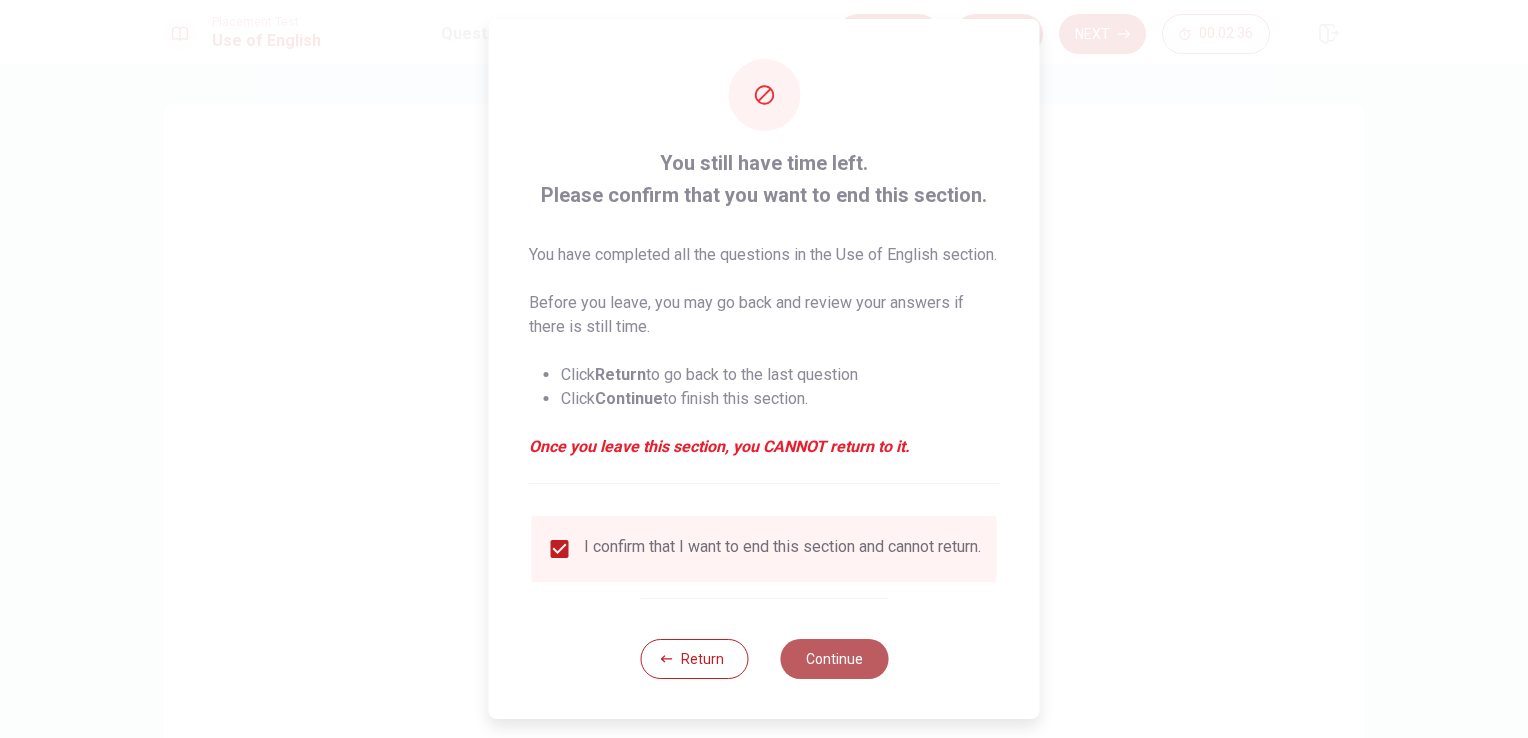 click on "Continue" at bounding box center [834, 659] 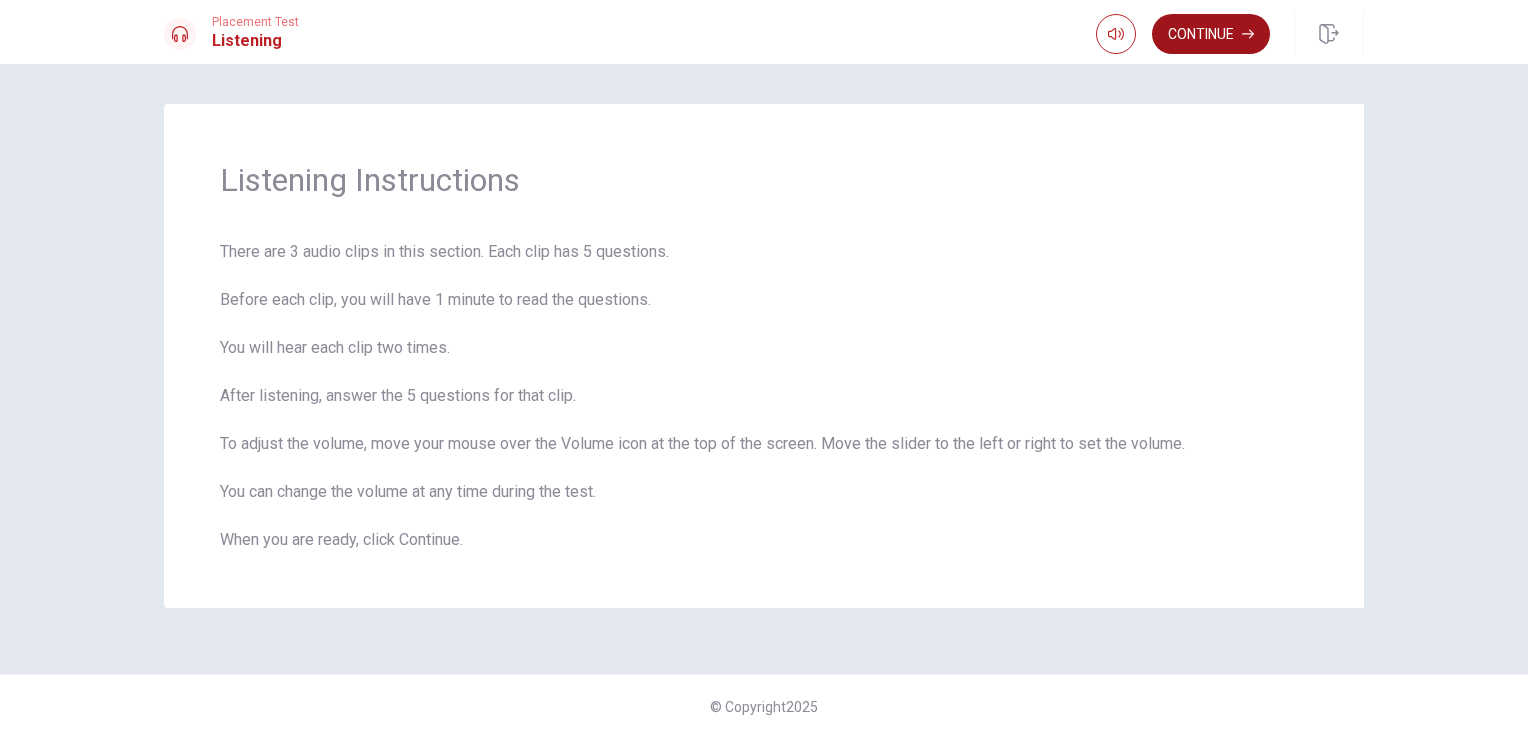 click on "Continue" at bounding box center (1211, 34) 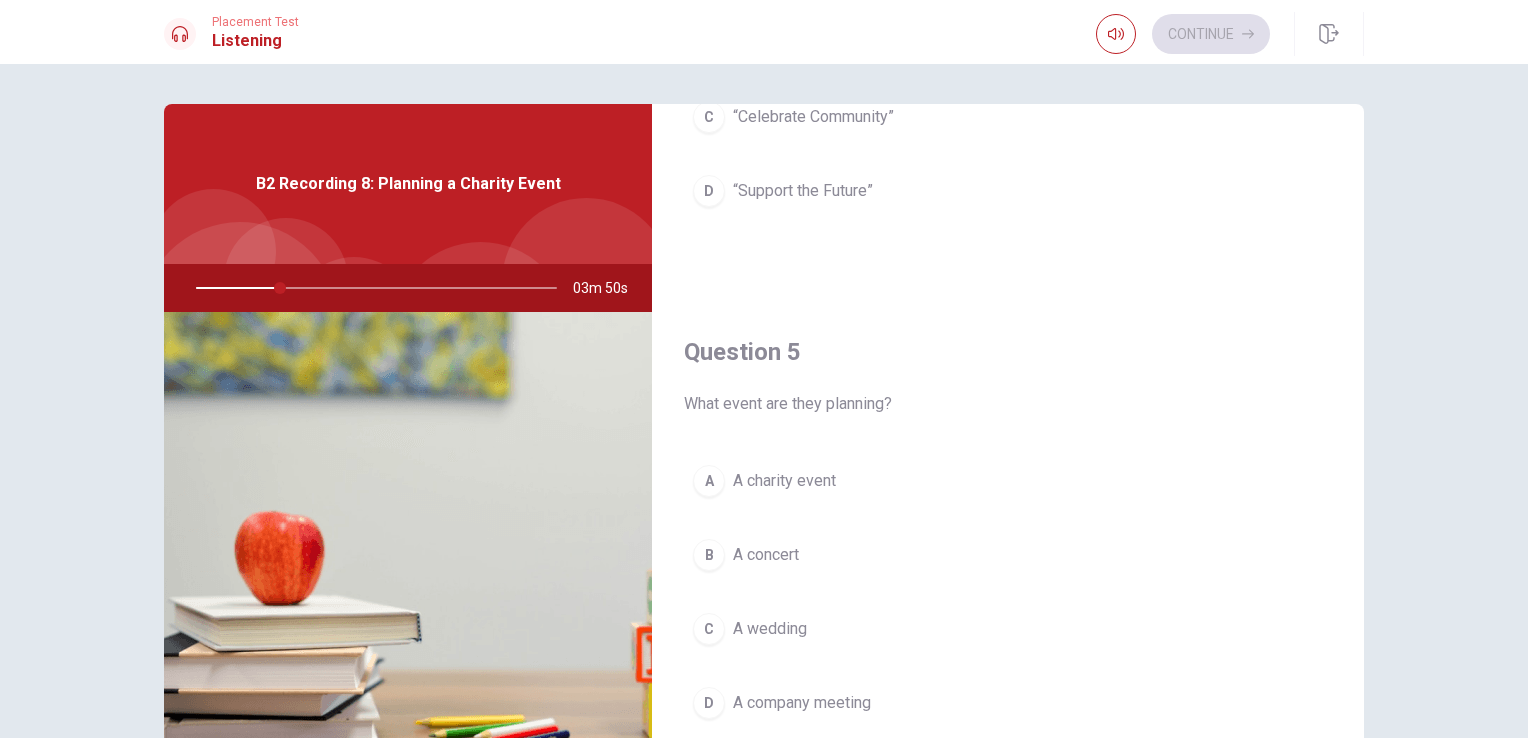 scroll, scrollTop: 1856, scrollLeft: 0, axis: vertical 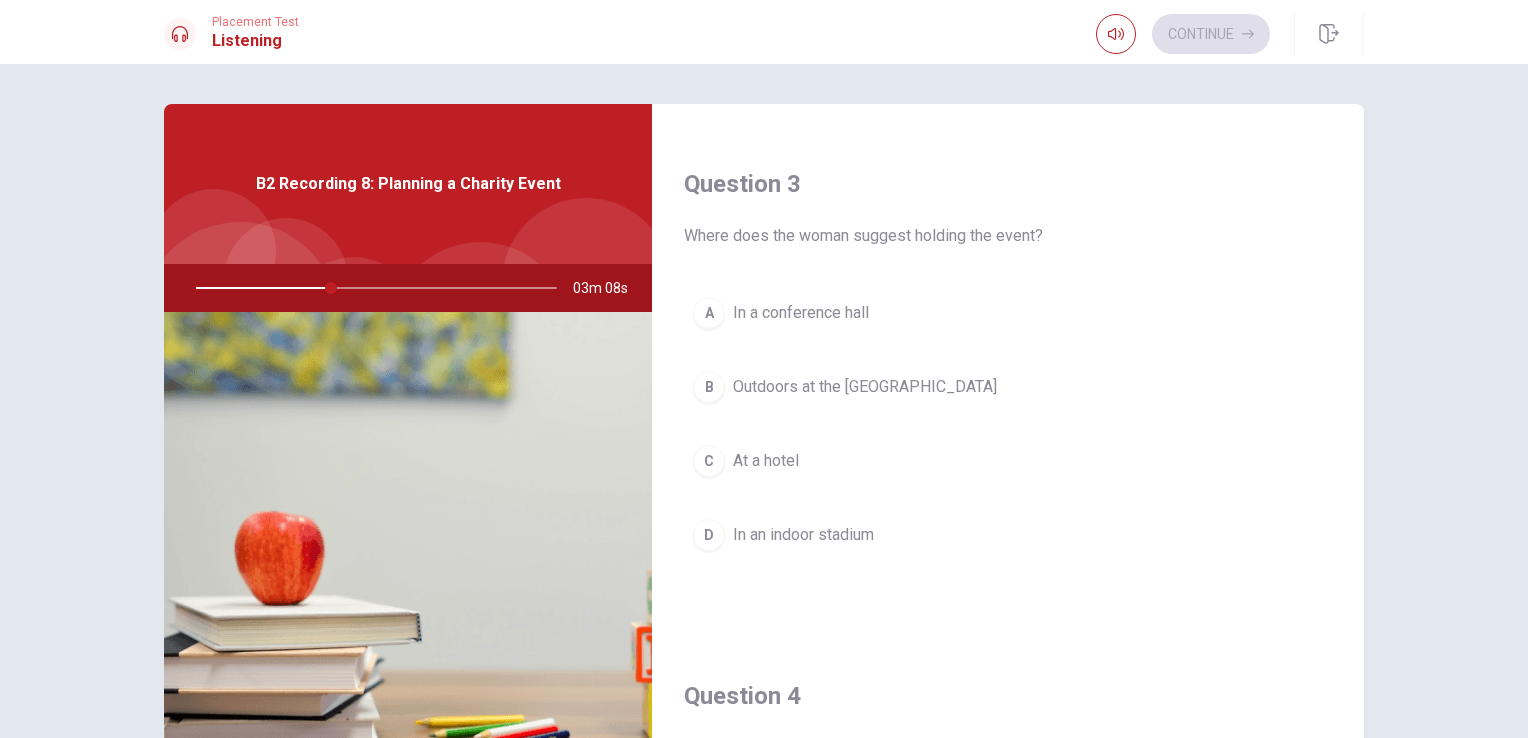 click on "Outdoors at the [GEOGRAPHIC_DATA]" at bounding box center [865, 387] 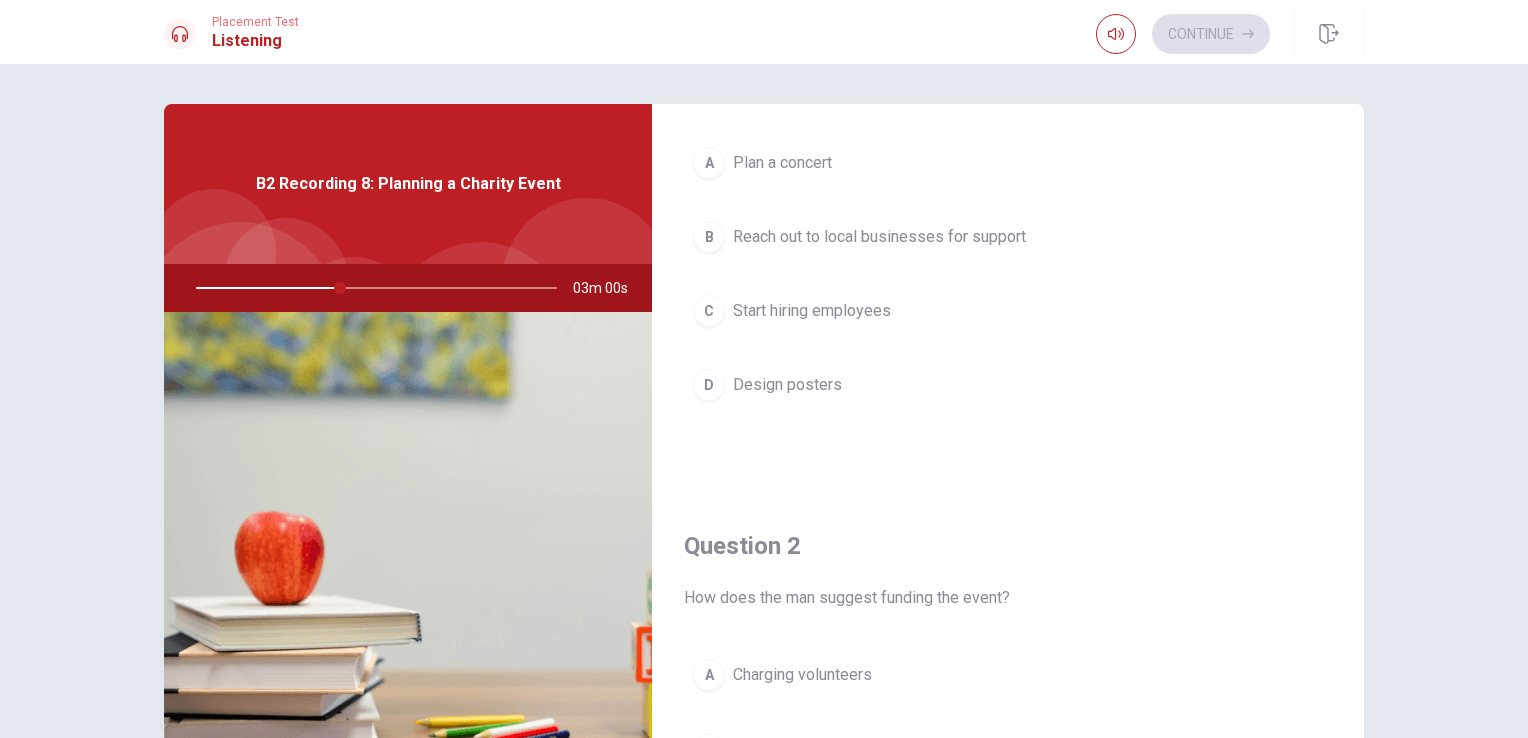 scroll, scrollTop: 400, scrollLeft: 0, axis: vertical 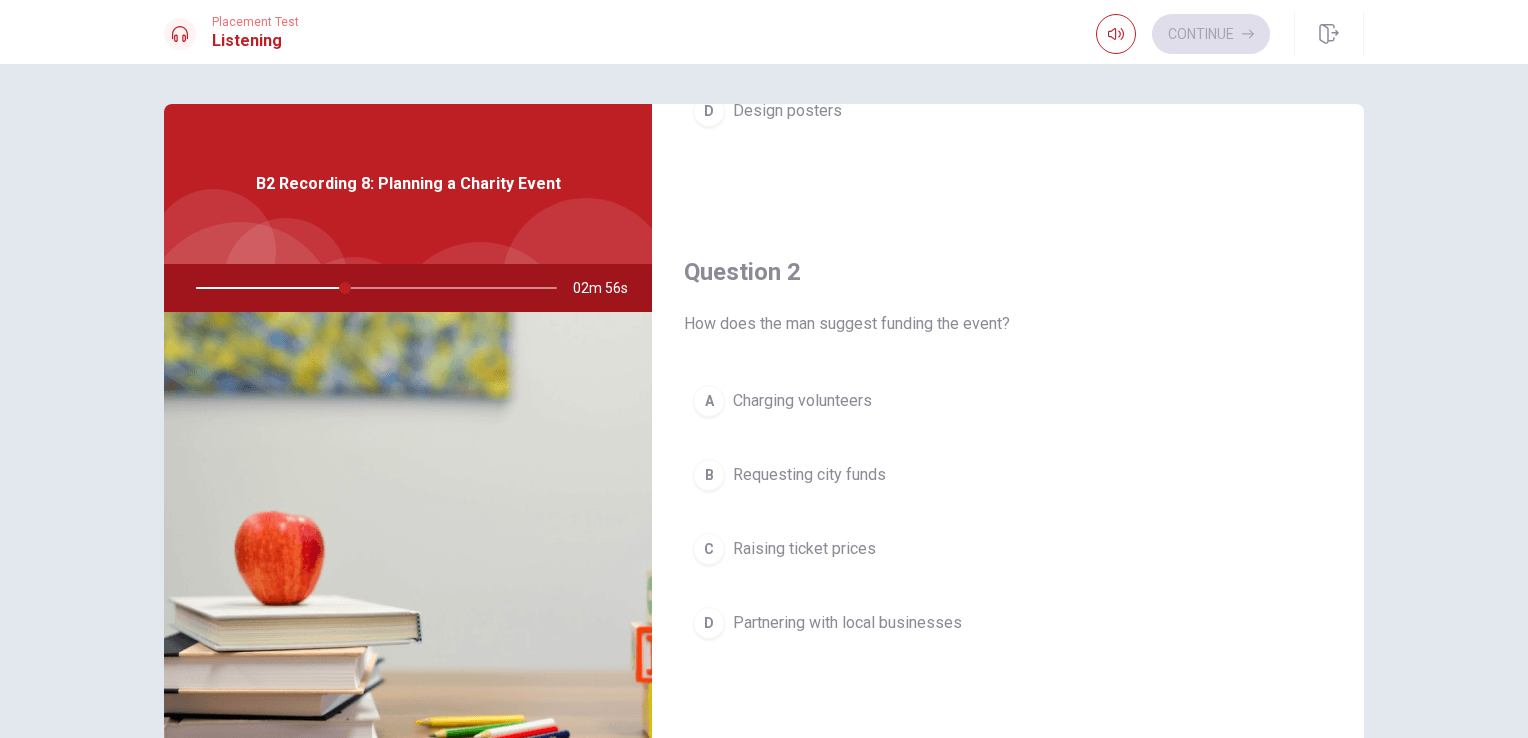 click on "Partnering with local businesses" at bounding box center [847, 623] 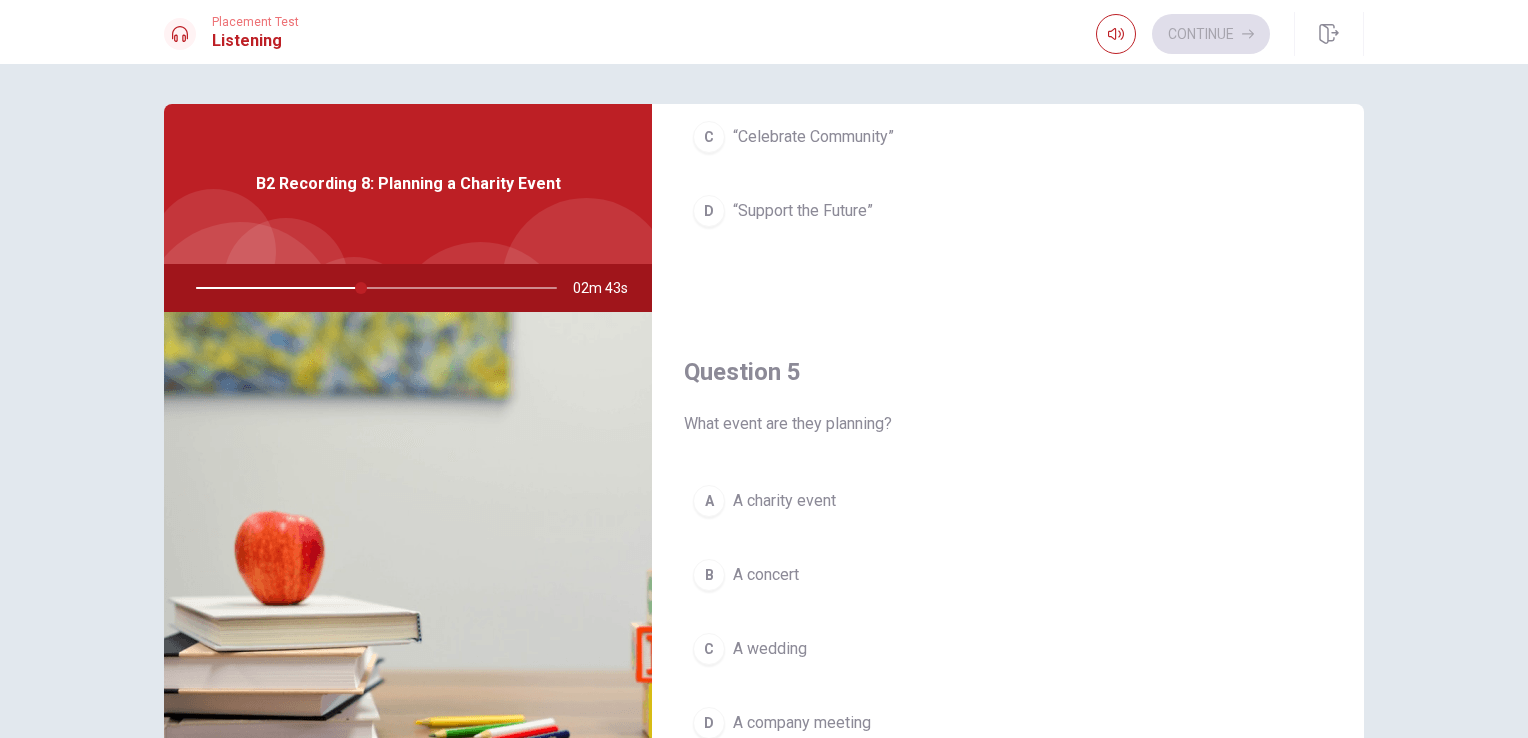 scroll, scrollTop: 1856, scrollLeft: 0, axis: vertical 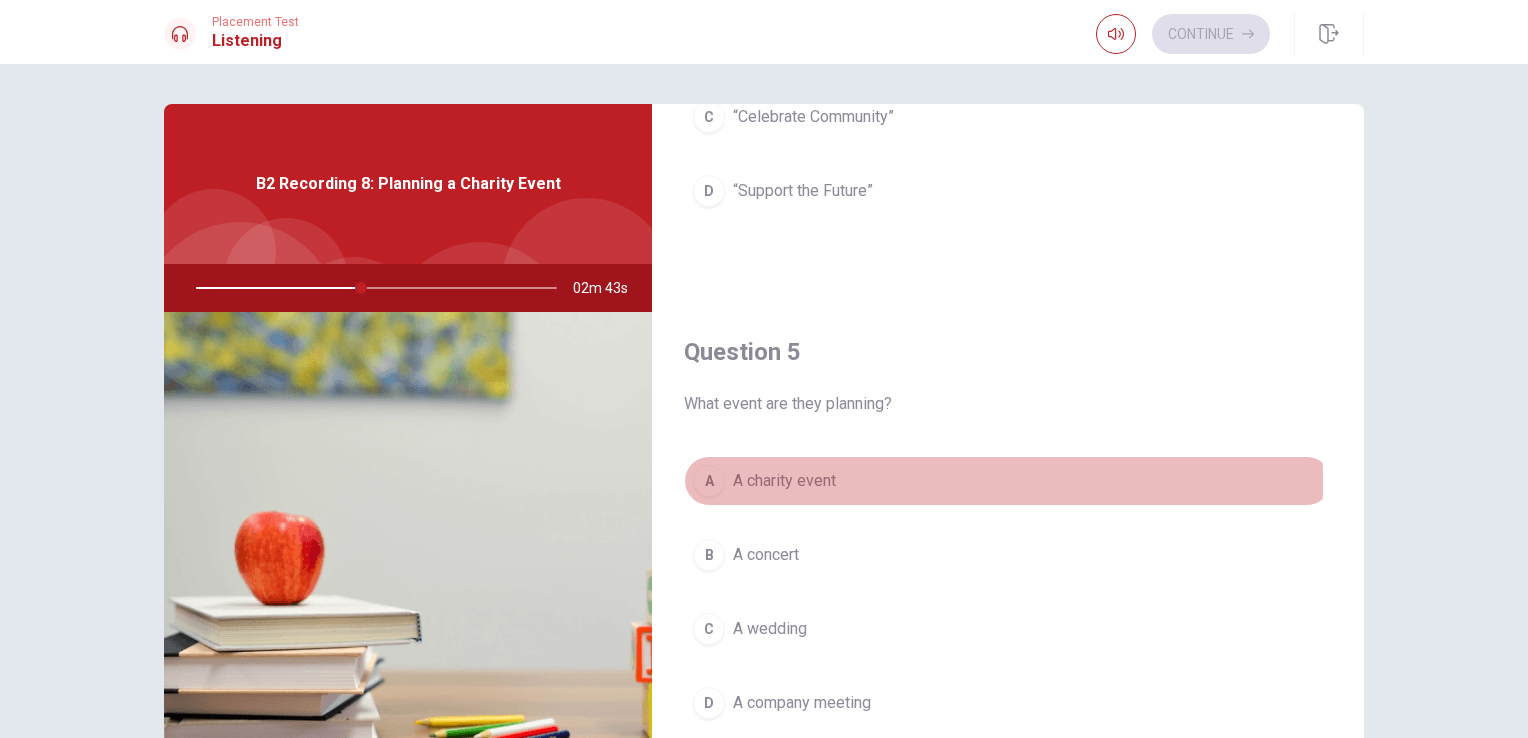 click on "A charity event" at bounding box center (784, 481) 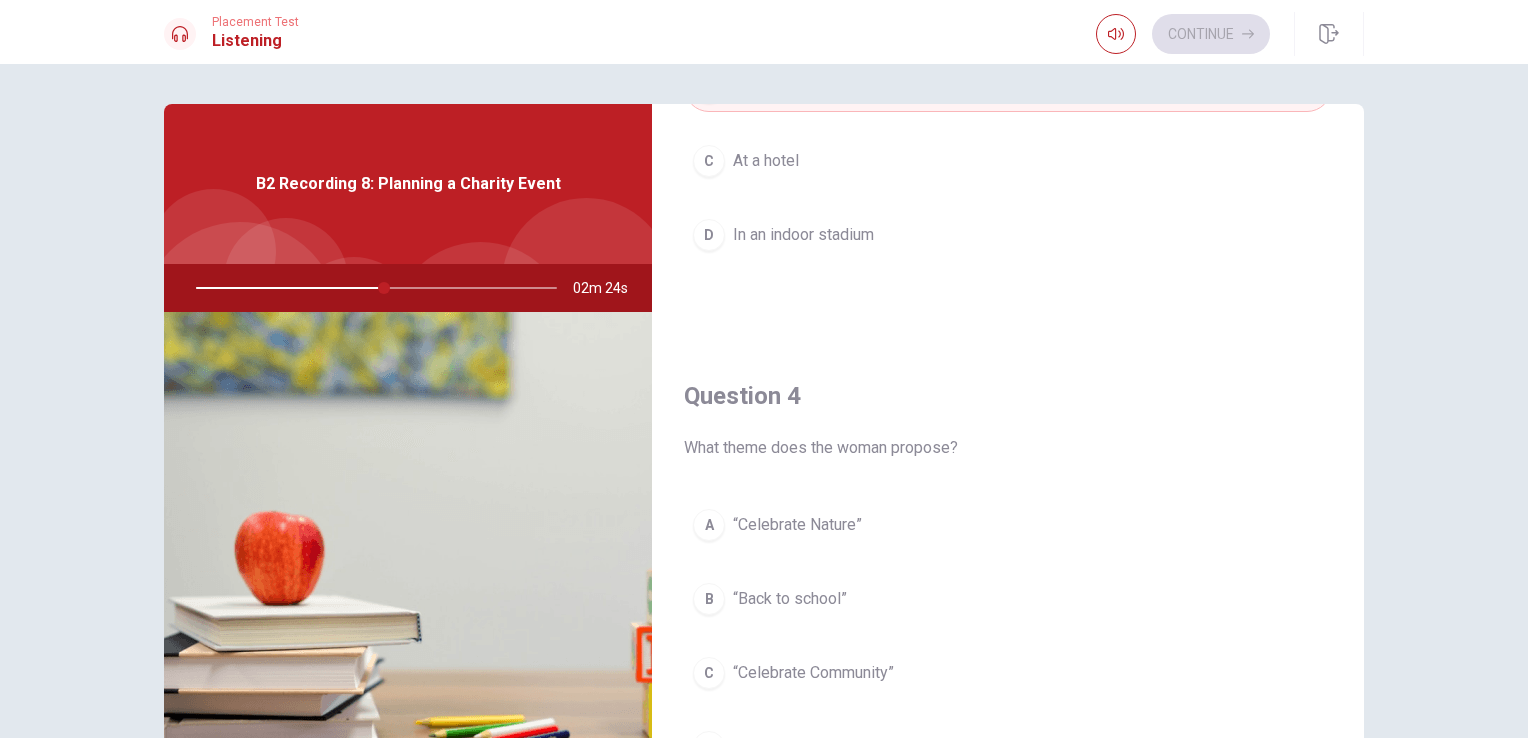 scroll, scrollTop: 1400, scrollLeft: 0, axis: vertical 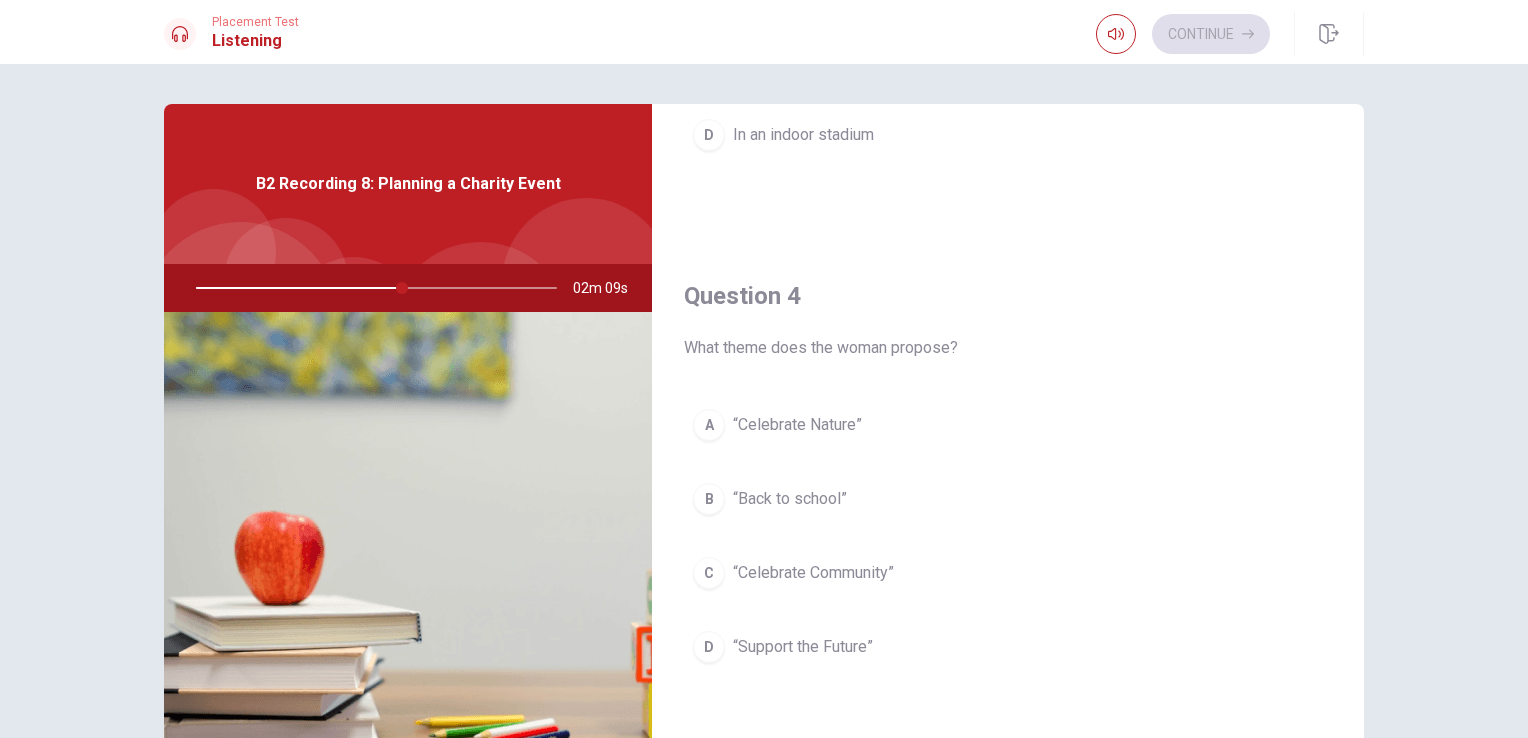 click on "“Celebrate Community”" at bounding box center [813, 573] 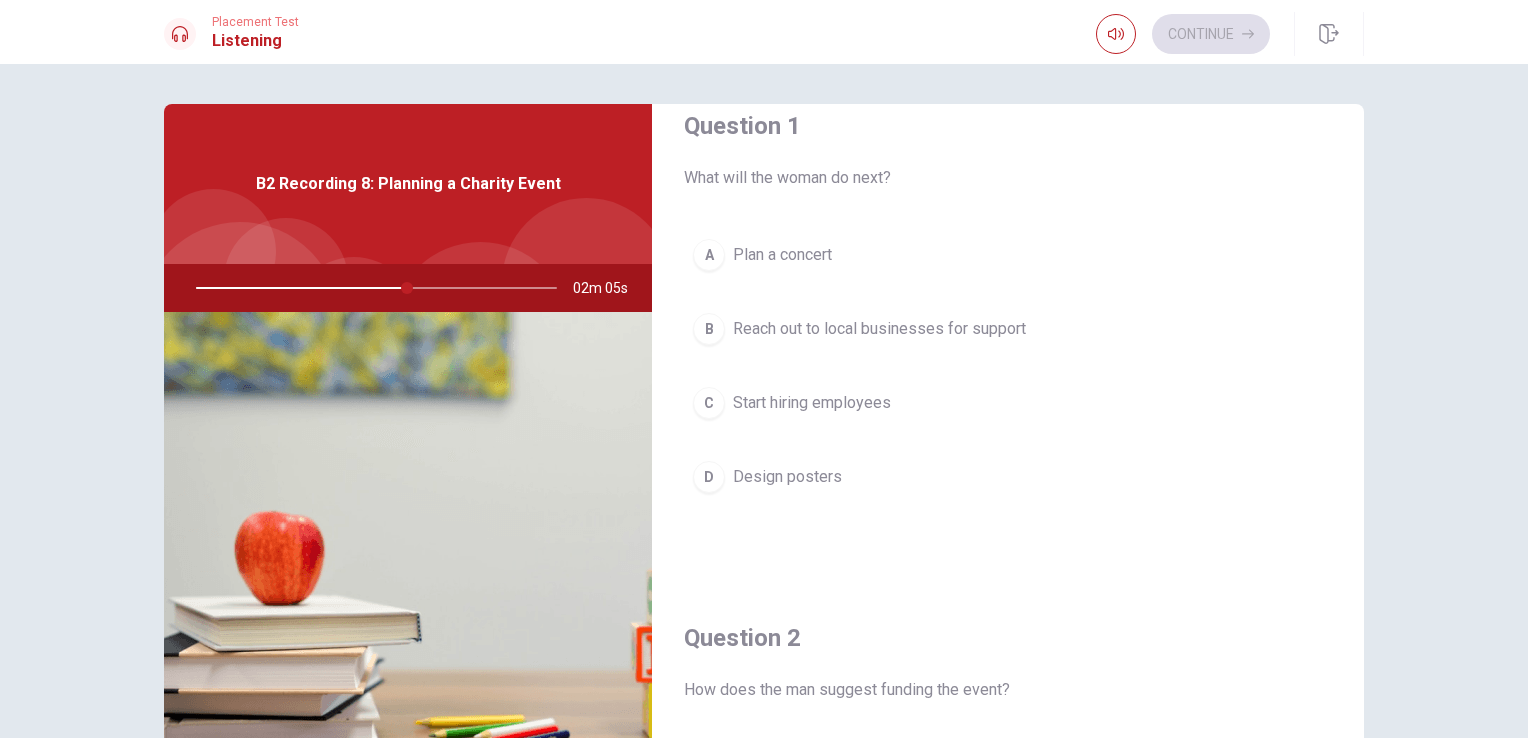 scroll, scrollTop: 0, scrollLeft: 0, axis: both 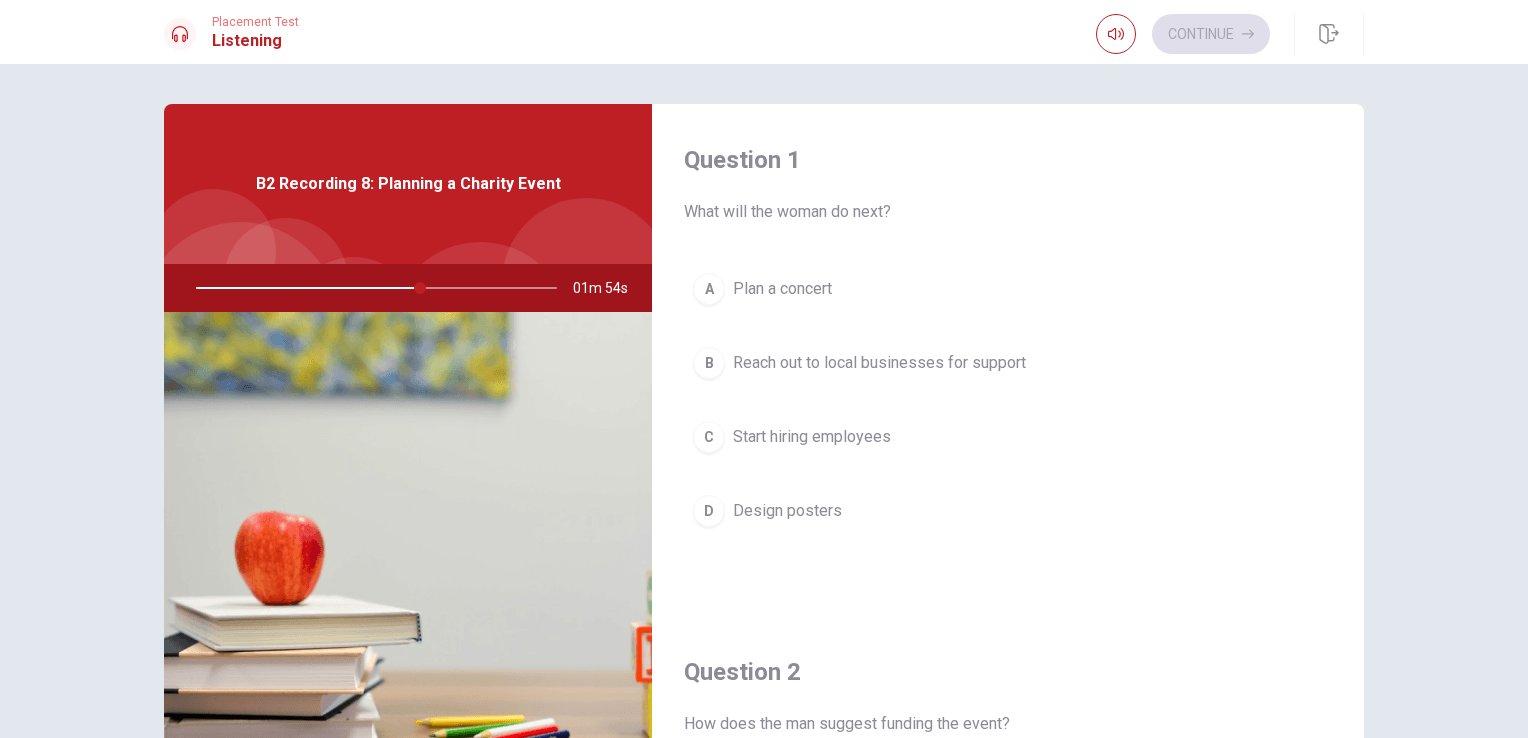click on "Reach out to local businesses for support" at bounding box center (879, 363) 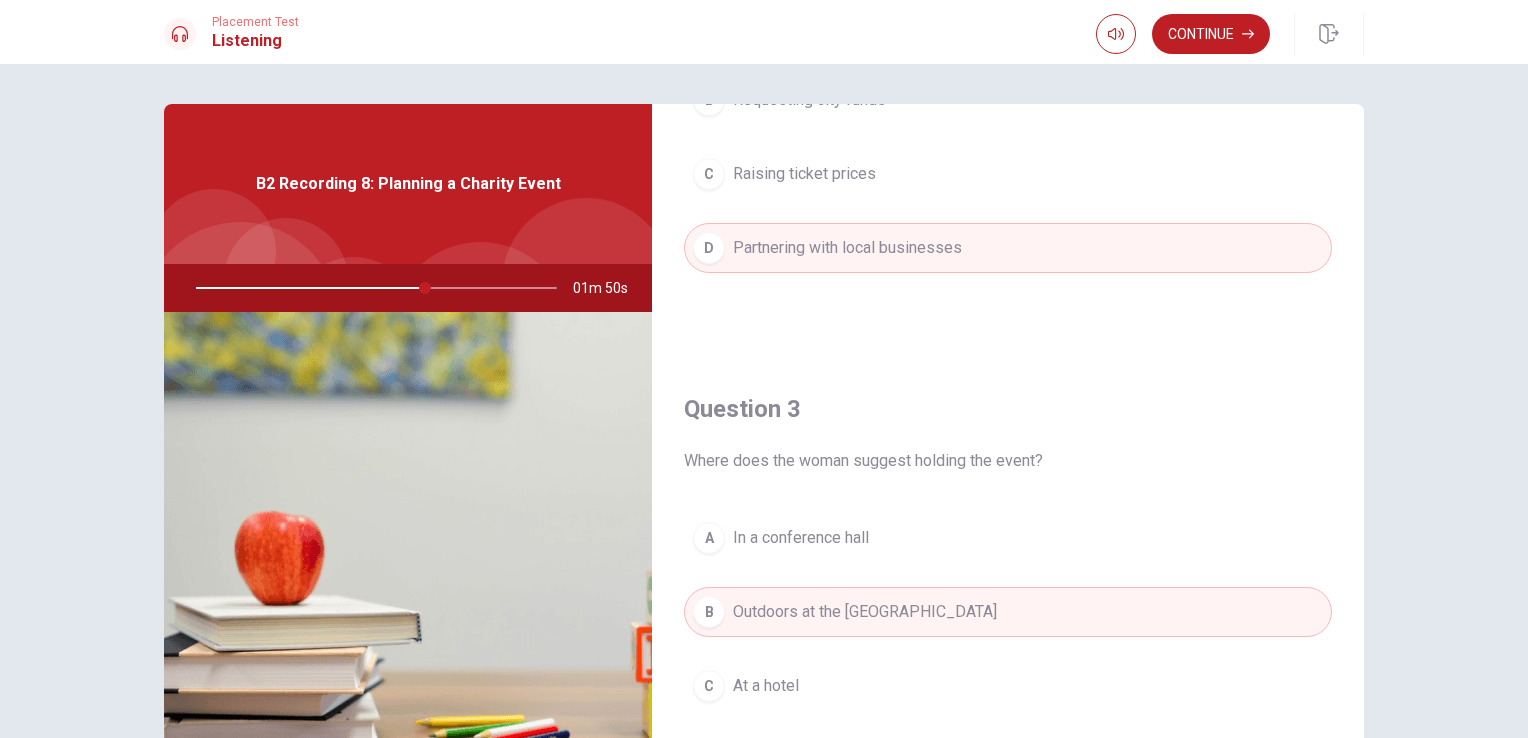 scroll, scrollTop: 800, scrollLeft: 0, axis: vertical 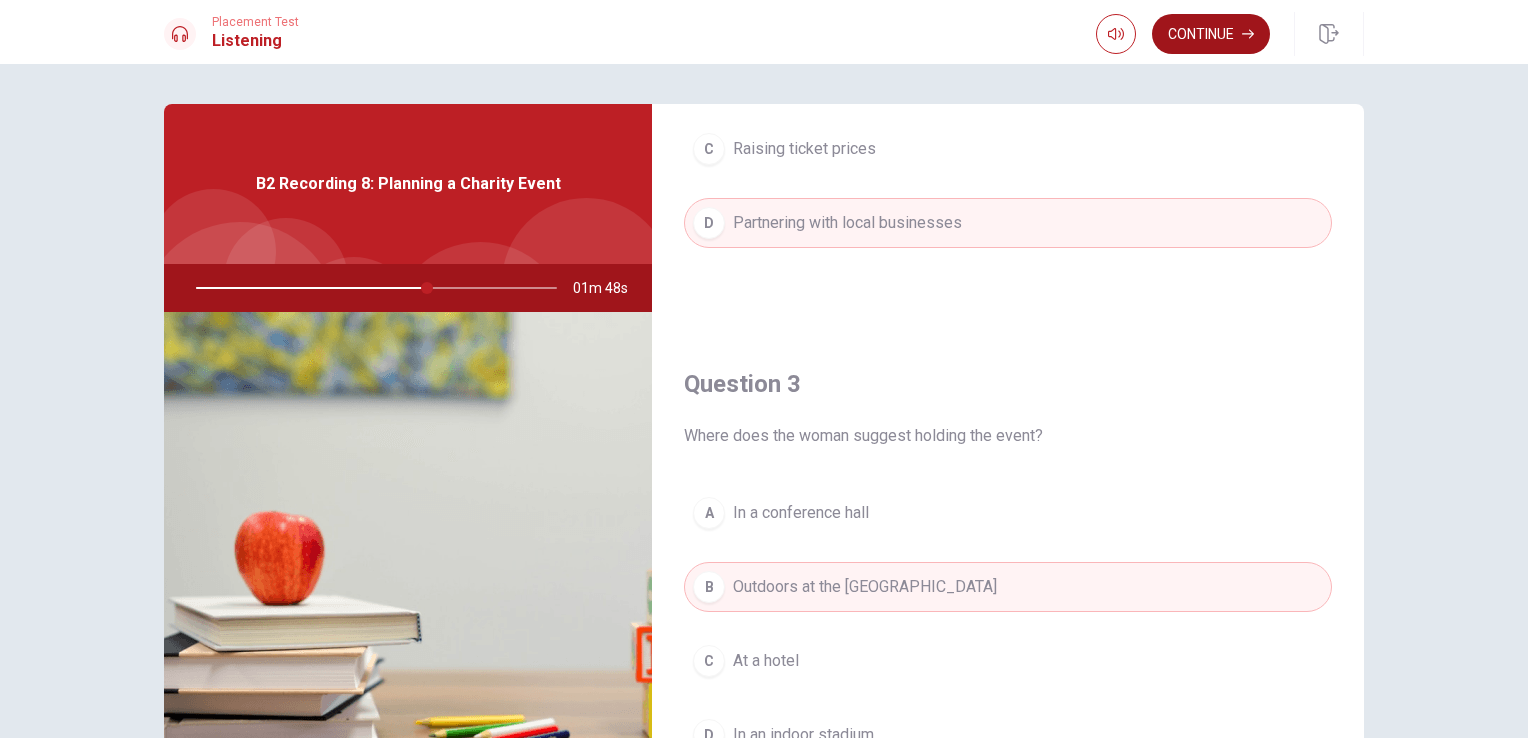 click on "Continue" at bounding box center [1211, 34] 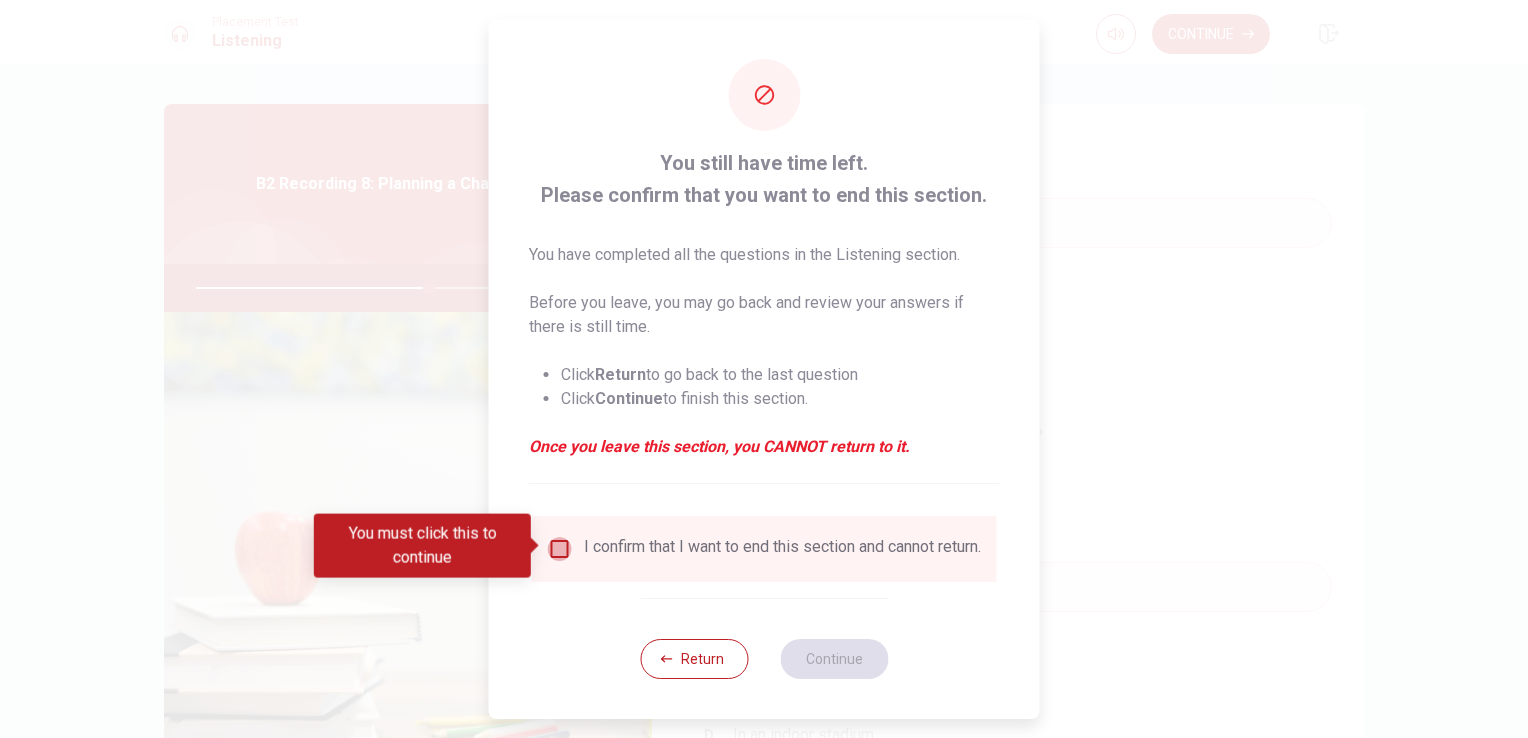 click at bounding box center [560, 549] 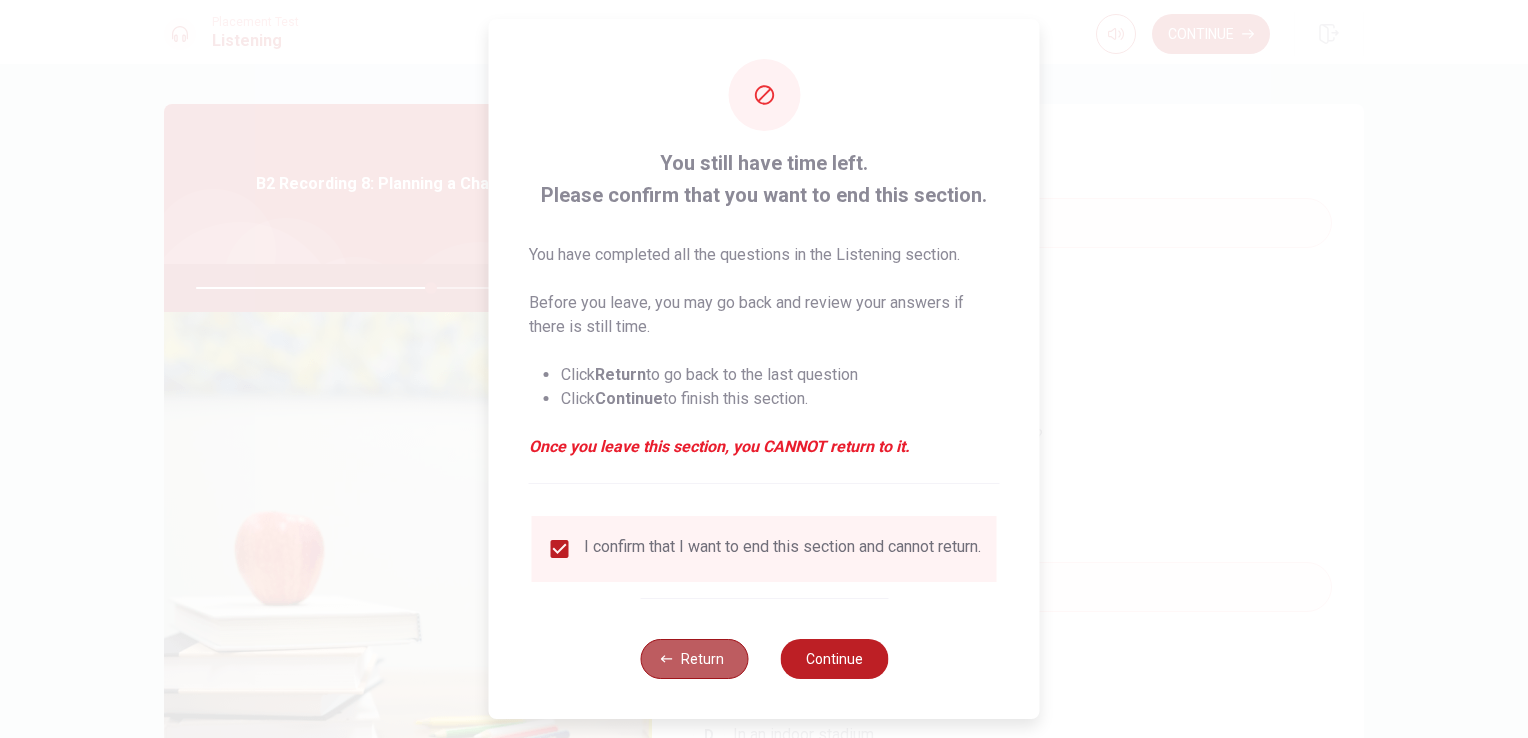 click on "Return" at bounding box center (694, 659) 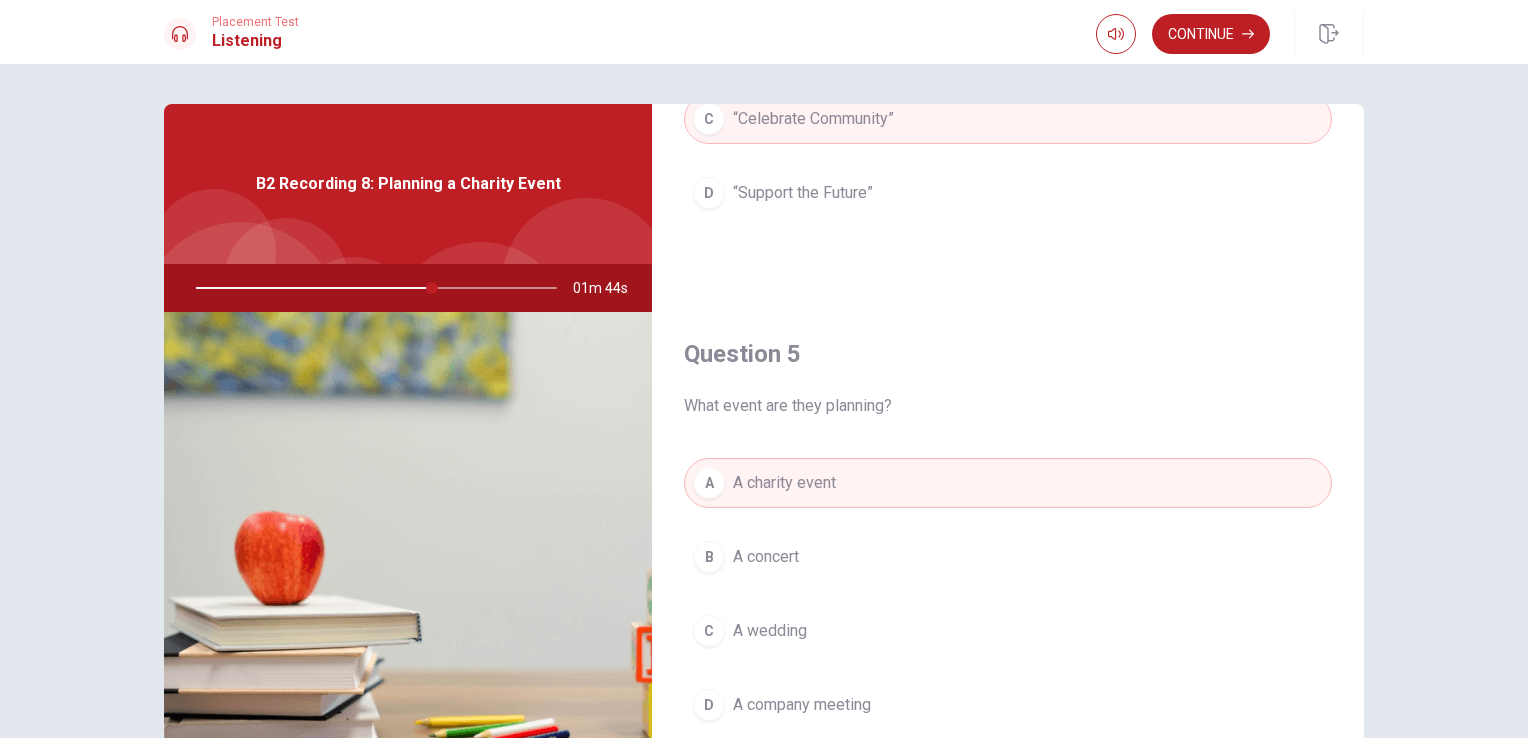 scroll, scrollTop: 1856, scrollLeft: 0, axis: vertical 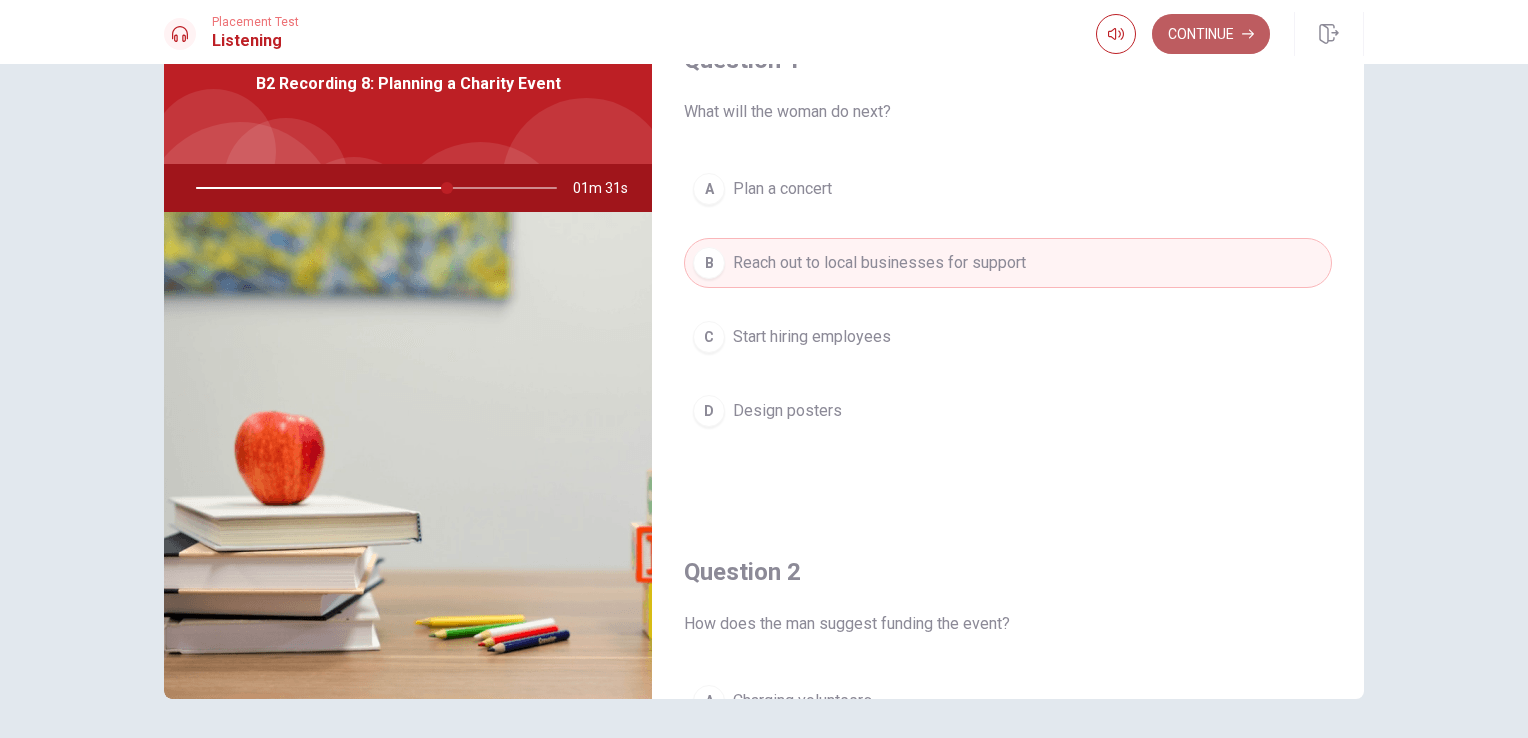 click on "Continue" at bounding box center [1211, 34] 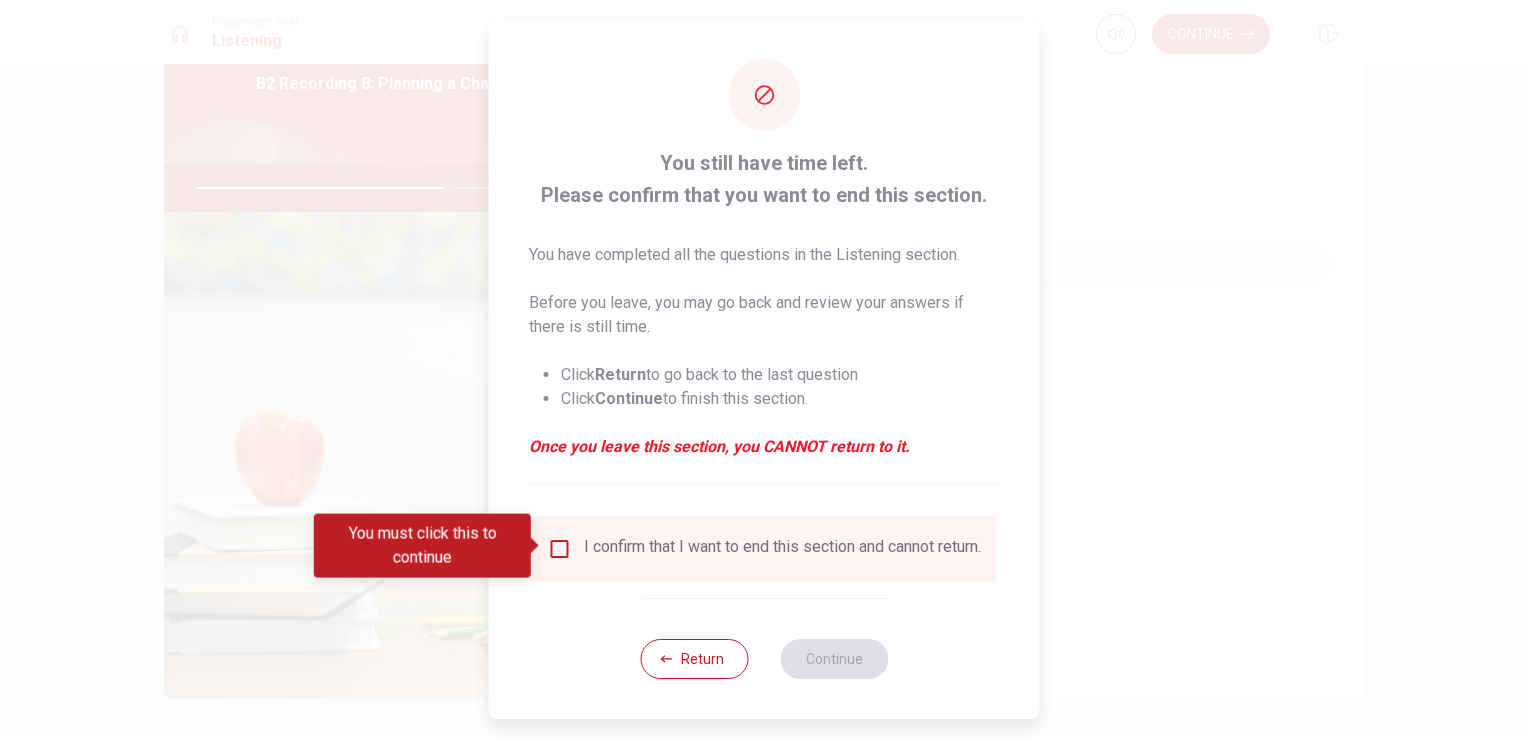 click at bounding box center (560, 549) 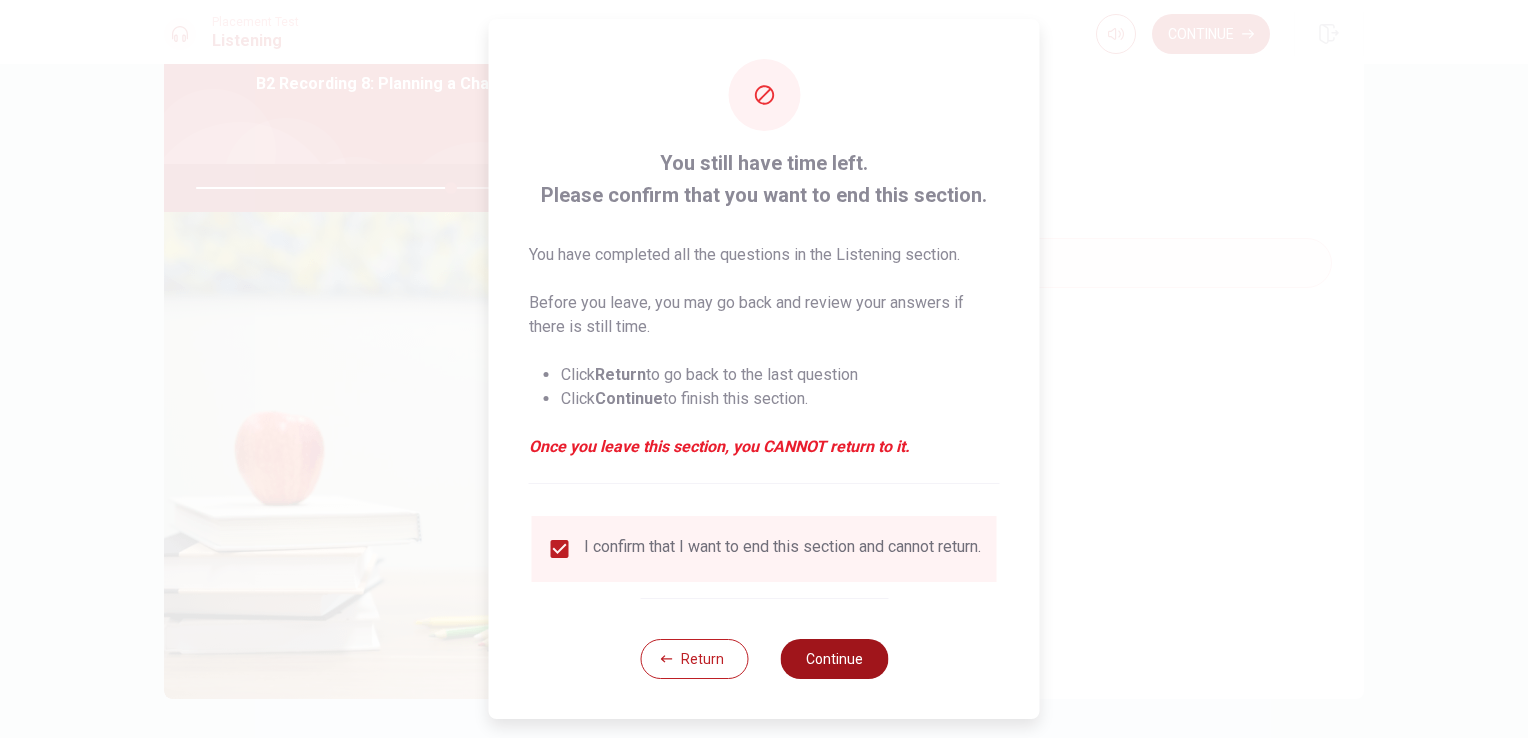 click on "Continue" at bounding box center (834, 659) 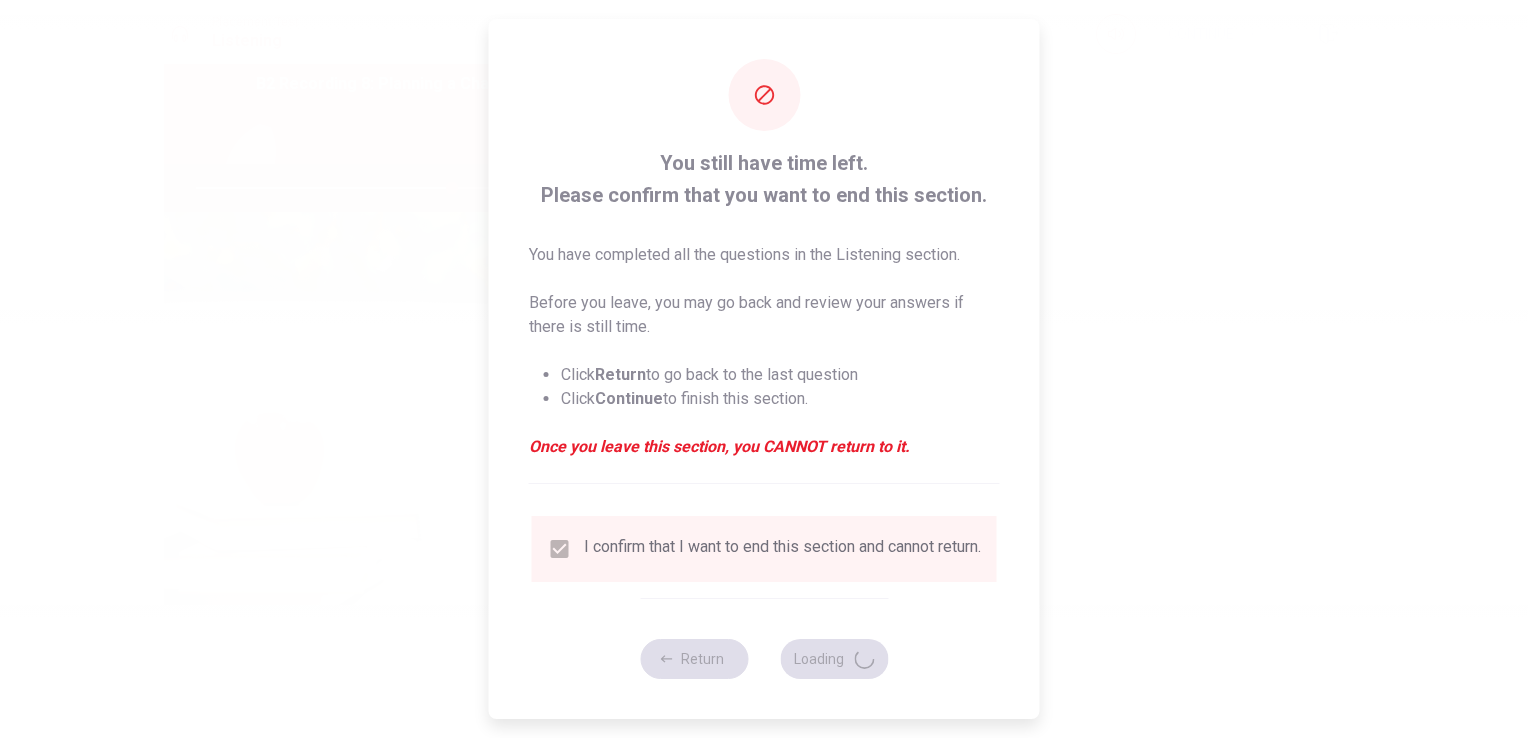 type on "71" 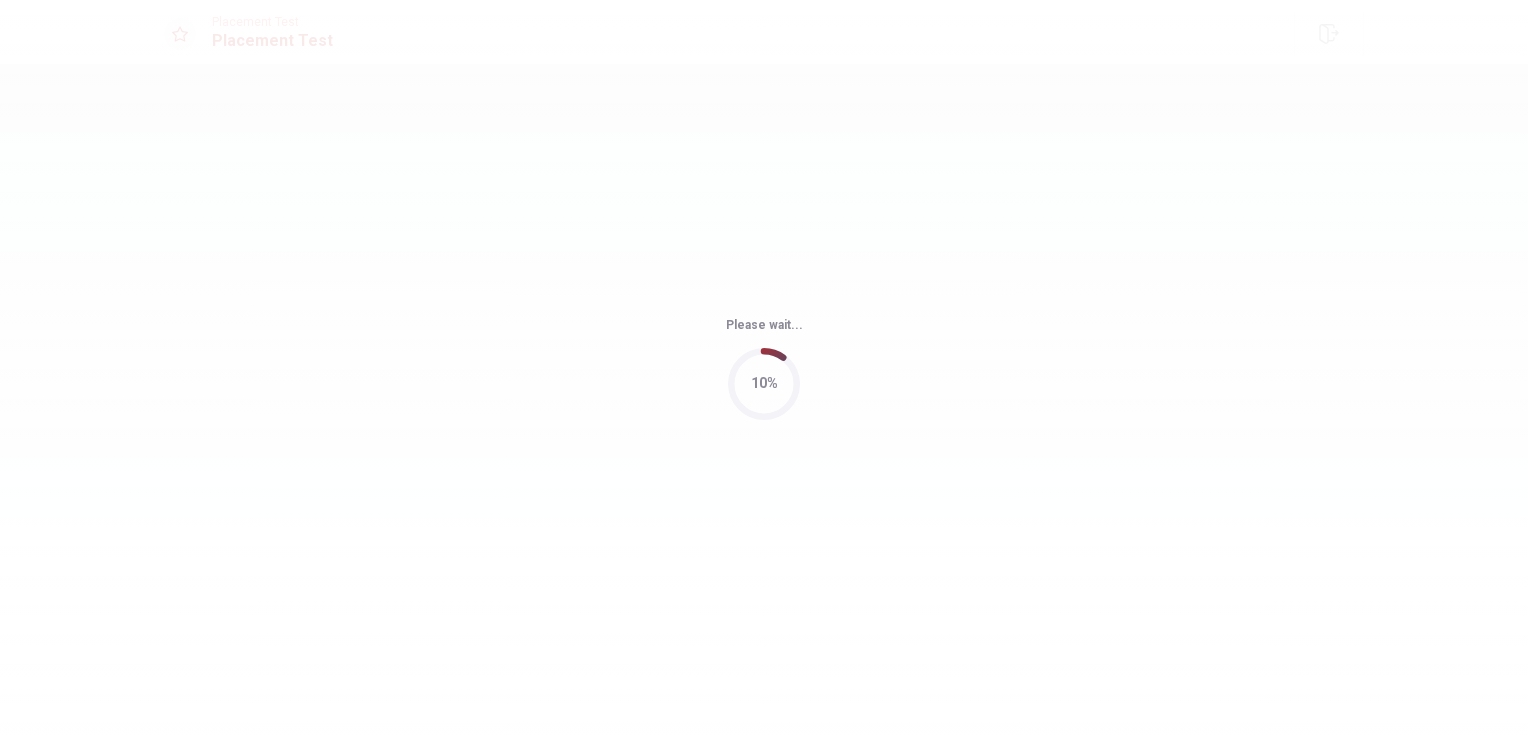 scroll, scrollTop: 0, scrollLeft: 0, axis: both 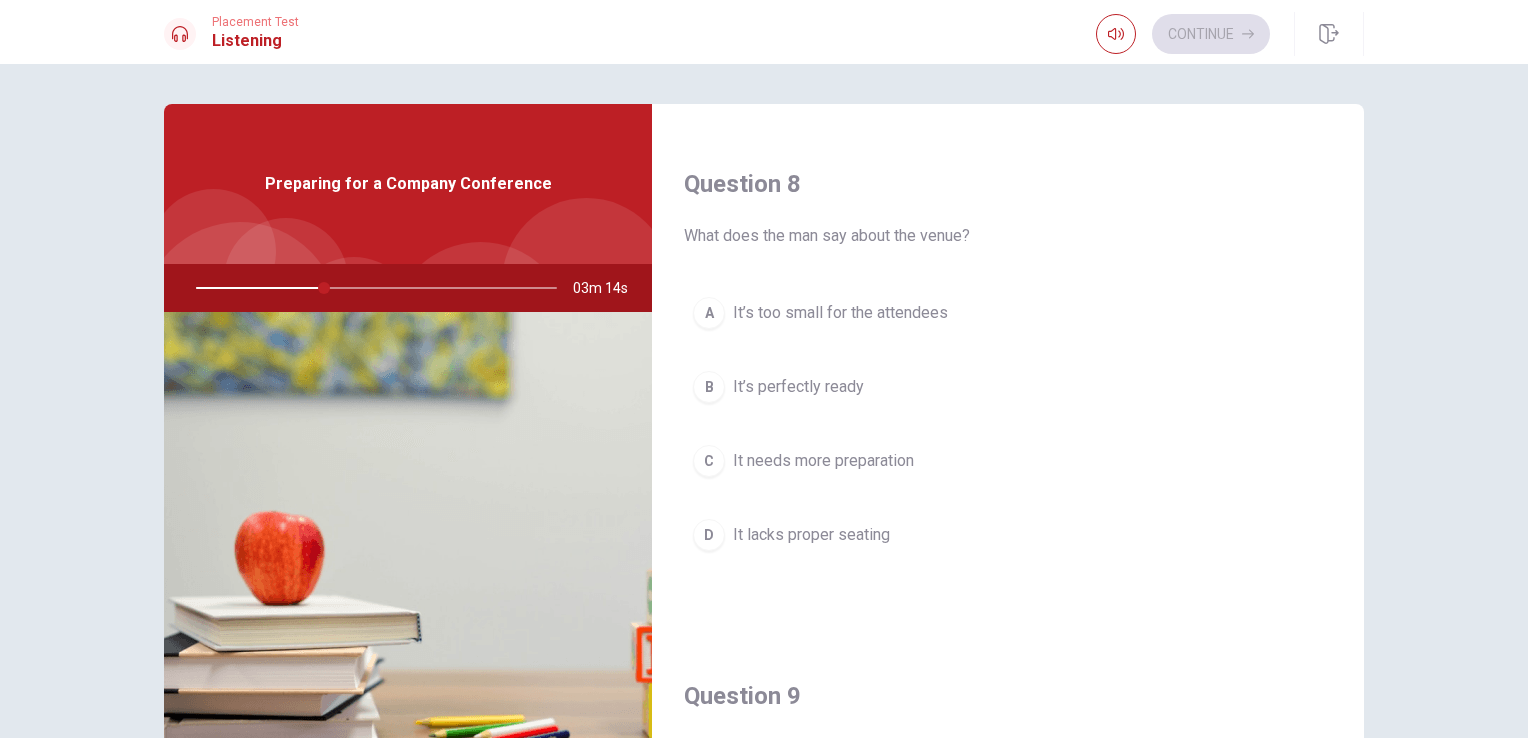 click on "It’s perfectly ready" at bounding box center (798, 387) 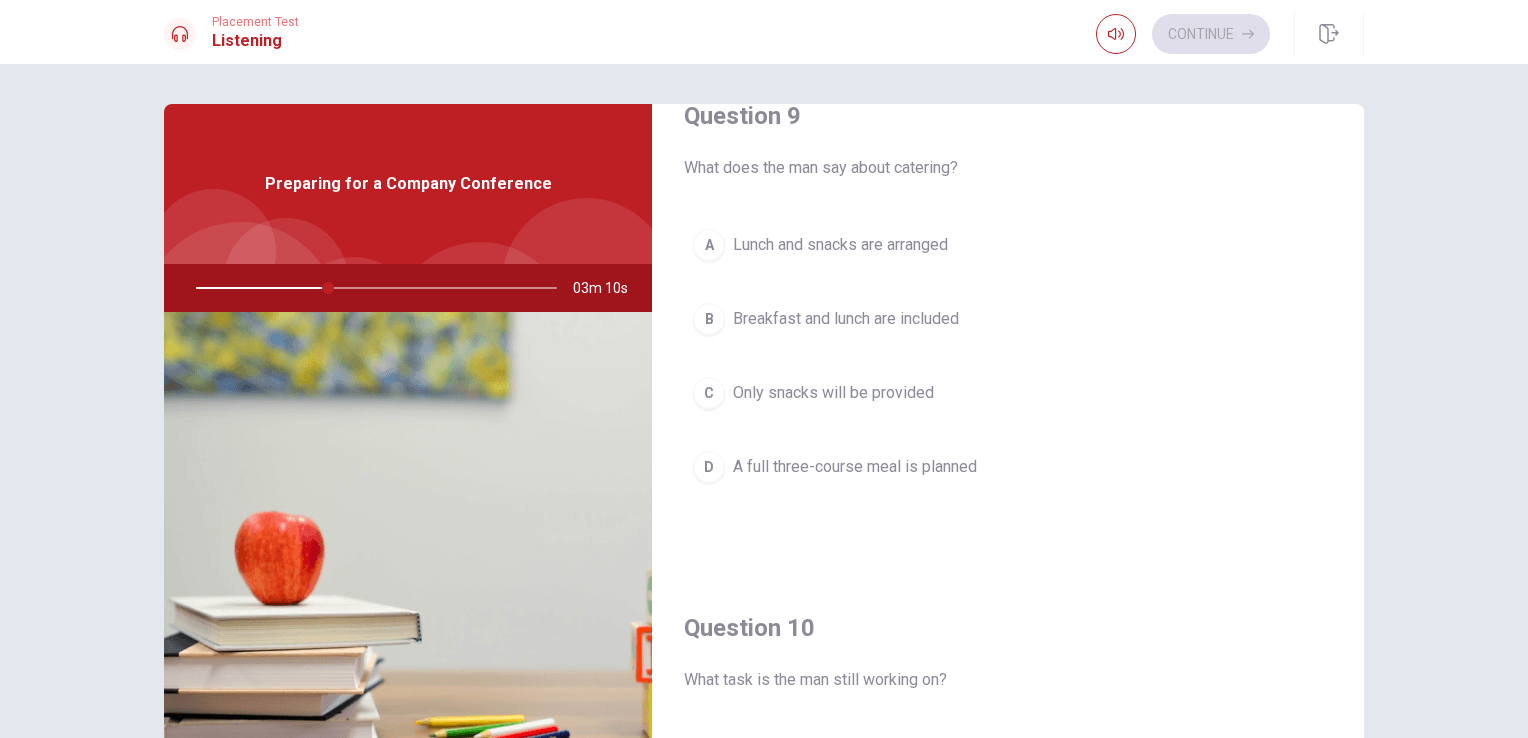 scroll, scrollTop: 1600, scrollLeft: 0, axis: vertical 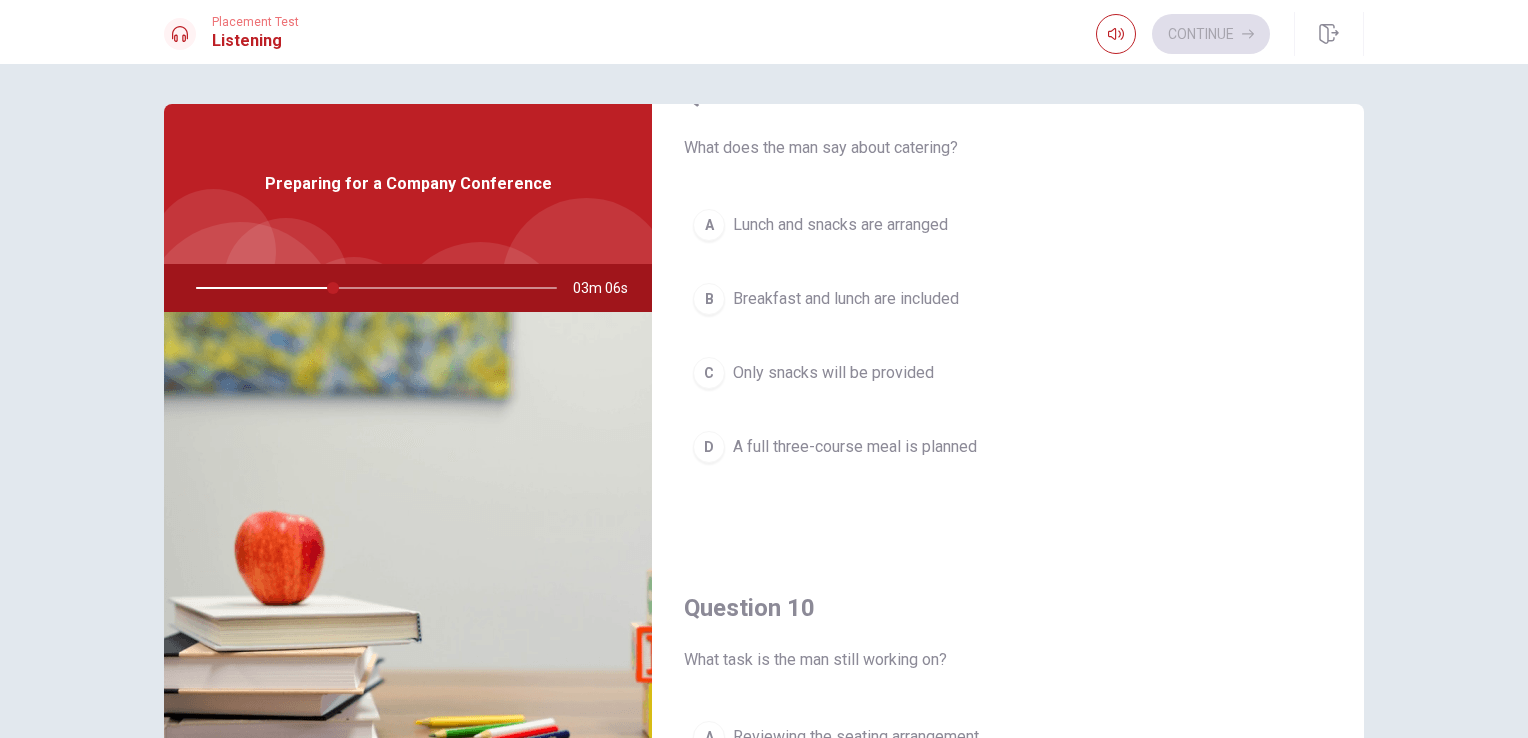 click on "Lunch and snacks are arranged" at bounding box center [840, 225] 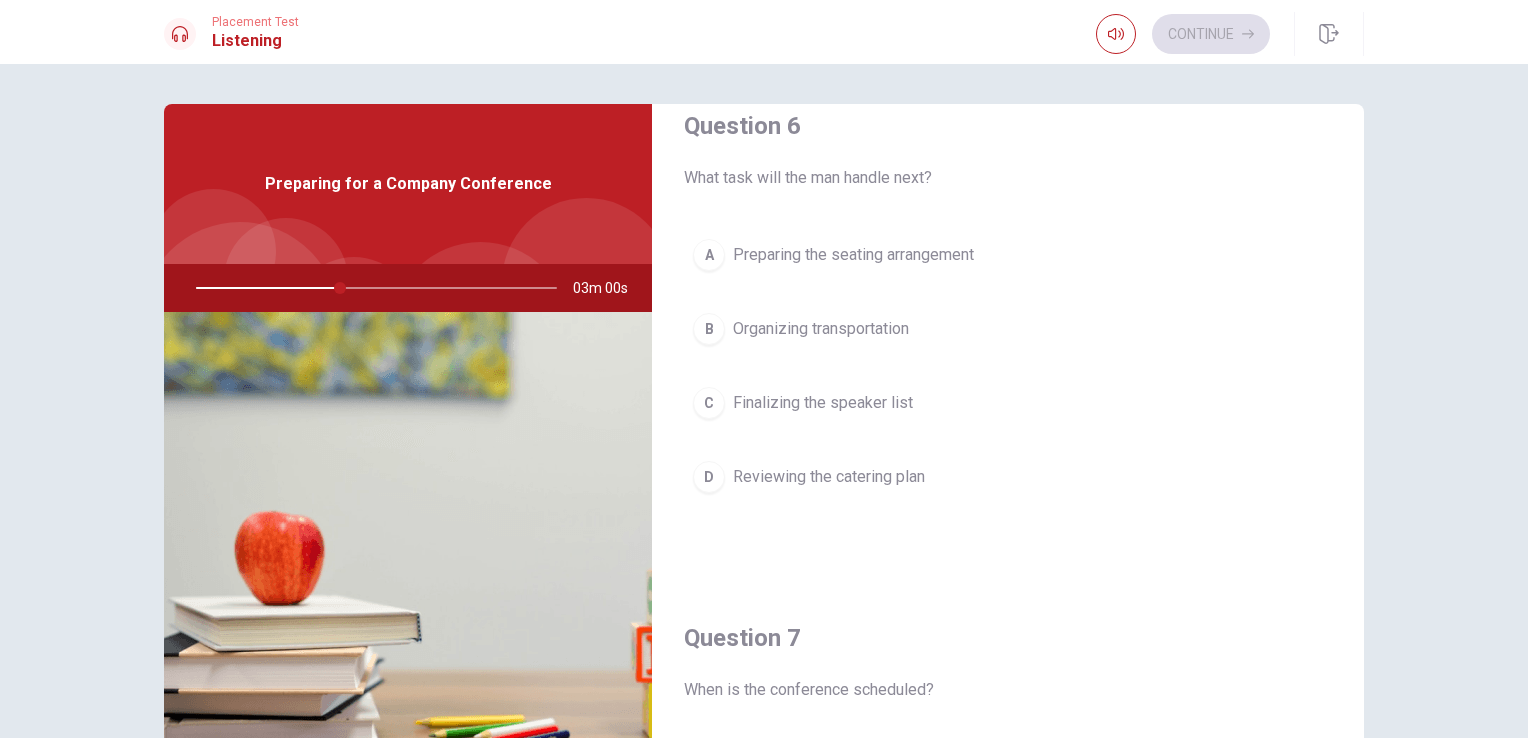 scroll, scrollTop: 0, scrollLeft: 0, axis: both 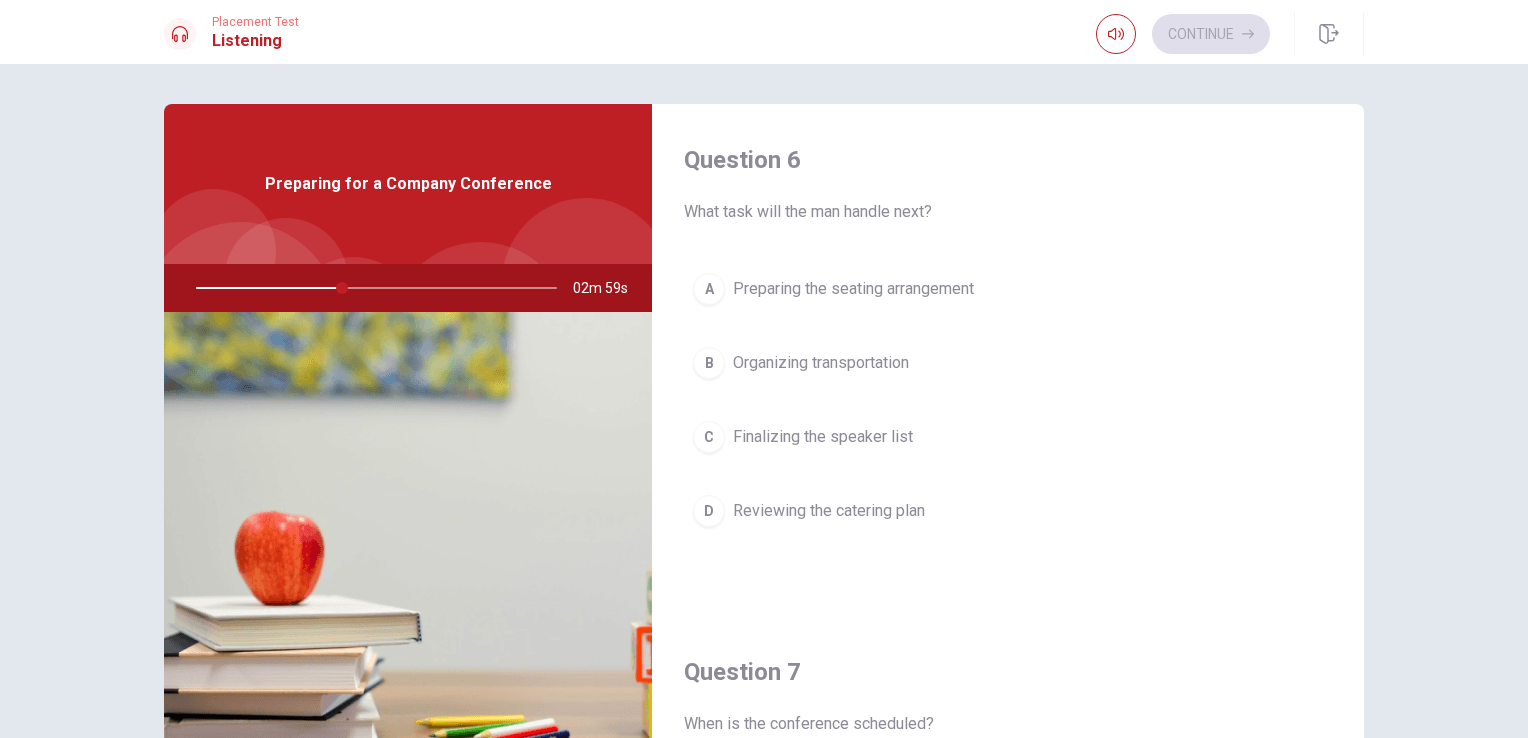 click on "Finalizing the speaker list" at bounding box center [823, 437] 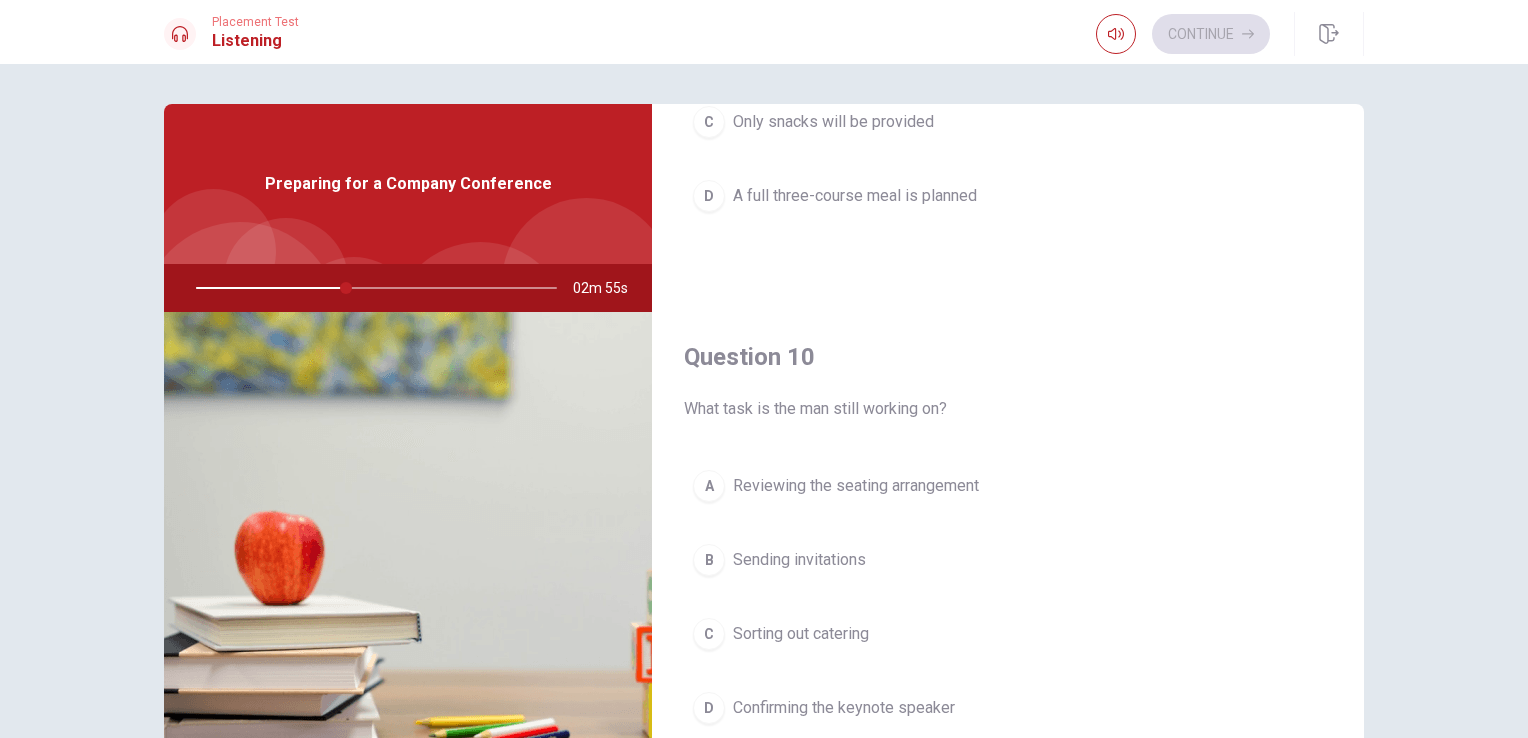 scroll, scrollTop: 1856, scrollLeft: 0, axis: vertical 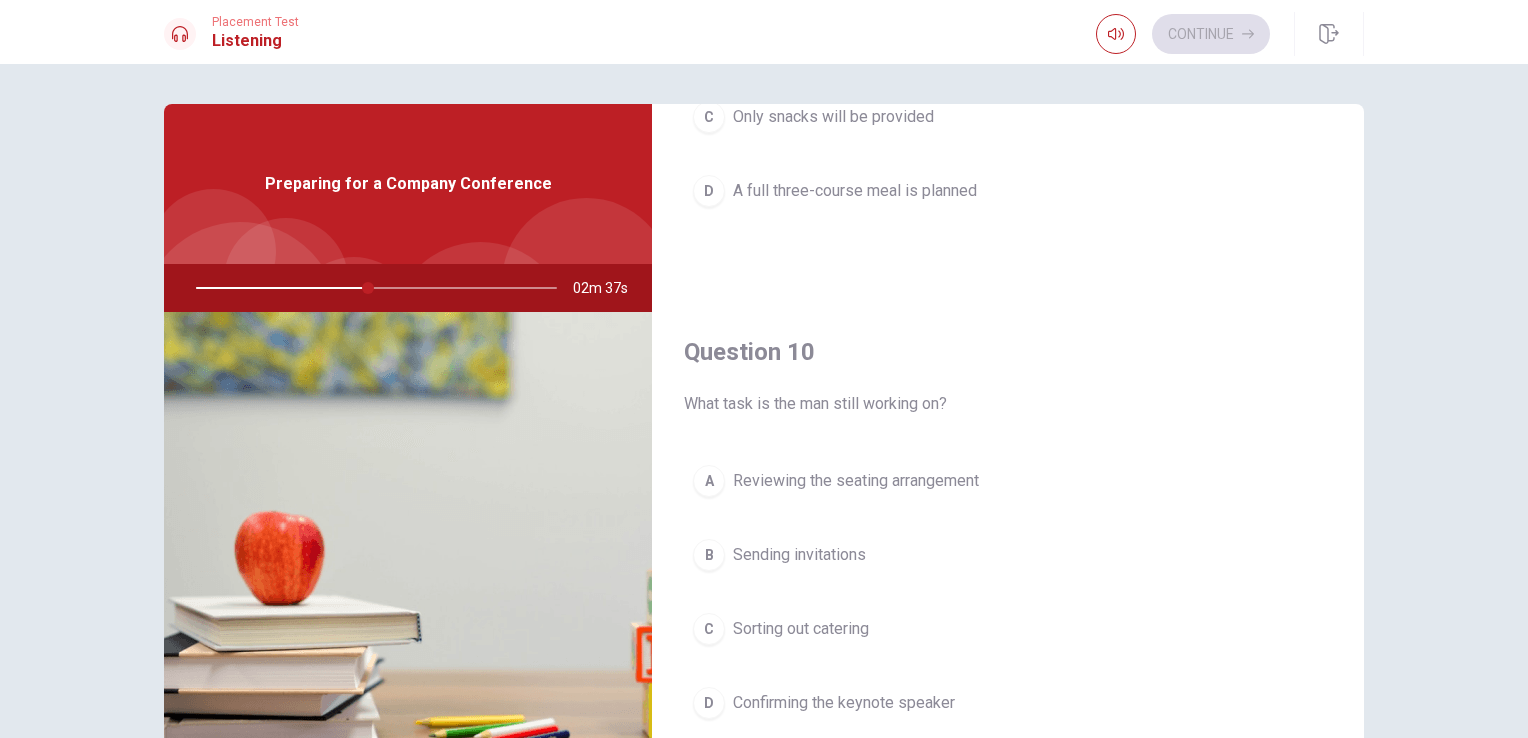 click on "Confirming the keynote speaker" at bounding box center [844, 703] 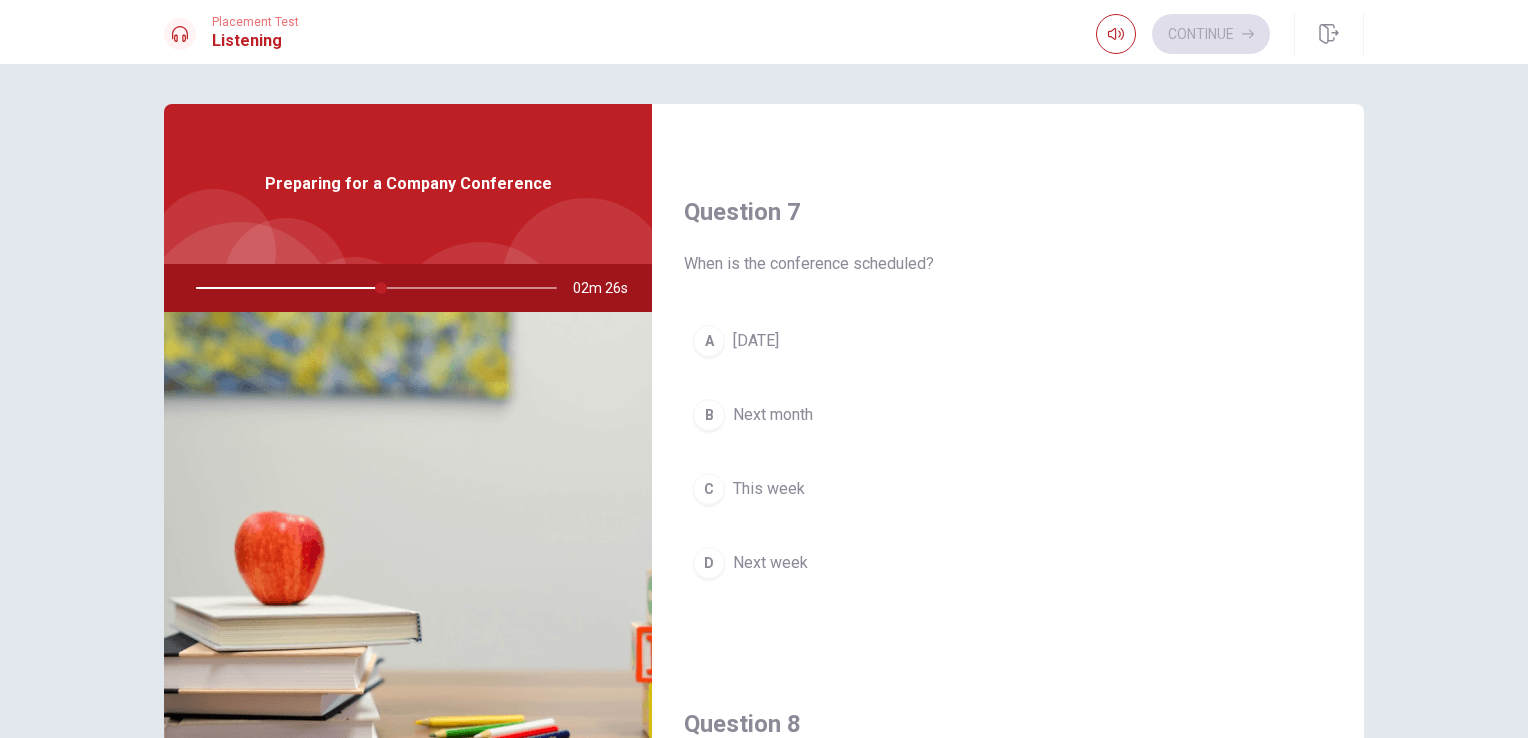 scroll, scrollTop: 456, scrollLeft: 0, axis: vertical 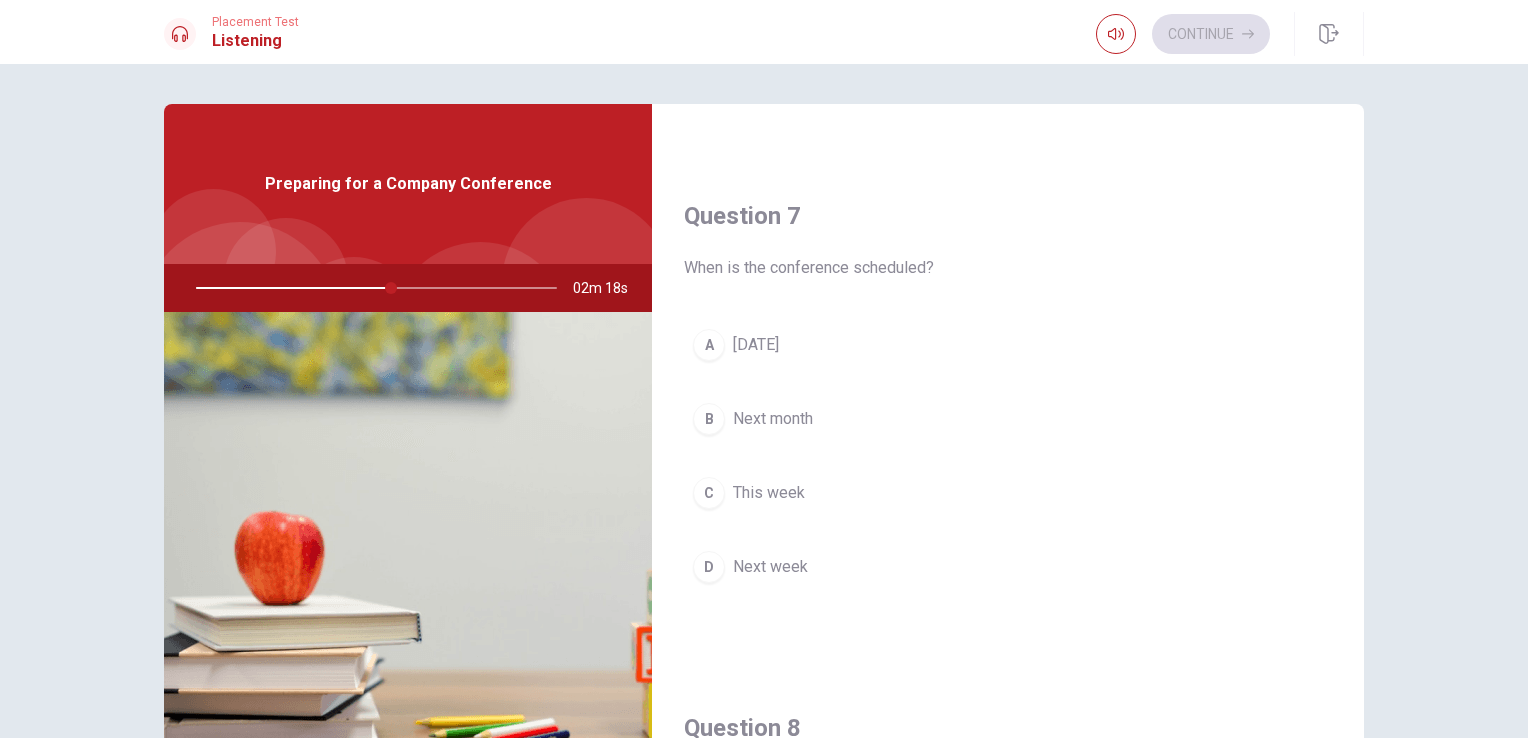 click on "Next month" at bounding box center (773, 419) 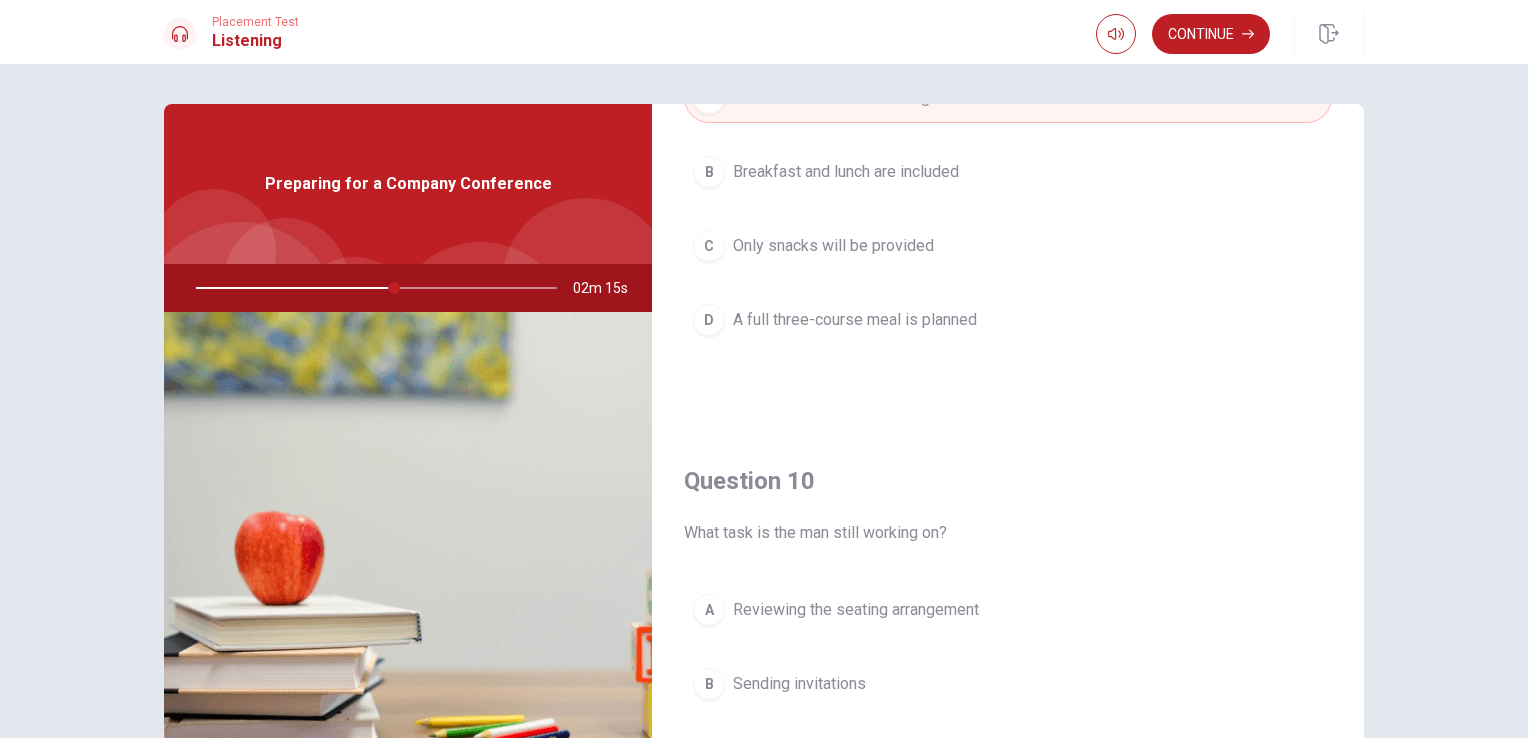 scroll, scrollTop: 1856, scrollLeft: 0, axis: vertical 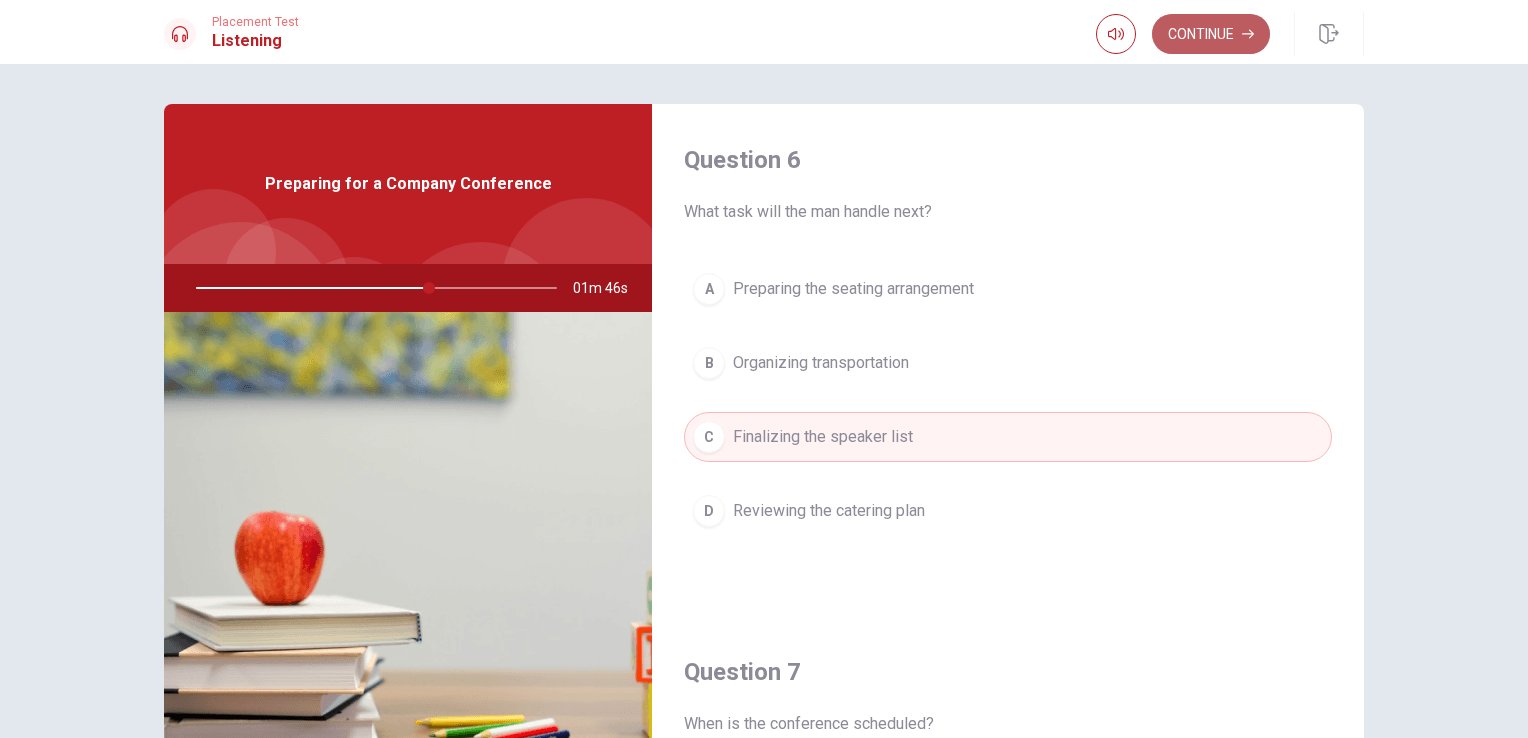 click on "Continue" at bounding box center (1211, 34) 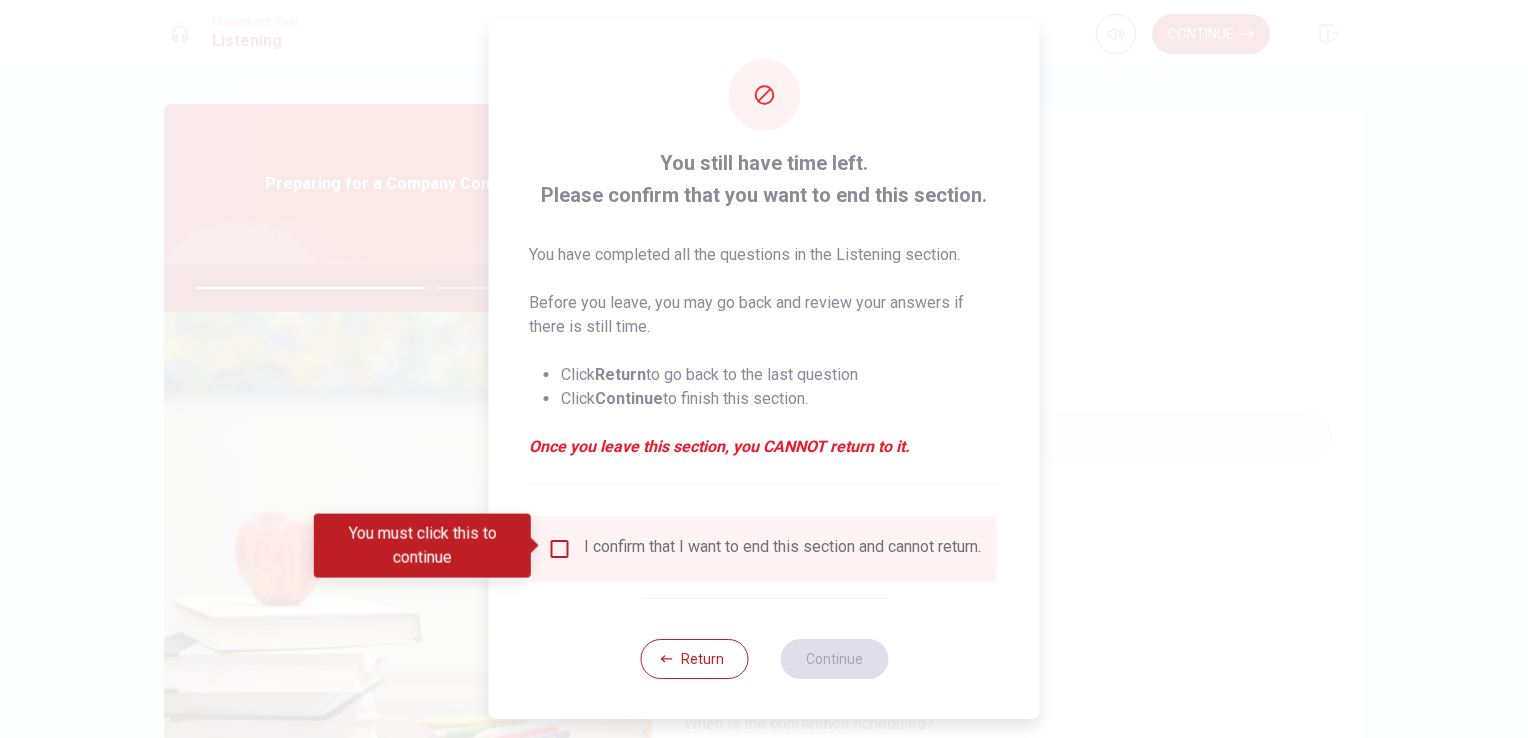 click at bounding box center (560, 549) 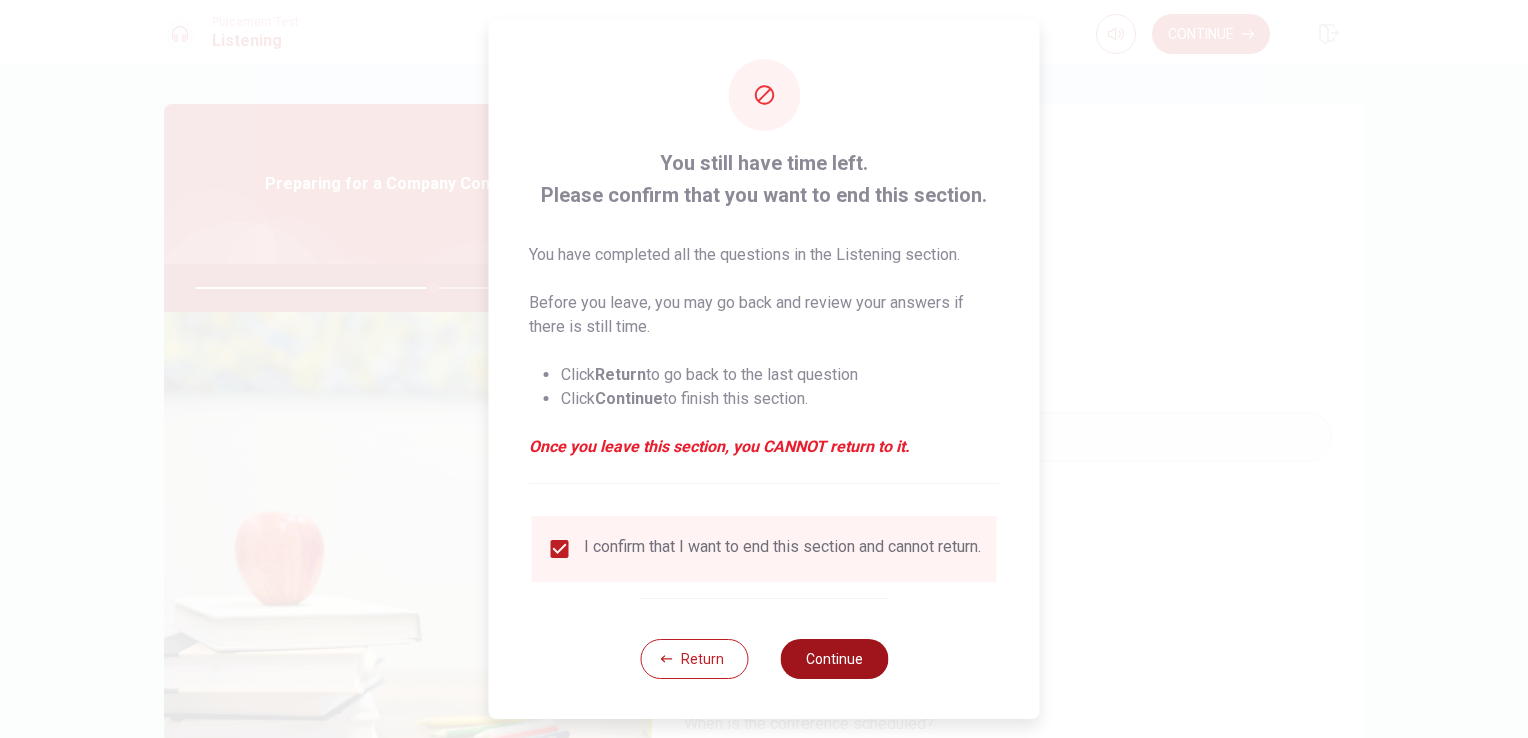 click on "Continue" at bounding box center [834, 659] 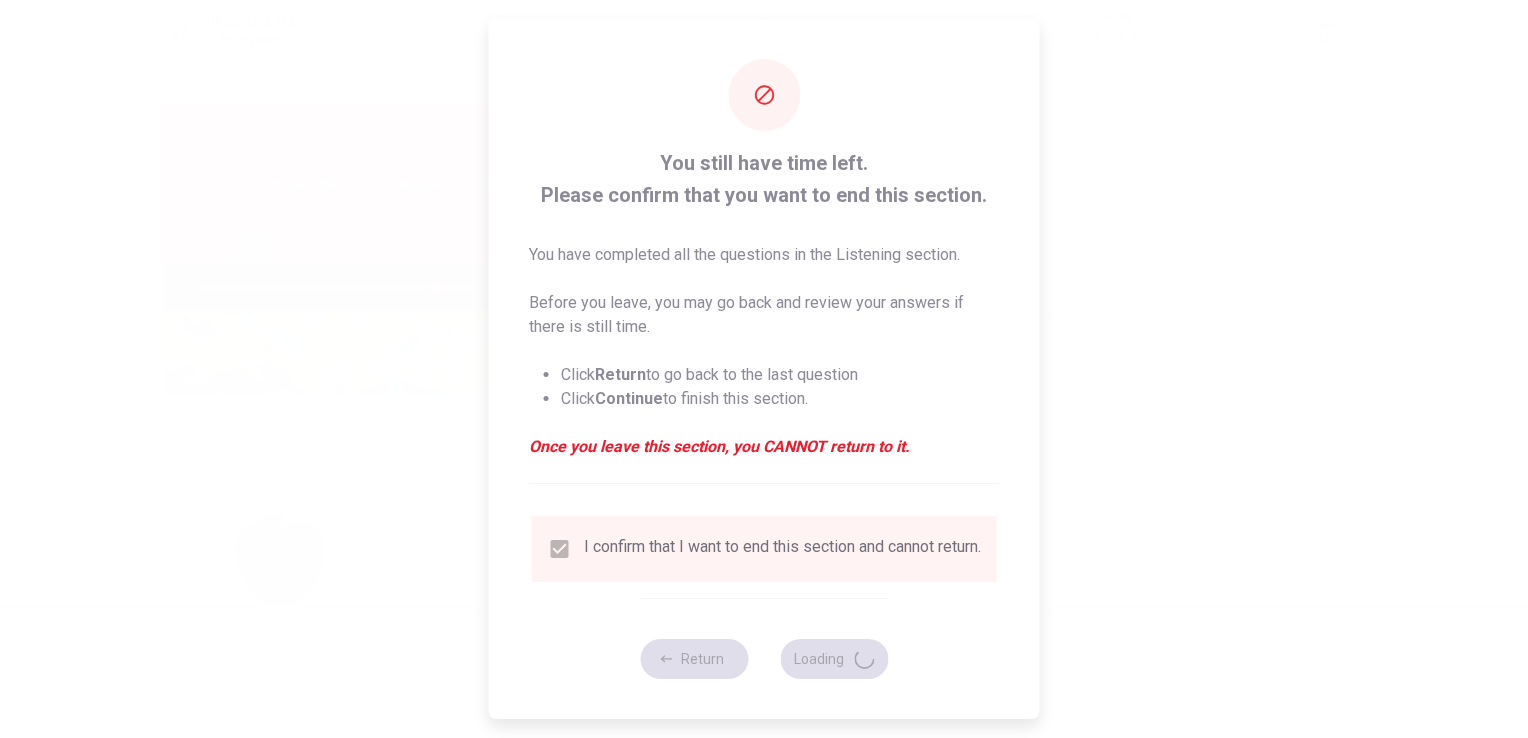 type on "67" 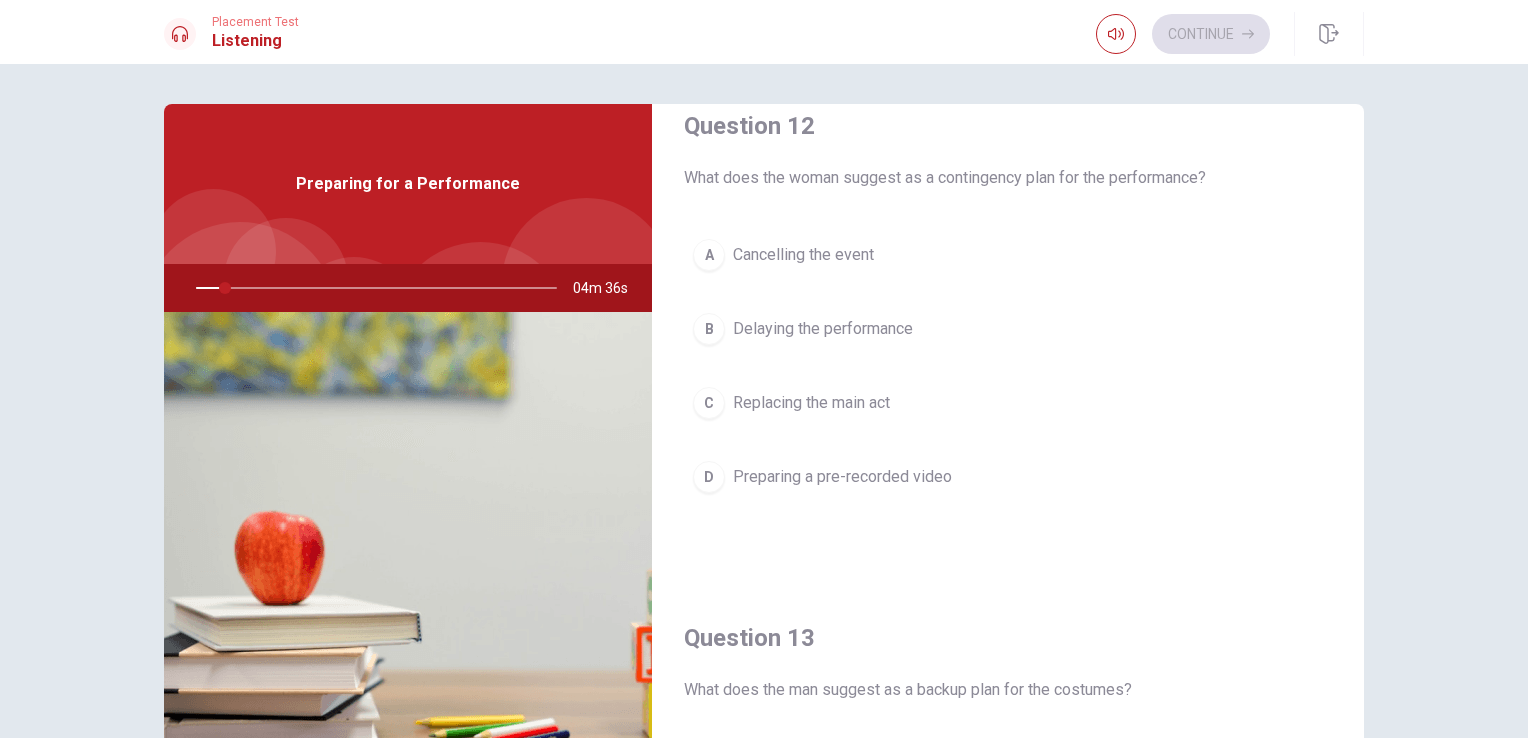 scroll, scrollTop: 900, scrollLeft: 0, axis: vertical 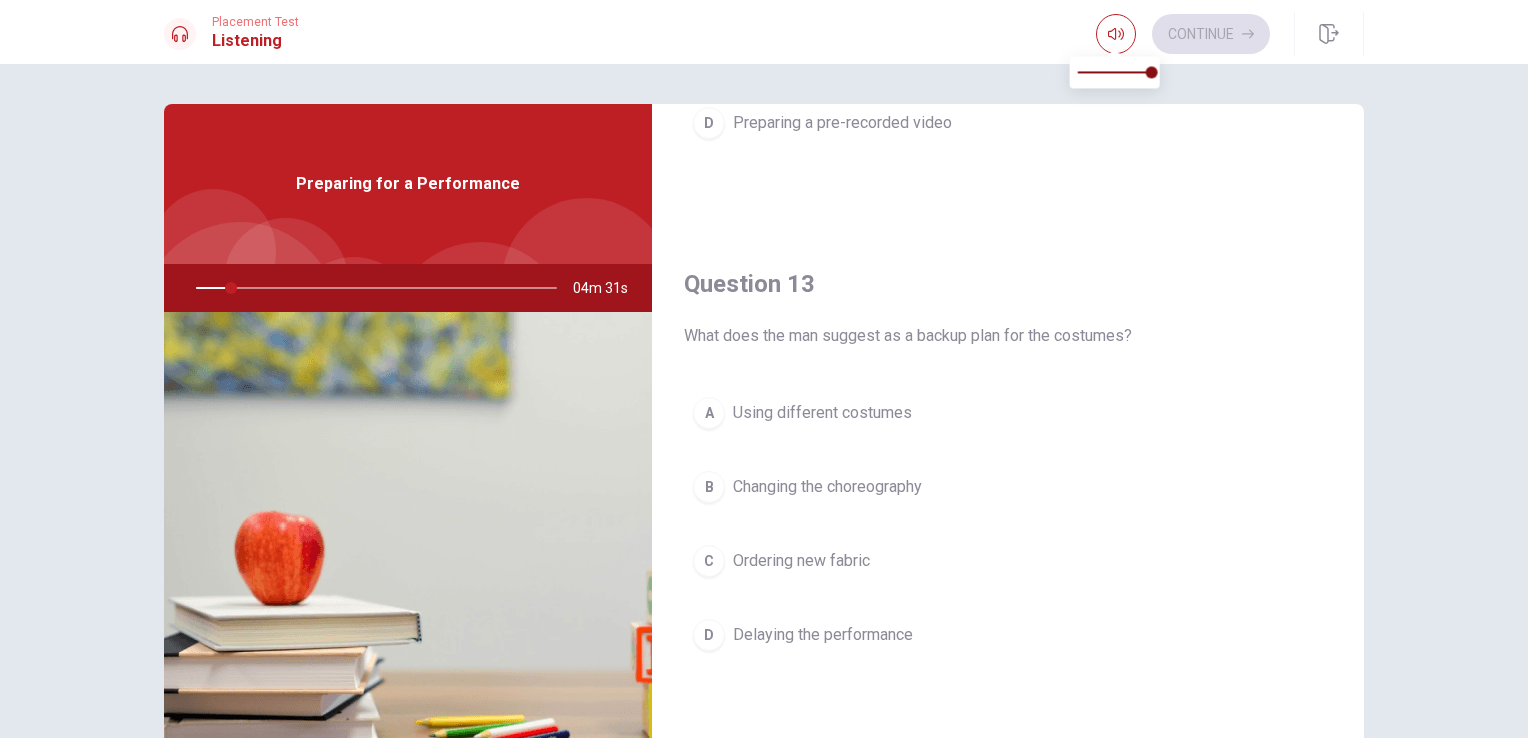 type on "10" 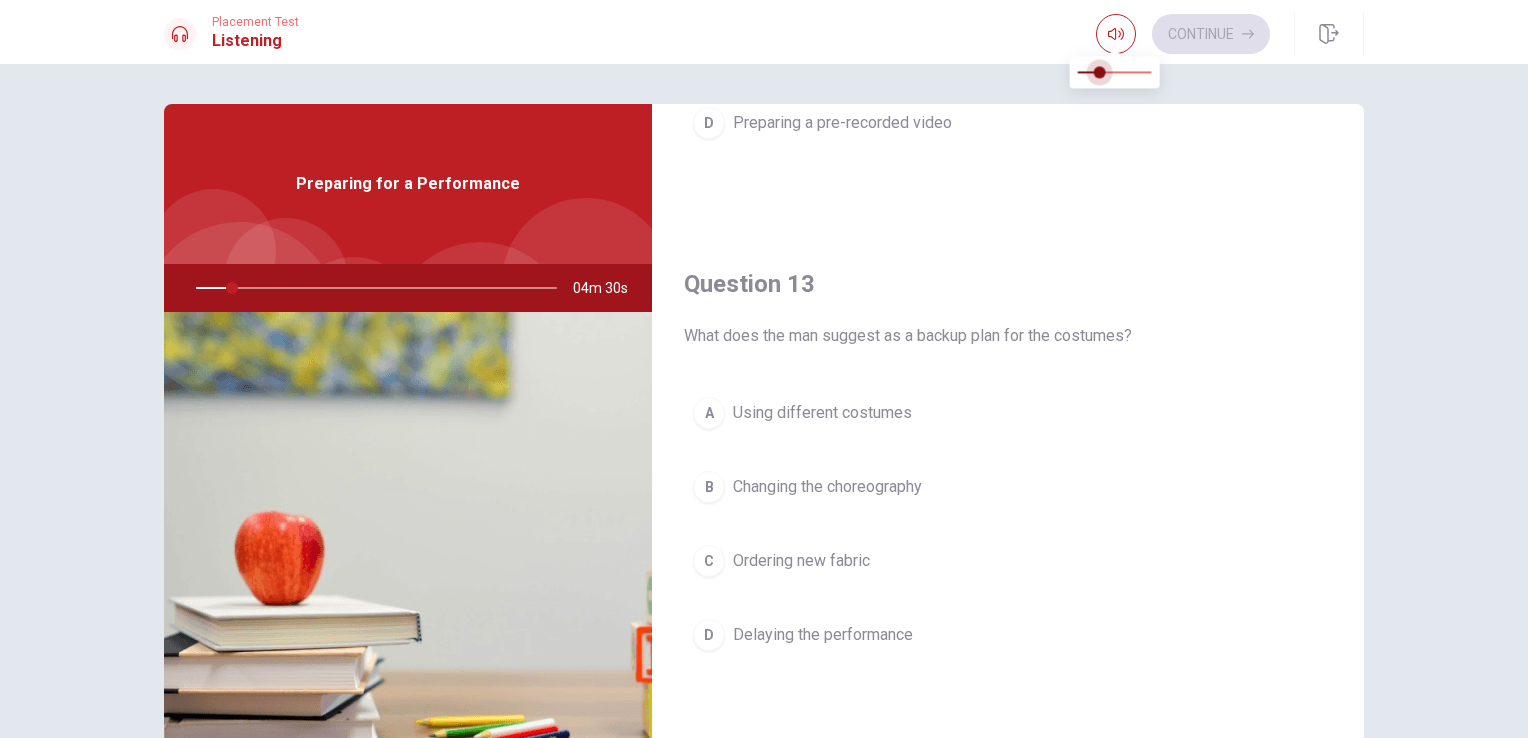 click at bounding box center [1115, 72] 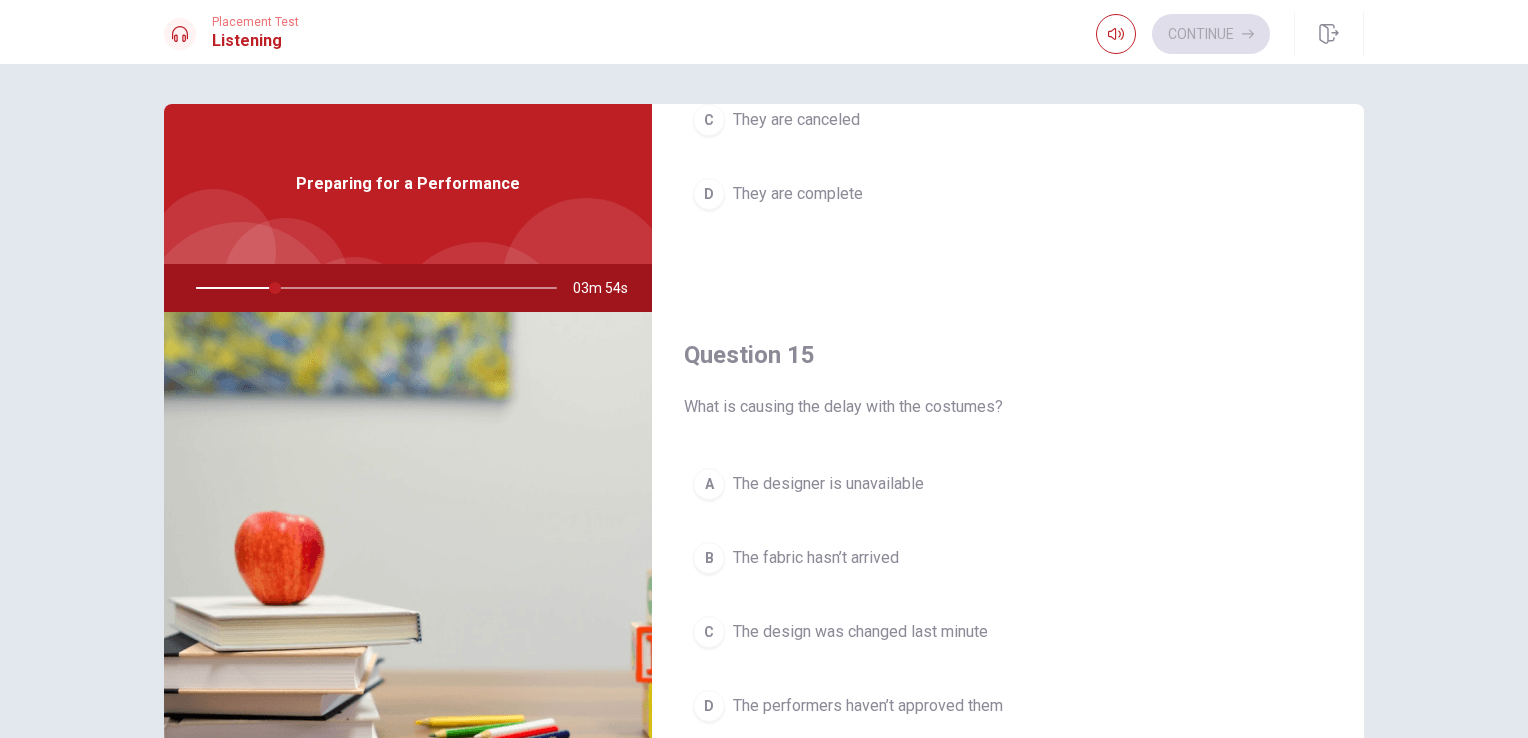 scroll, scrollTop: 1856, scrollLeft: 0, axis: vertical 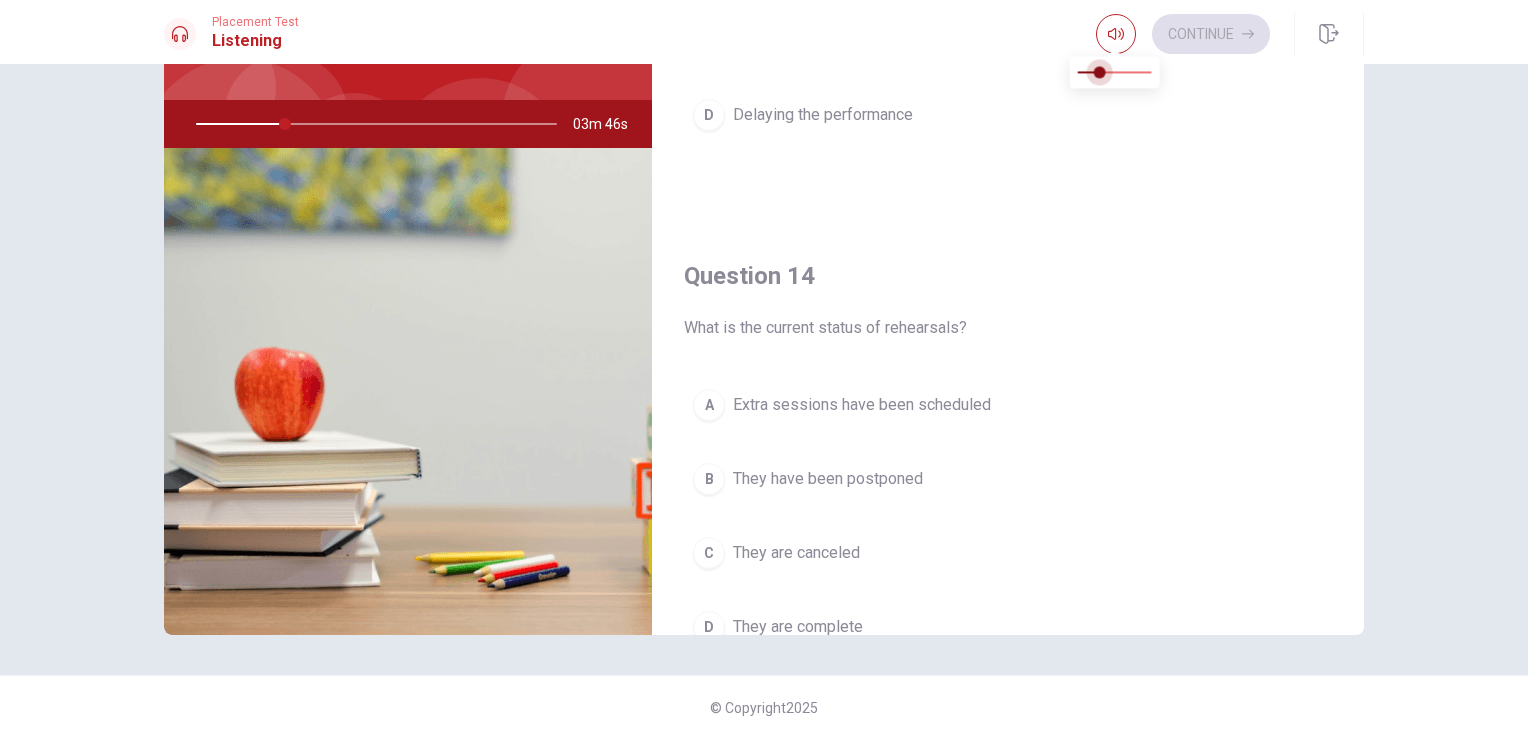 type on "25" 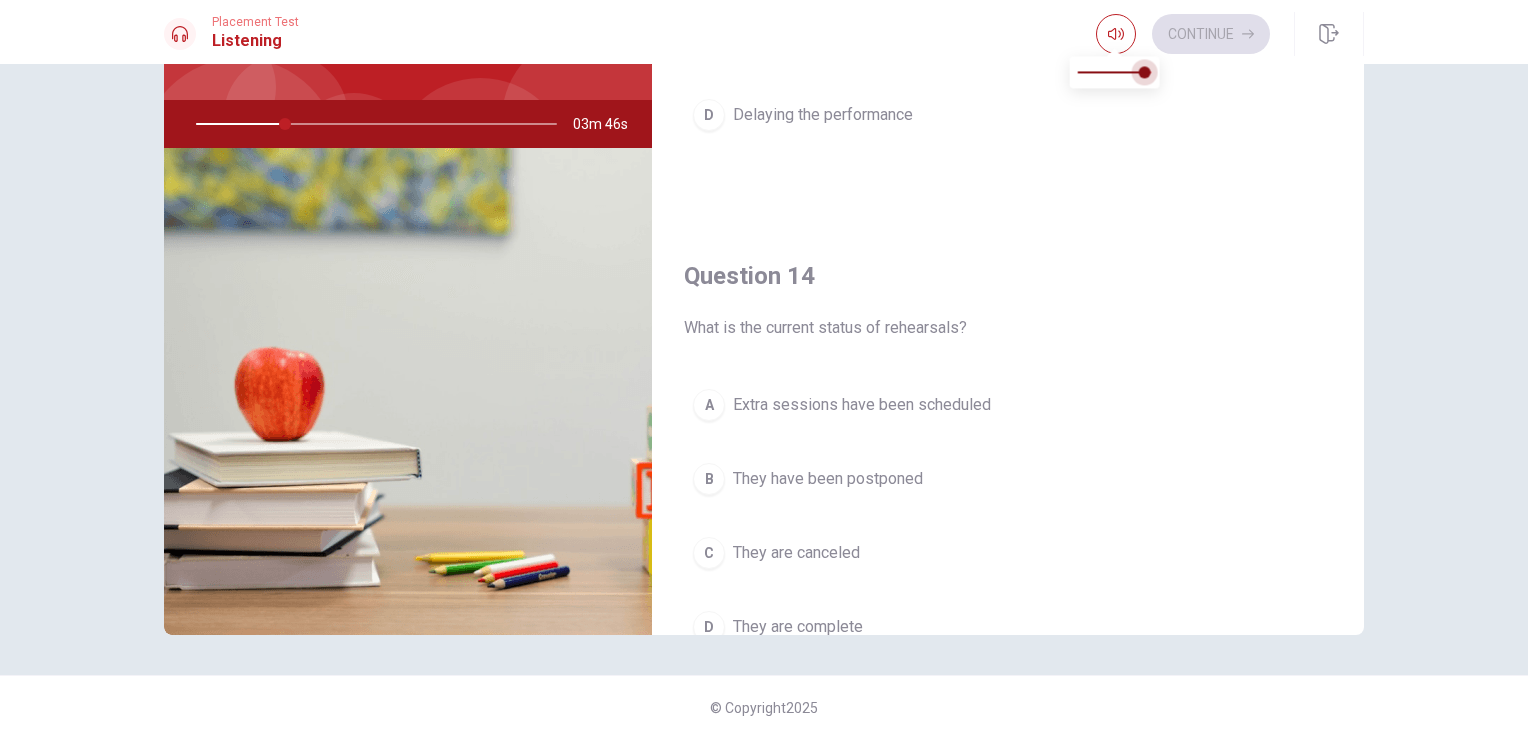 type on "25" 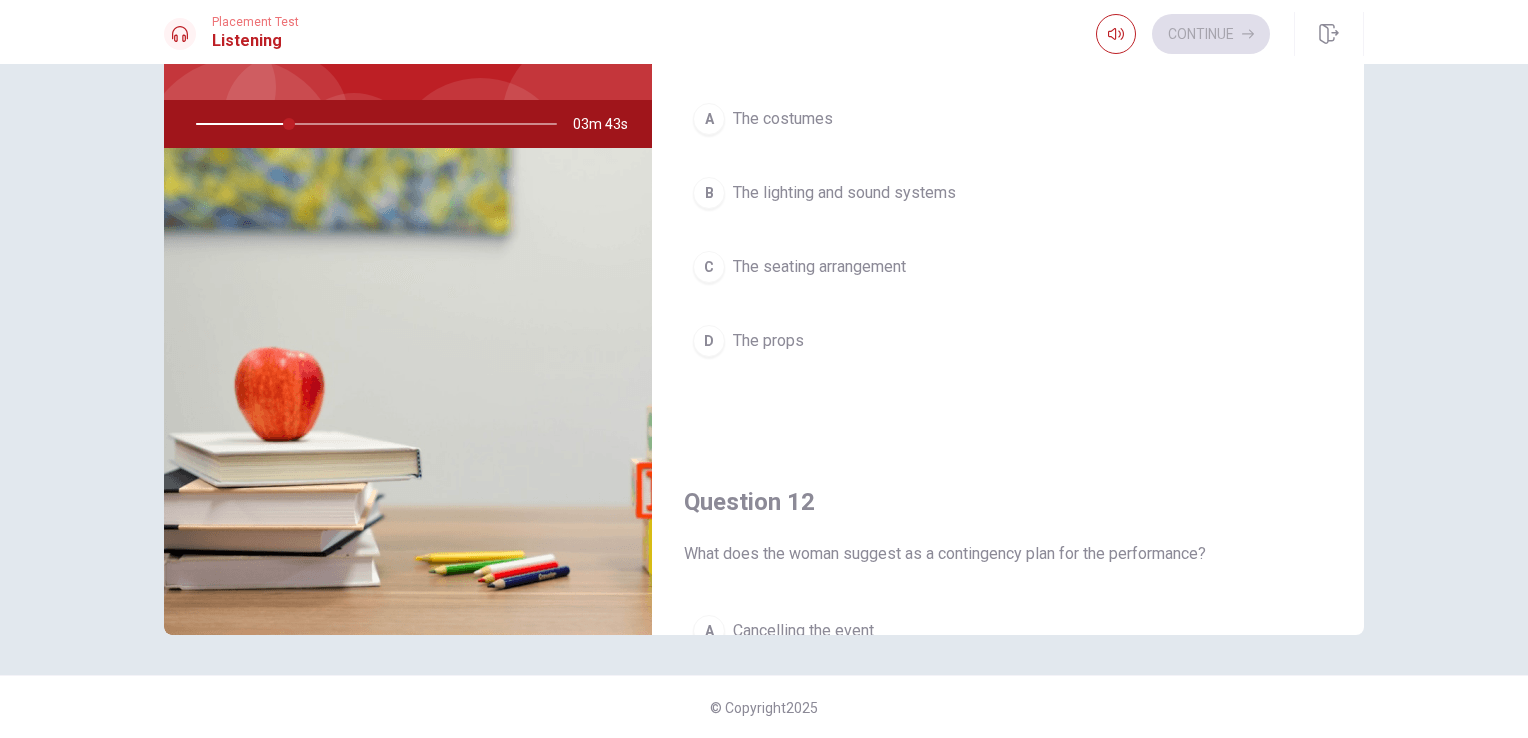 scroll, scrollTop: 0, scrollLeft: 0, axis: both 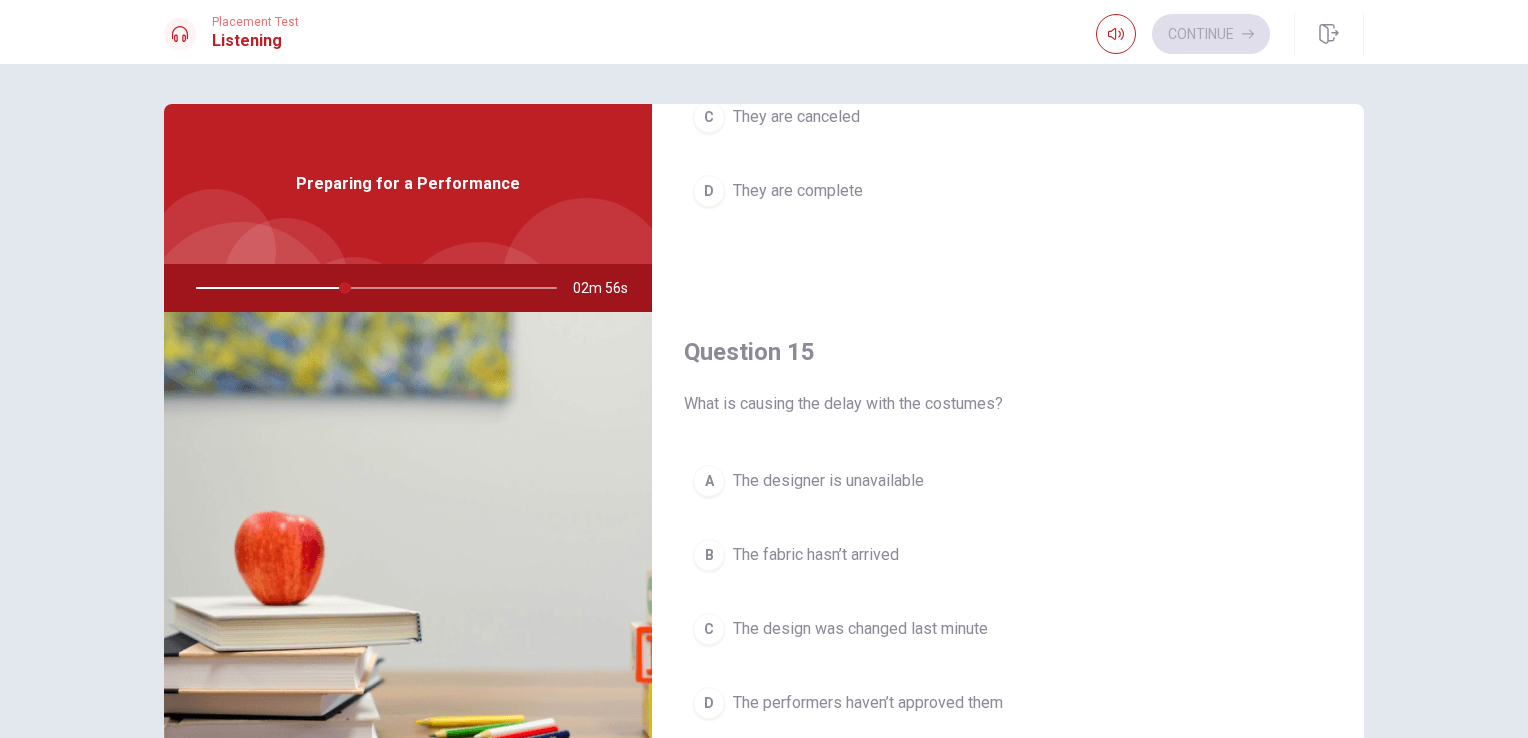 click on "The fabric hasn’t arrived" at bounding box center (816, 555) 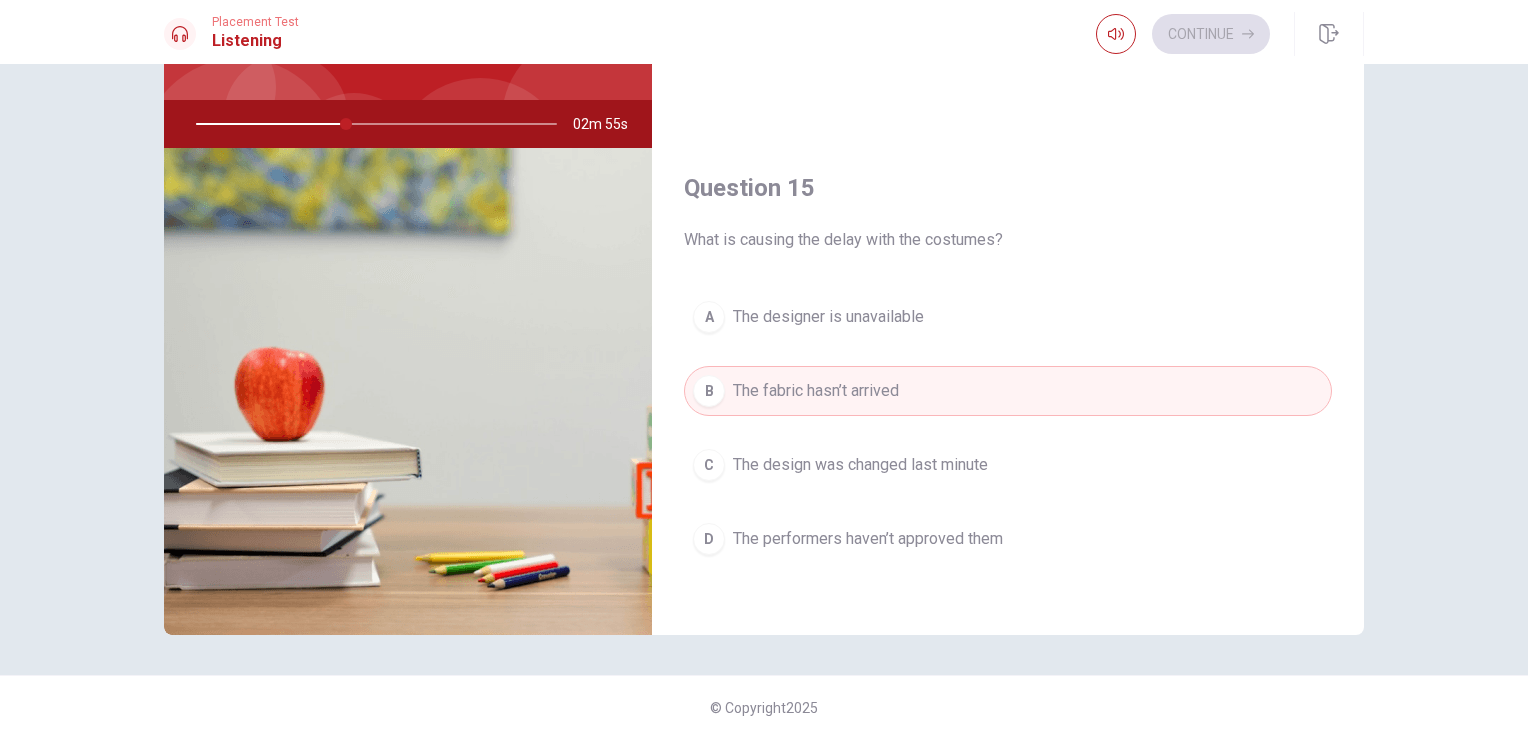 scroll, scrollTop: 0, scrollLeft: 0, axis: both 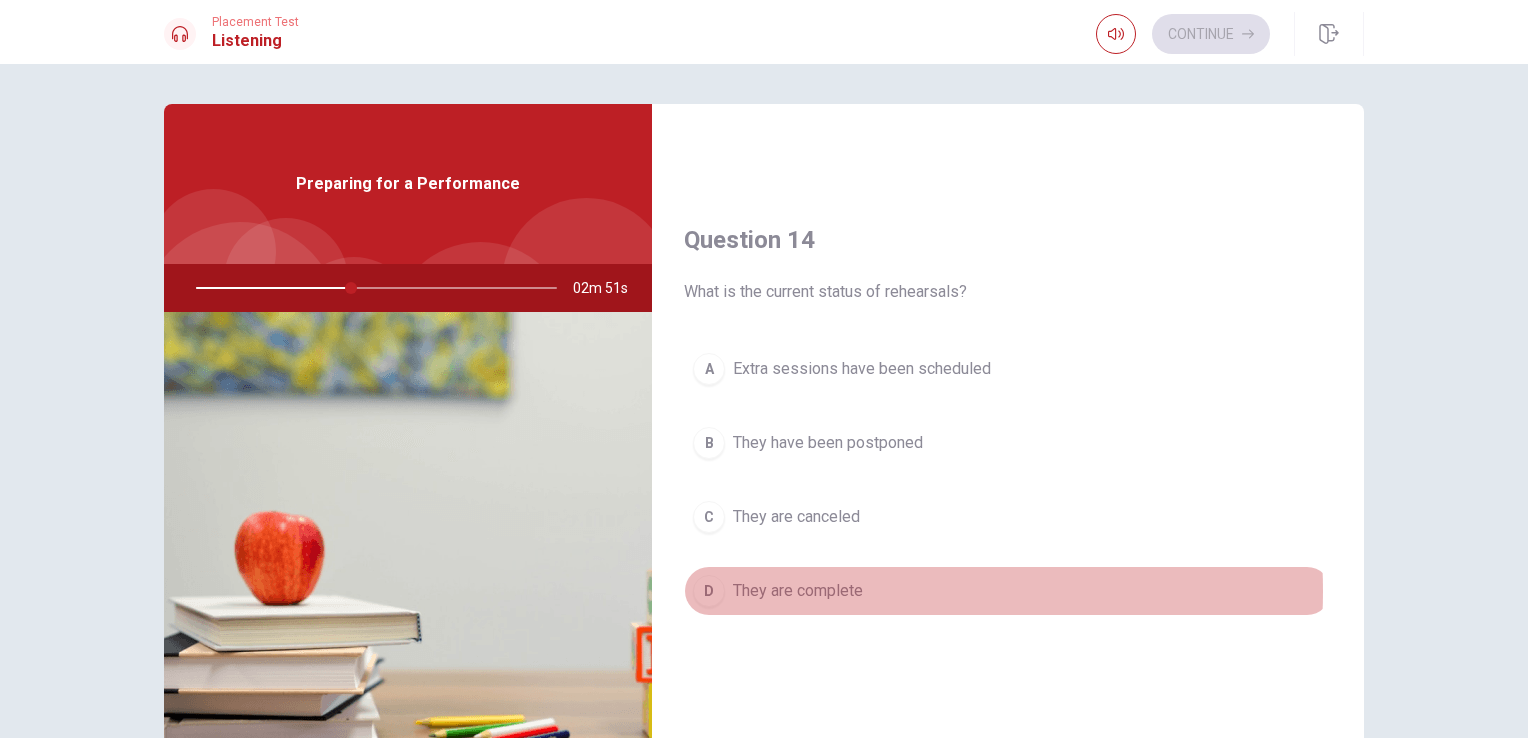 click on "They are complete" at bounding box center [798, 591] 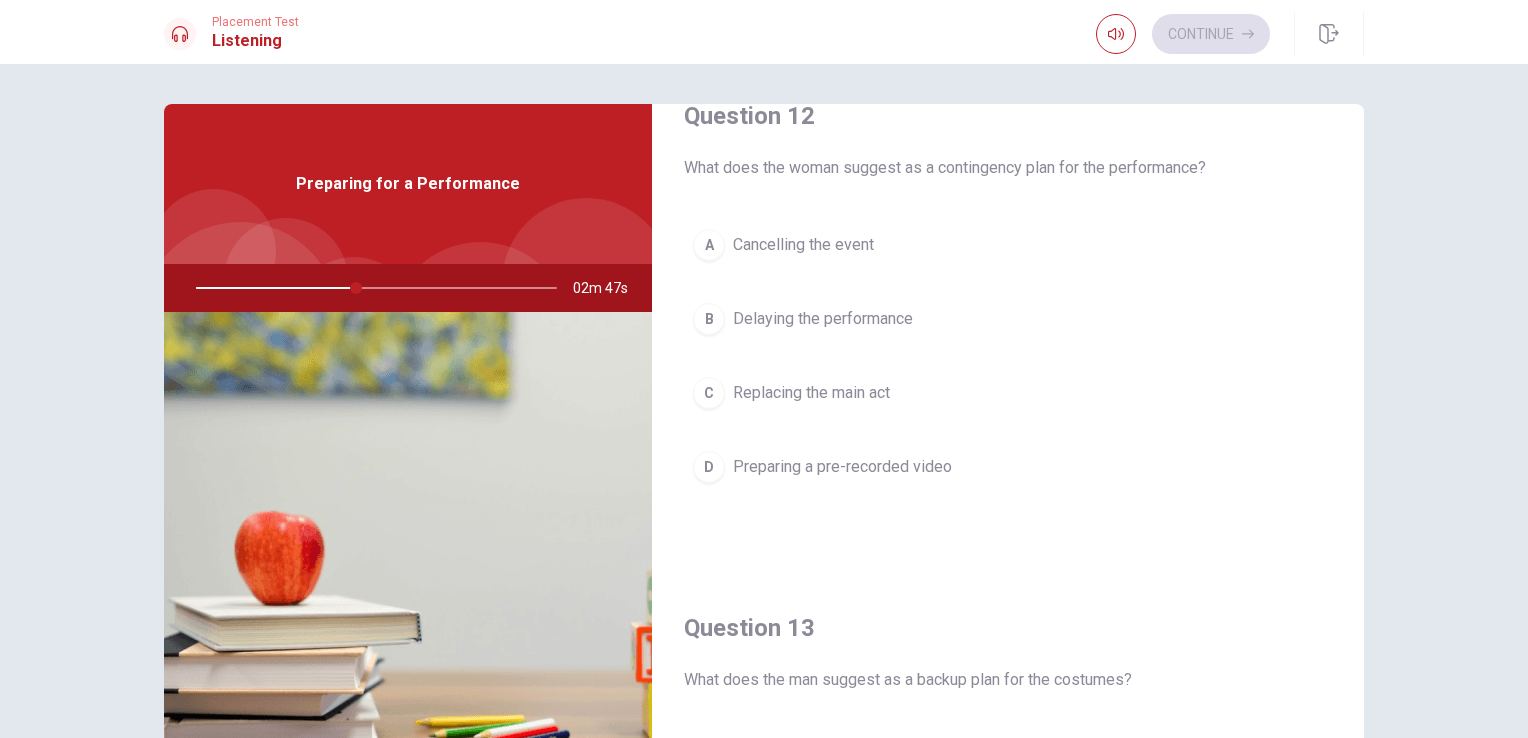scroll, scrollTop: 456, scrollLeft: 0, axis: vertical 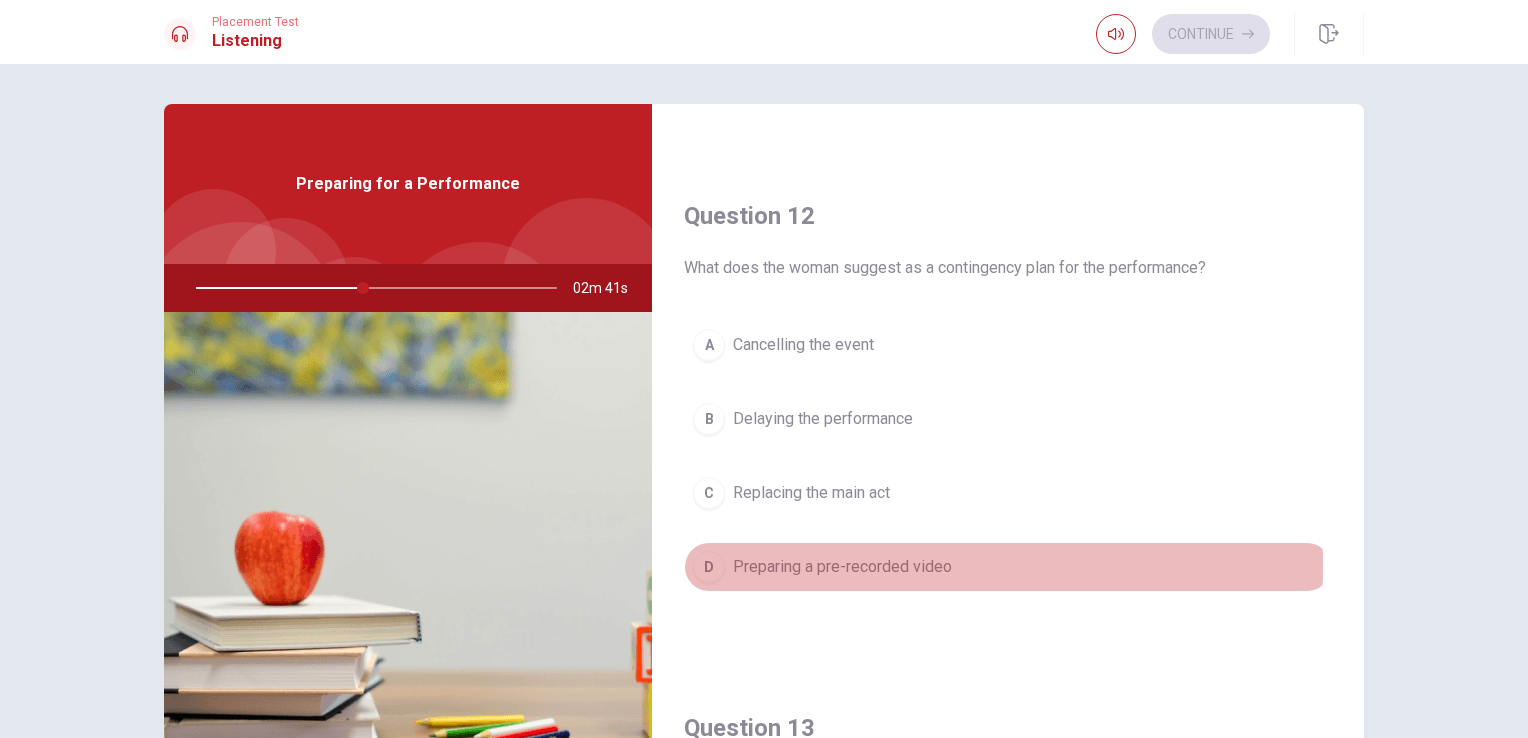 click on "Preparing a pre-recorded video" at bounding box center (842, 567) 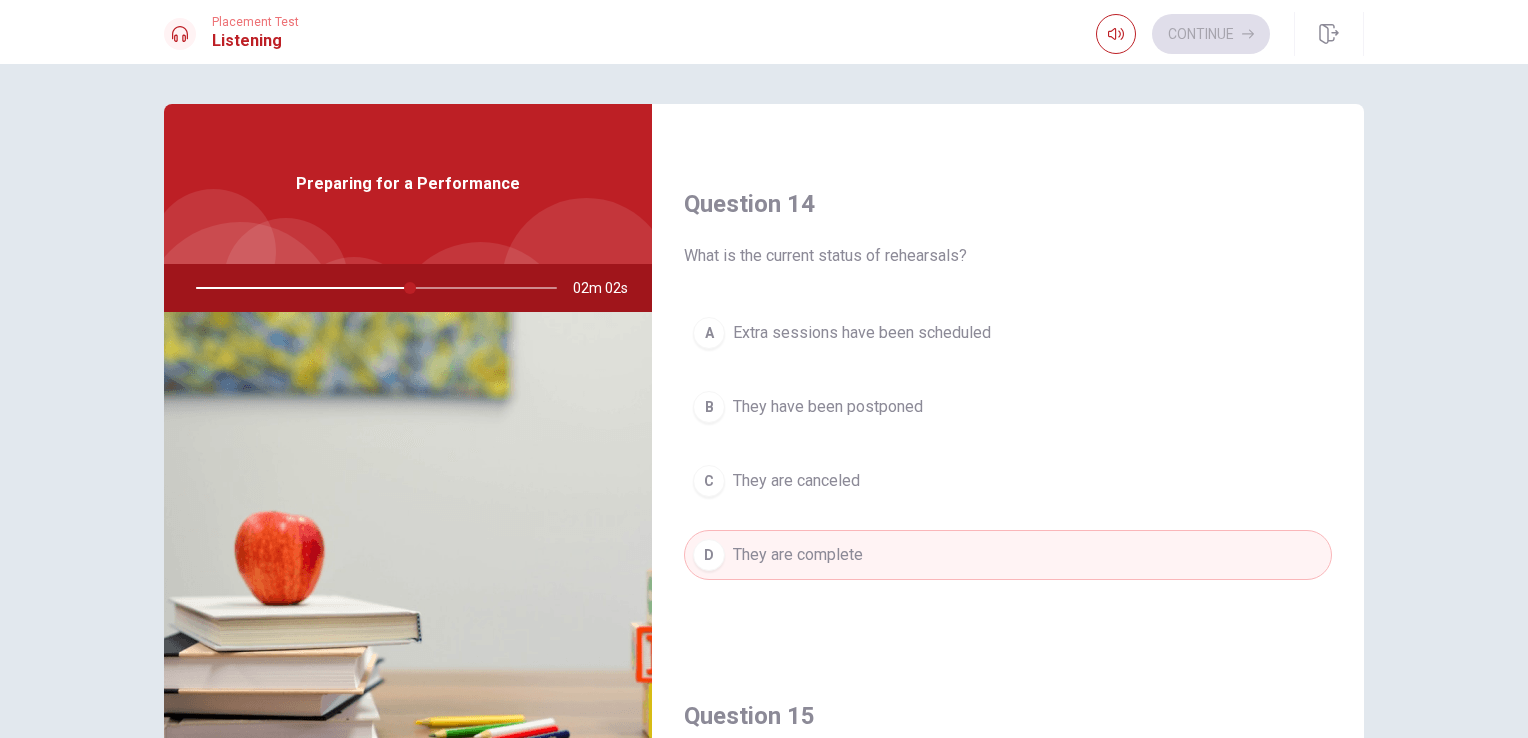 scroll, scrollTop: 1500, scrollLeft: 0, axis: vertical 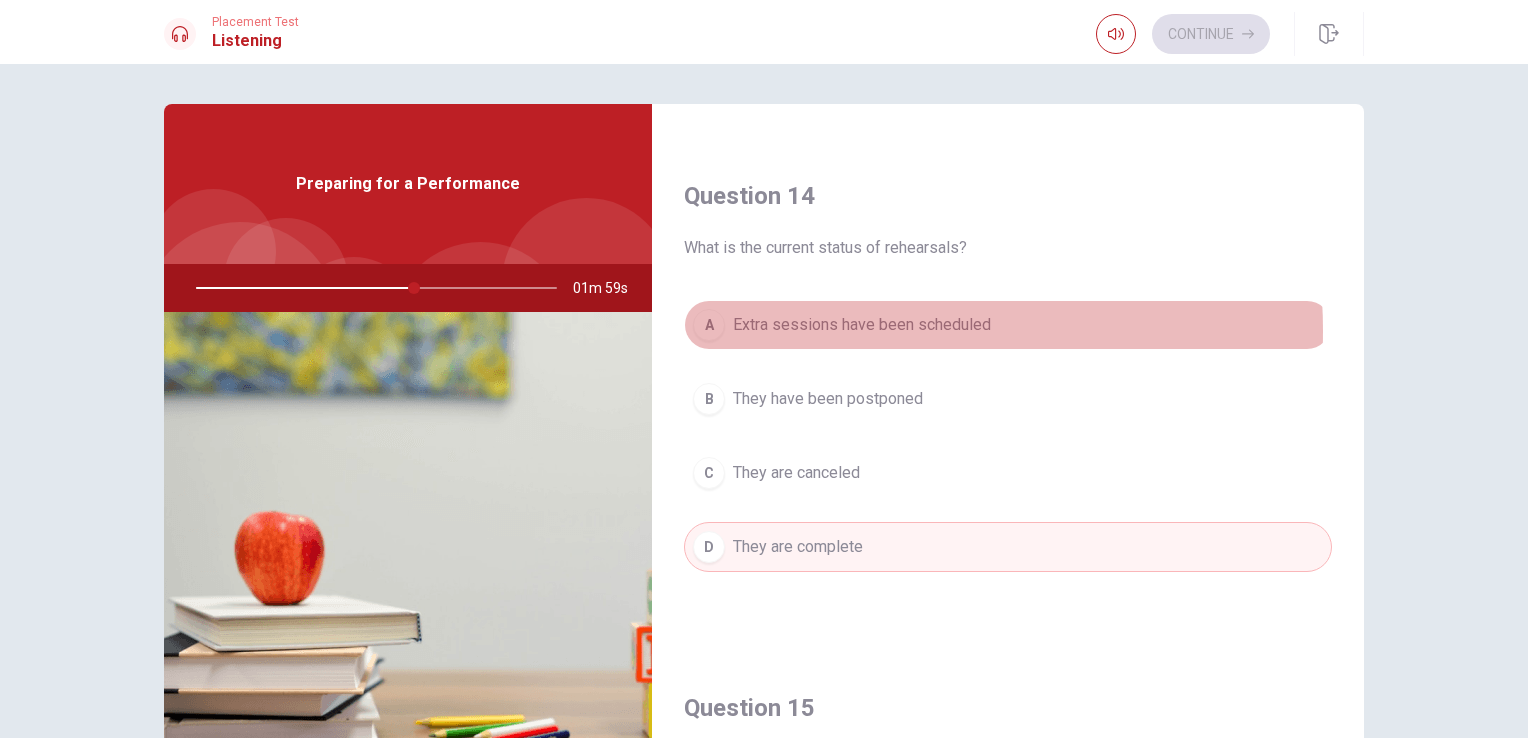 click on "Extra sessions have been scheduled" at bounding box center (862, 325) 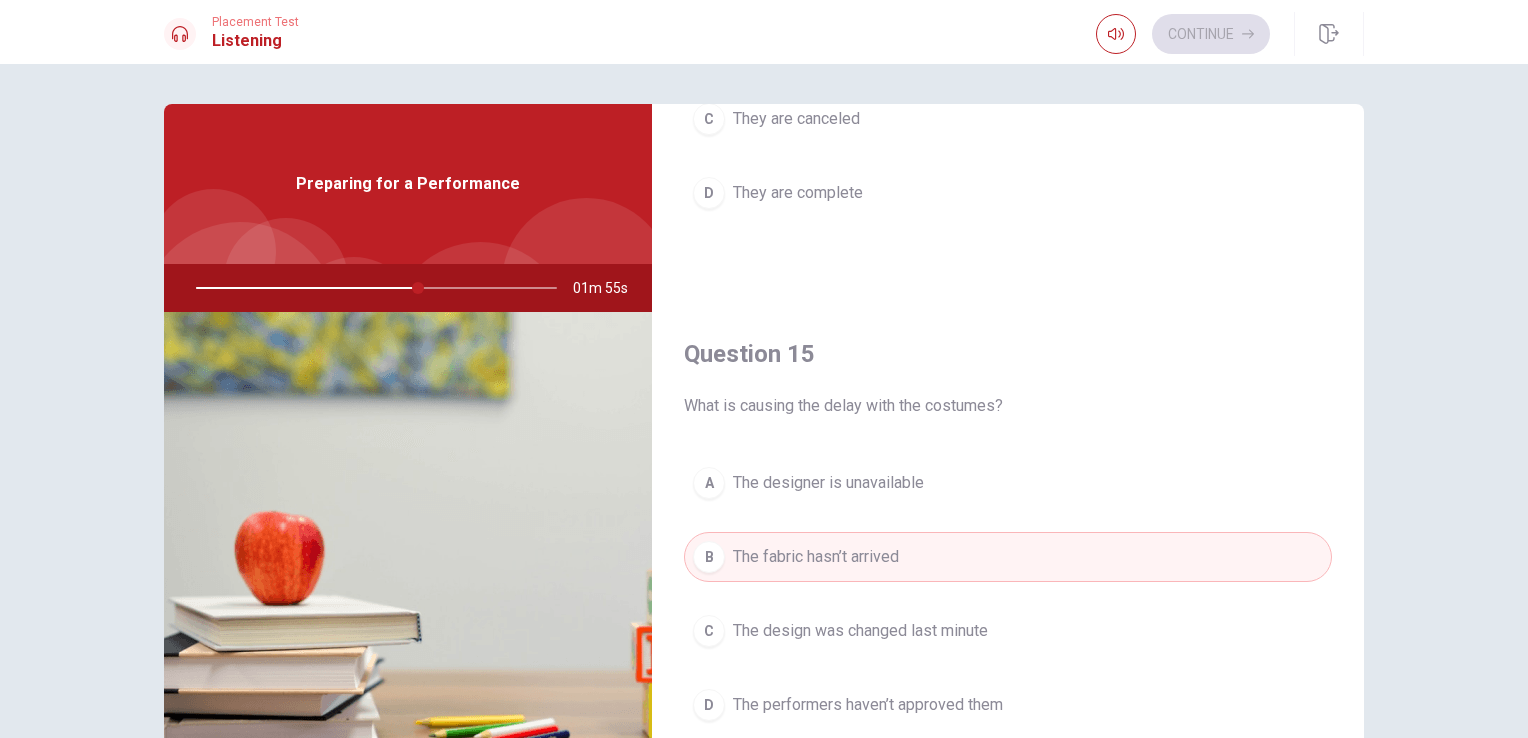 scroll, scrollTop: 1856, scrollLeft: 0, axis: vertical 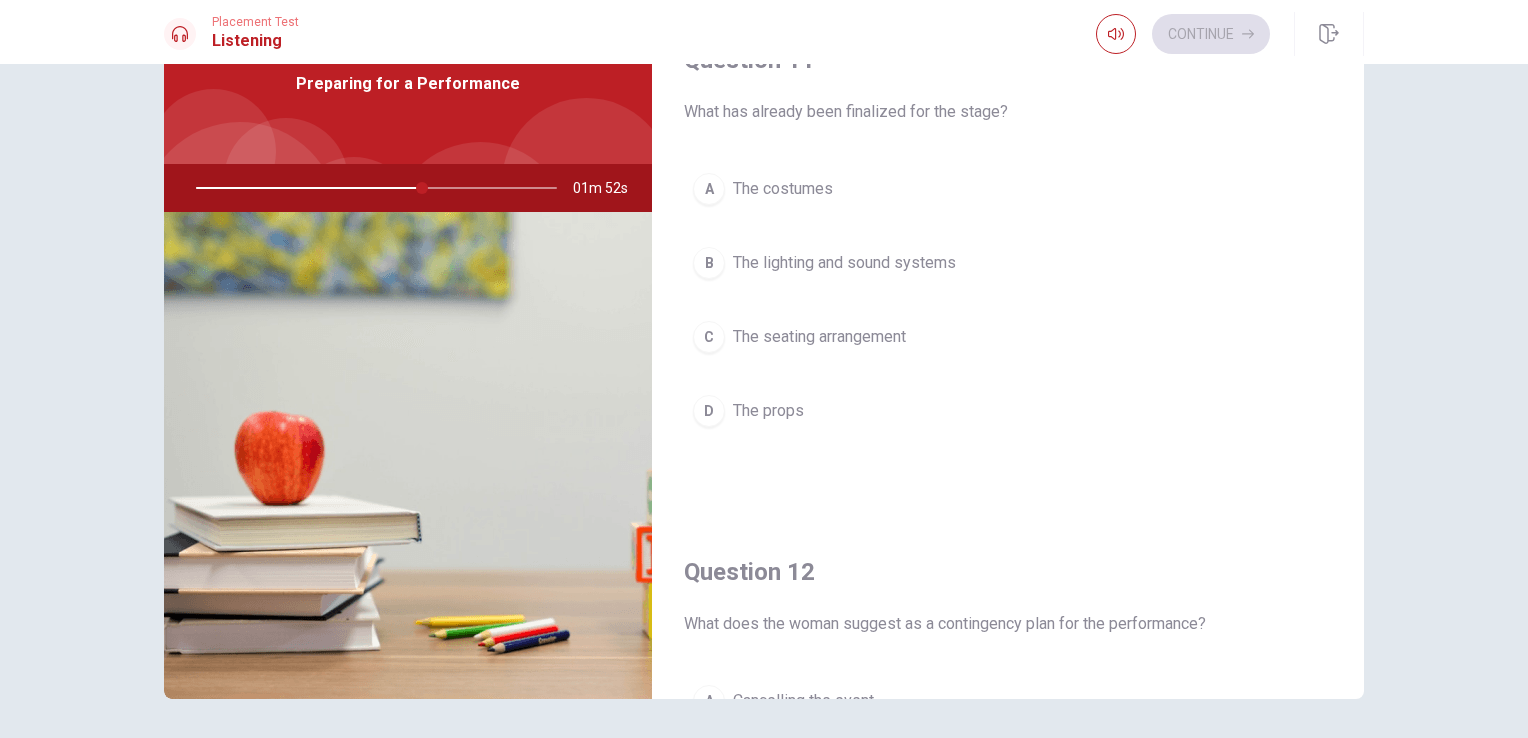 click on "The lighting and sound systems" at bounding box center (844, 263) 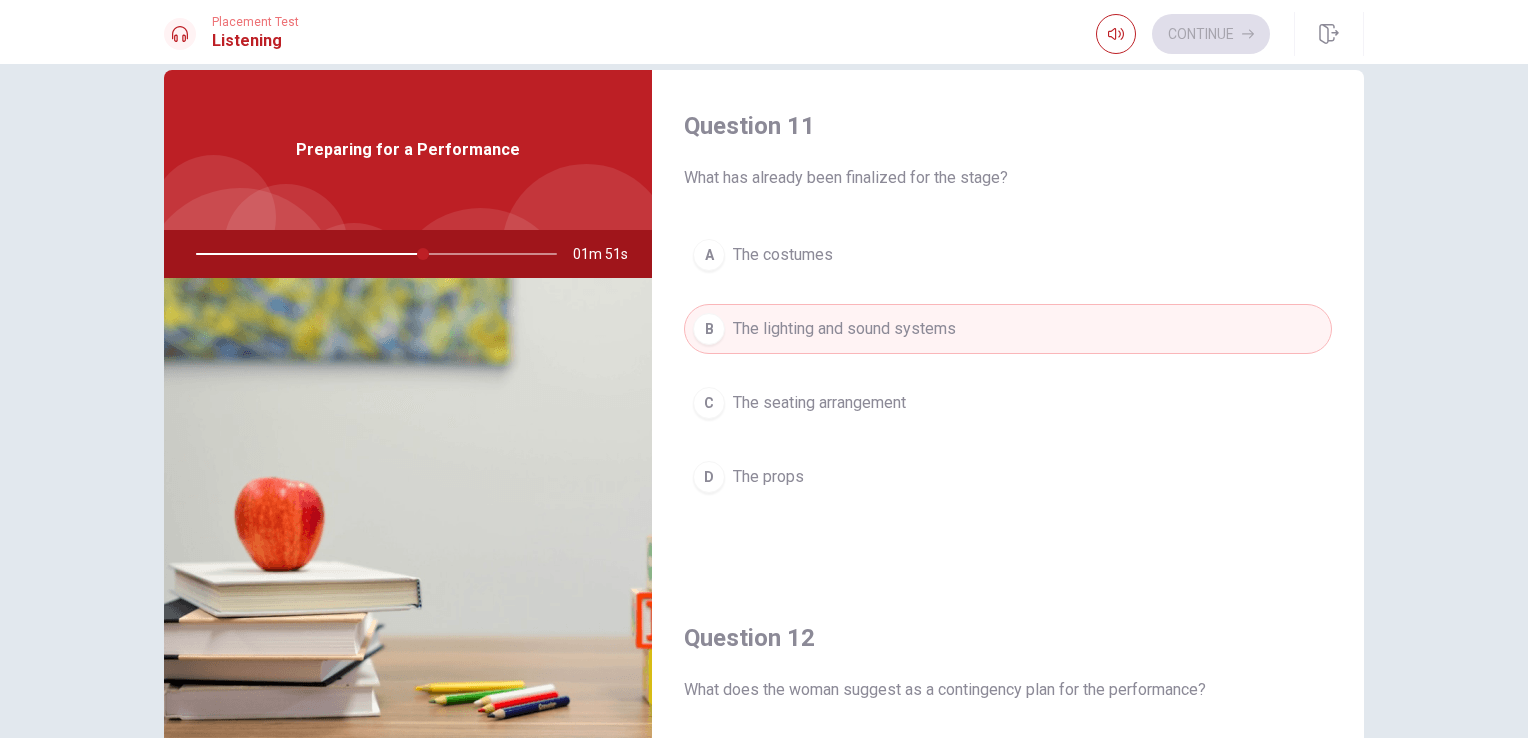 scroll, scrollTop: 0, scrollLeft: 0, axis: both 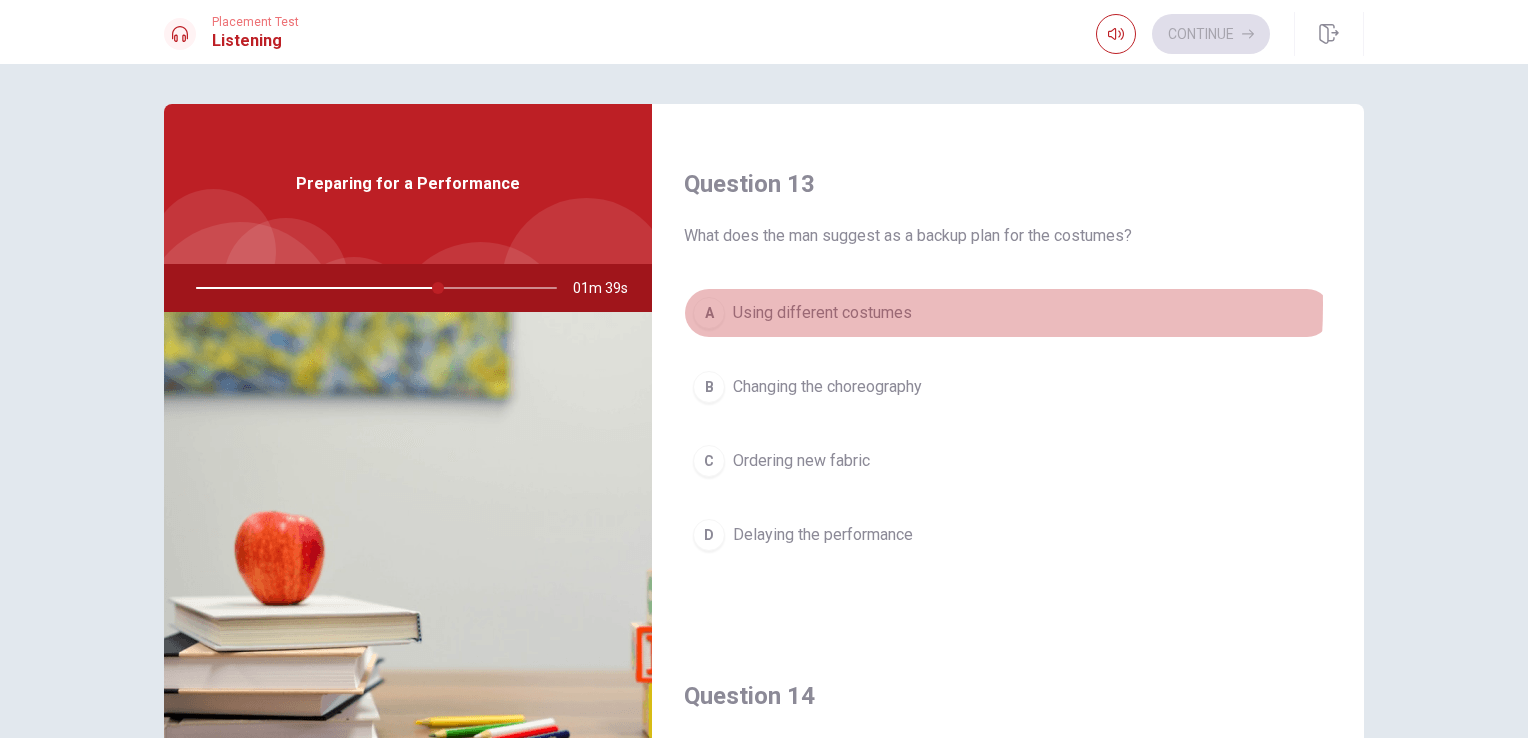 click on "Using different costumes" at bounding box center (822, 313) 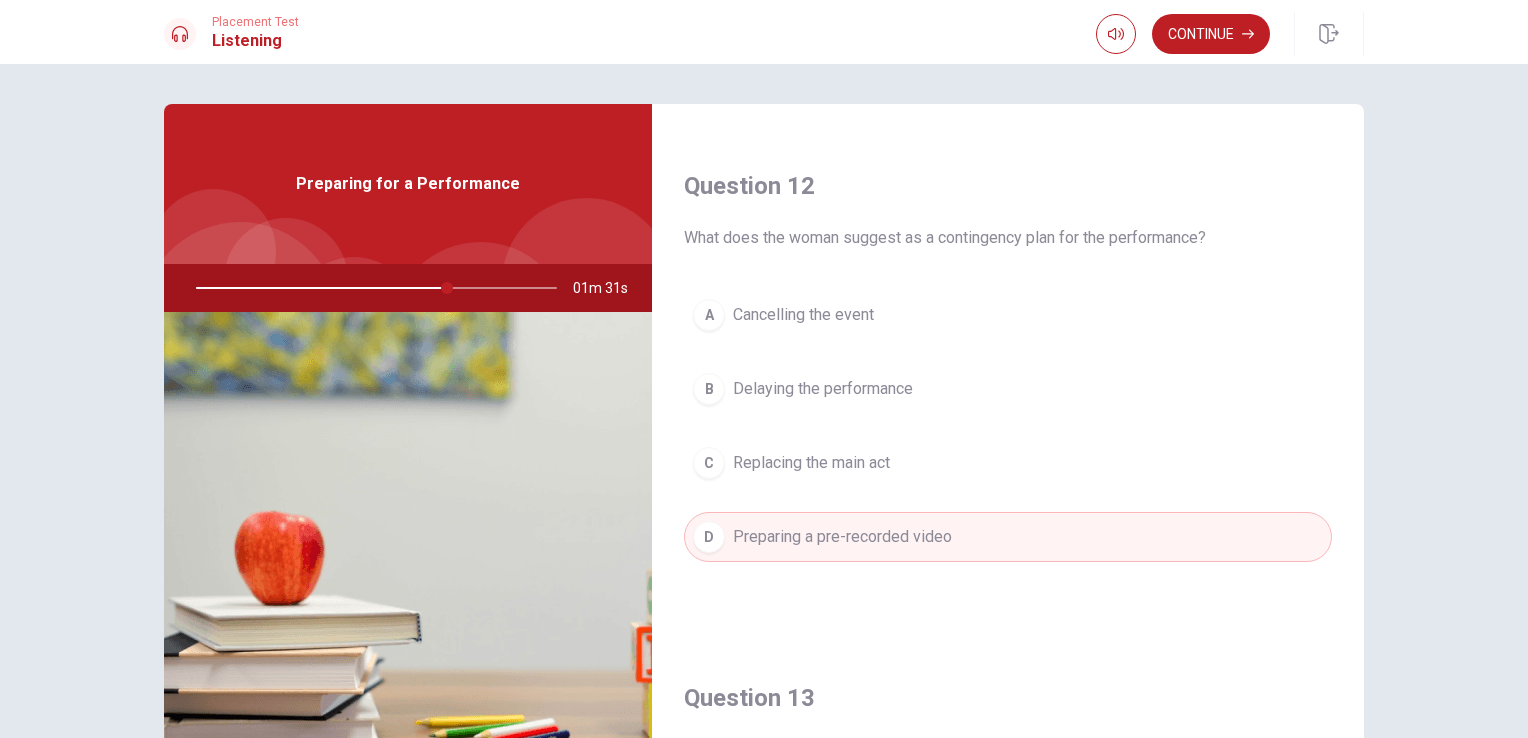 scroll, scrollTop: 500, scrollLeft: 0, axis: vertical 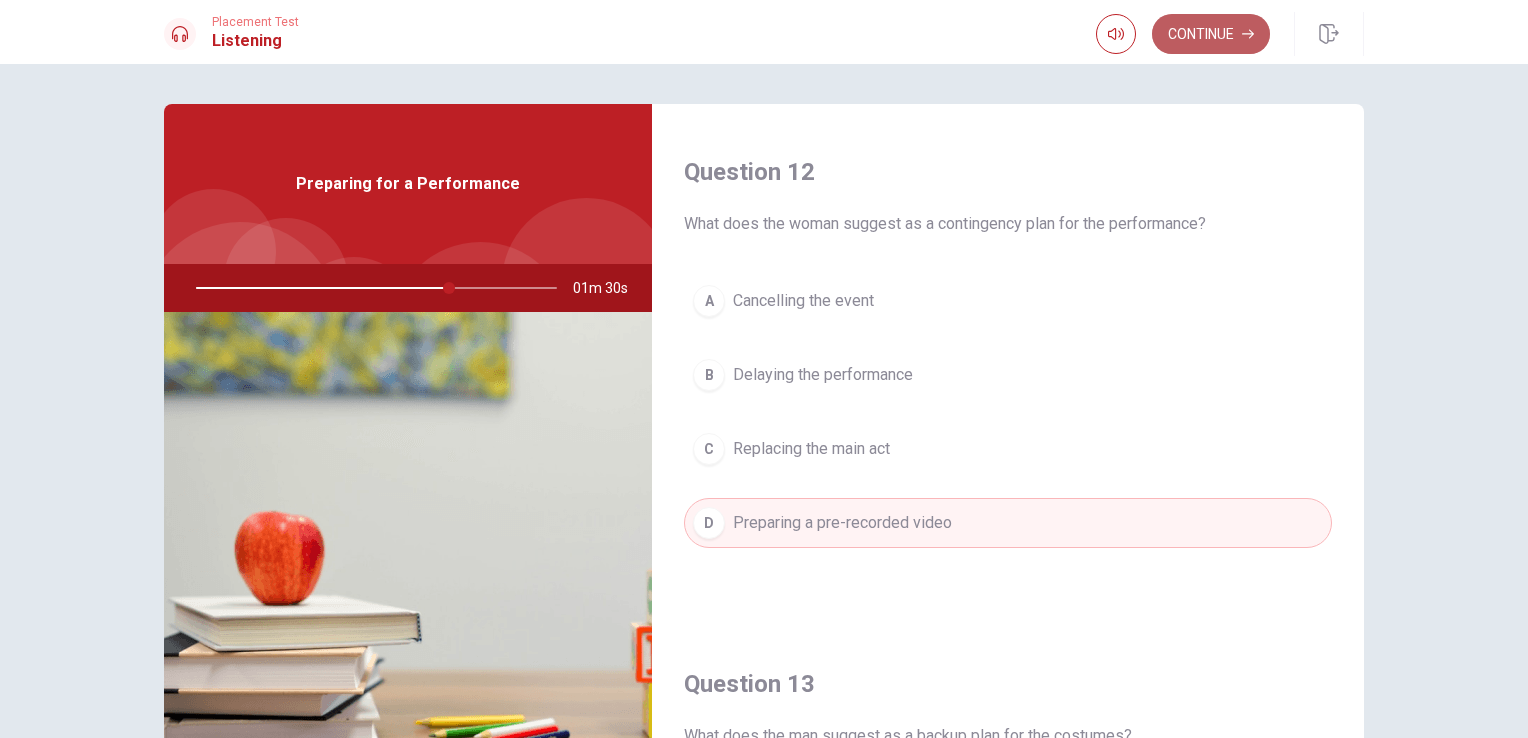click on "Continue" at bounding box center (1211, 34) 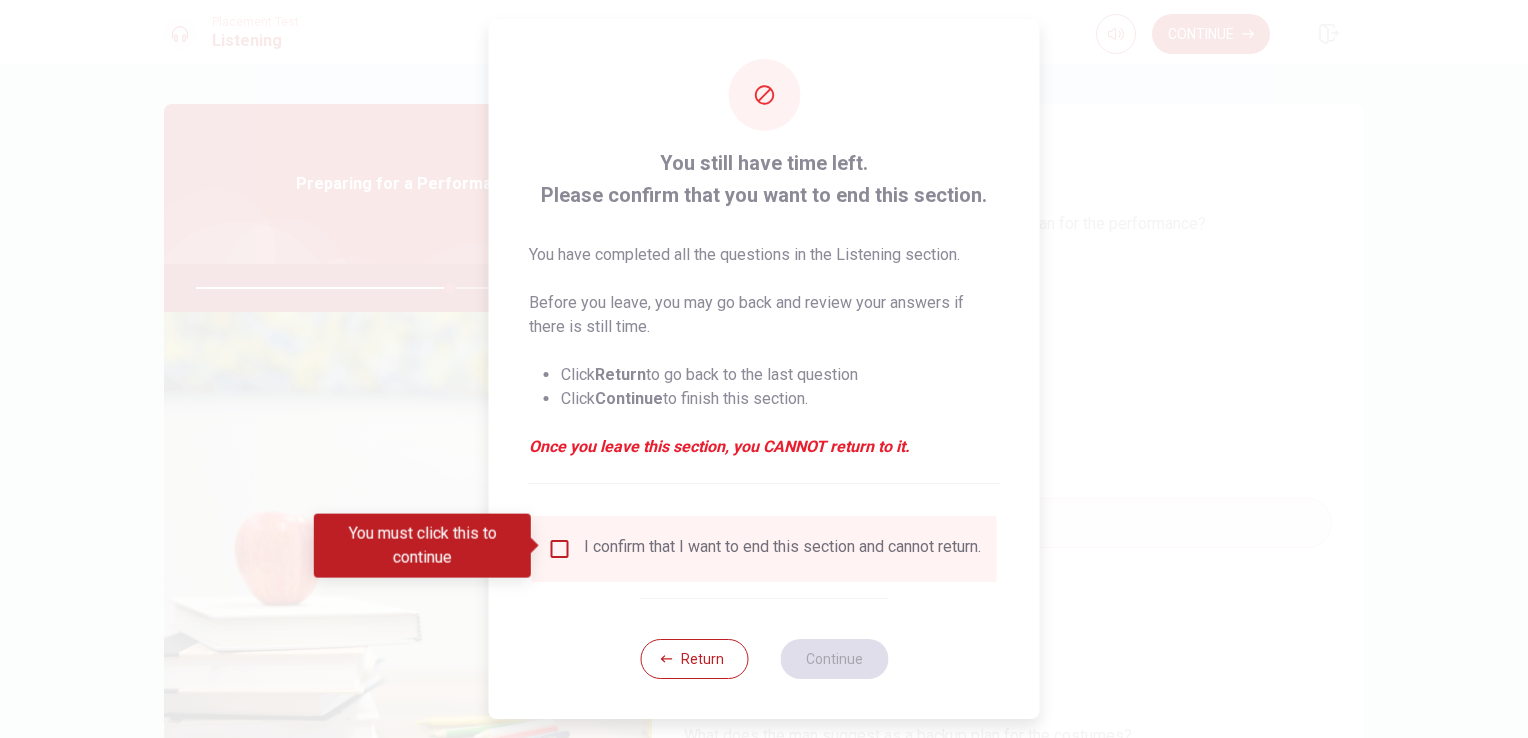 click at bounding box center [560, 549] 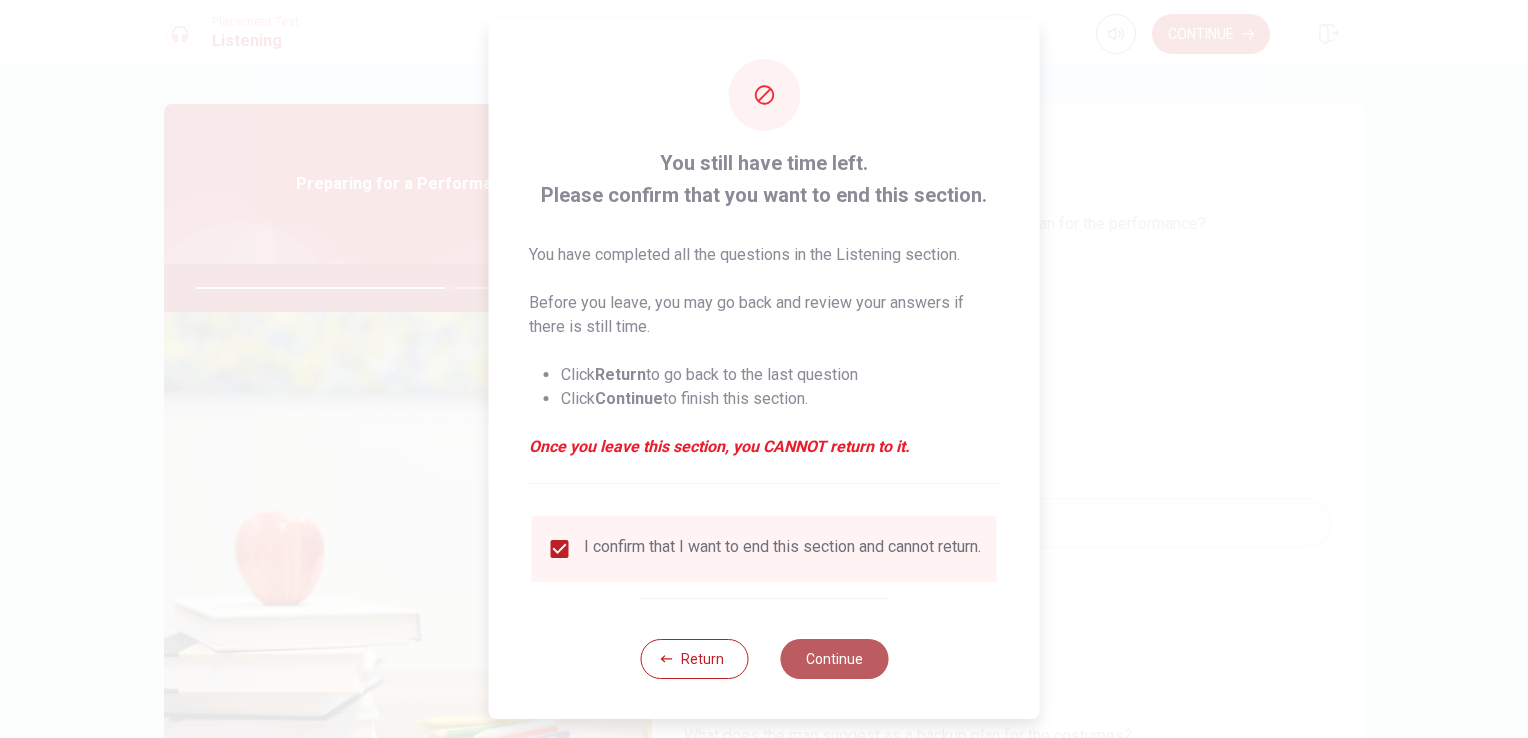 click on "Continue" at bounding box center [834, 659] 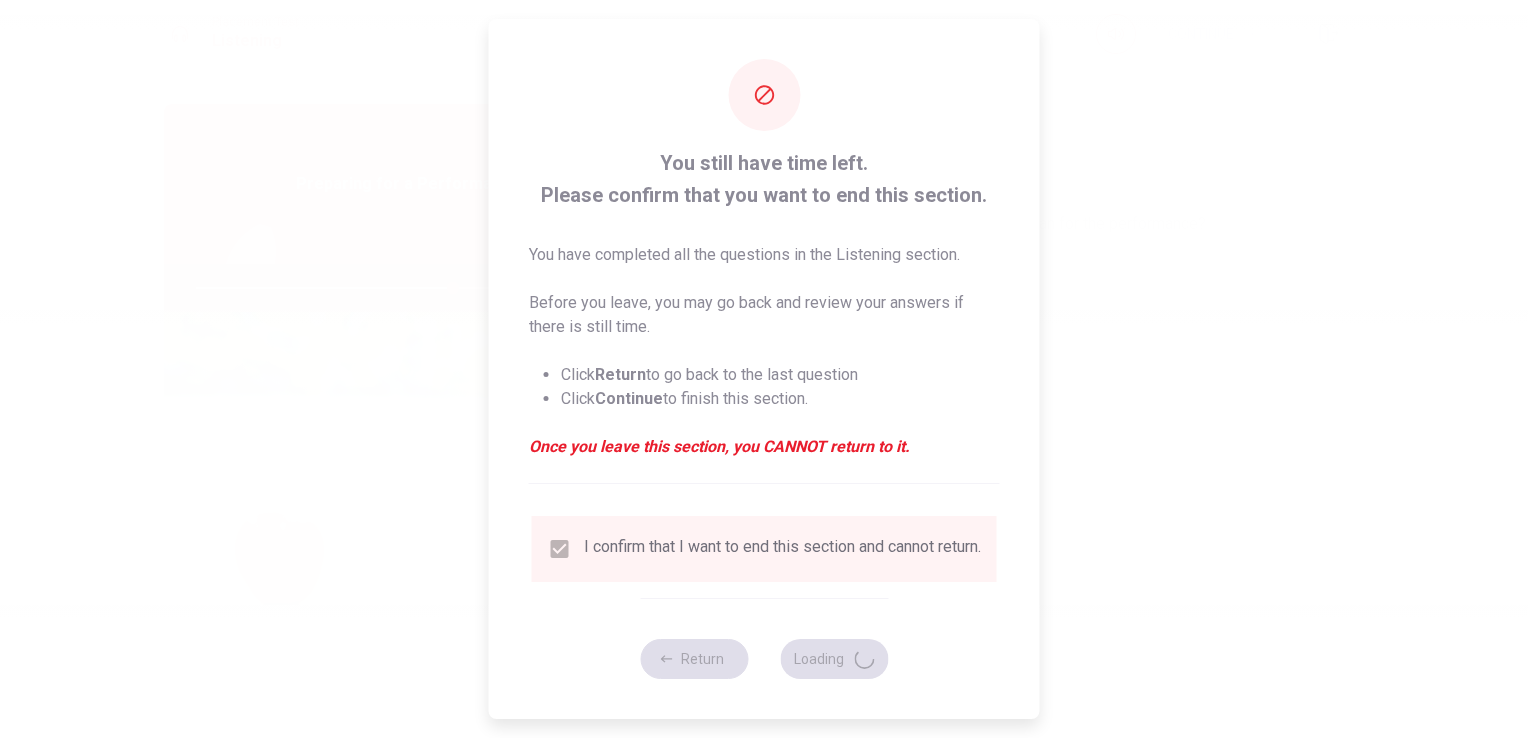 type on "72" 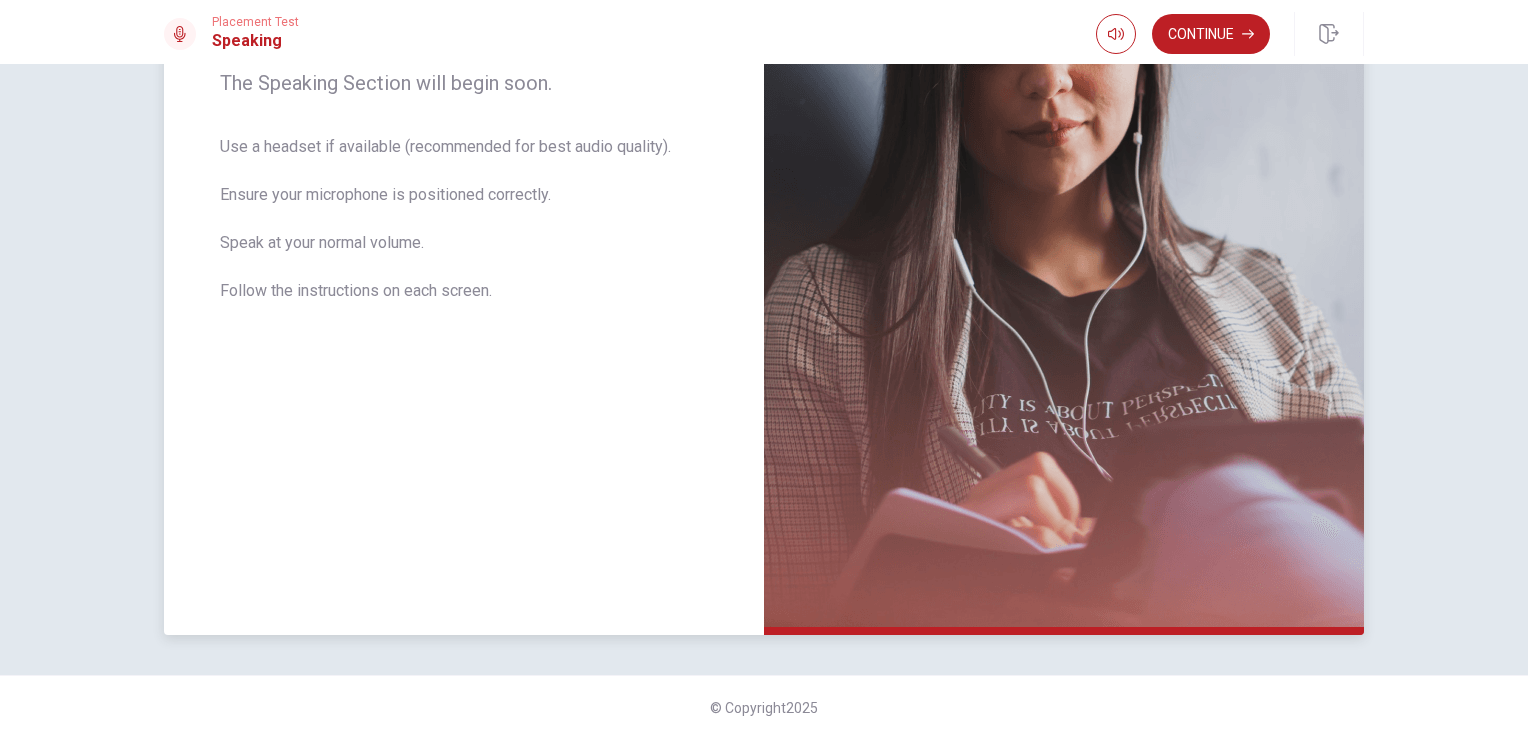 scroll, scrollTop: 0, scrollLeft: 0, axis: both 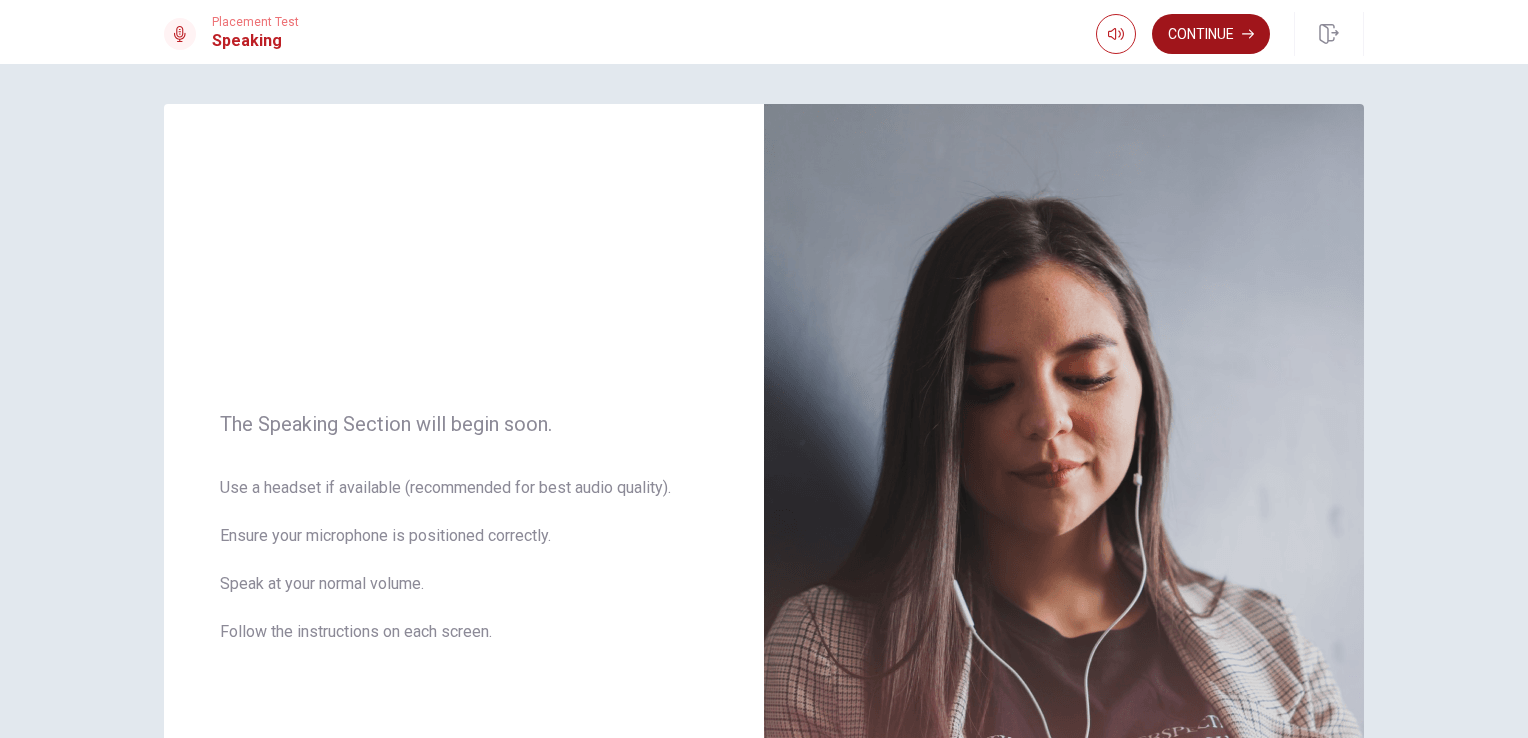 click 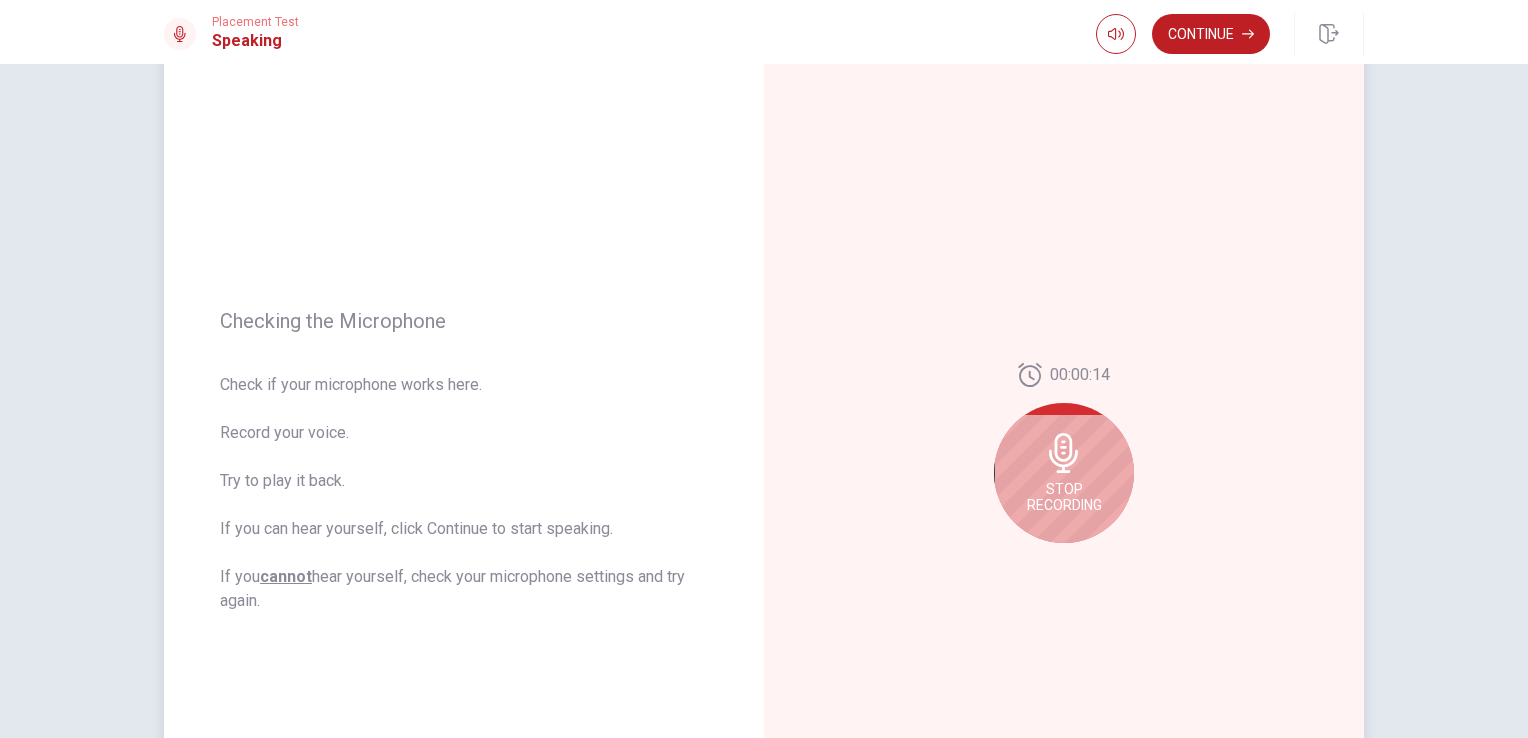 scroll, scrollTop: 100, scrollLeft: 0, axis: vertical 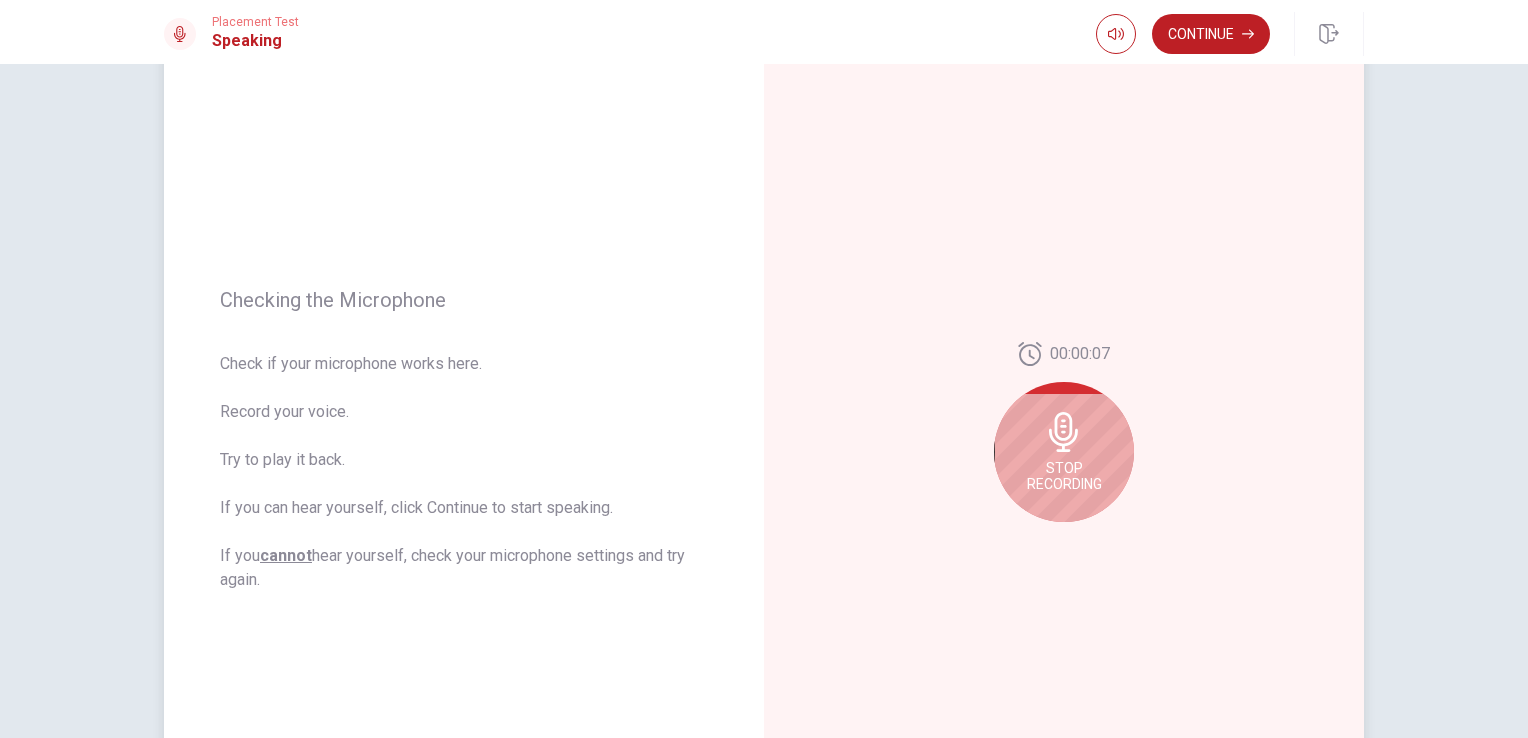 click 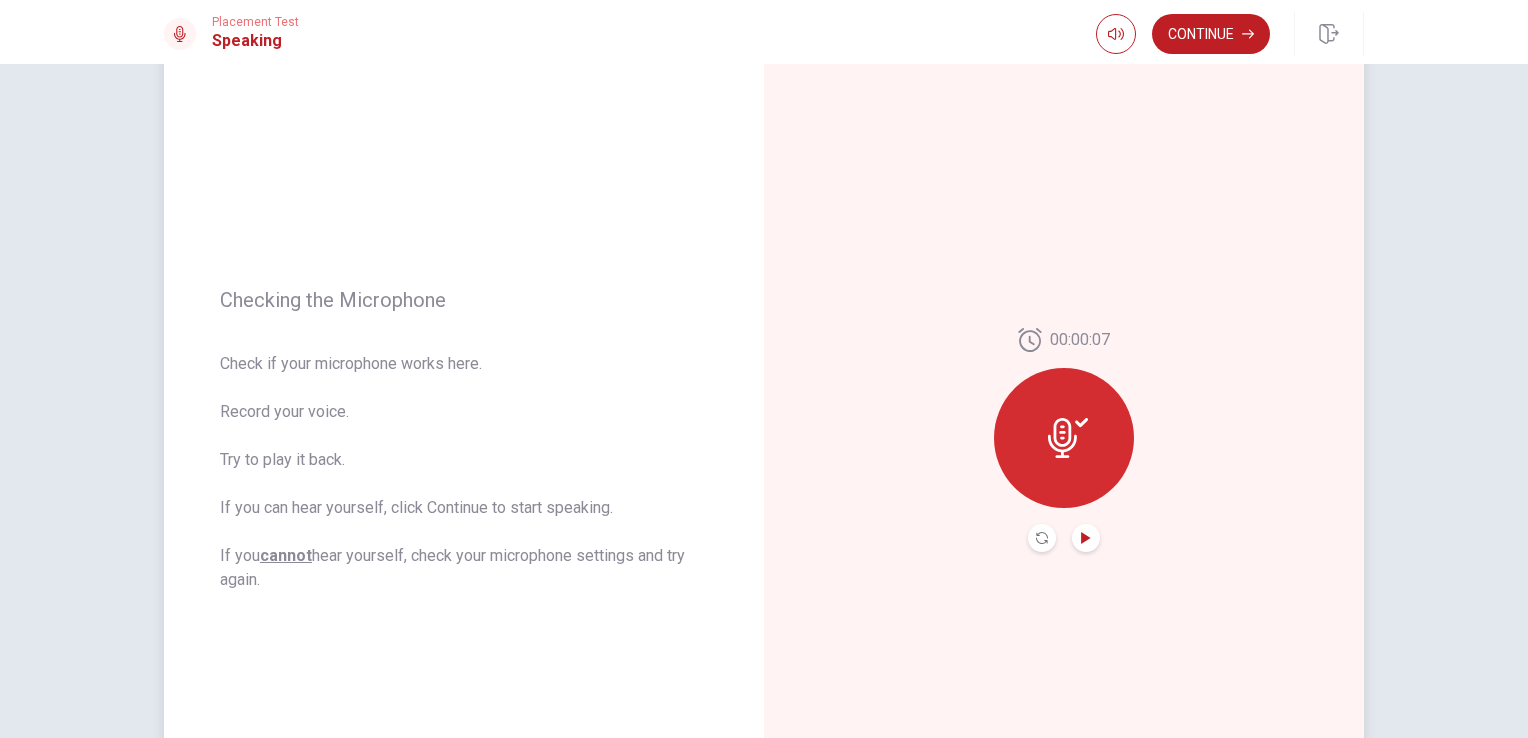 click 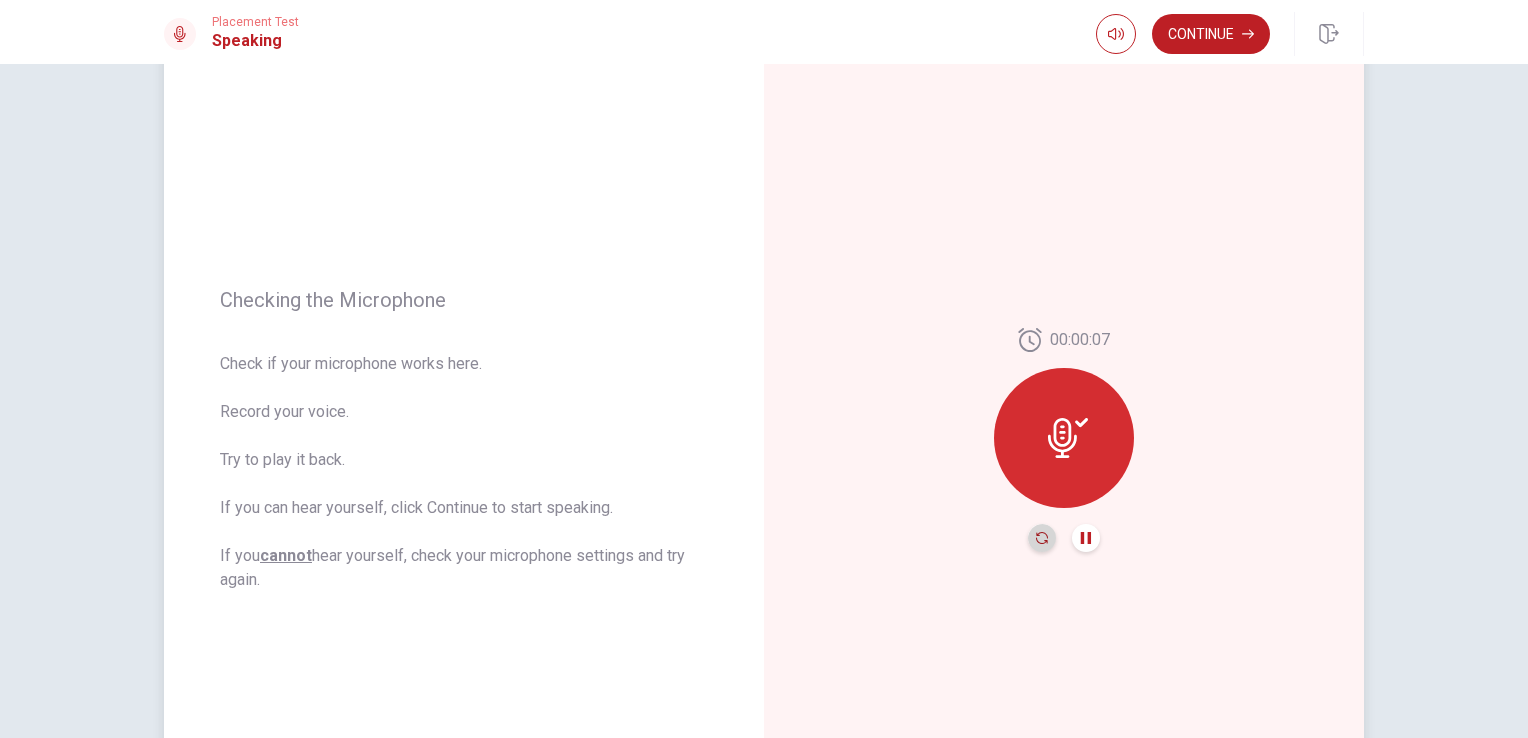 click 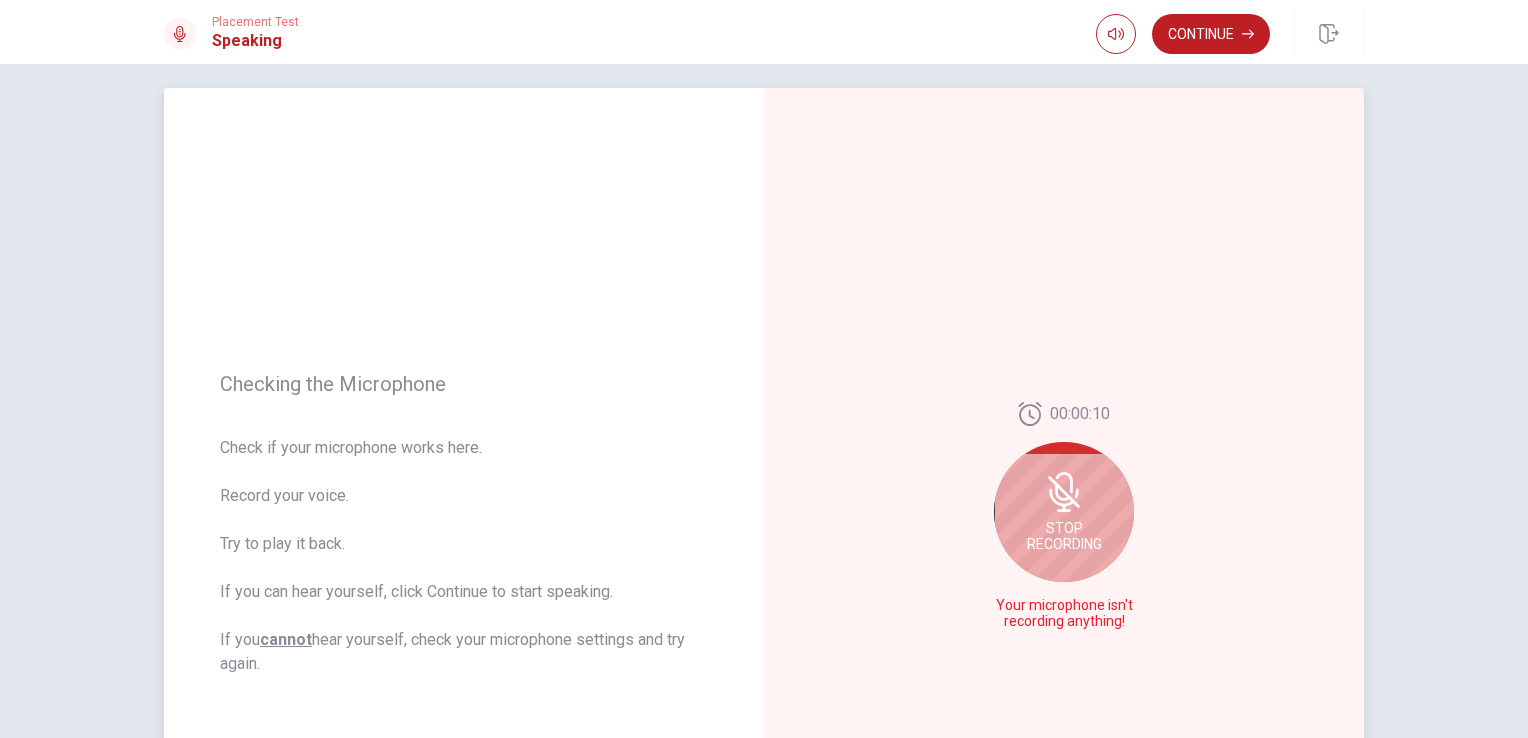 scroll, scrollTop: 0, scrollLeft: 0, axis: both 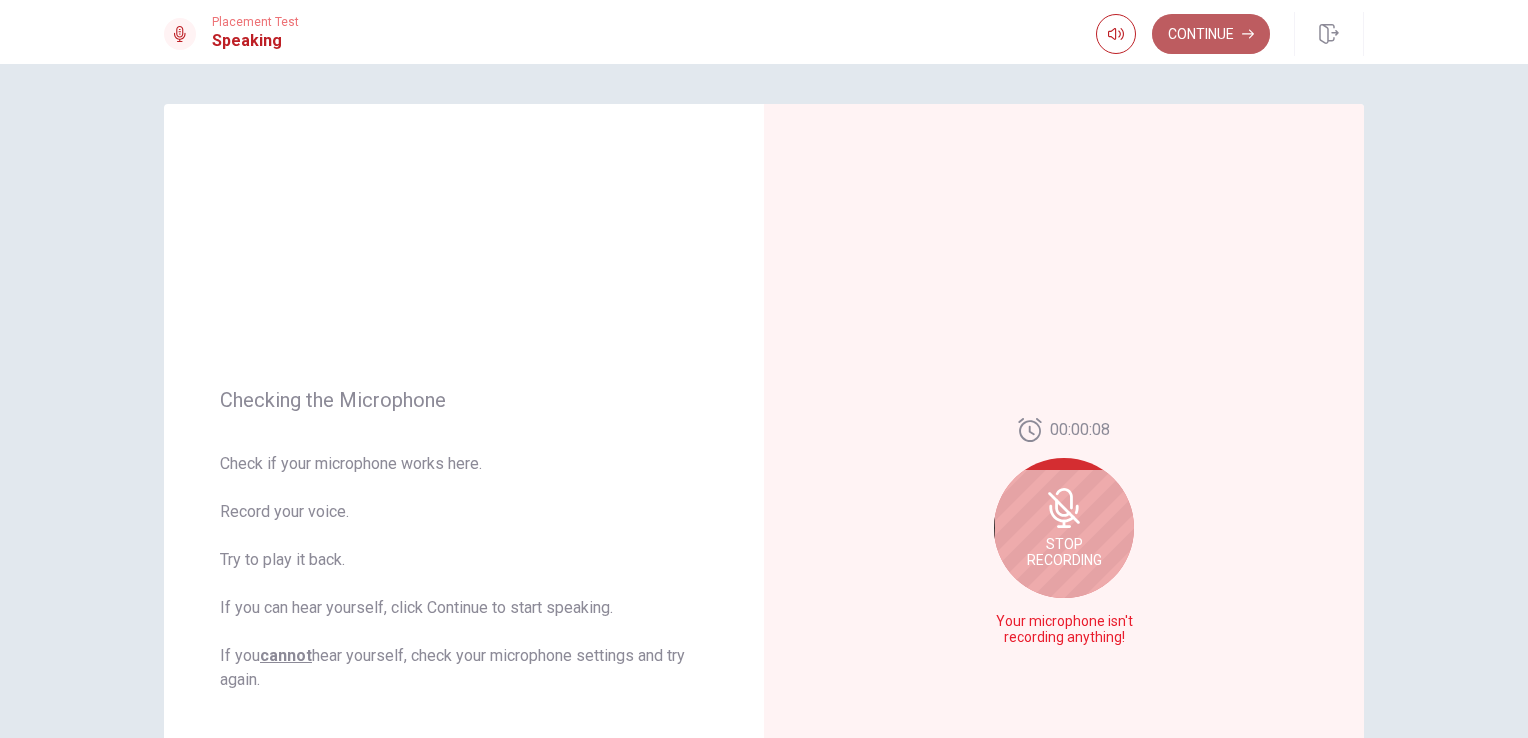 click on "Continue" at bounding box center (1211, 34) 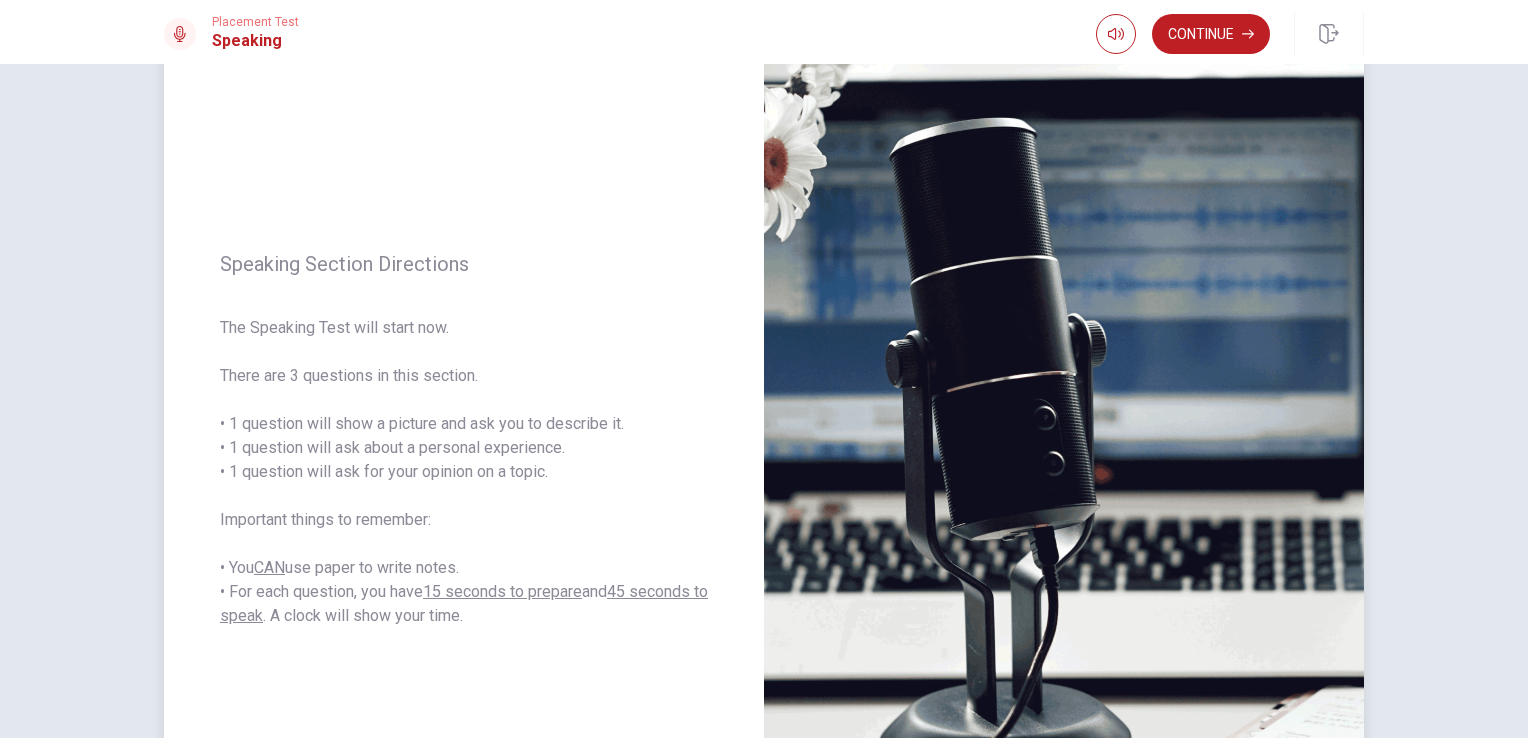 scroll, scrollTop: 200, scrollLeft: 0, axis: vertical 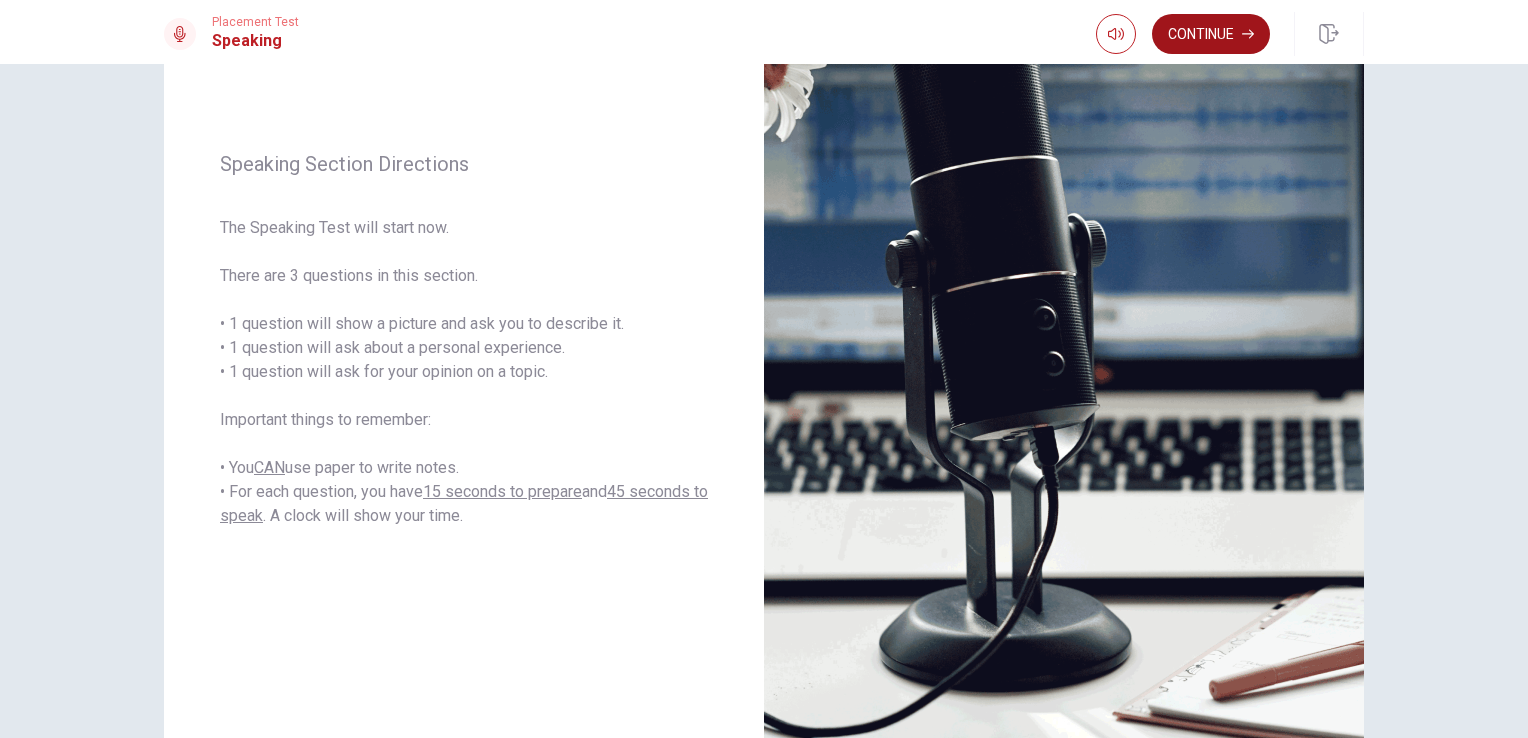 click on "Continue" at bounding box center (1211, 34) 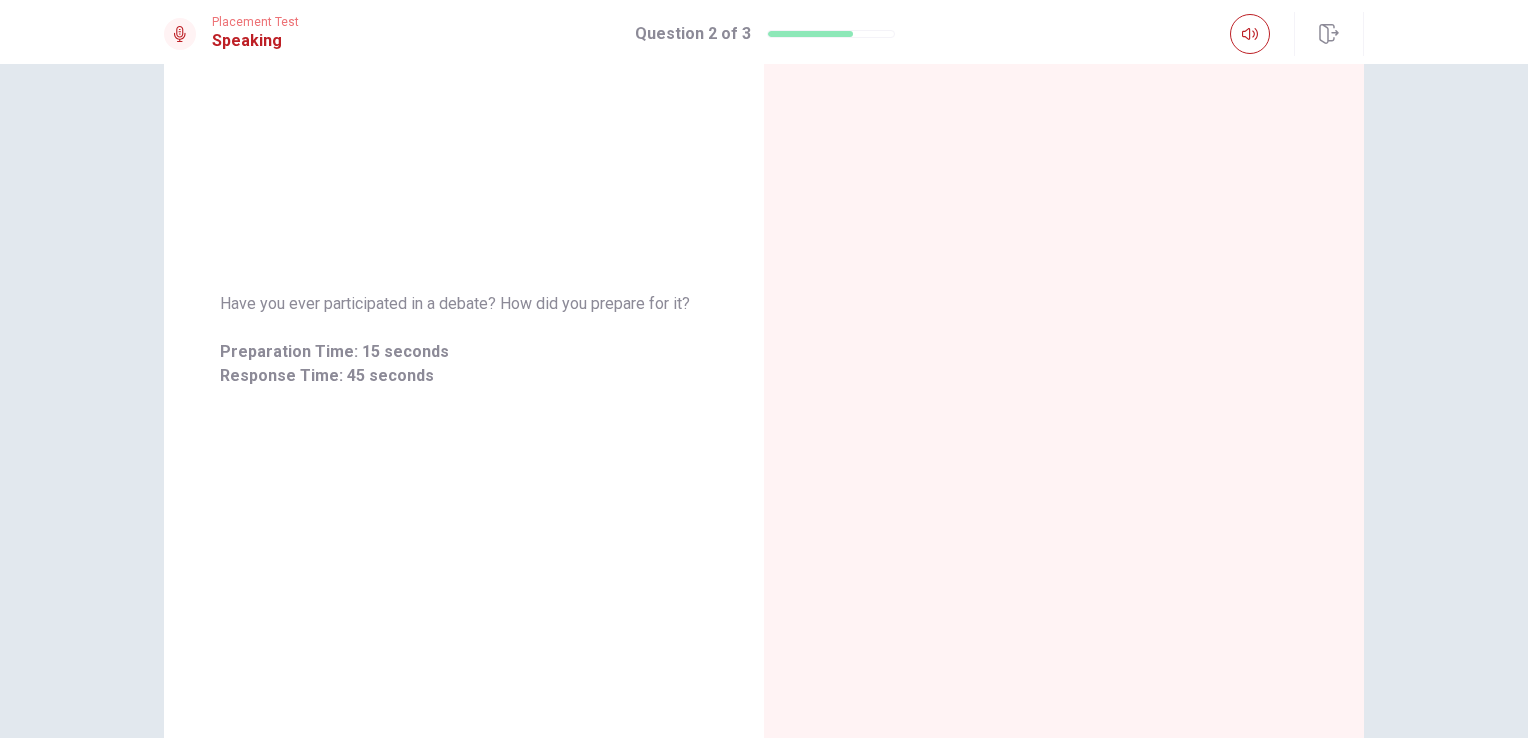scroll, scrollTop: 0, scrollLeft: 0, axis: both 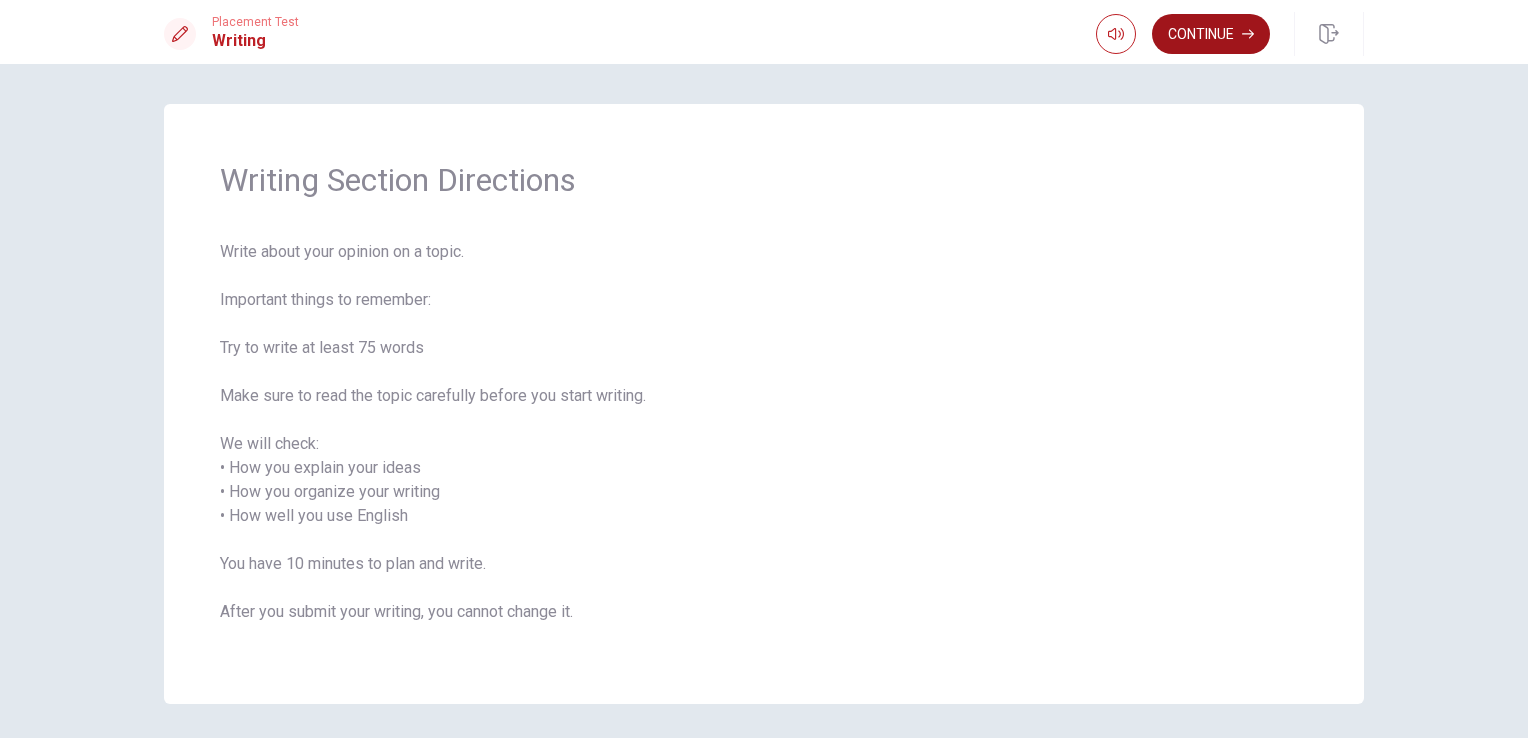 click on "Continue" at bounding box center [1211, 34] 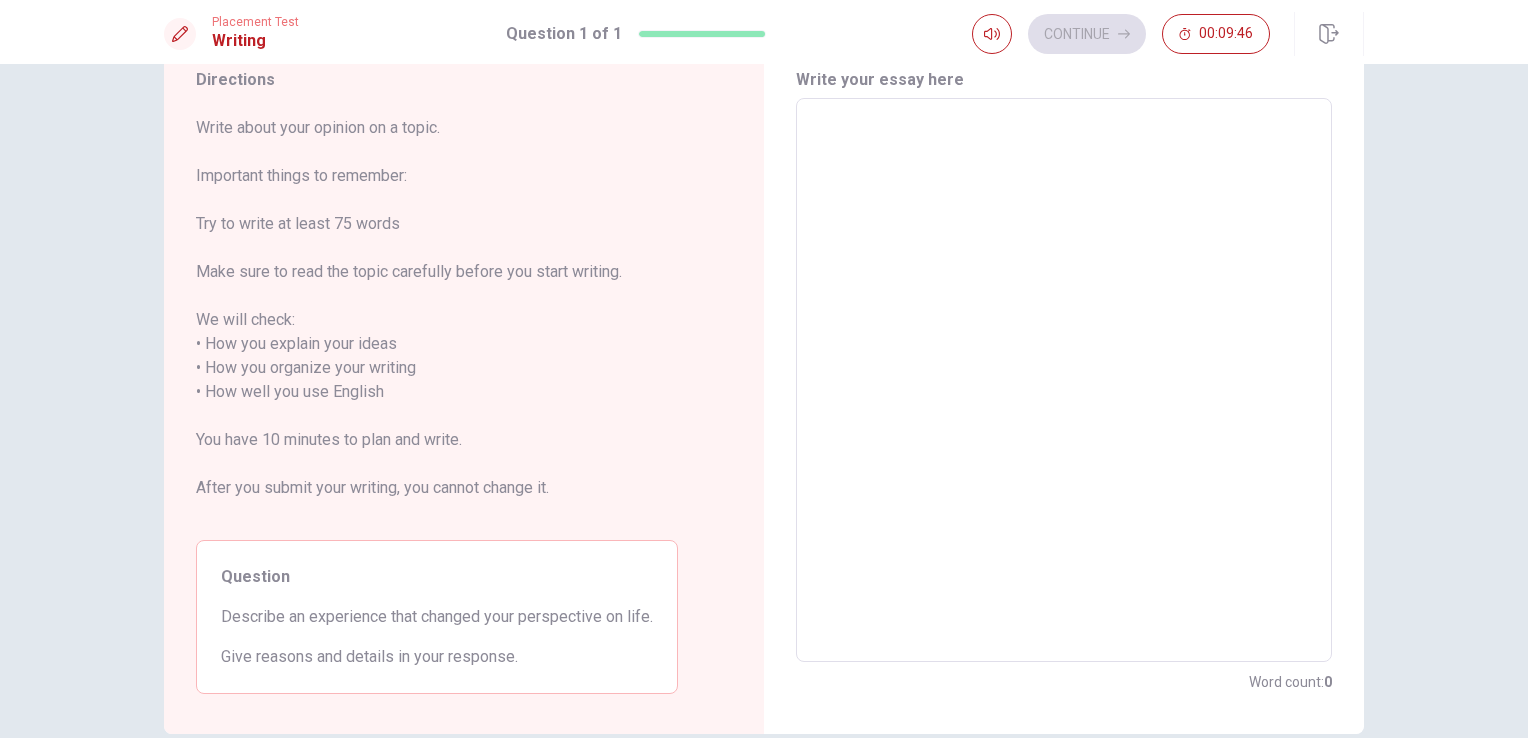 scroll, scrollTop: 175, scrollLeft: 0, axis: vertical 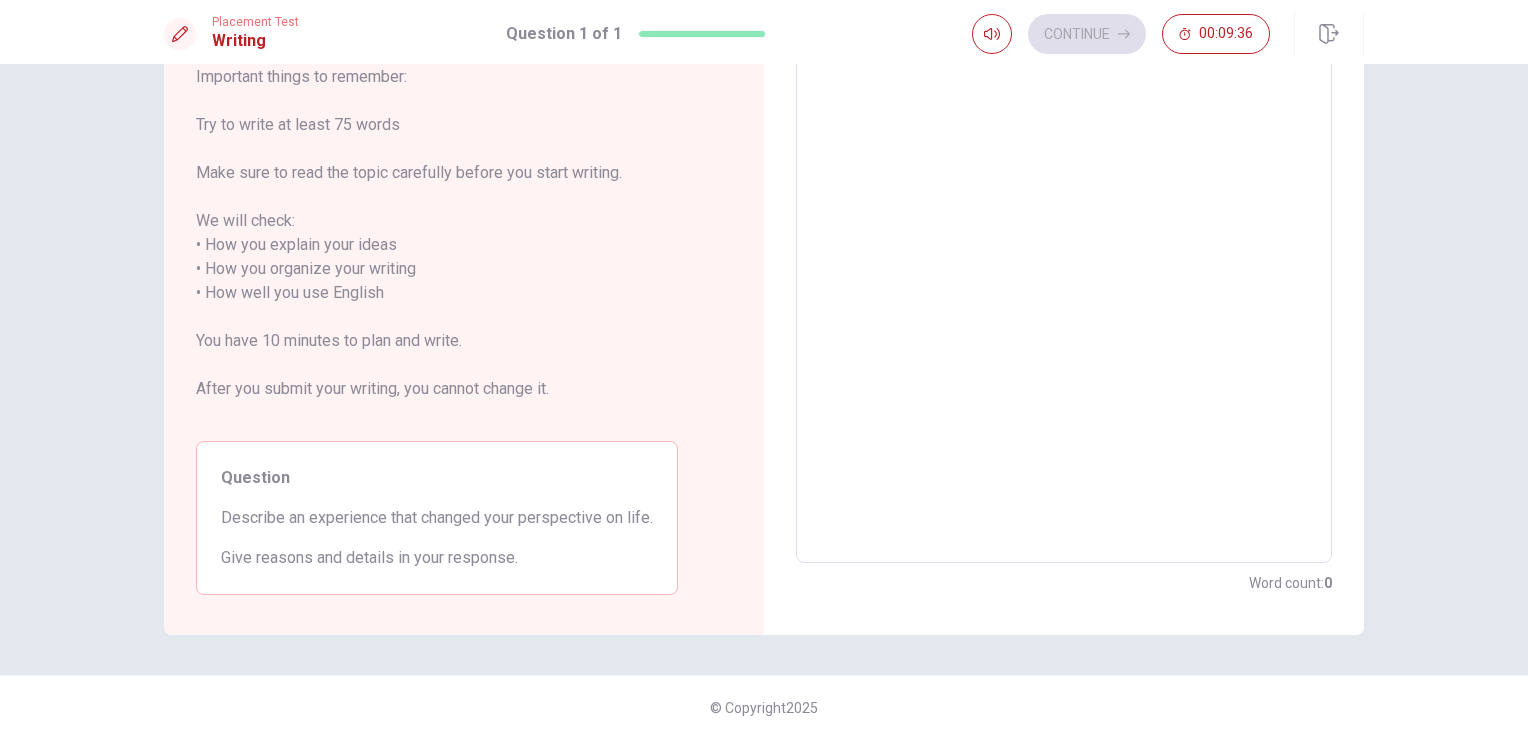 click at bounding box center [1064, 281] 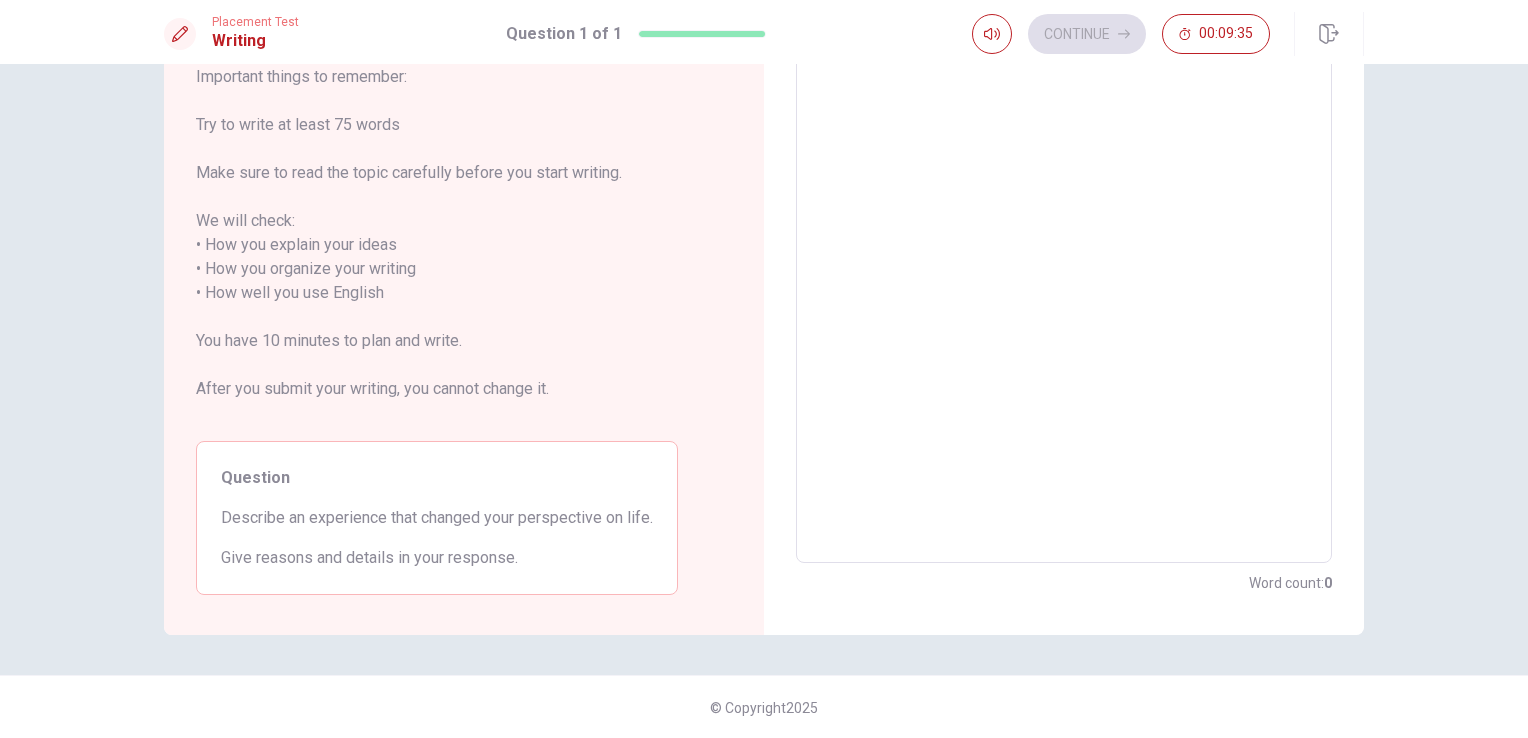 scroll, scrollTop: 0, scrollLeft: 0, axis: both 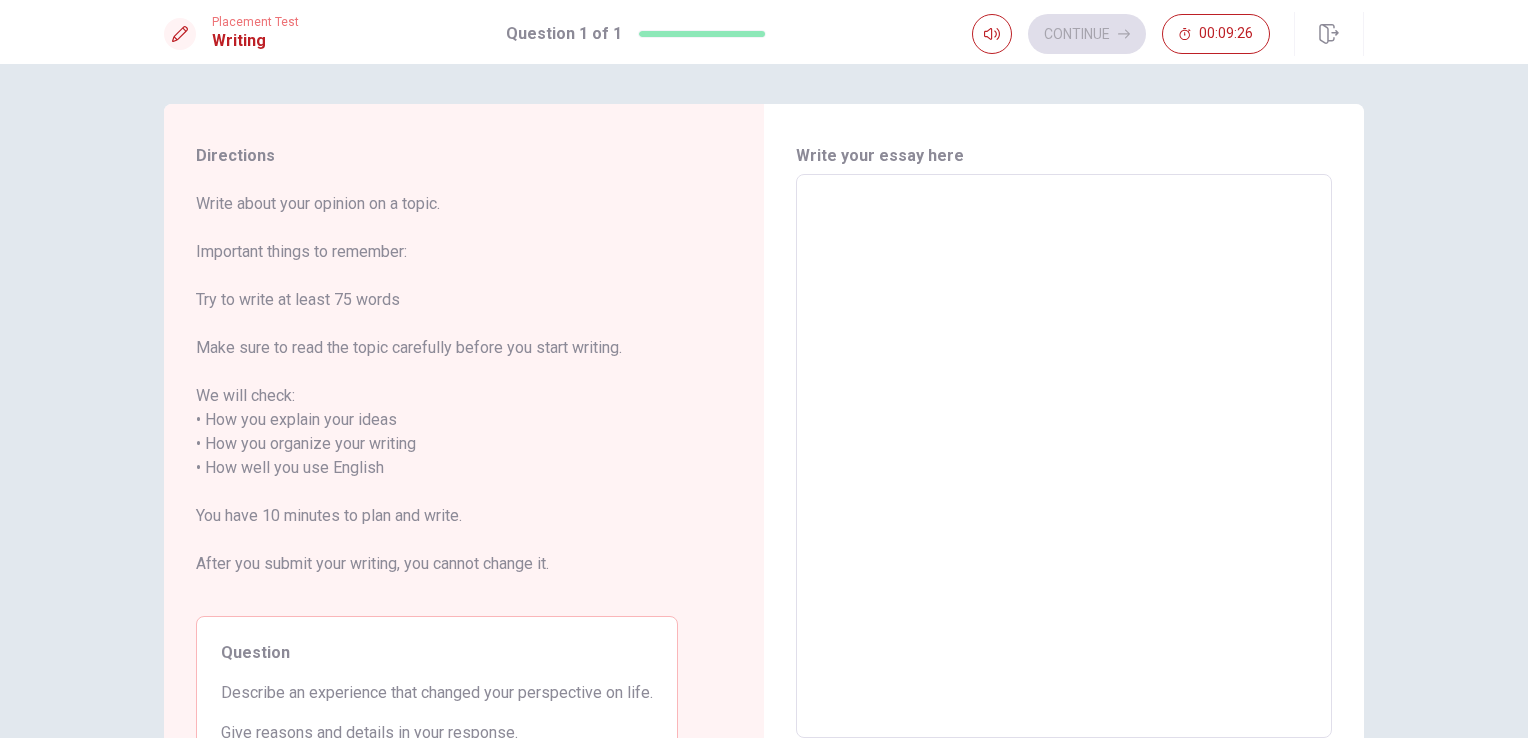 type on "I" 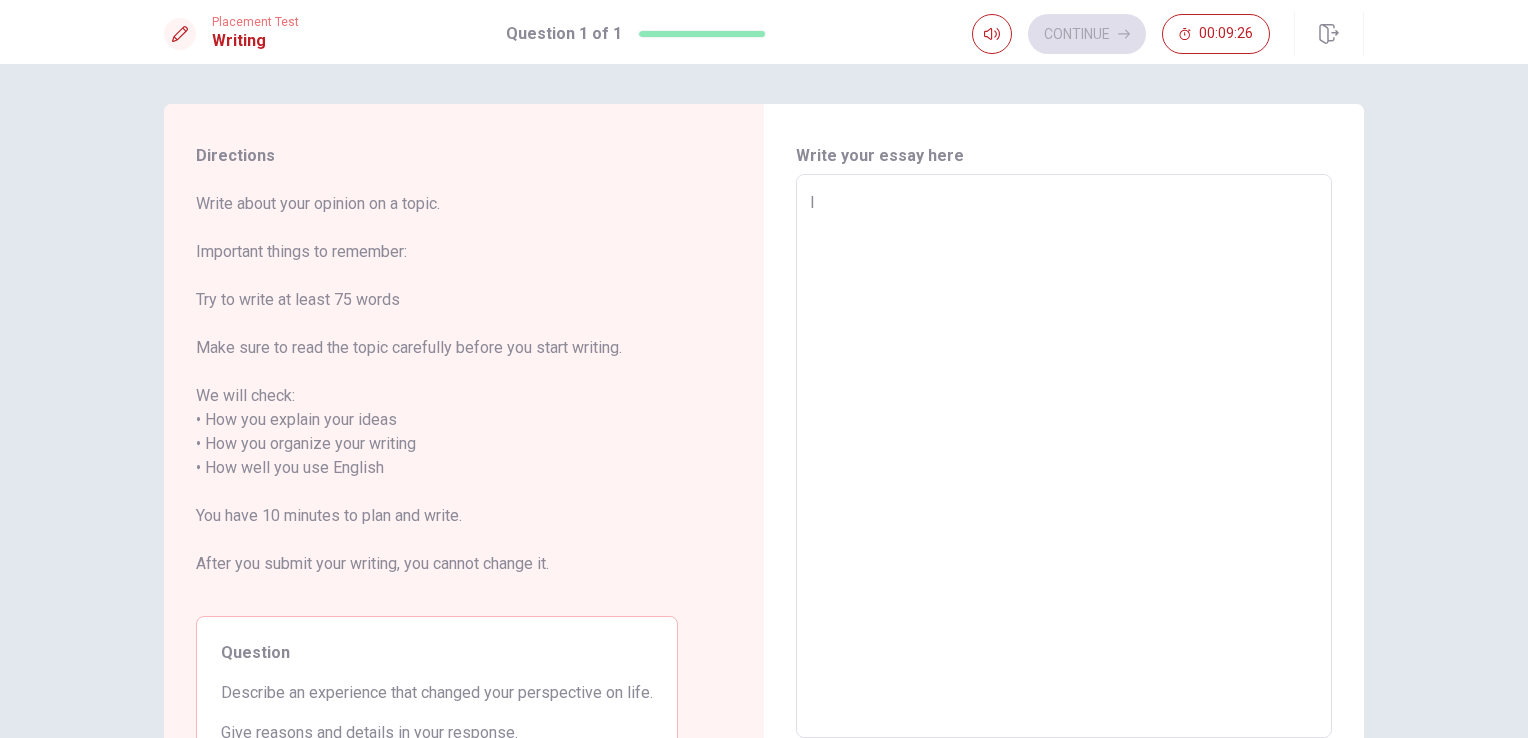 type on "x" 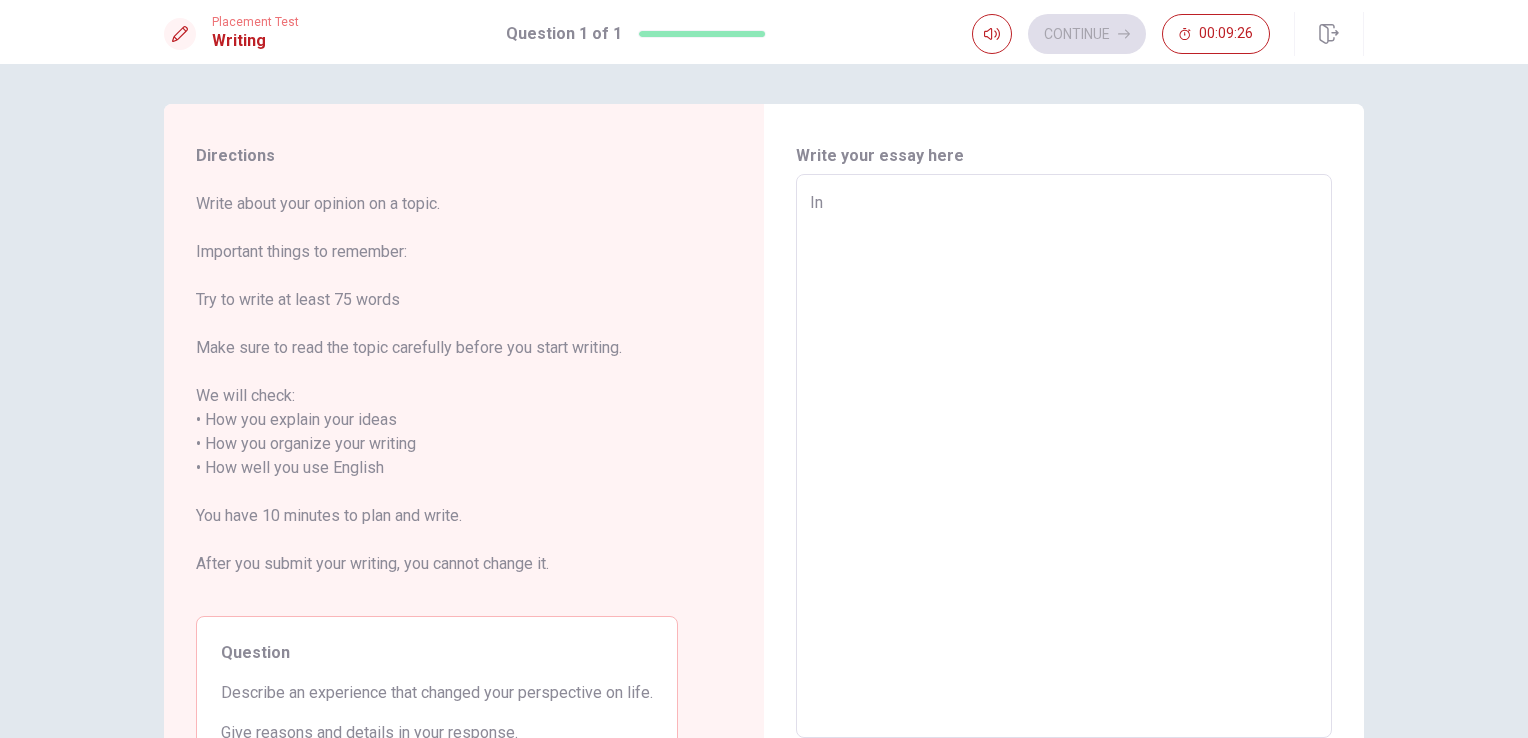 type on "x" 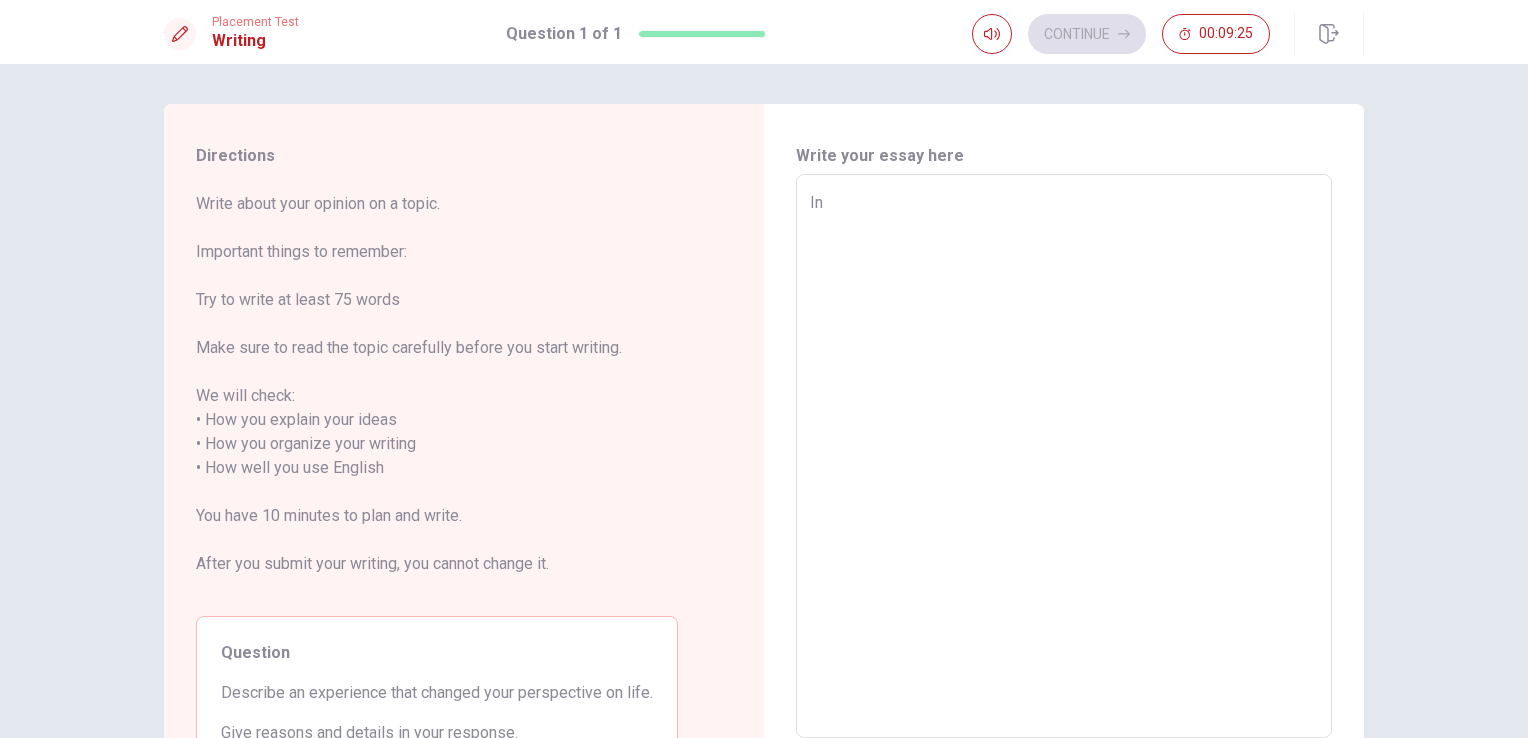 type on "In" 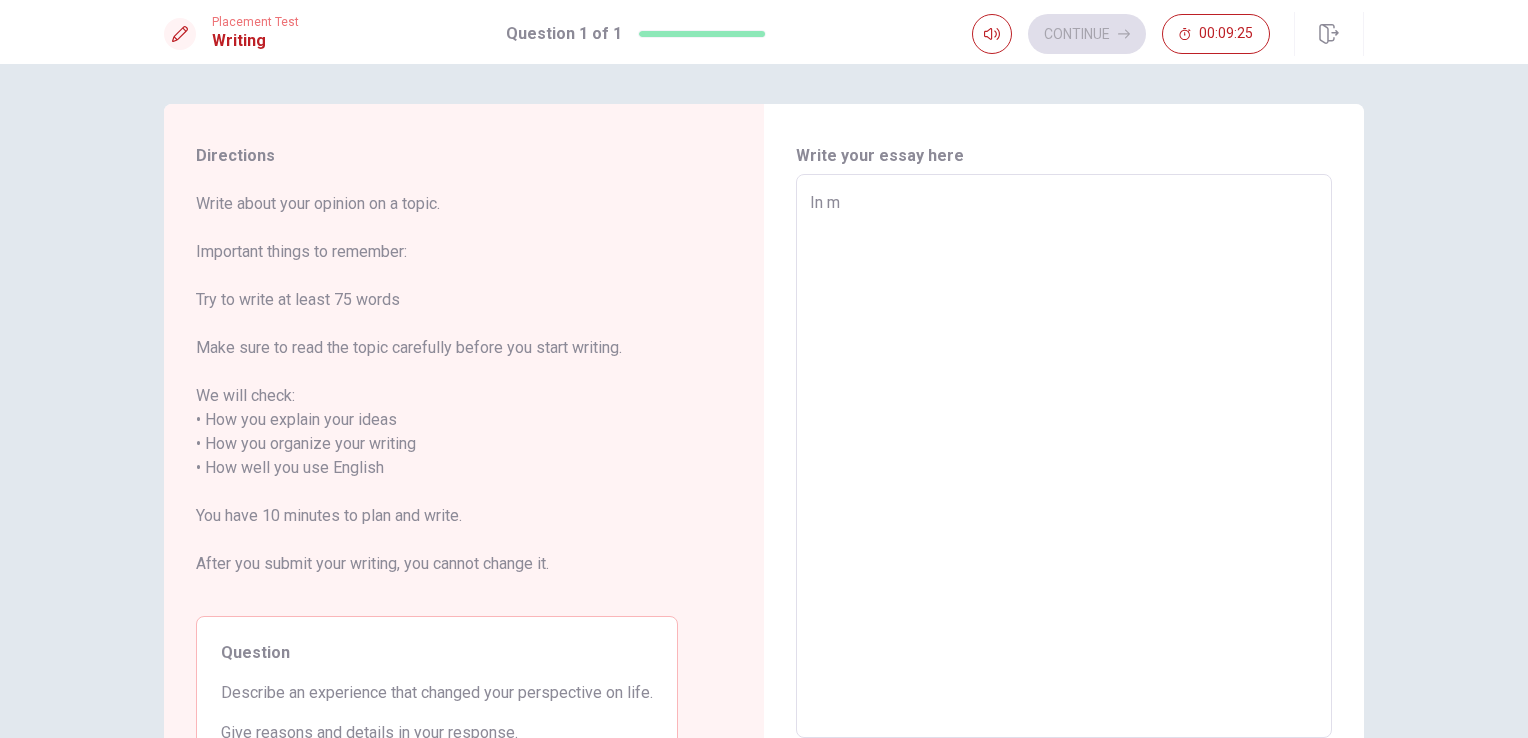 type on "x" 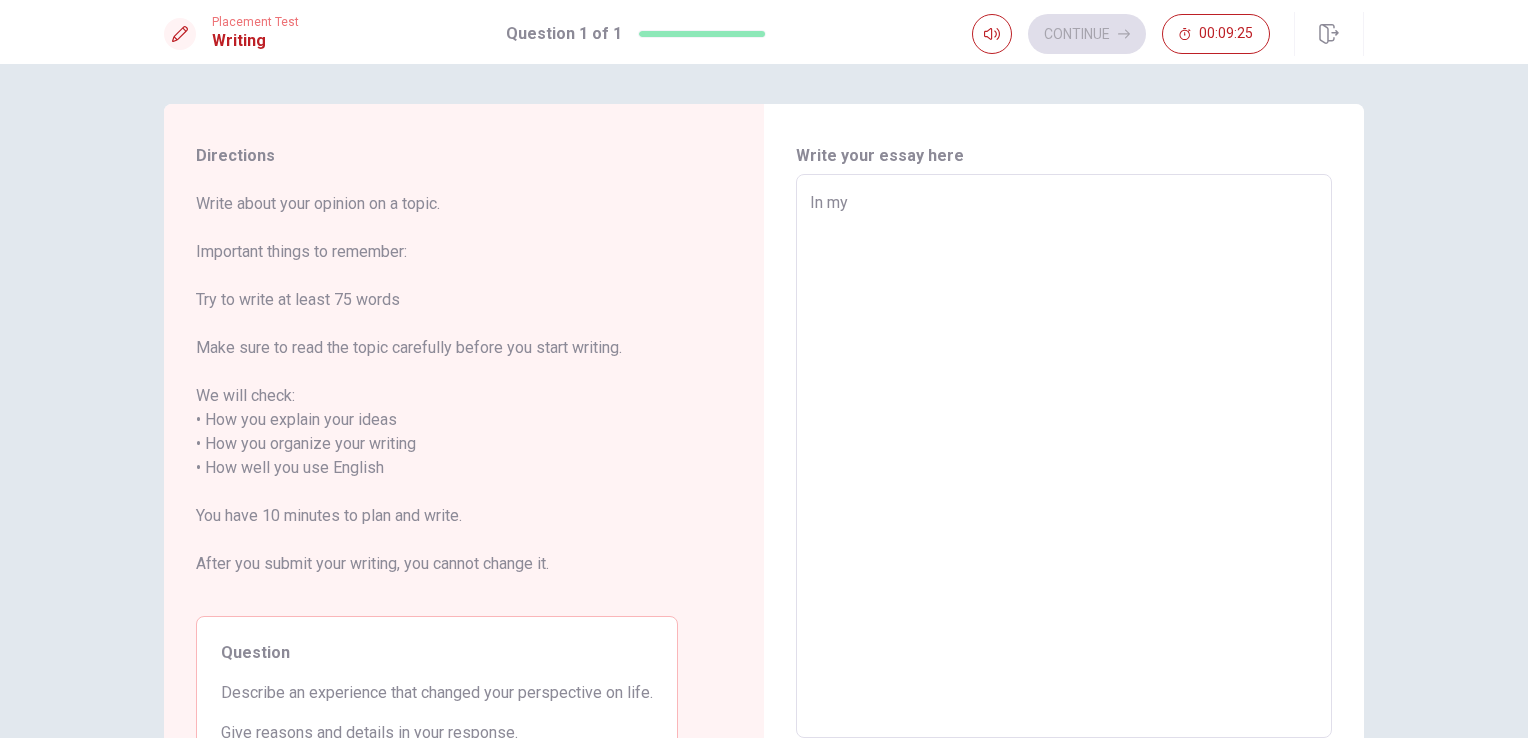 type on "x" 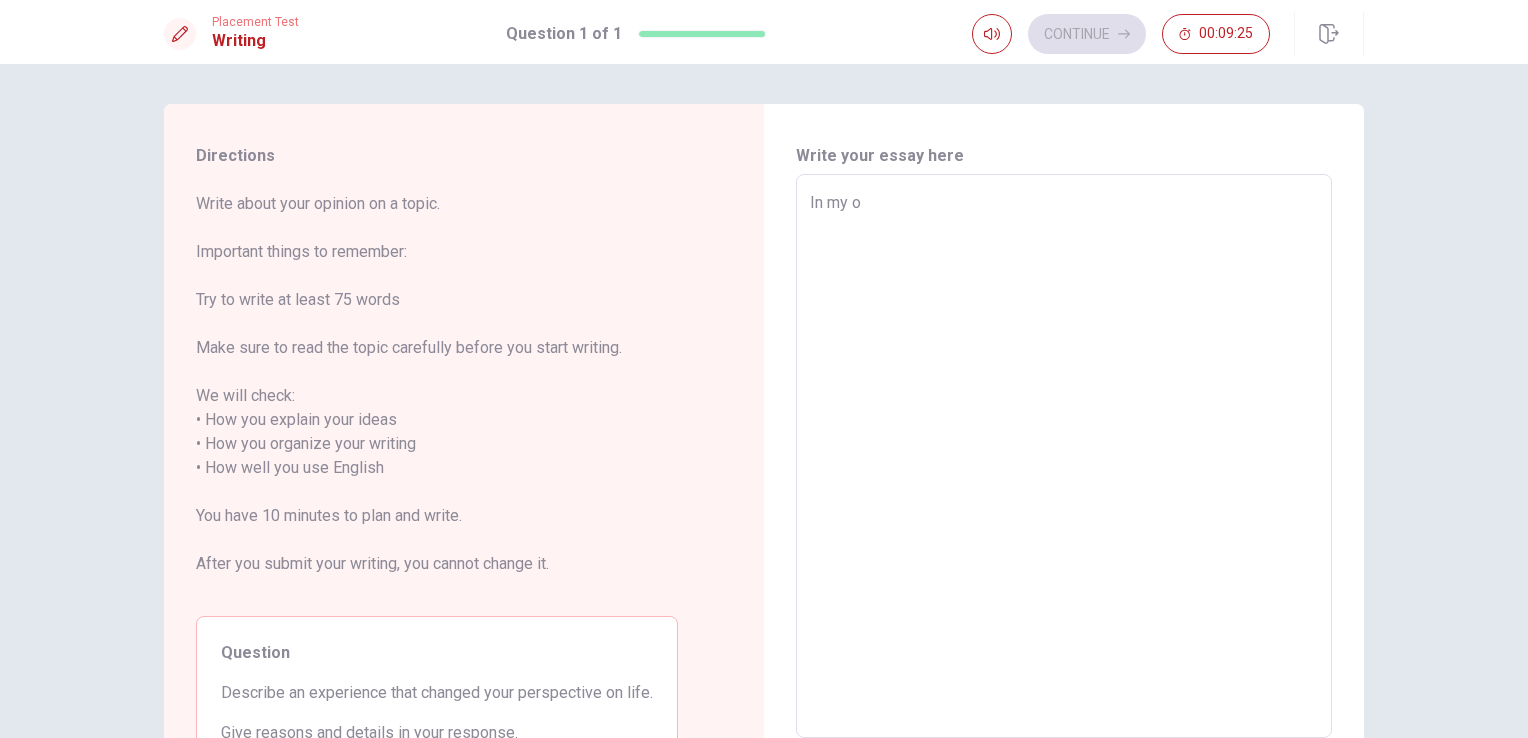 type on "x" 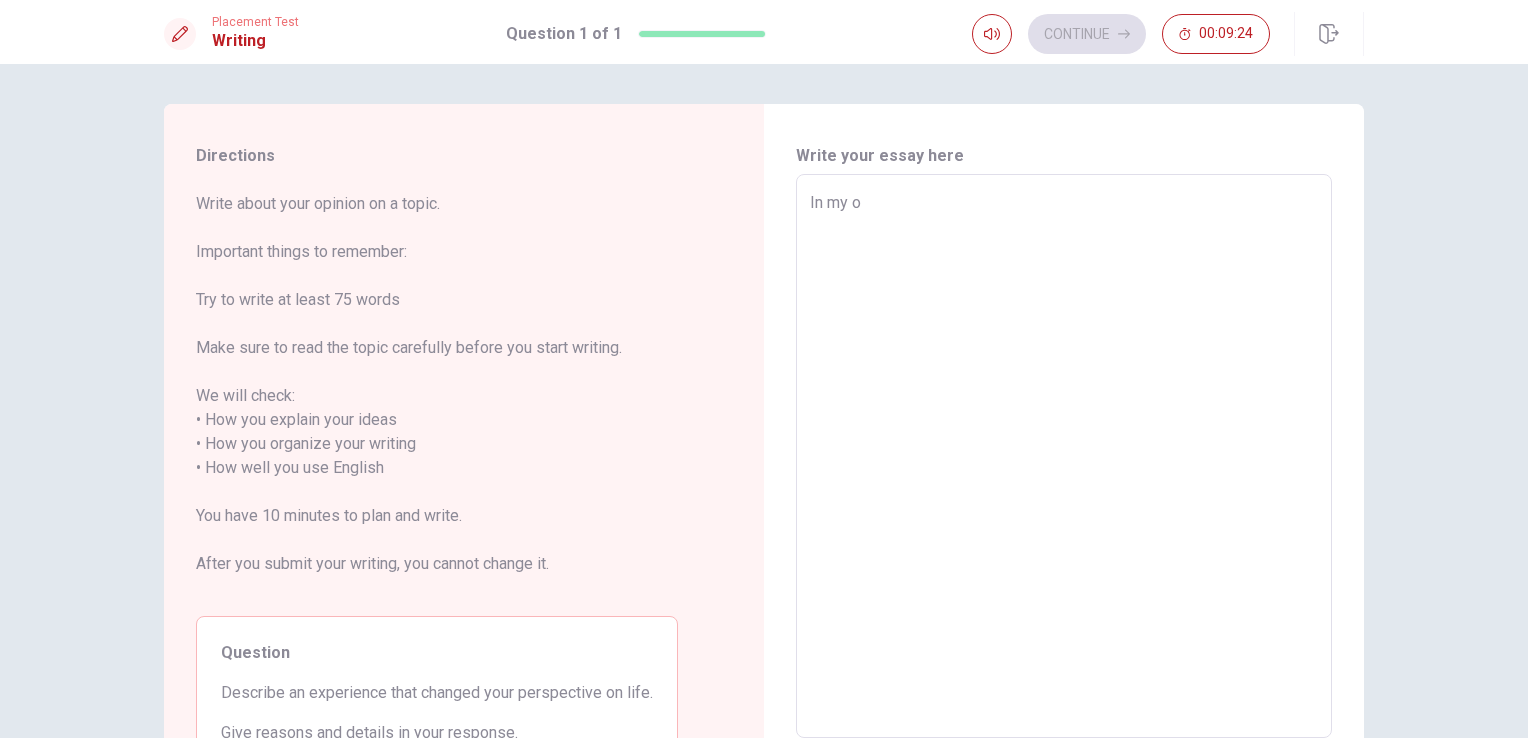 type on "In my op" 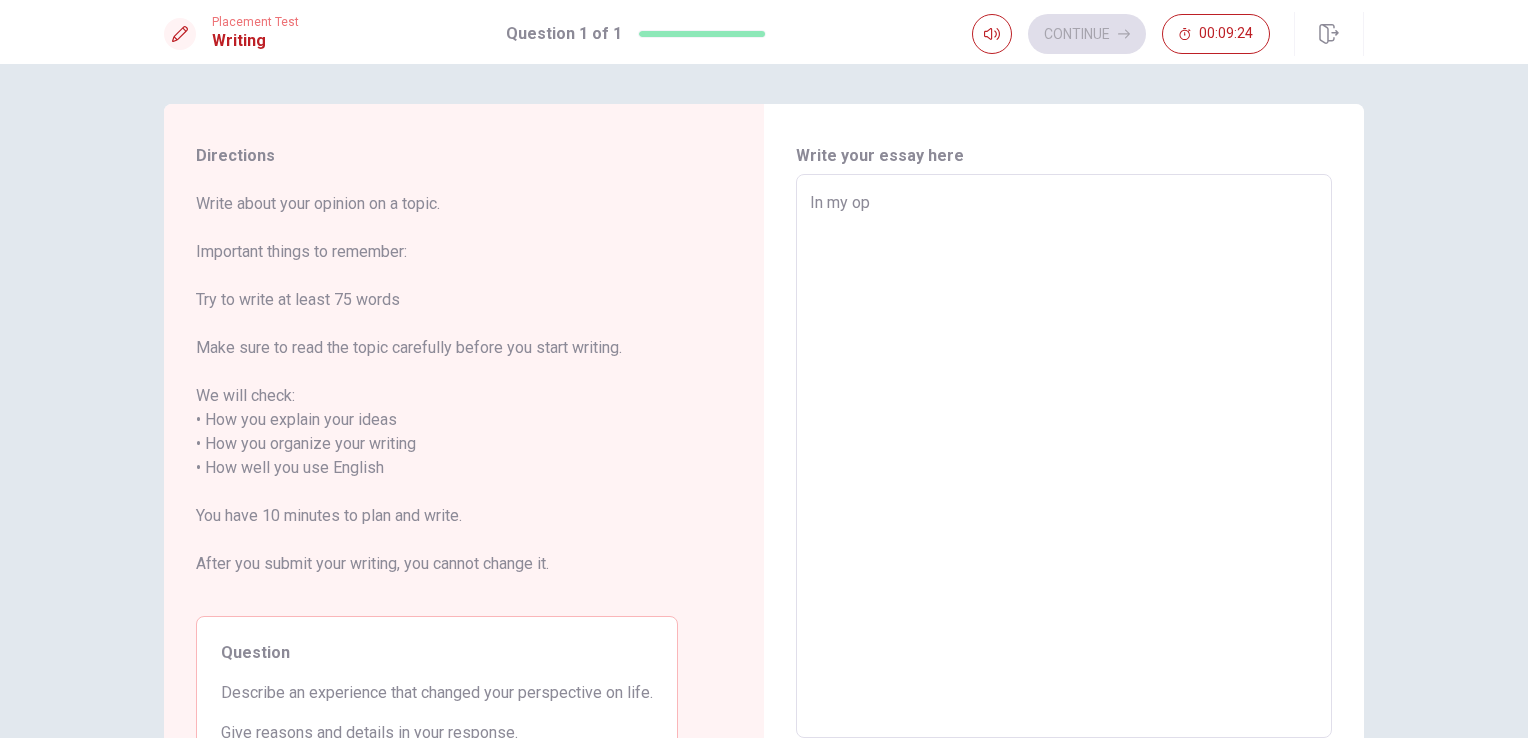 type on "x" 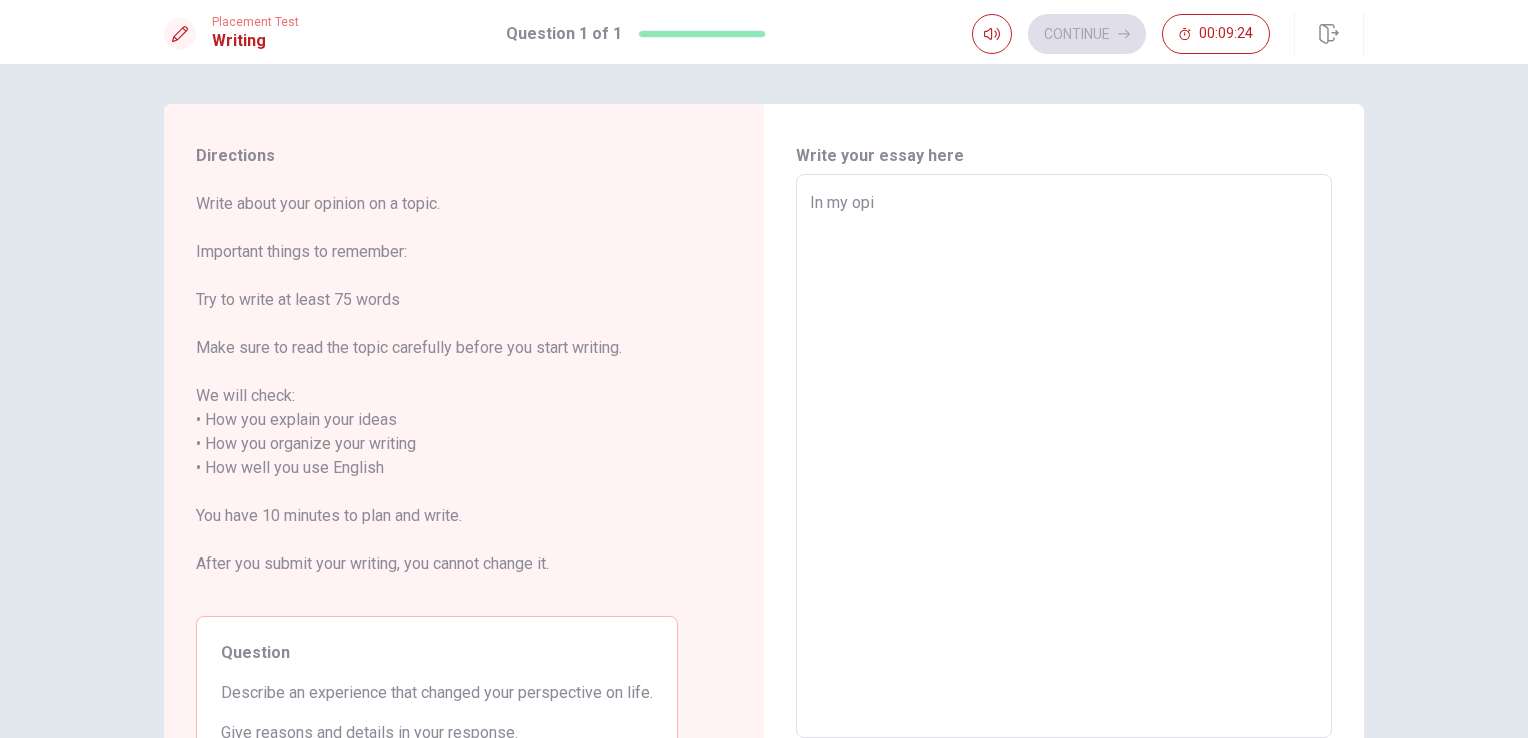 type on "x" 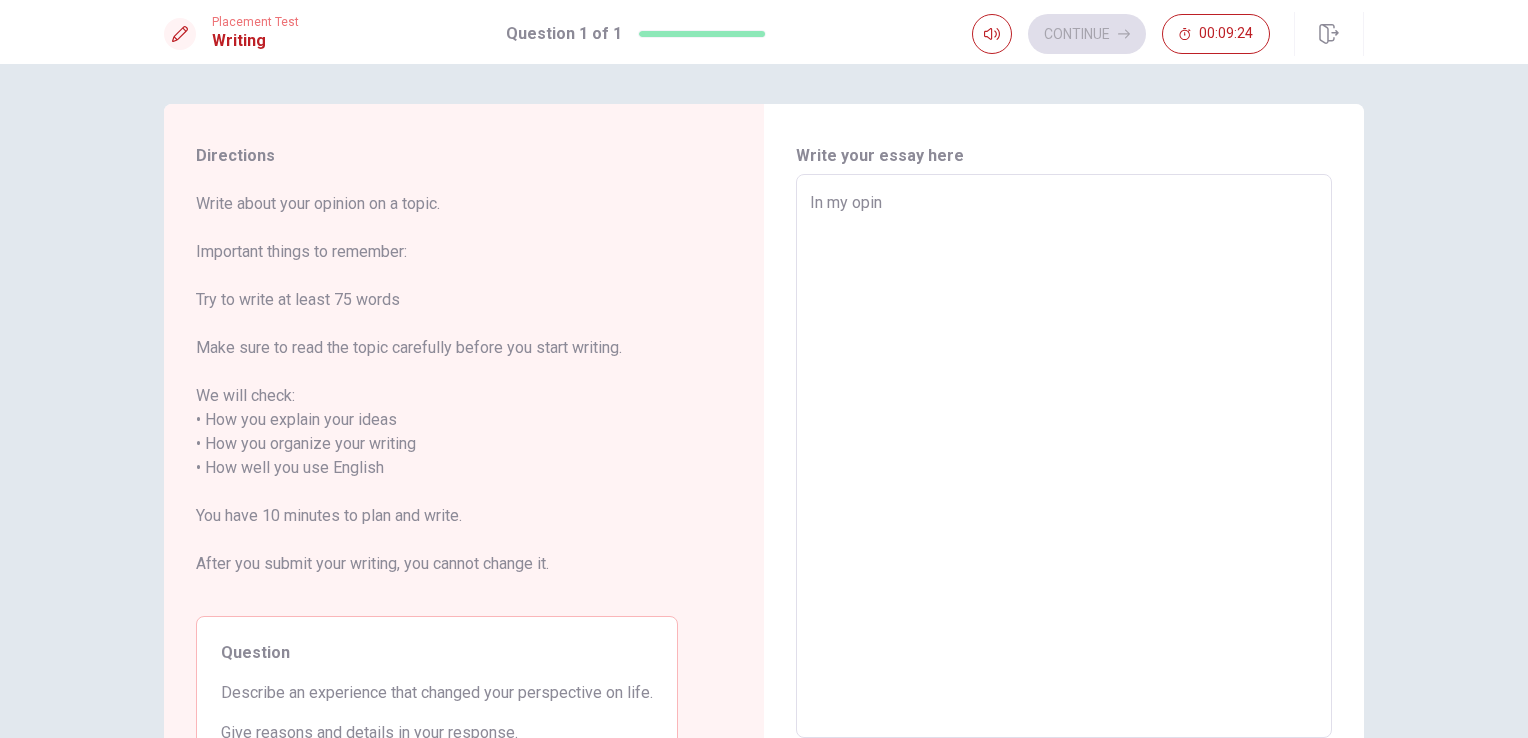 type on "x" 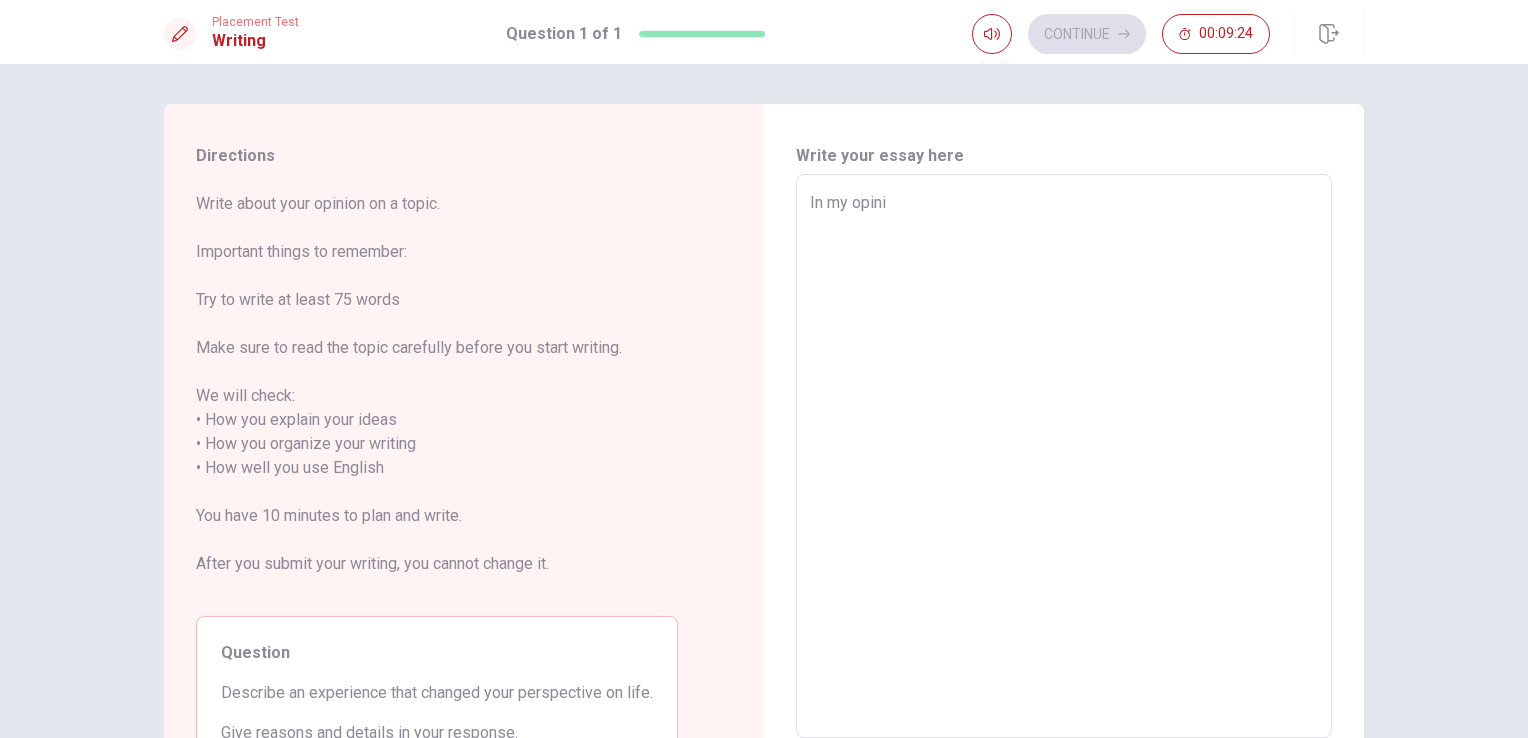 type on "x" 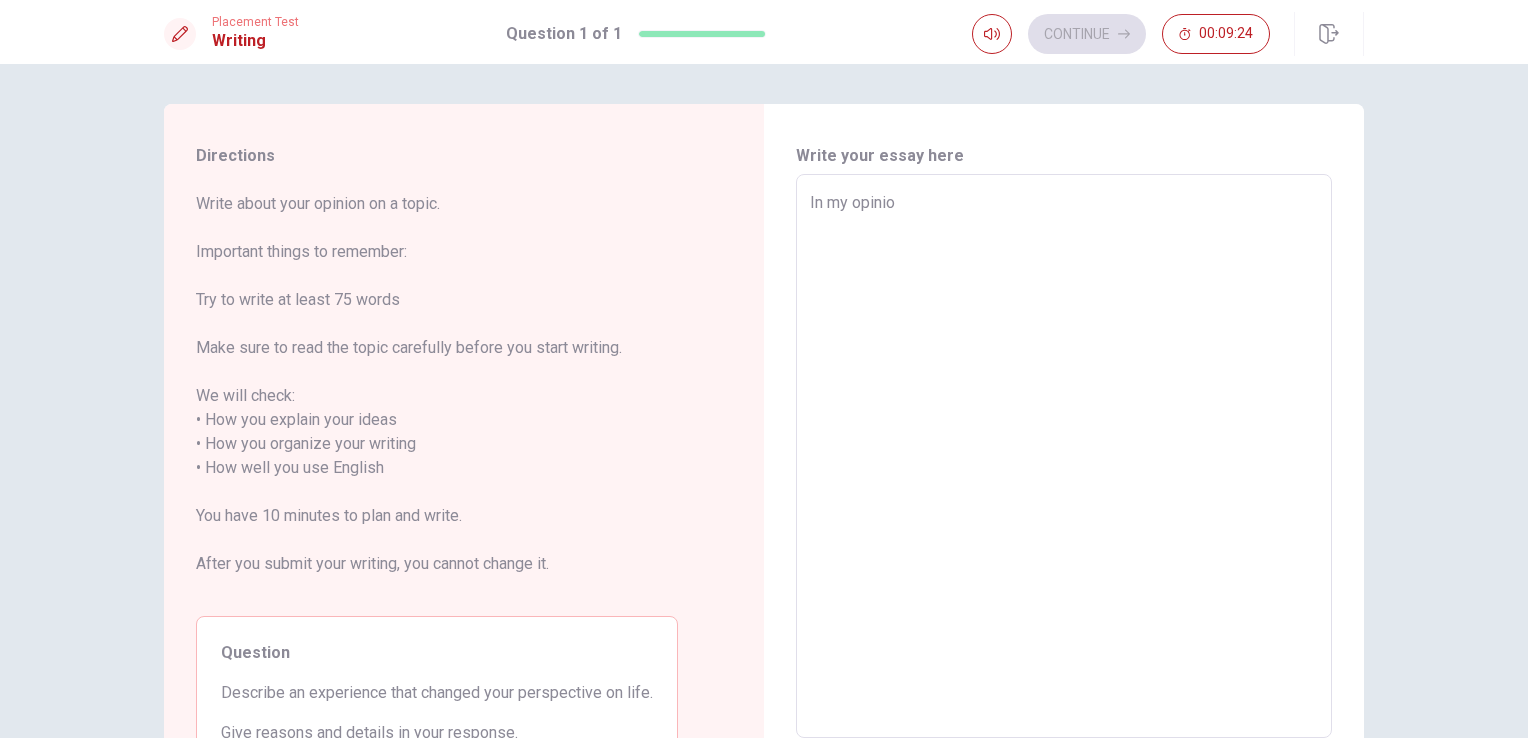 type on "x" 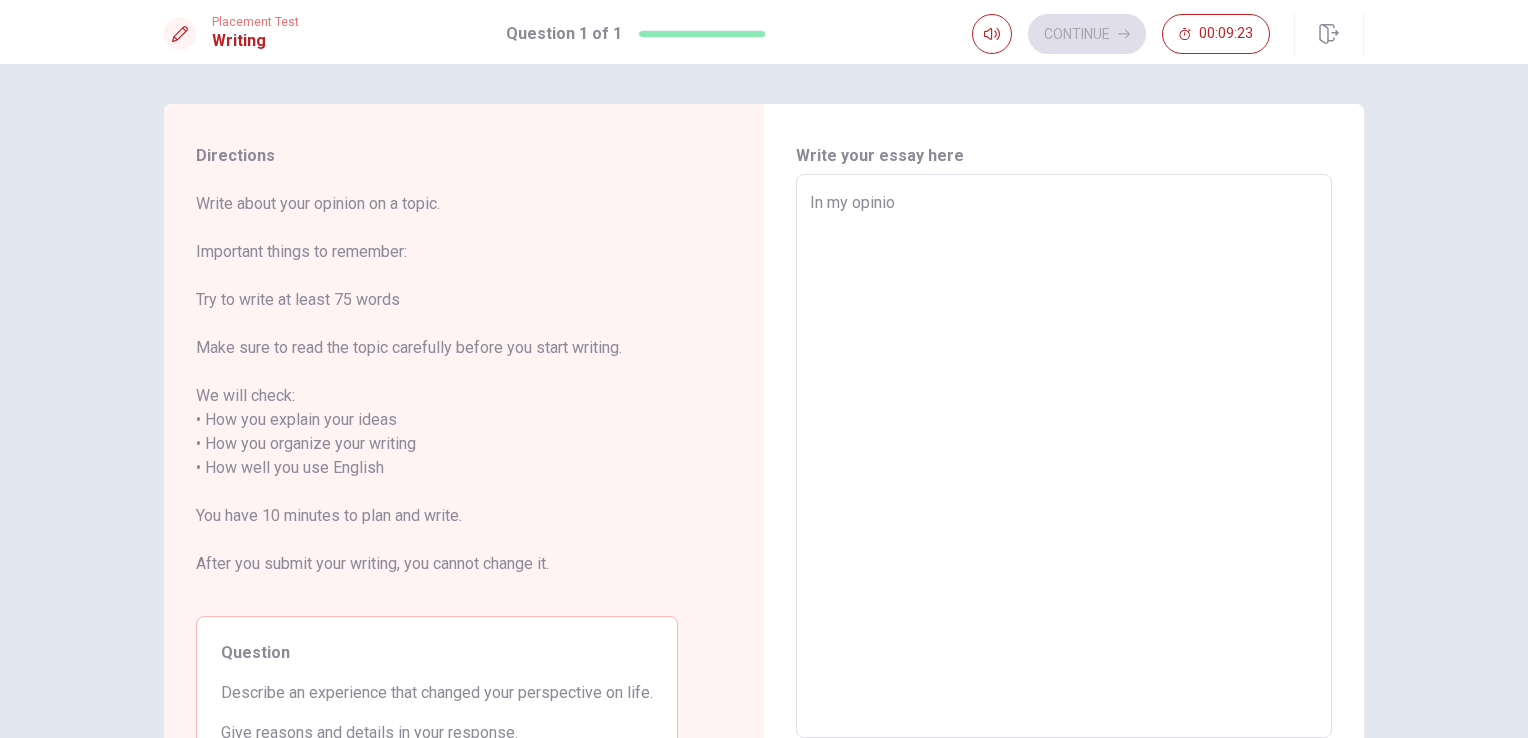 type on "In my opinion" 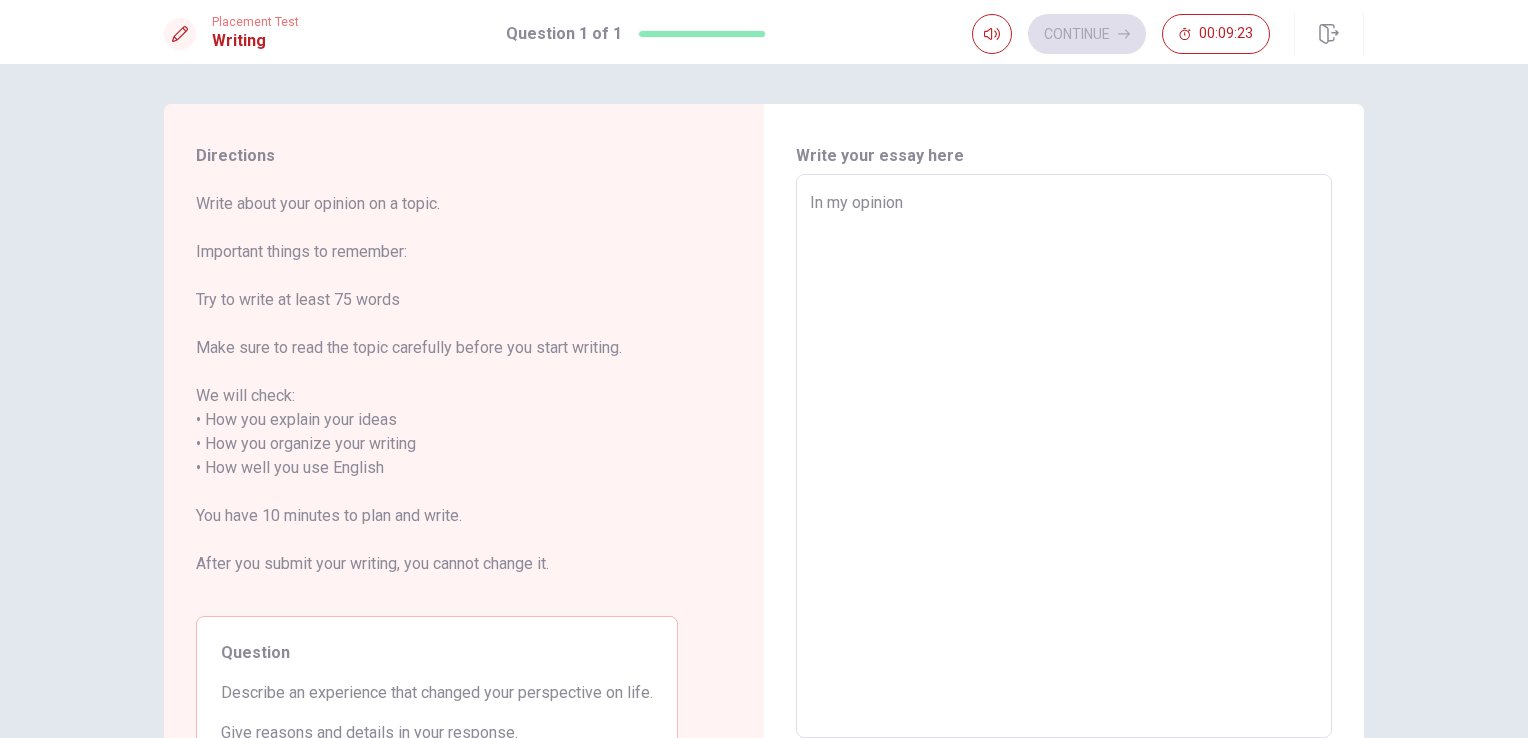 type on "x" 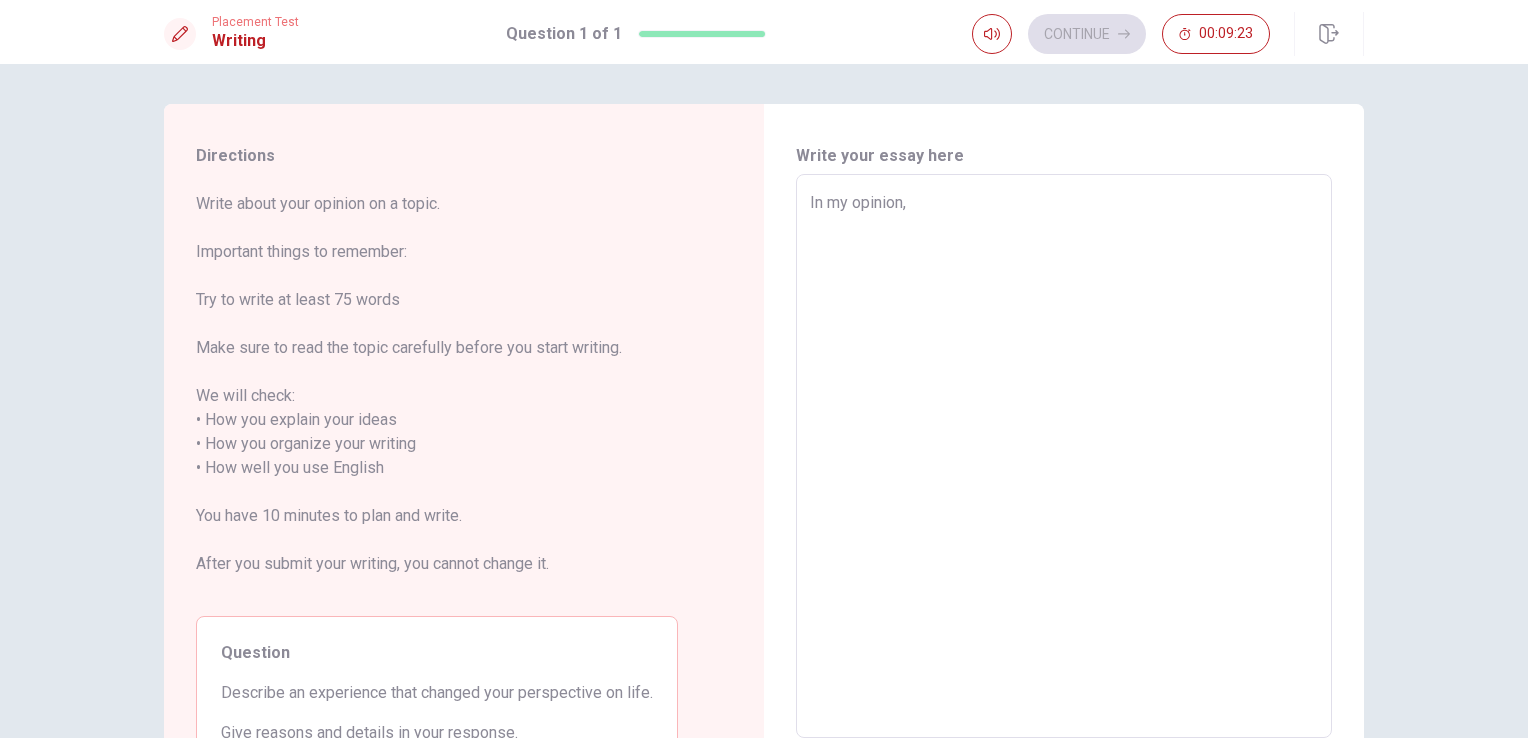 type on "x" 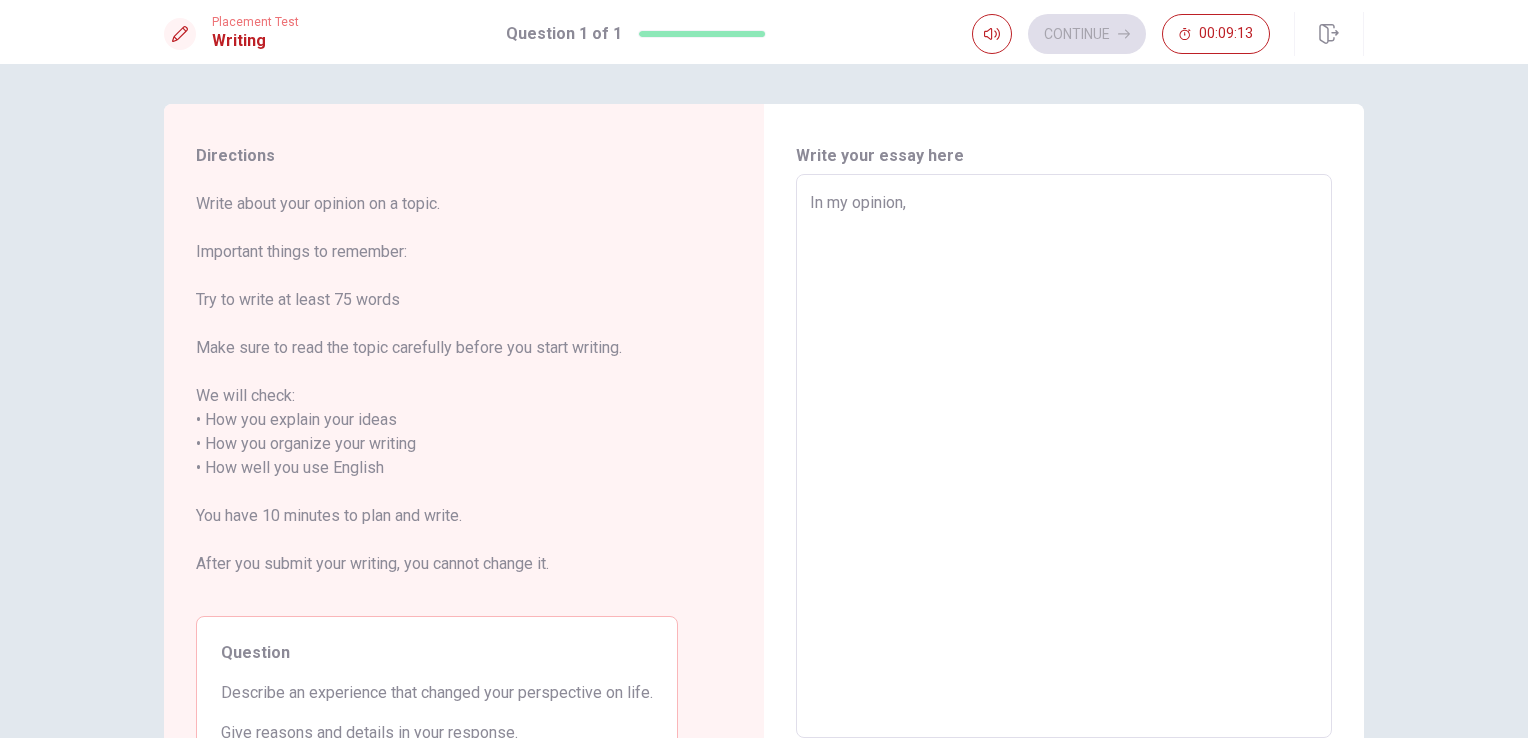 type on "x" 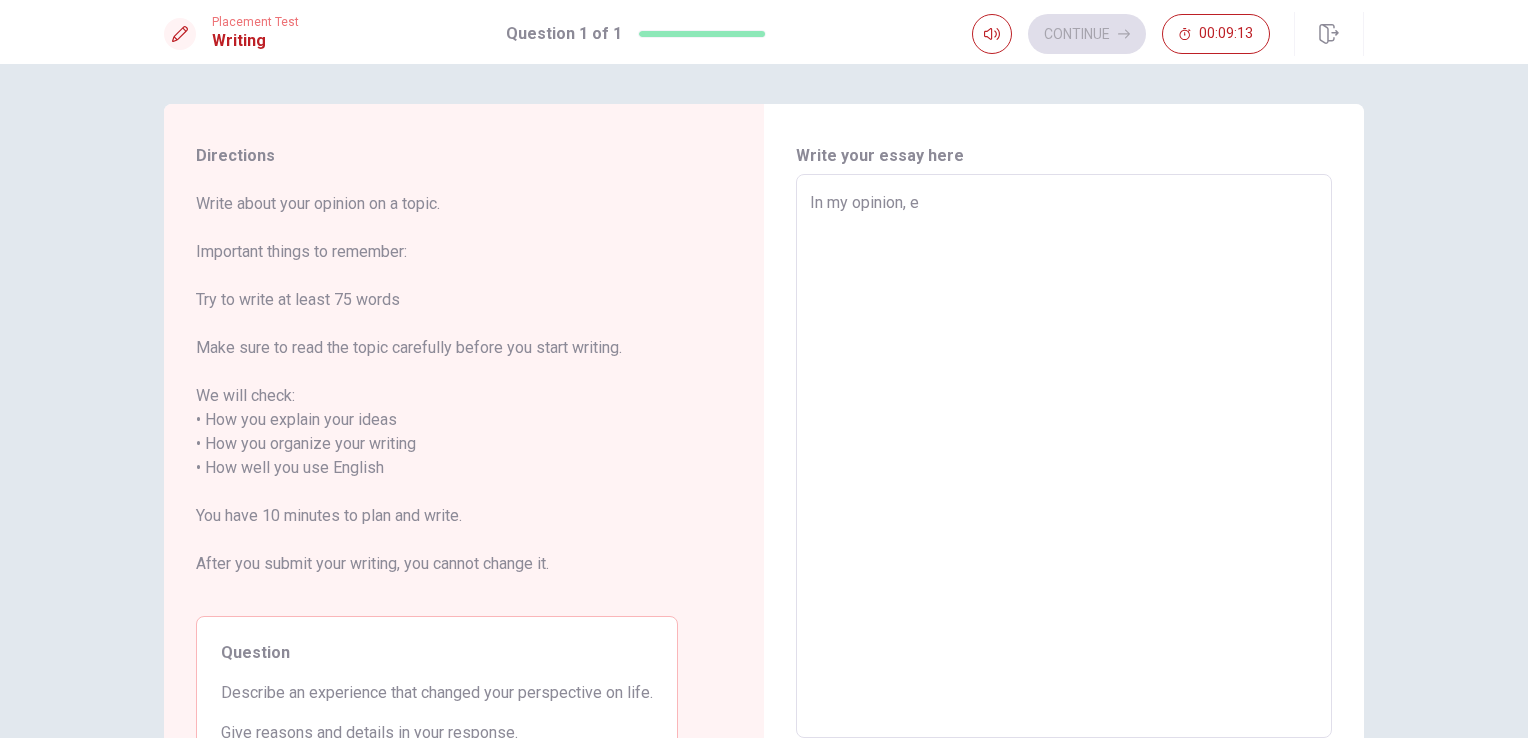 type on "x" 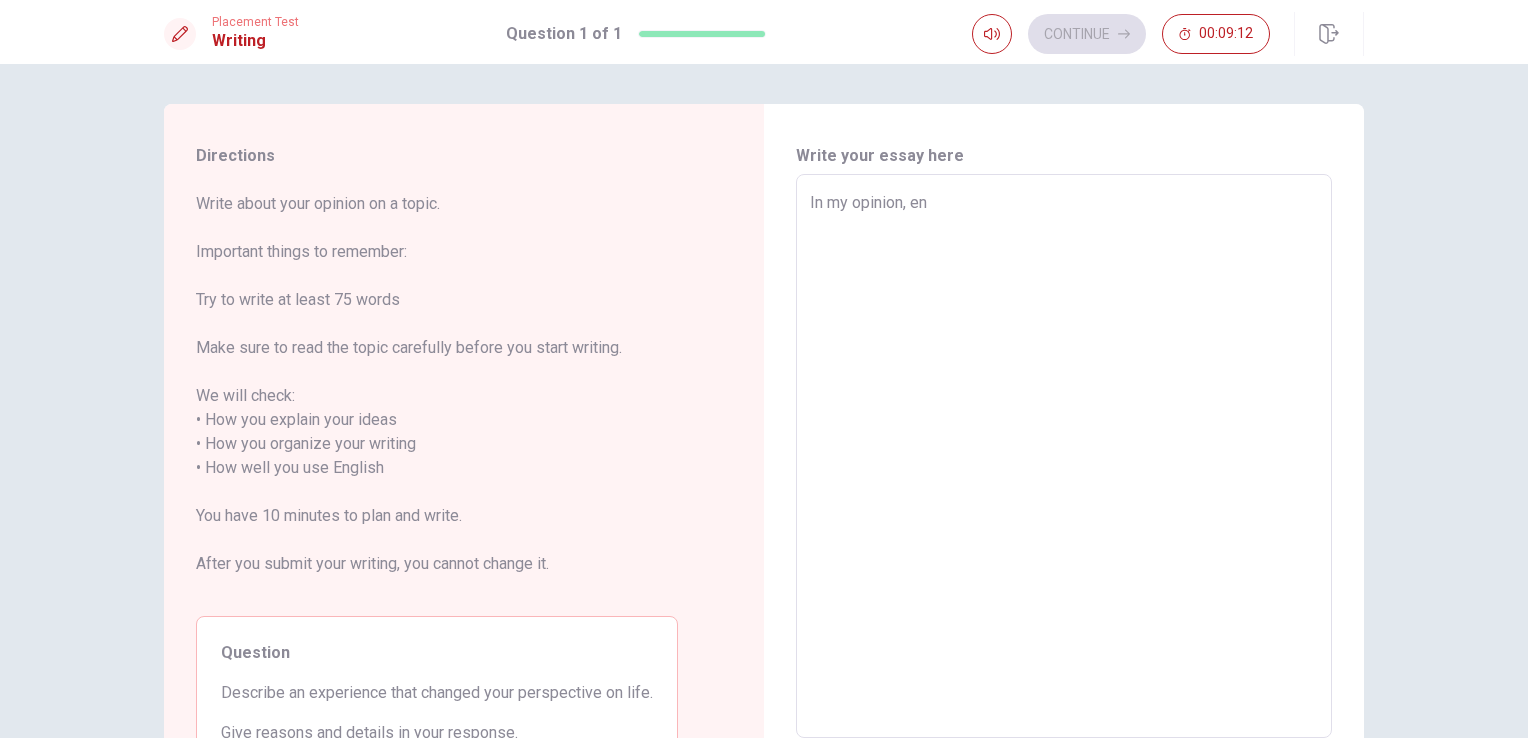 type on "x" 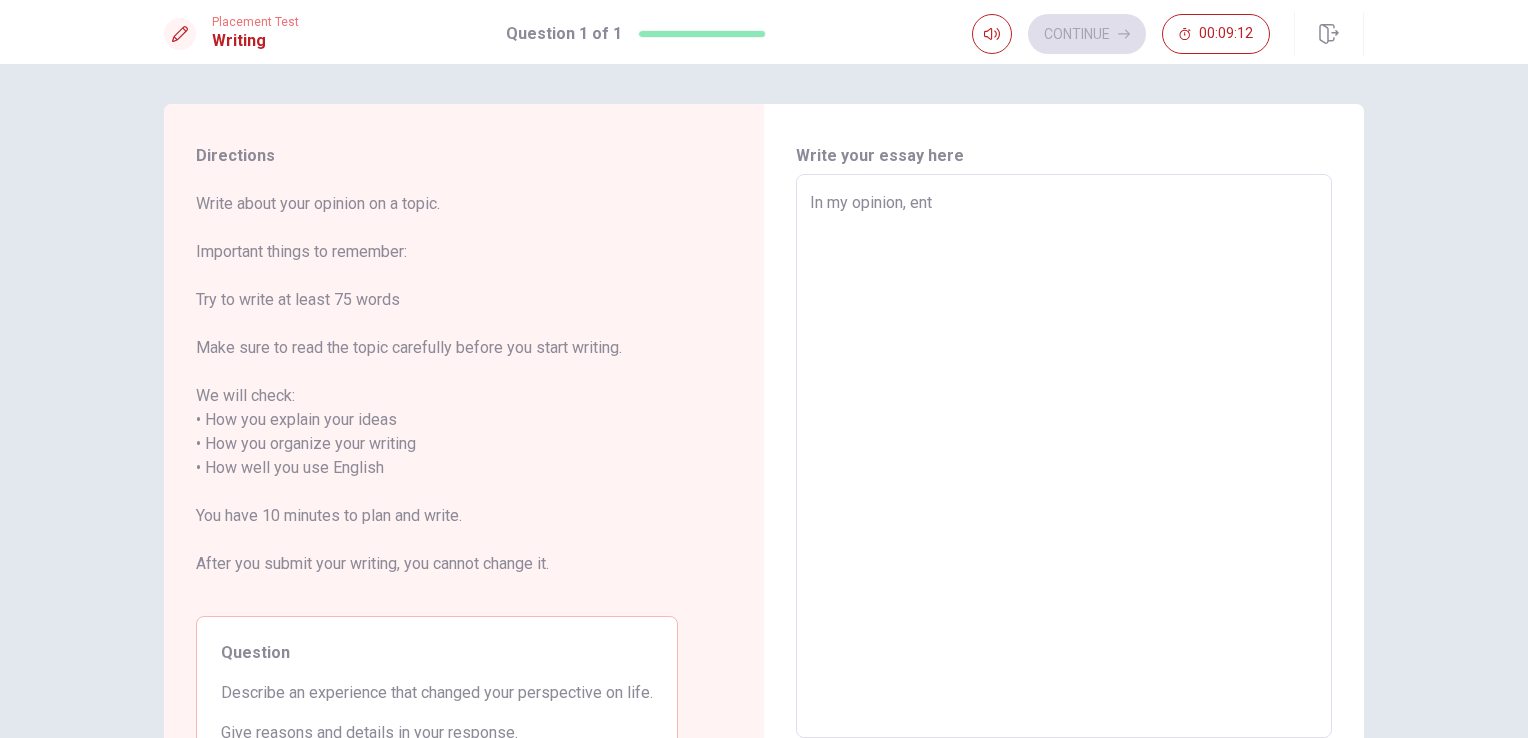 type on "x" 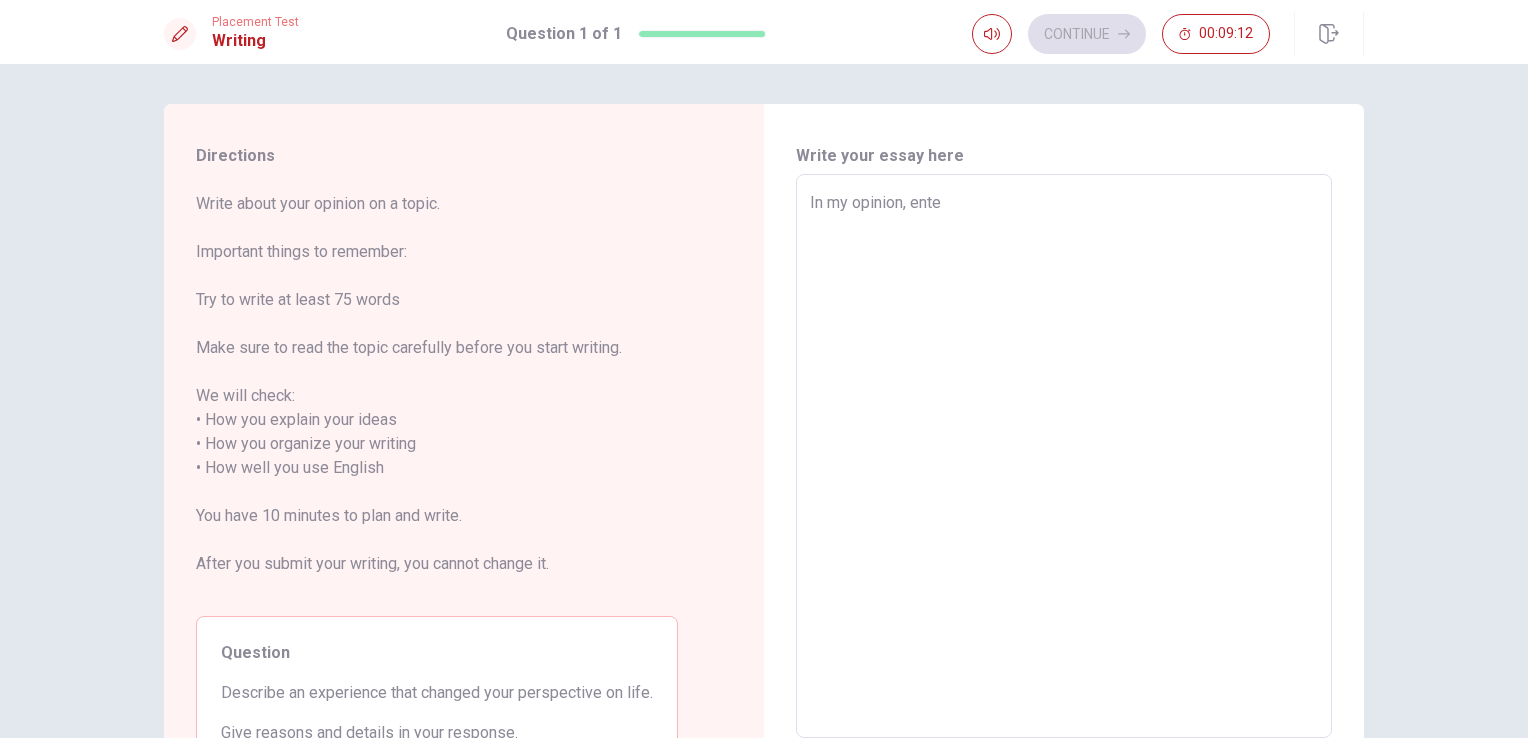 type on "x" 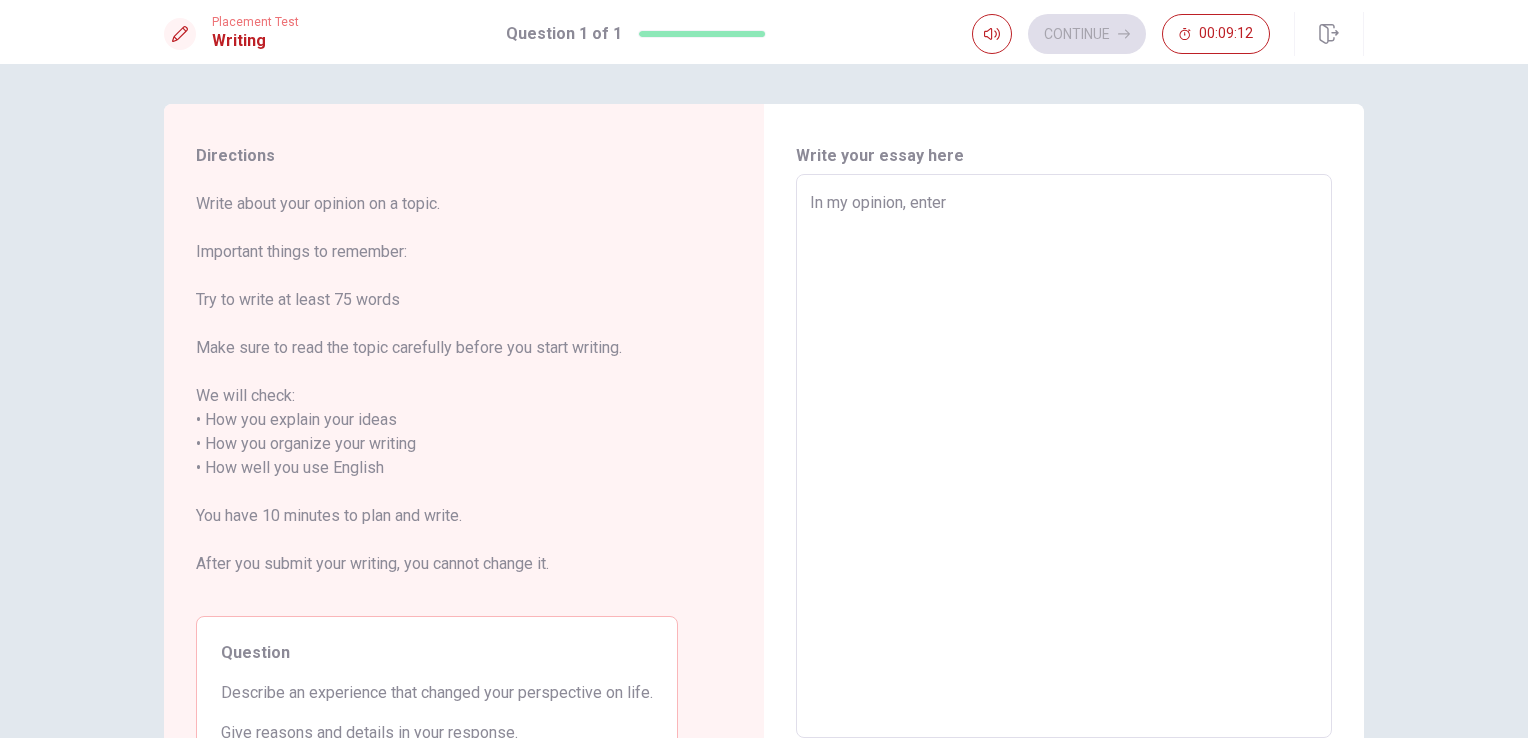 type on "x" 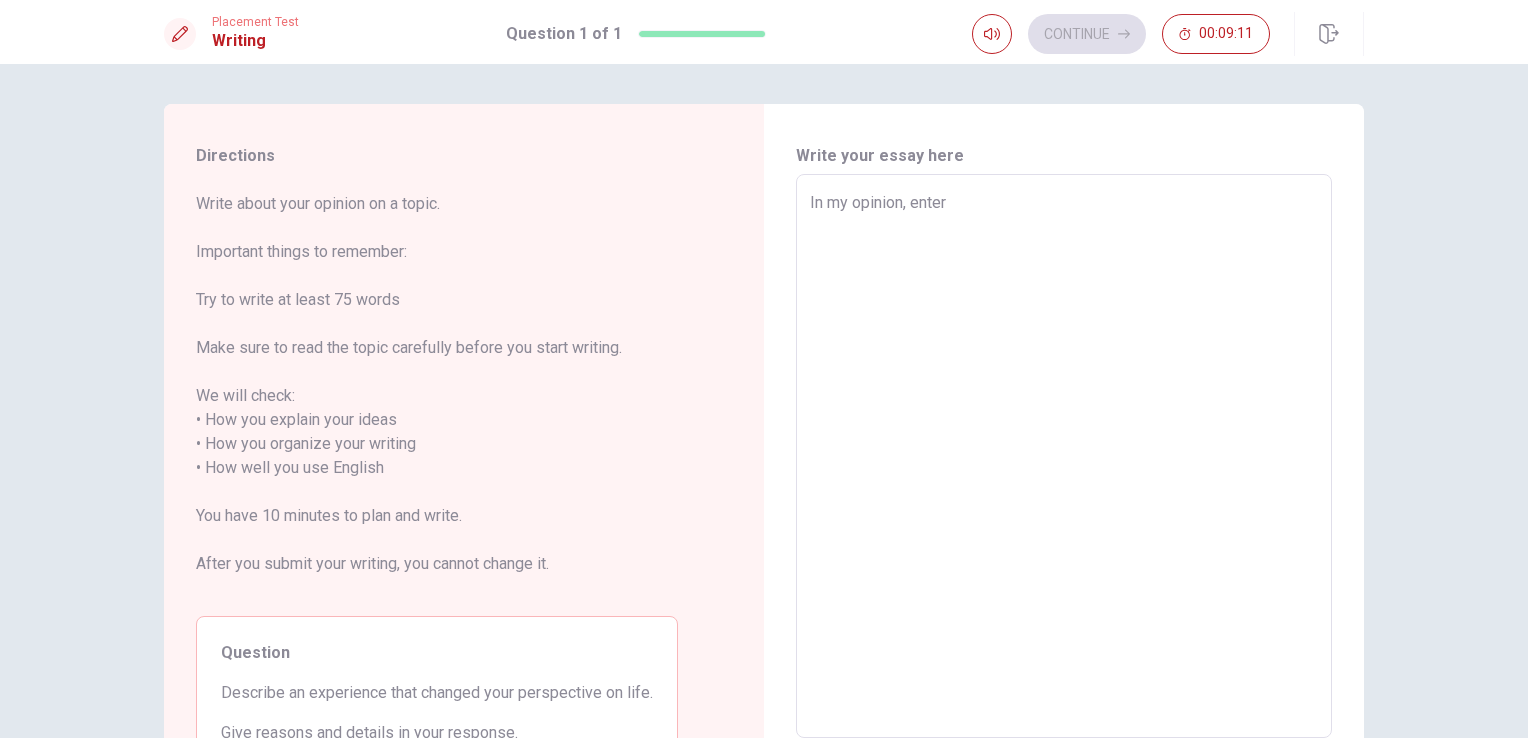type on "In my opinion, enter i" 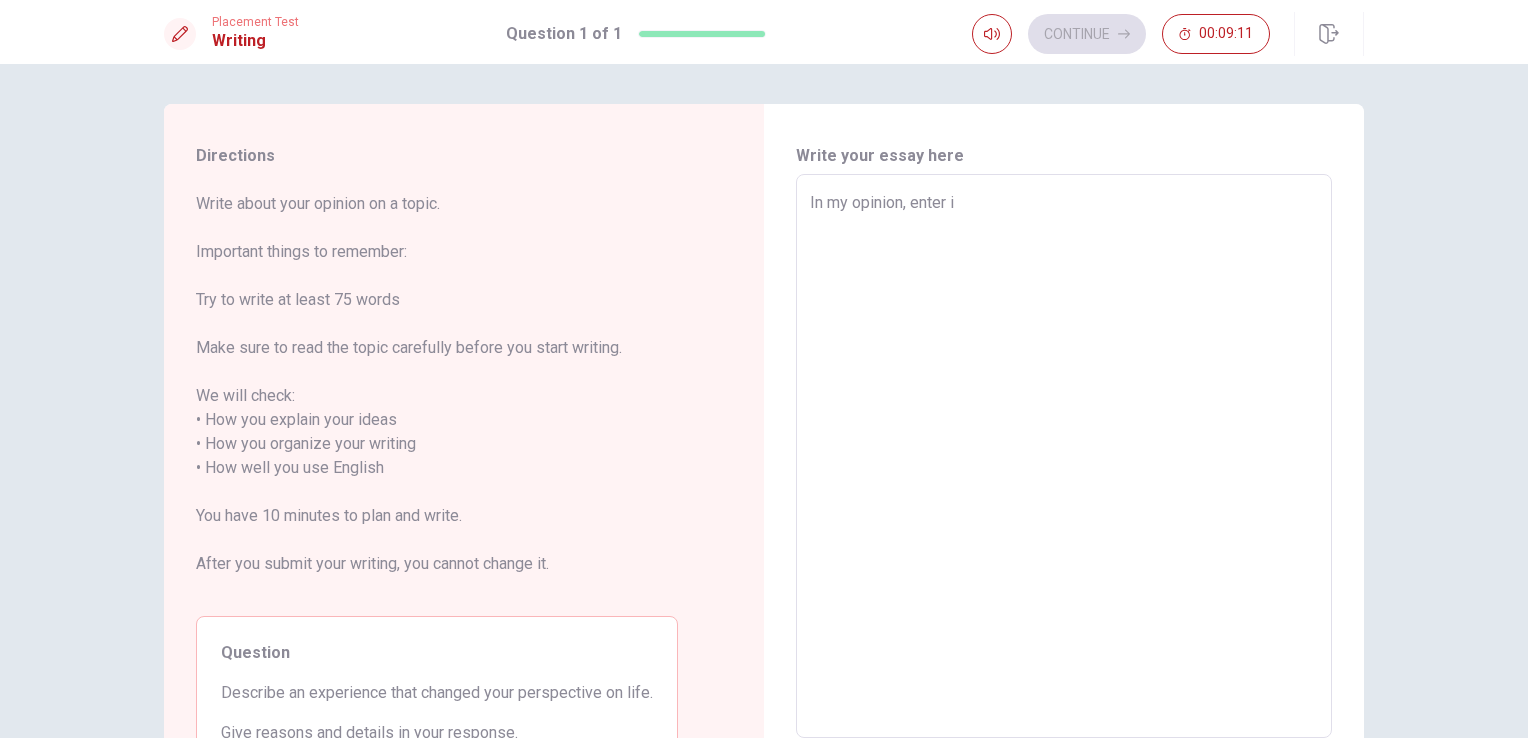 type on "x" 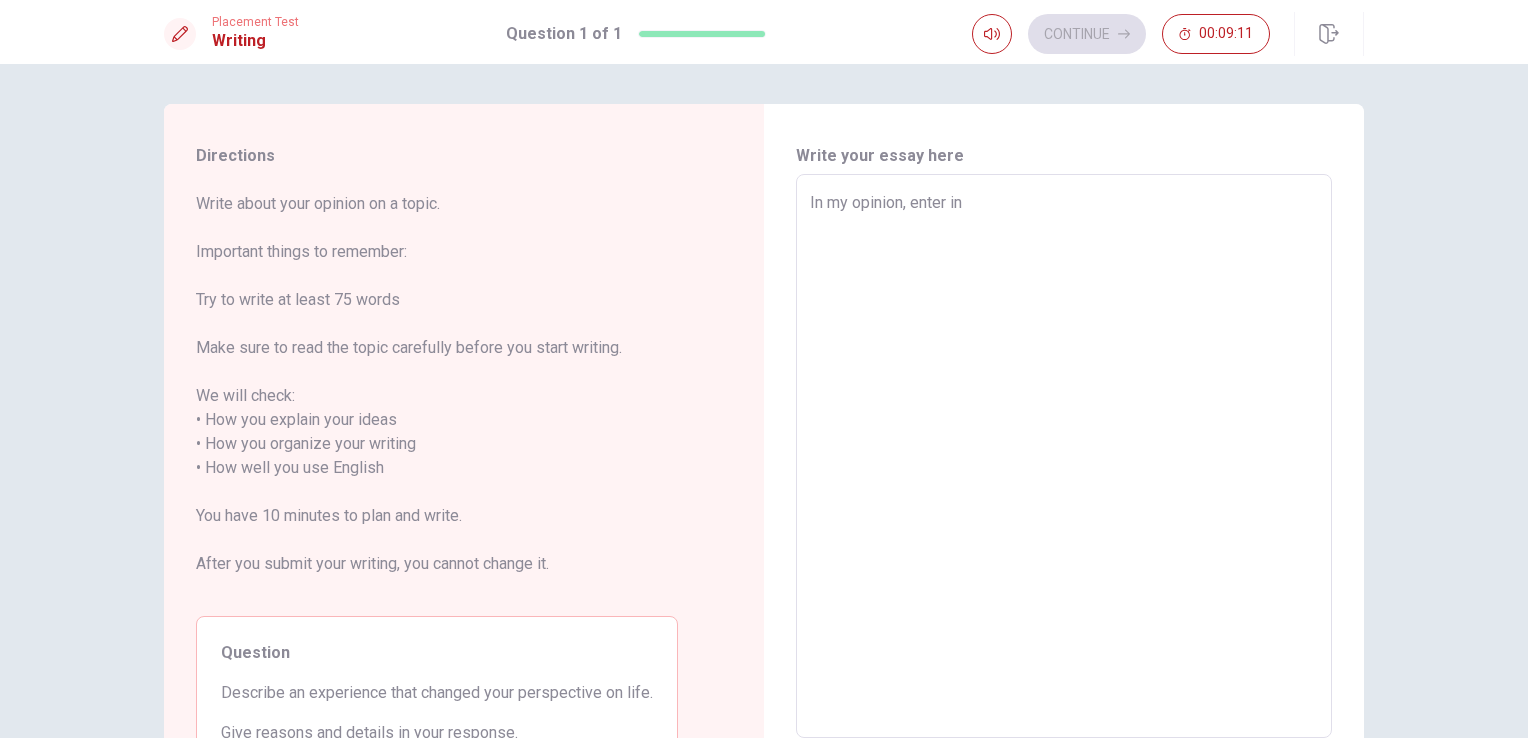 type on "x" 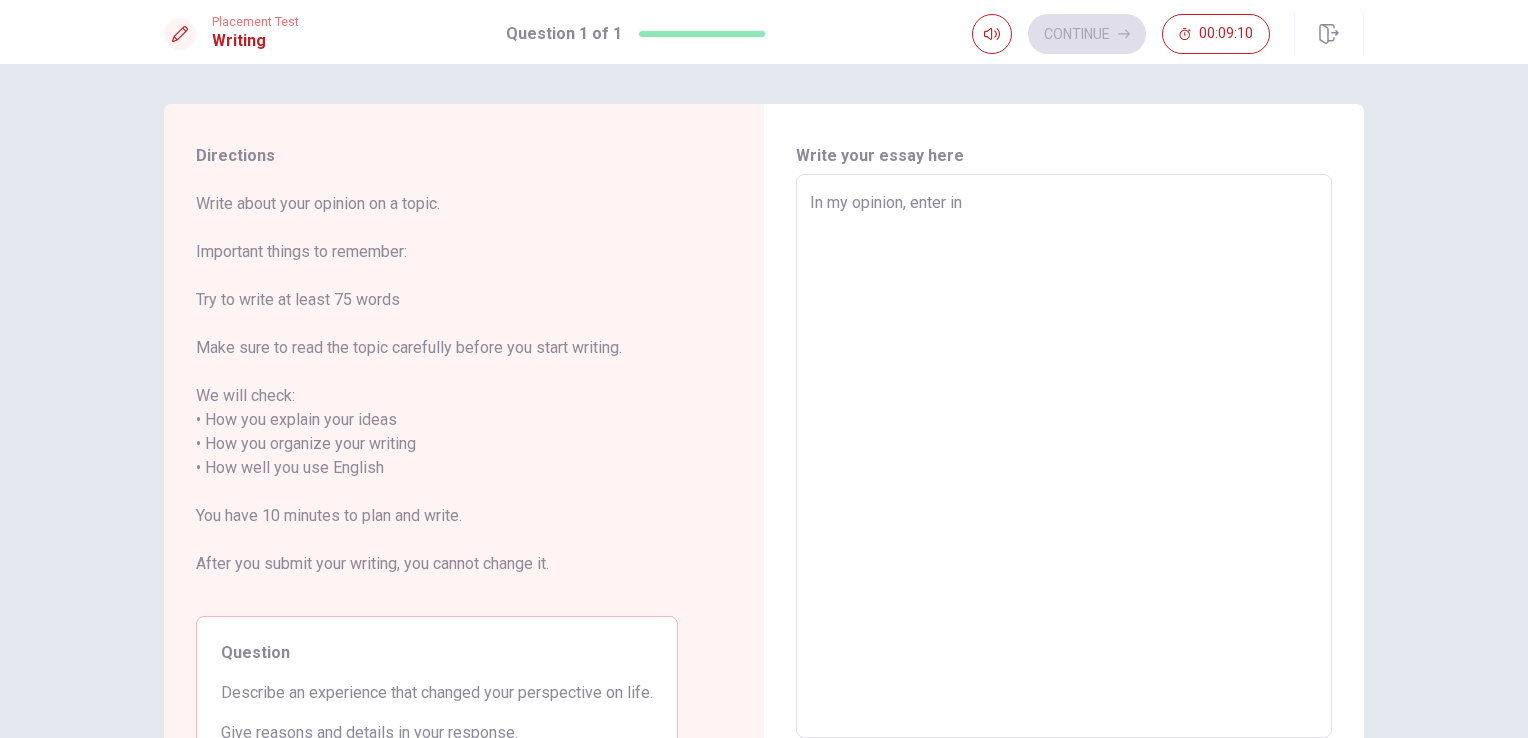 type on "In my opinion, enter in" 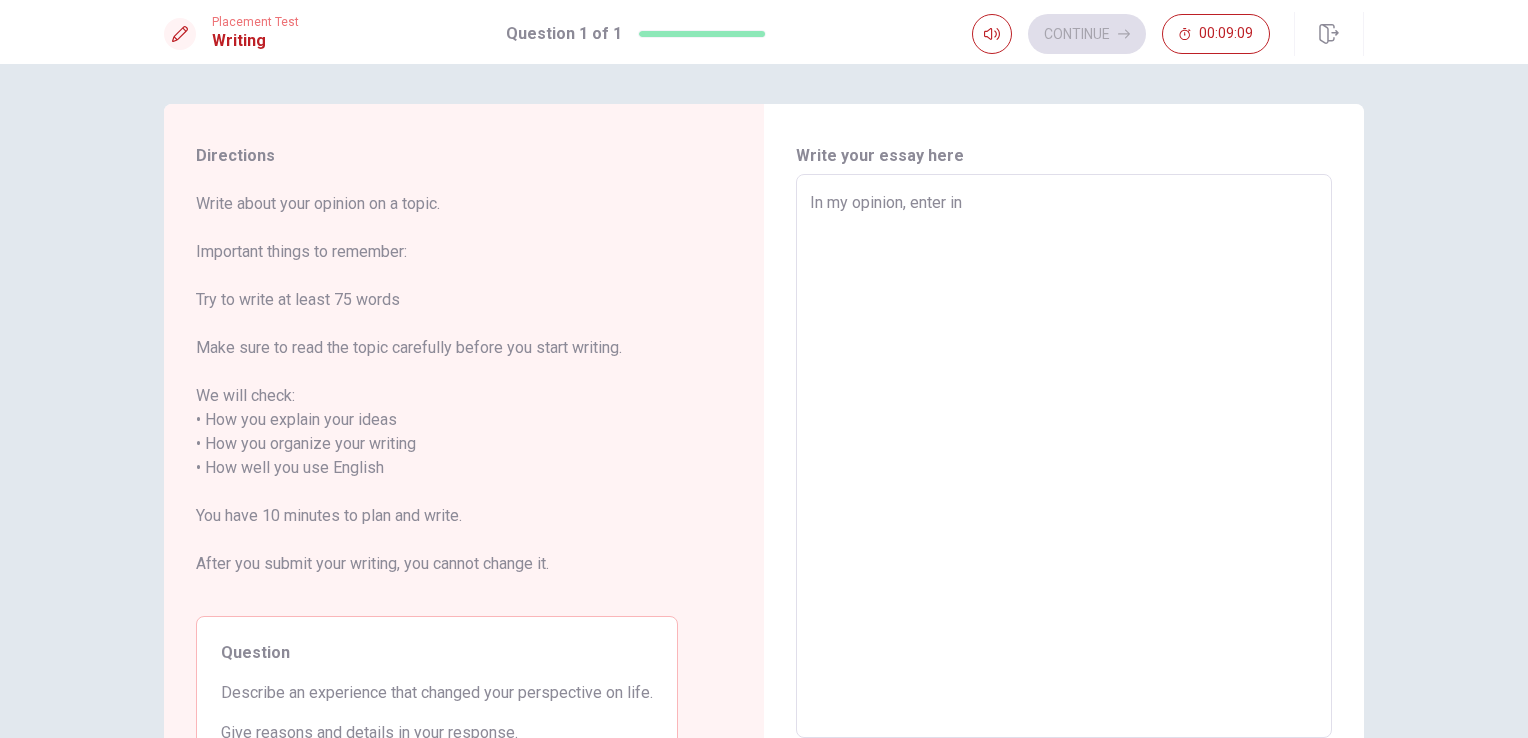 type on "In my opinion, enter in a" 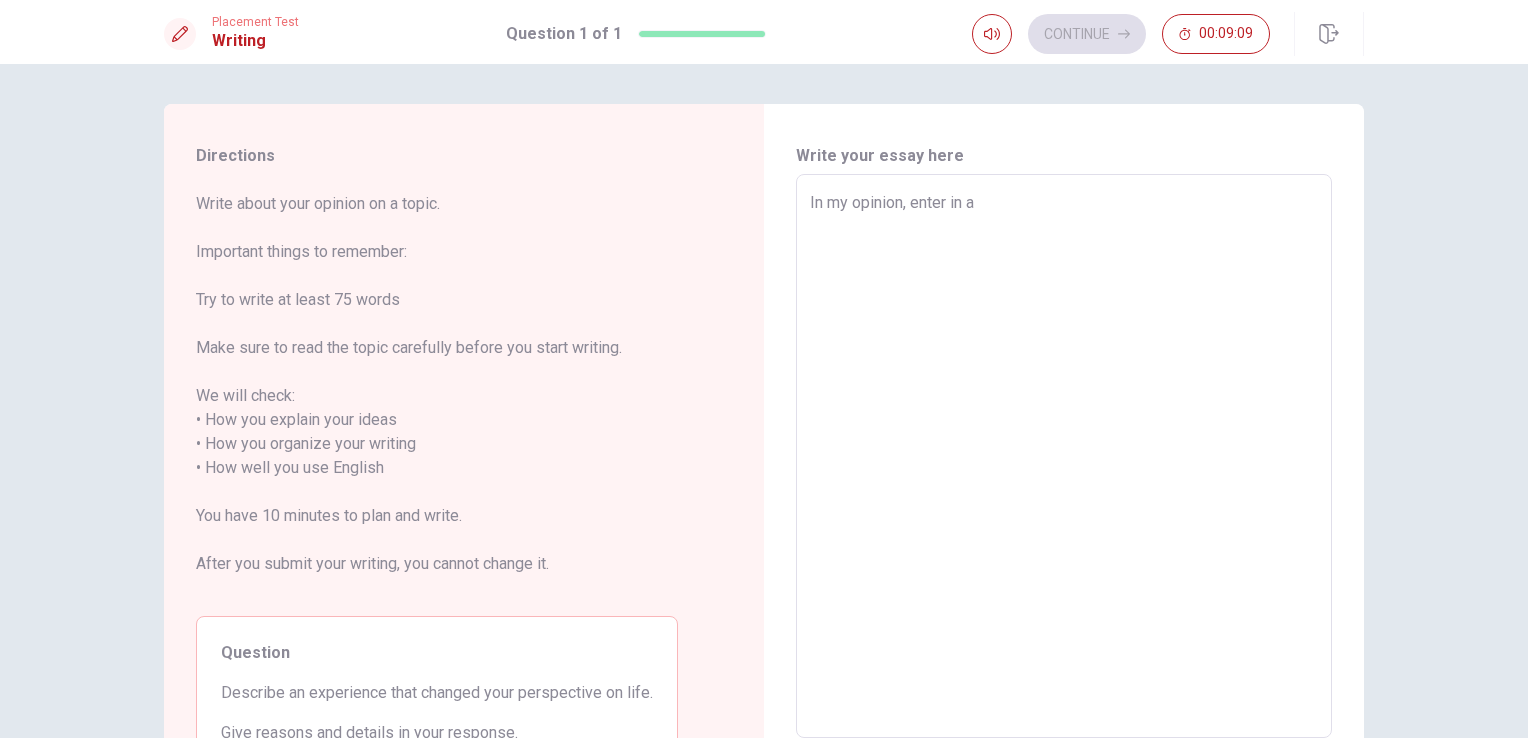 type on "x" 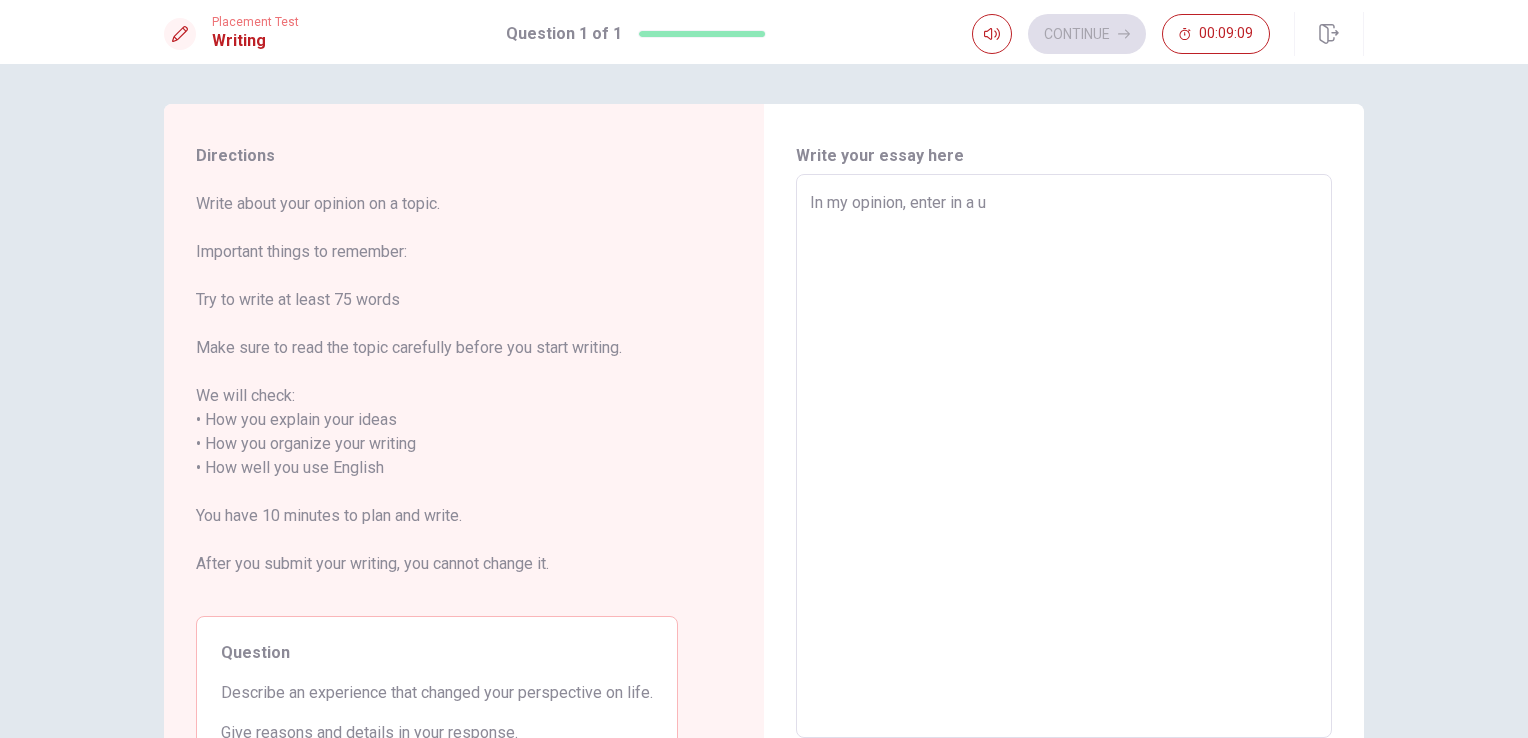 type on "x" 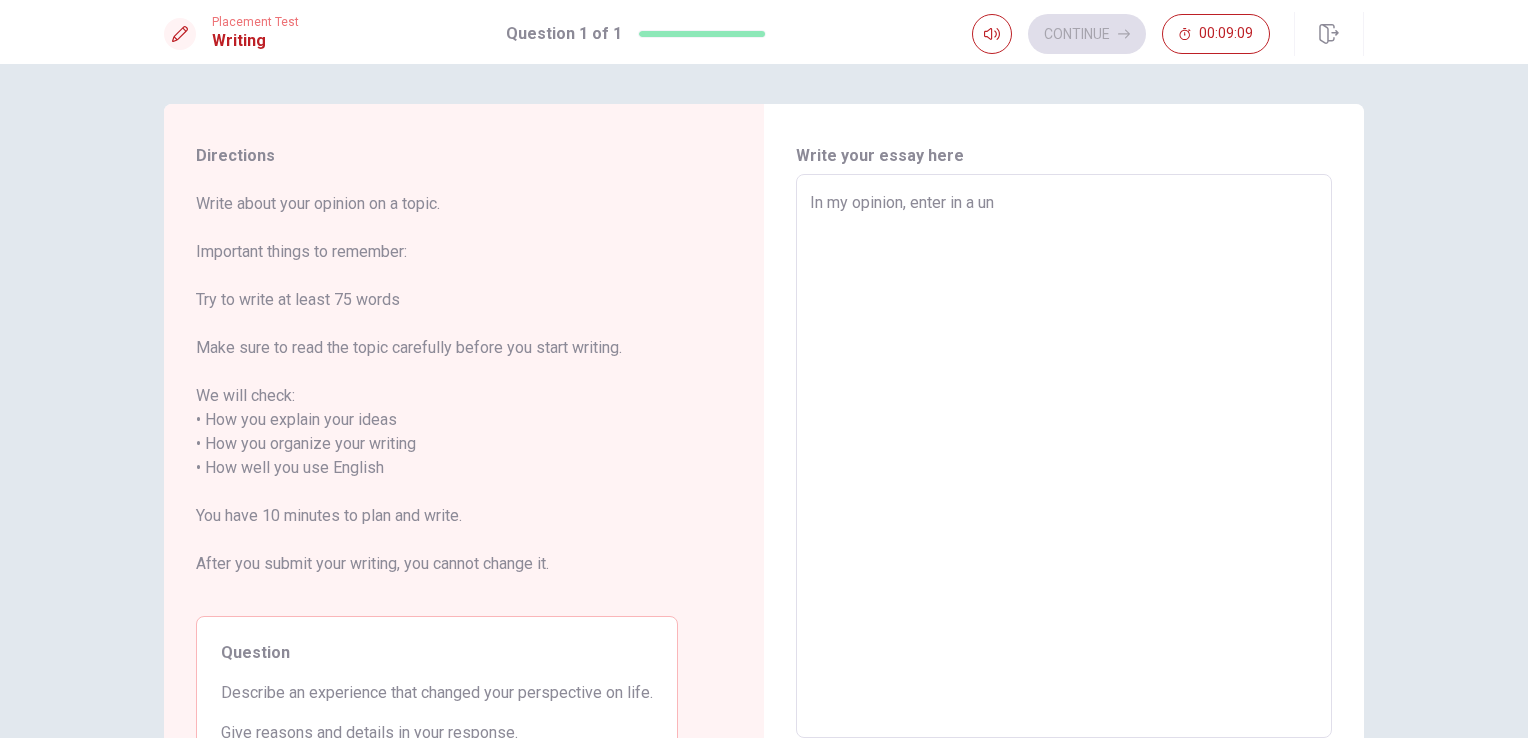 type on "x" 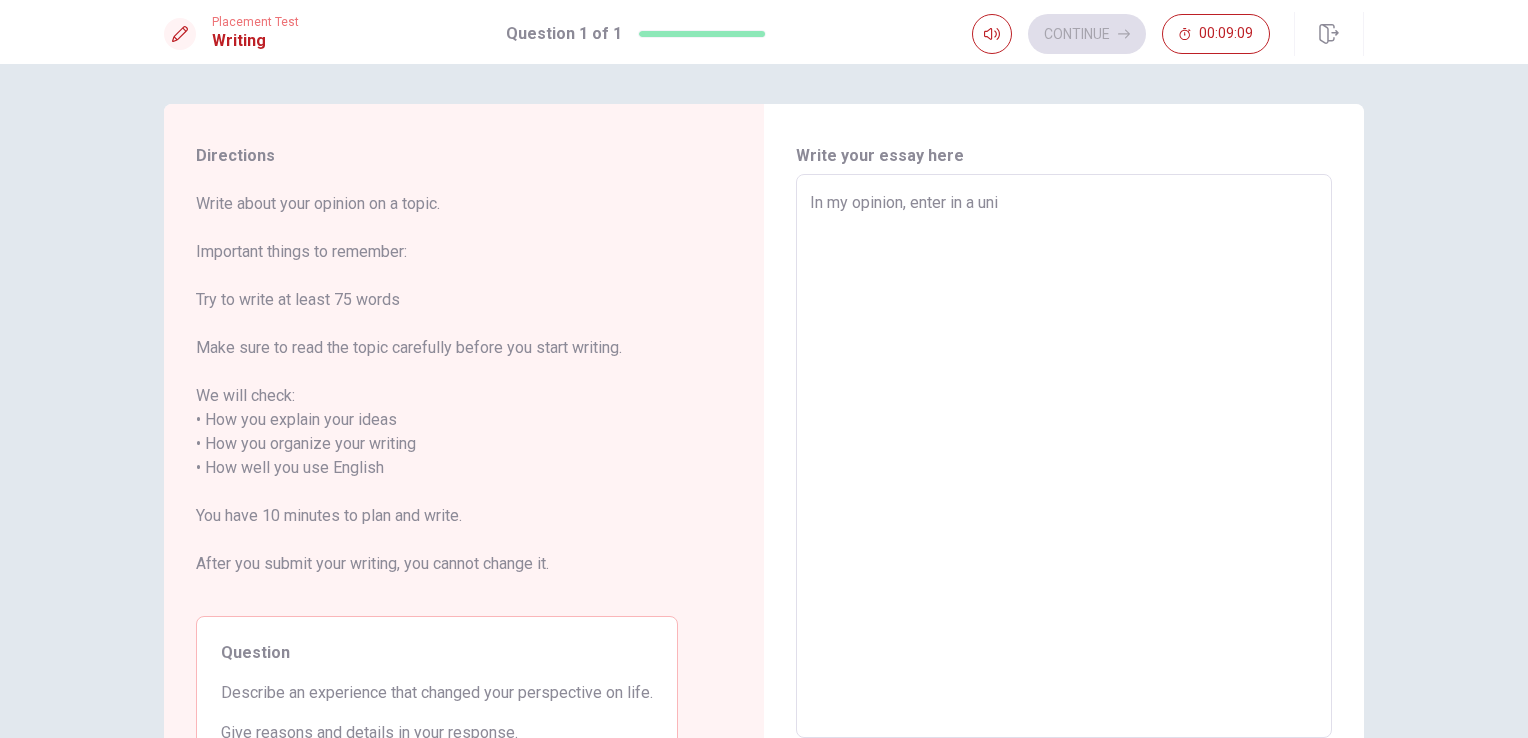 type on "x" 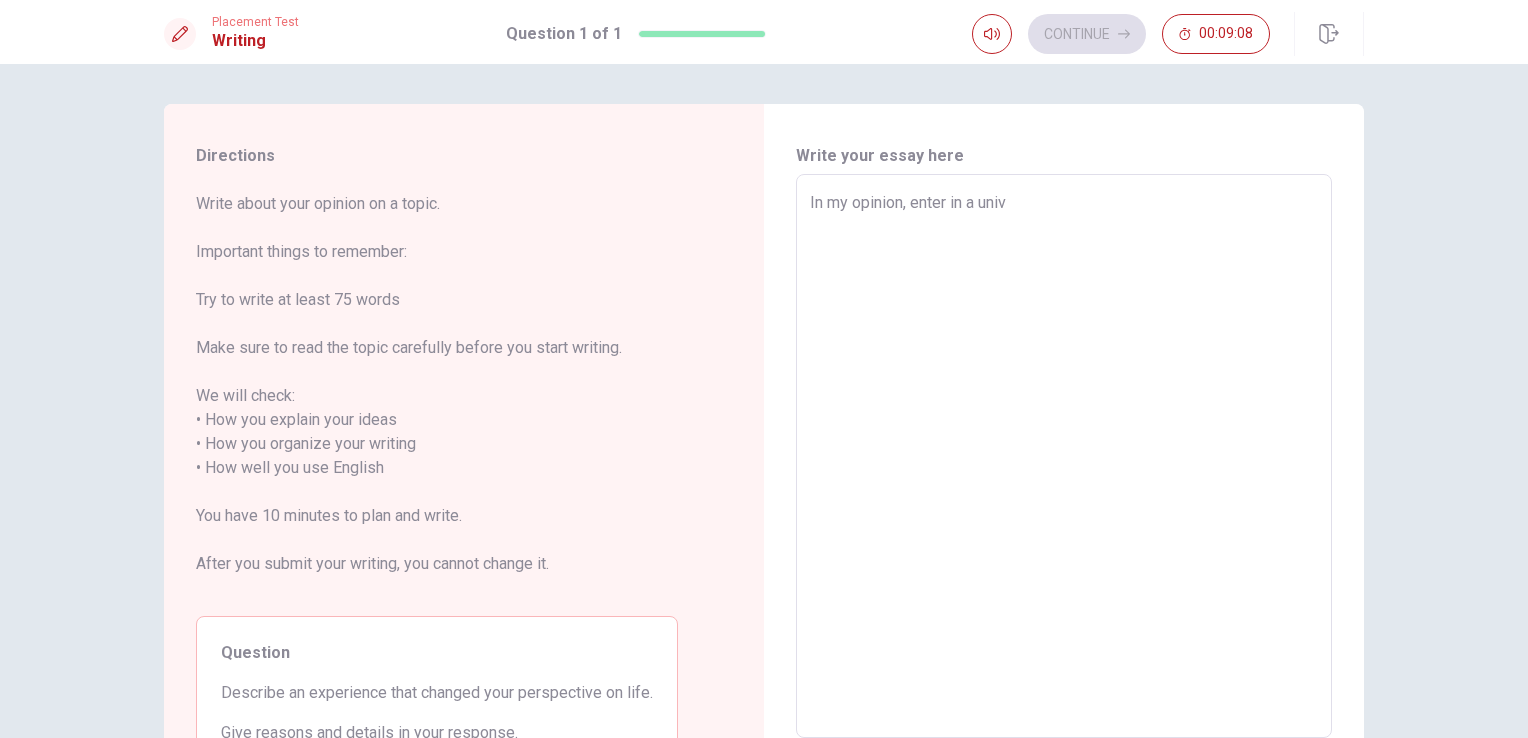 type on "x" 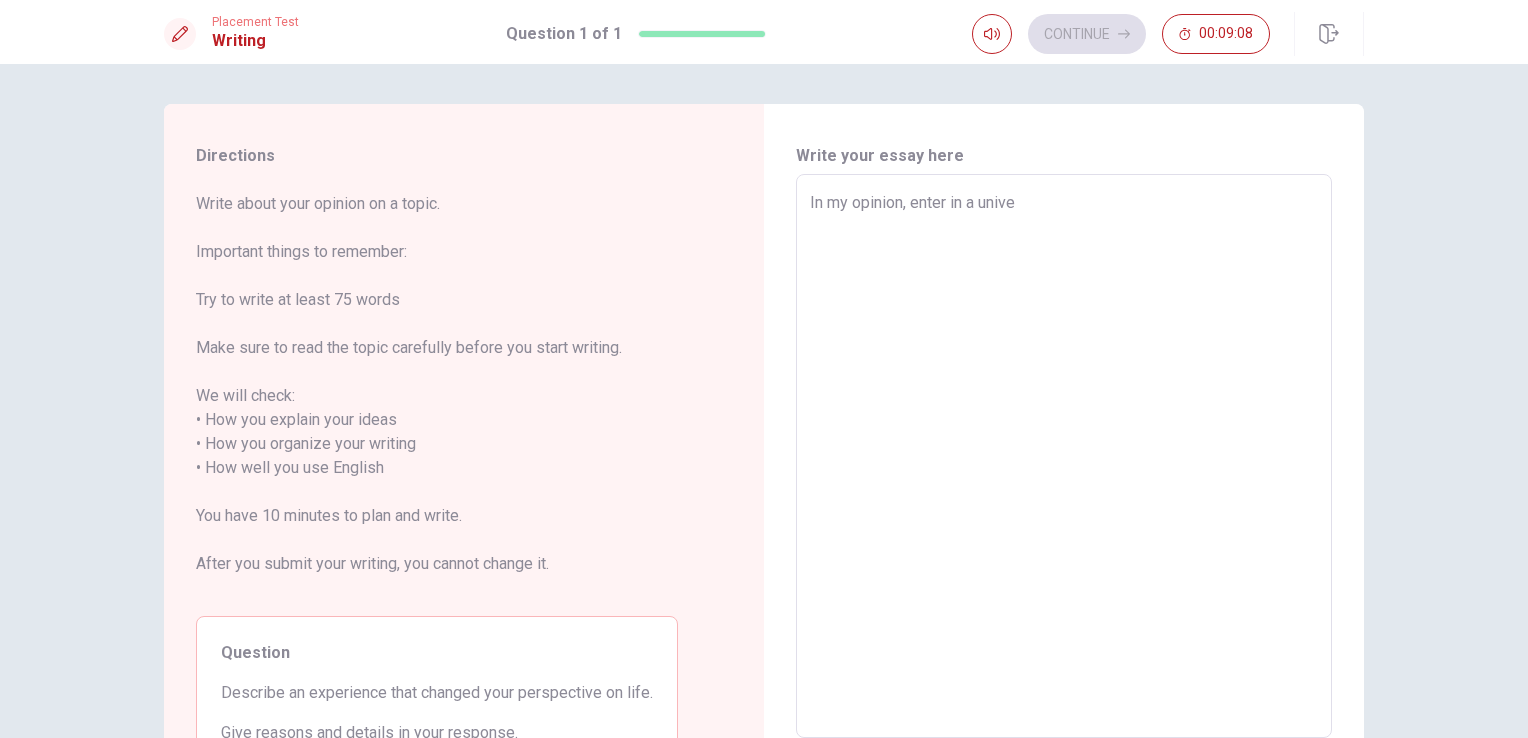 type on "x" 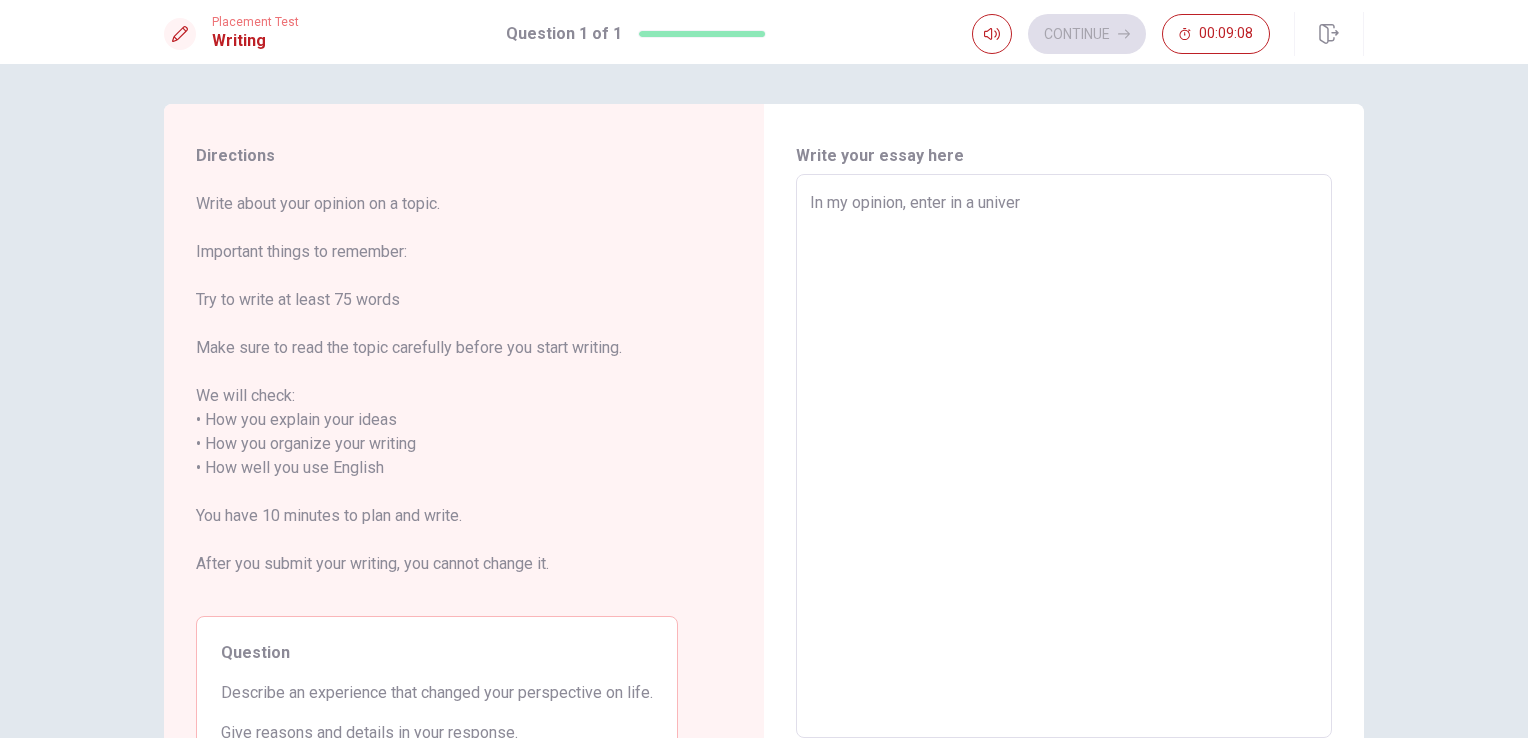 type on "x" 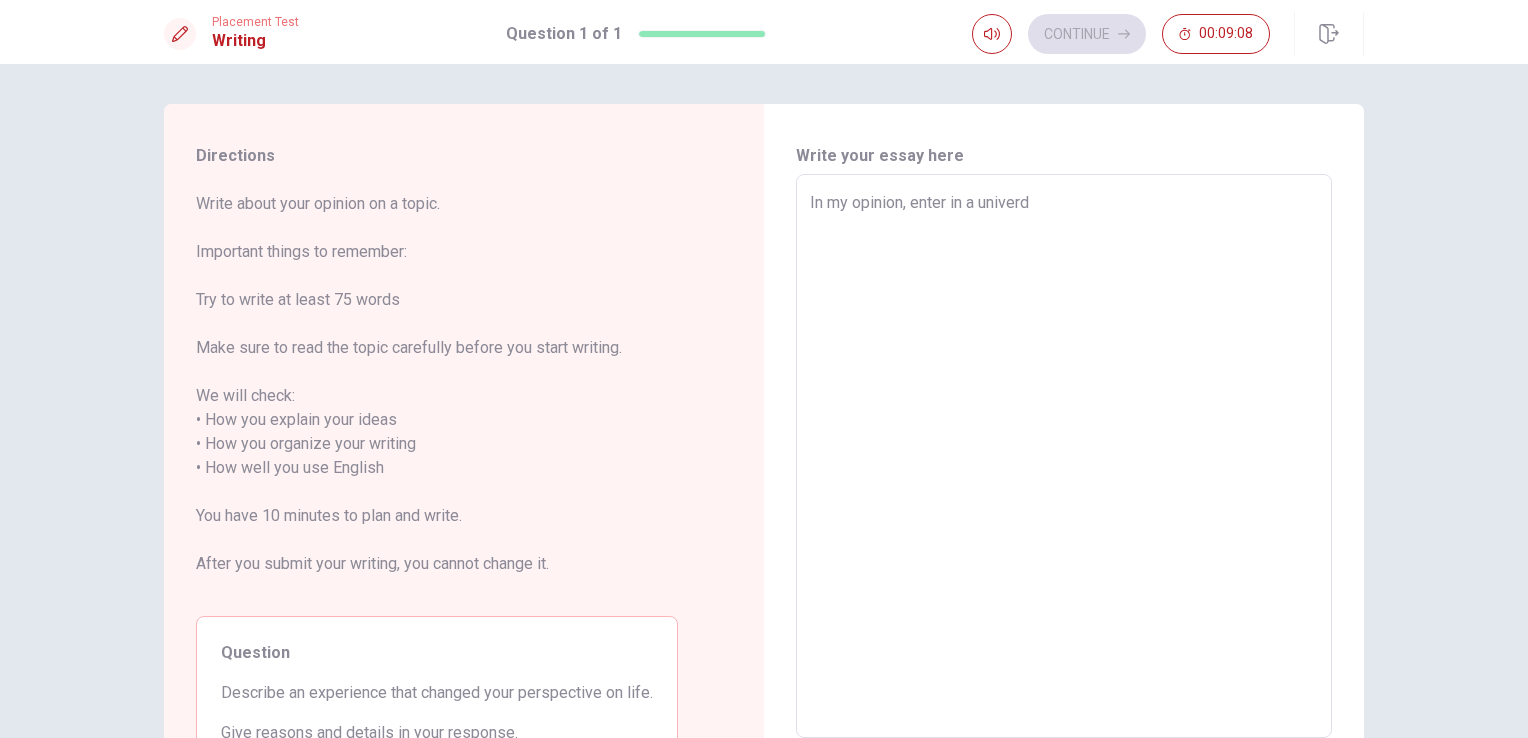 type on "x" 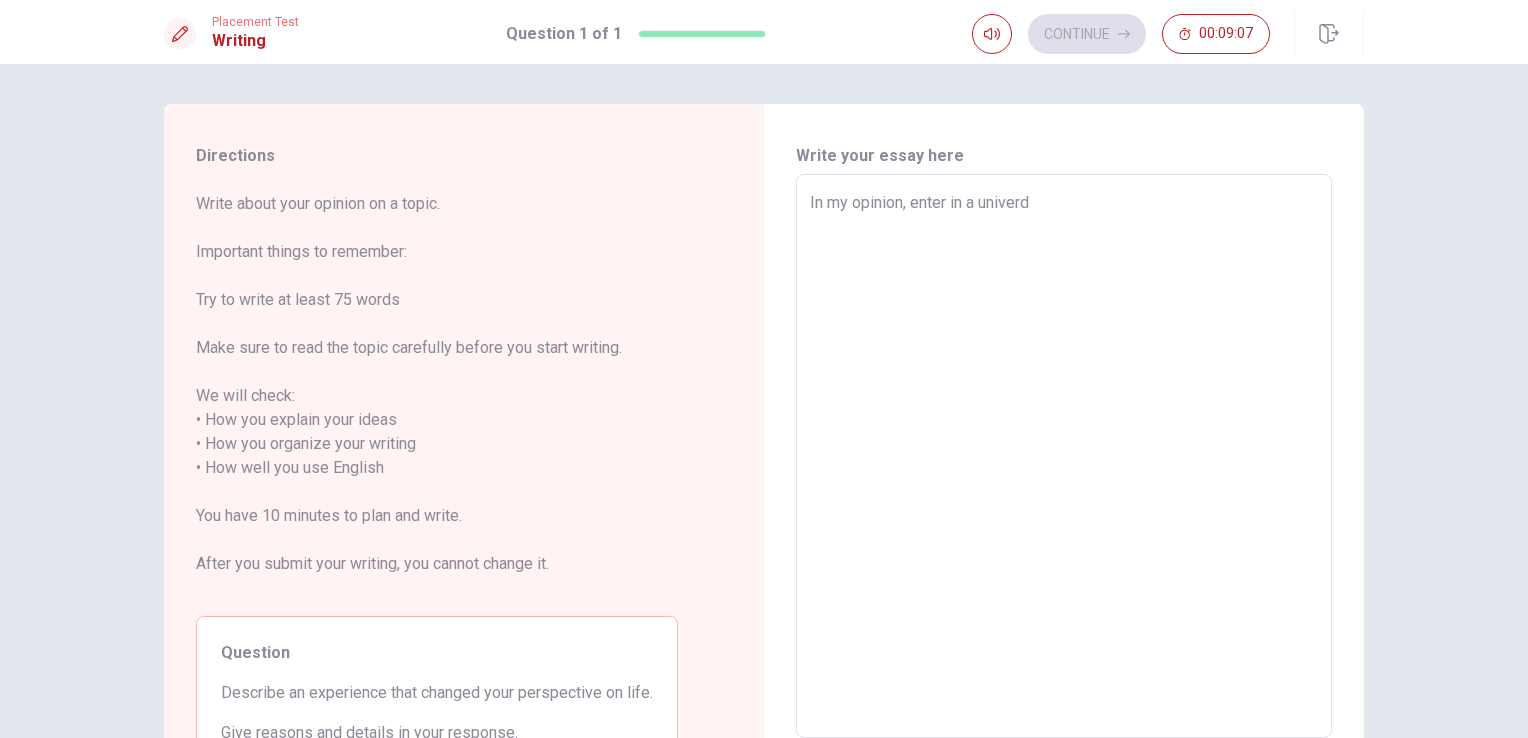type on "In my opinion, enter in a univerdi" 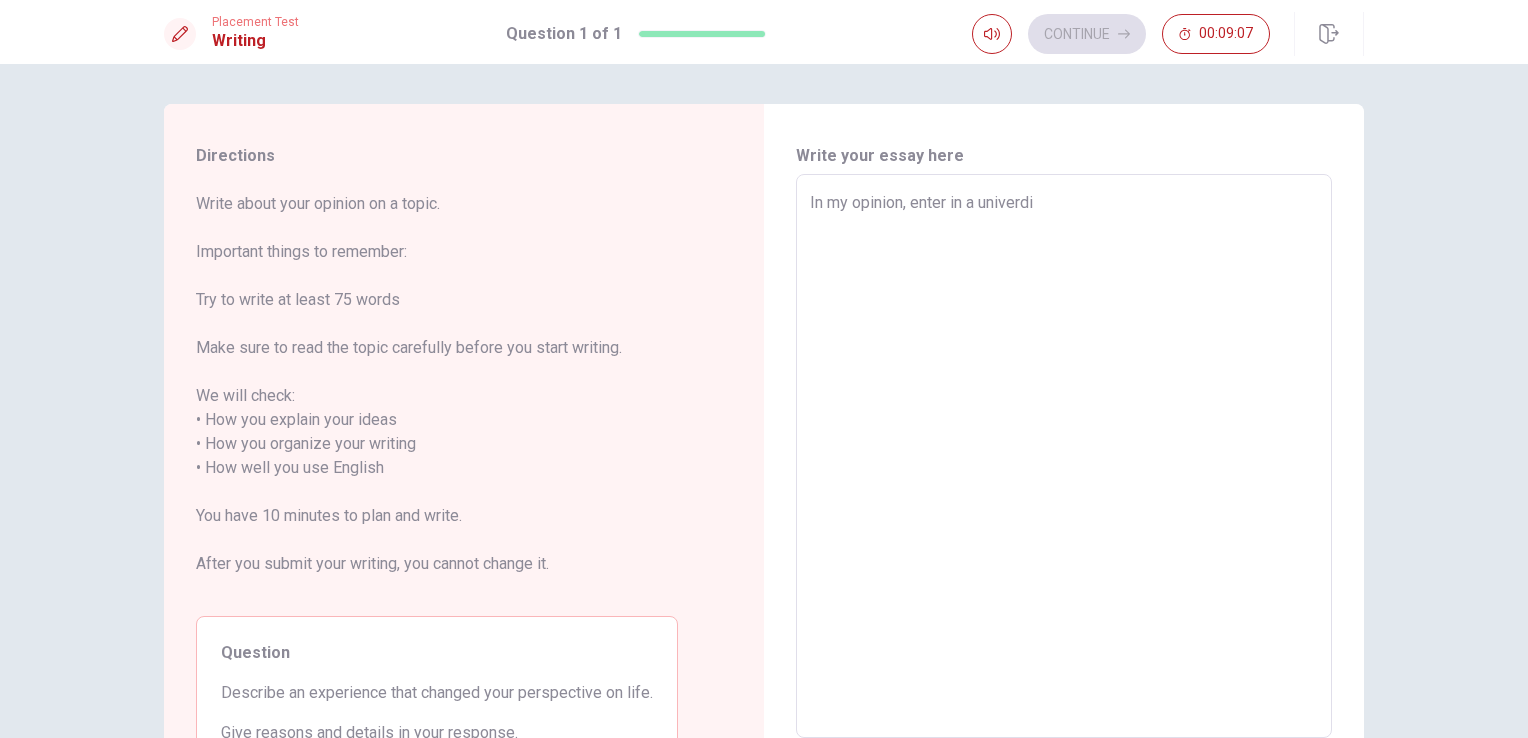 type on "In my opinion, enter in a univerd" 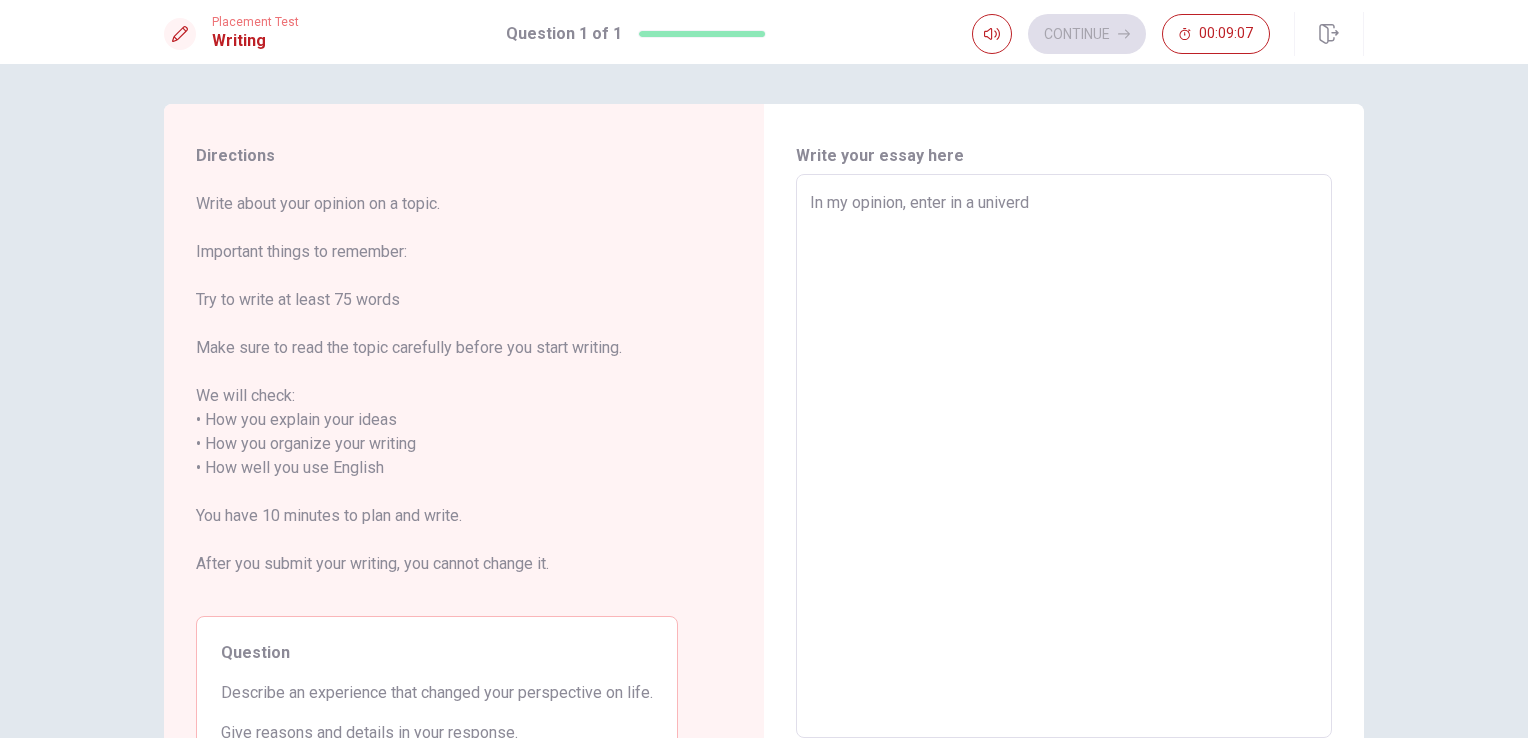 type on "x" 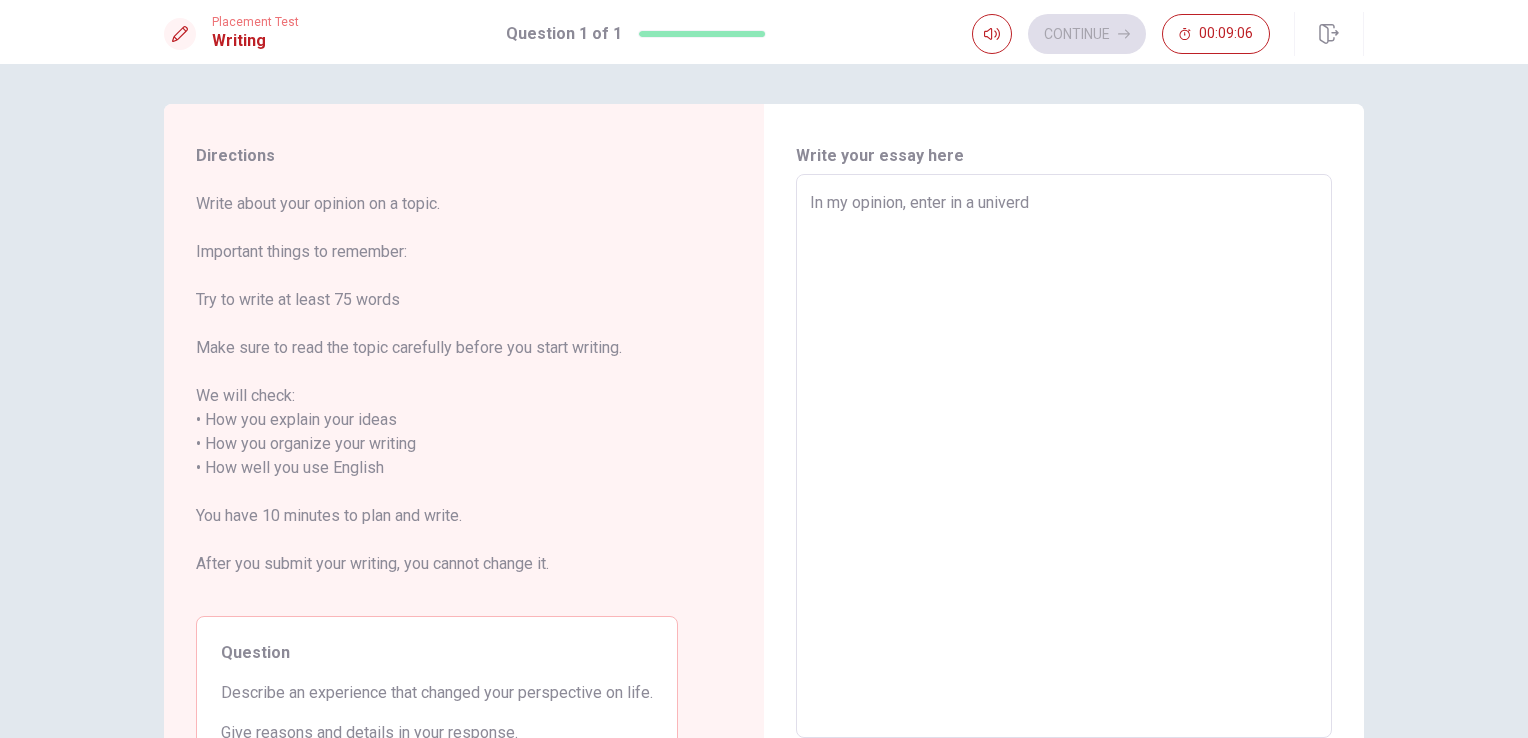 type on "In my opinion, enter in a univer" 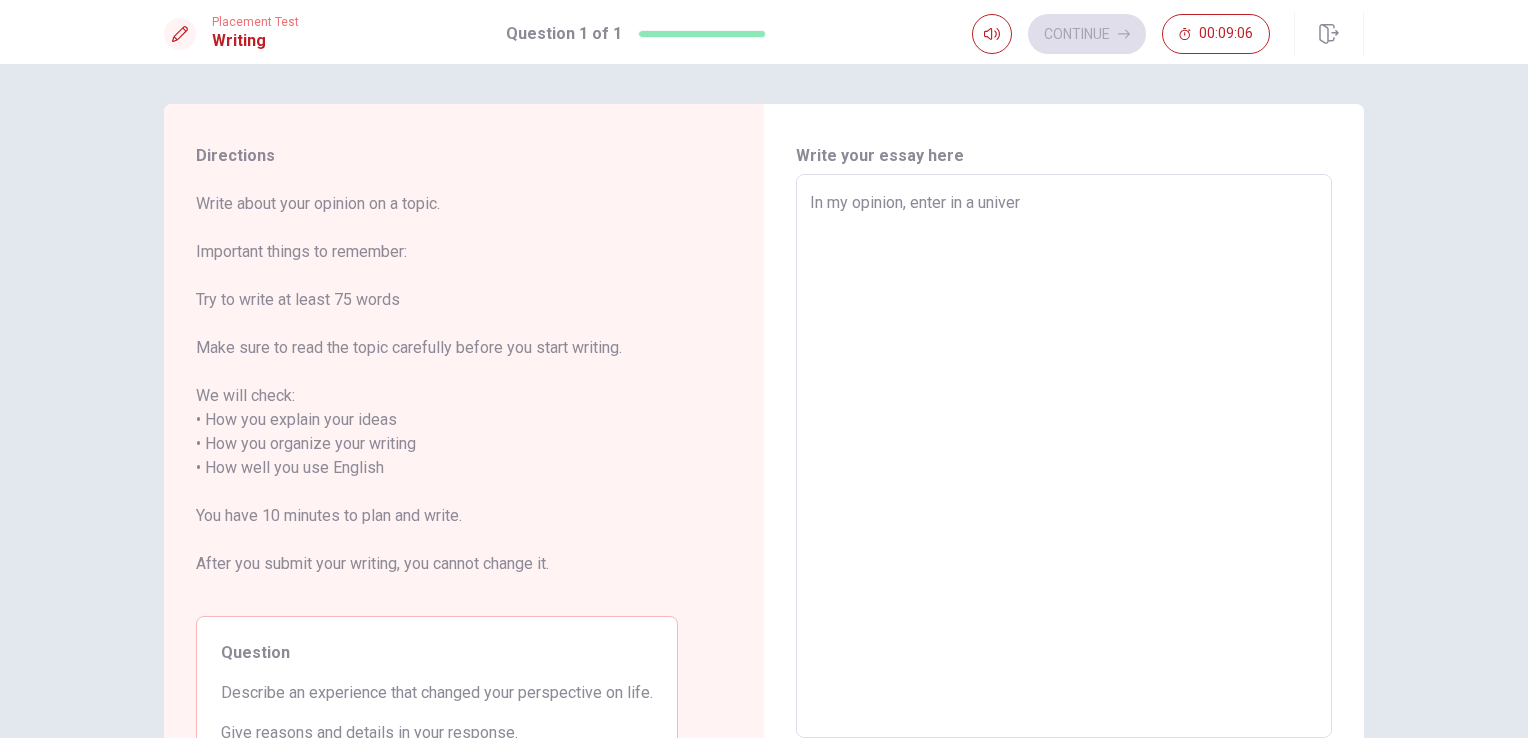 type on "x" 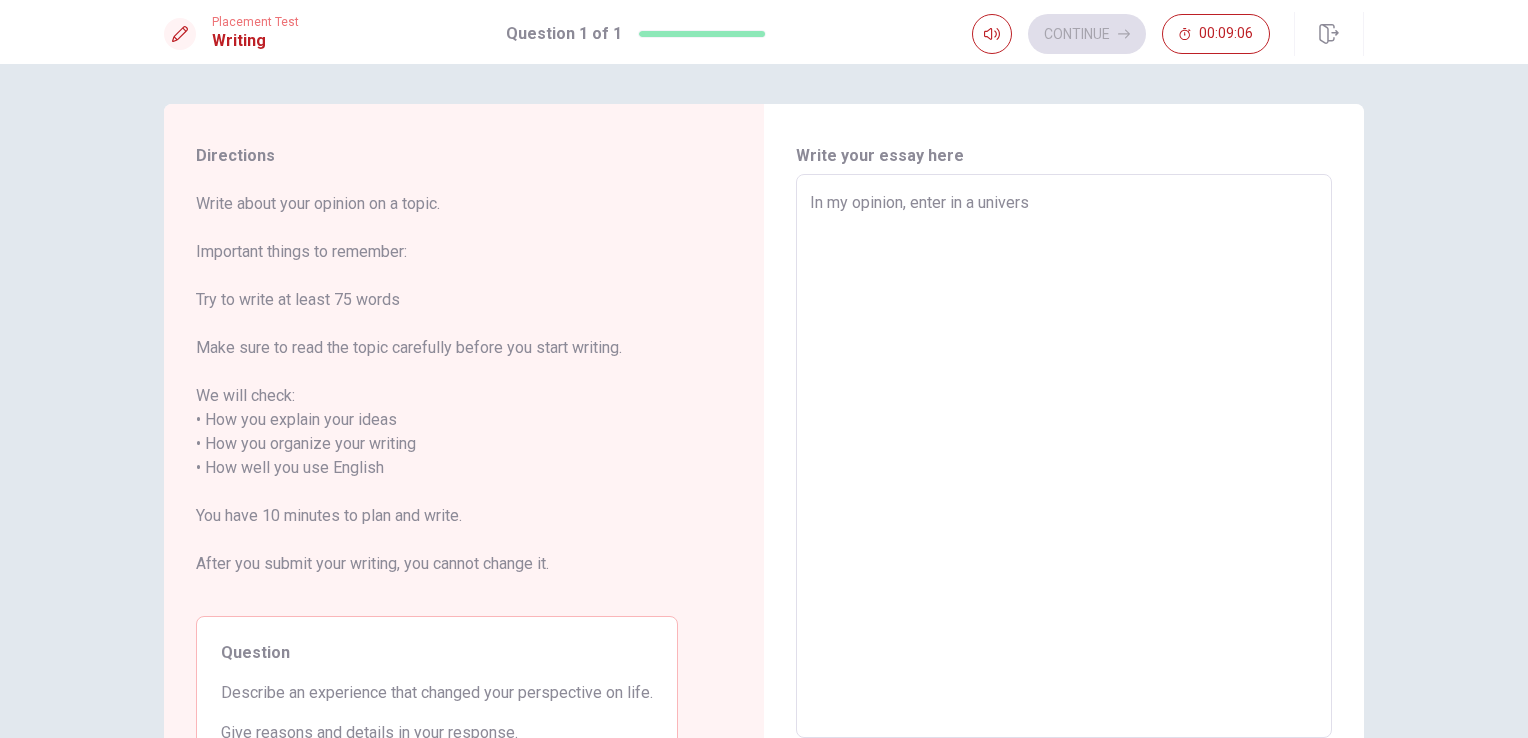 type on "x" 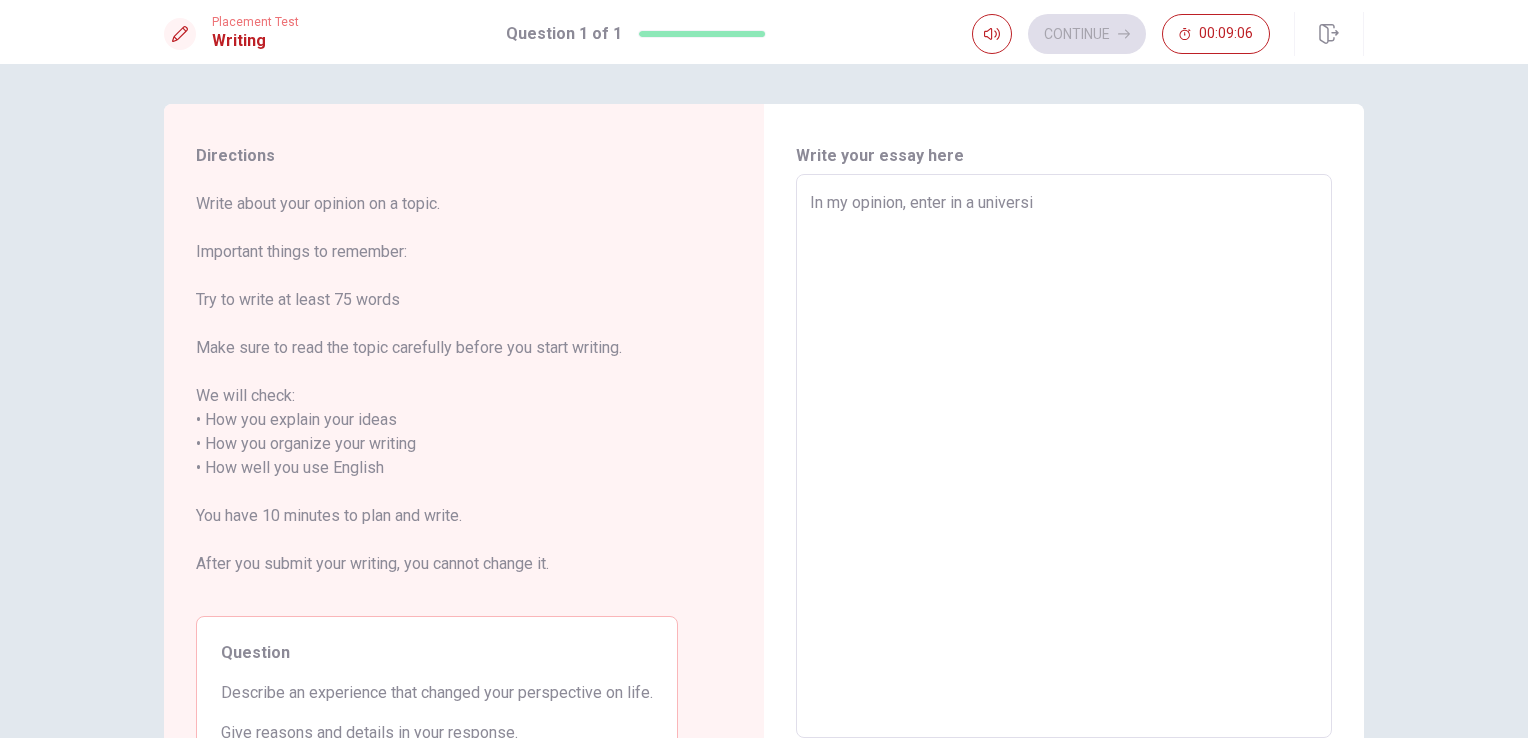 type on "x" 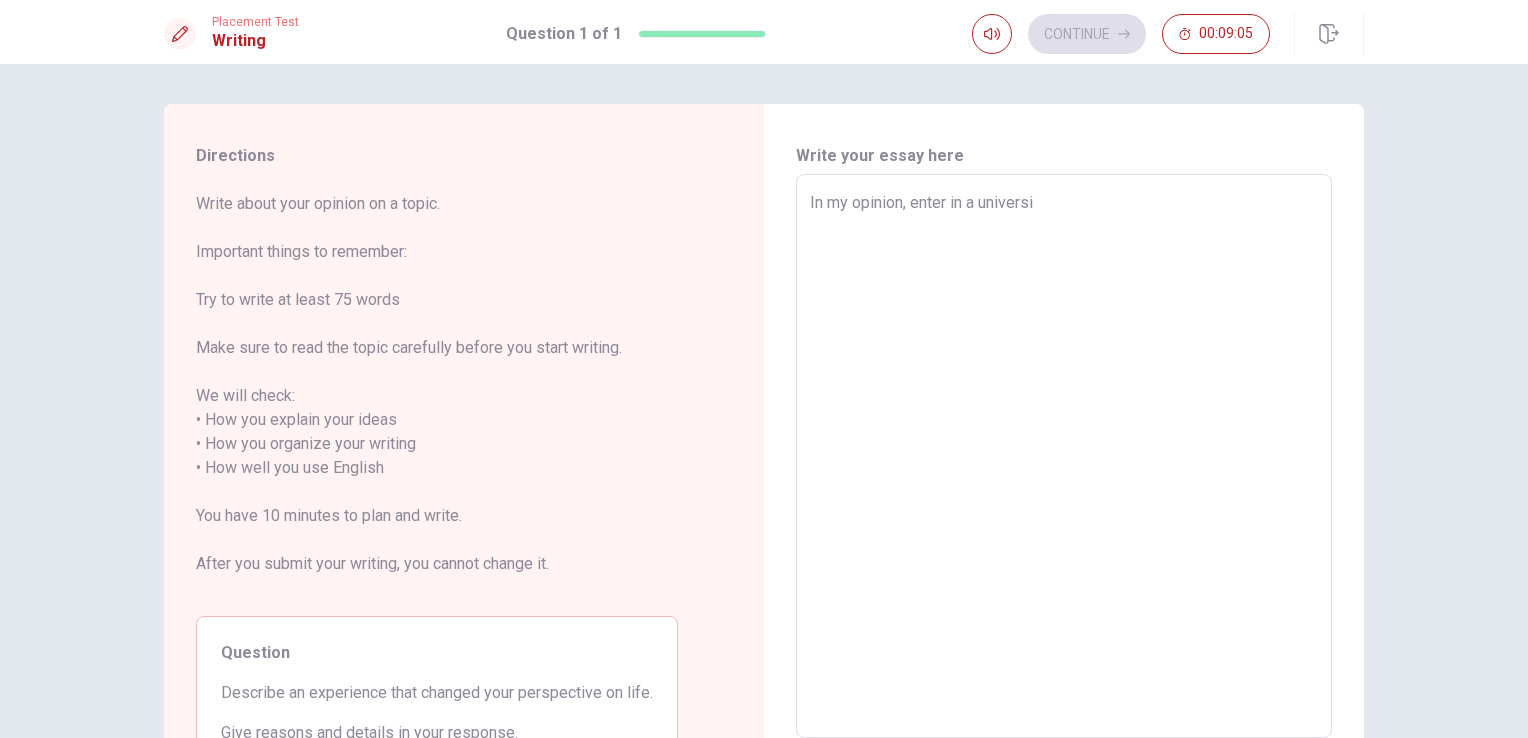 type on "In my opinion, enter in a universit" 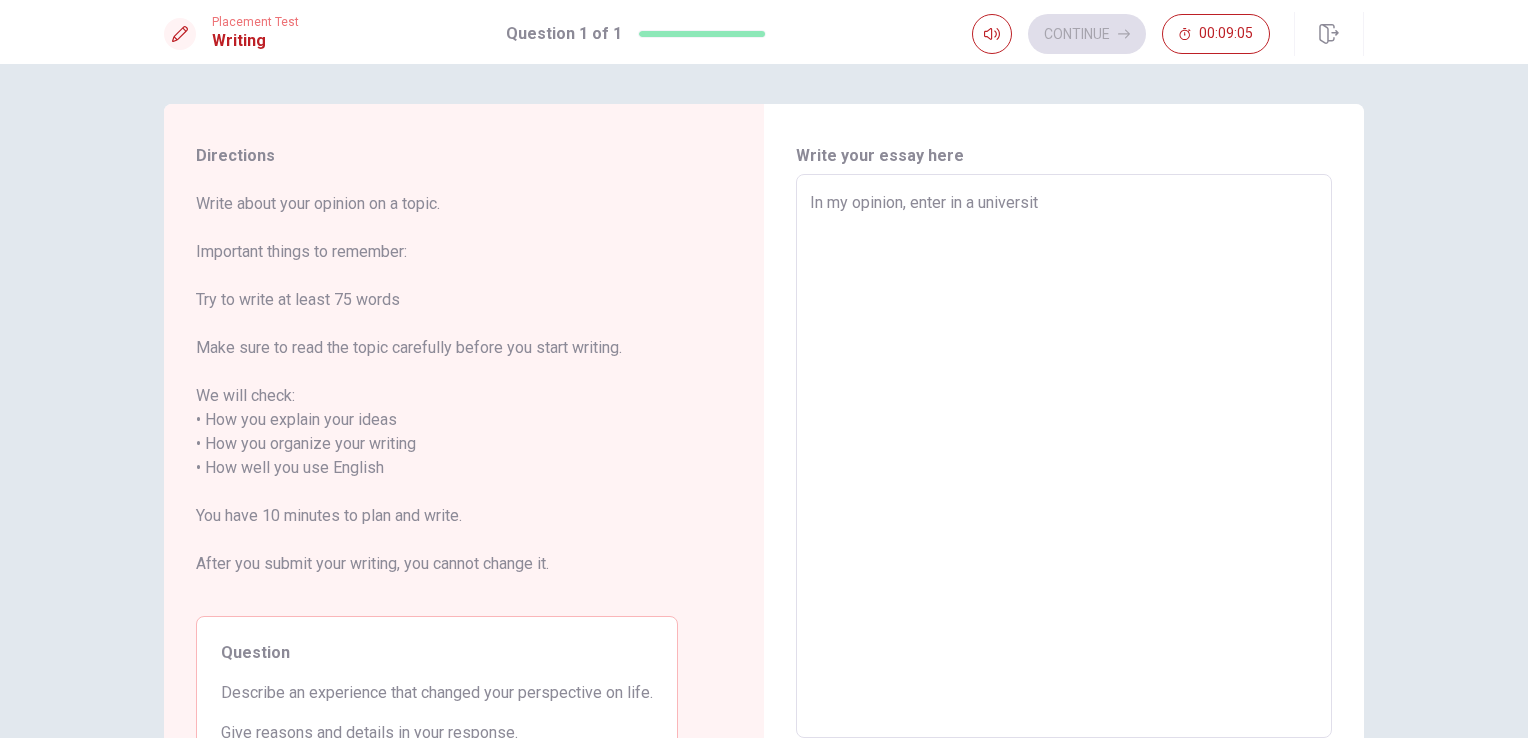 type on "x" 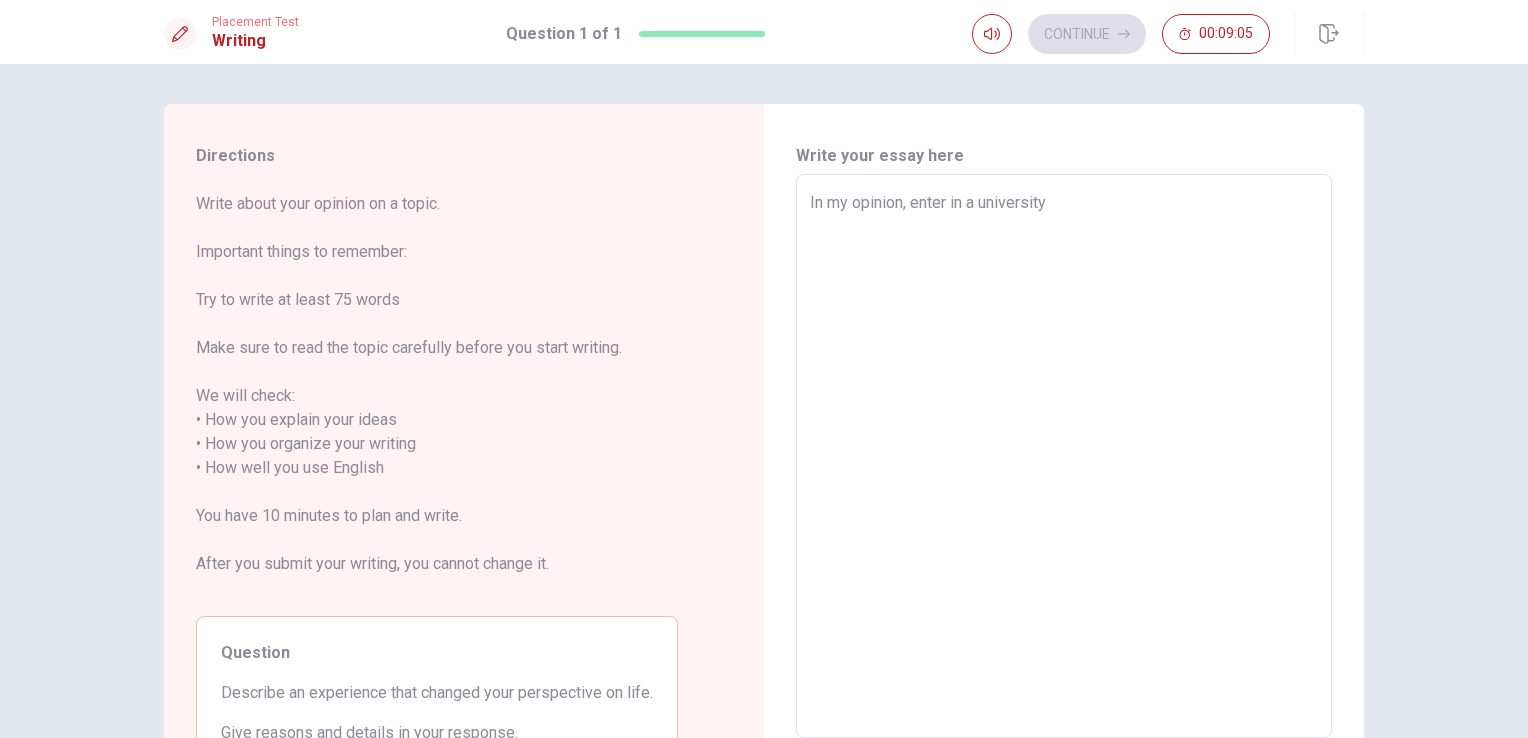 type on "x" 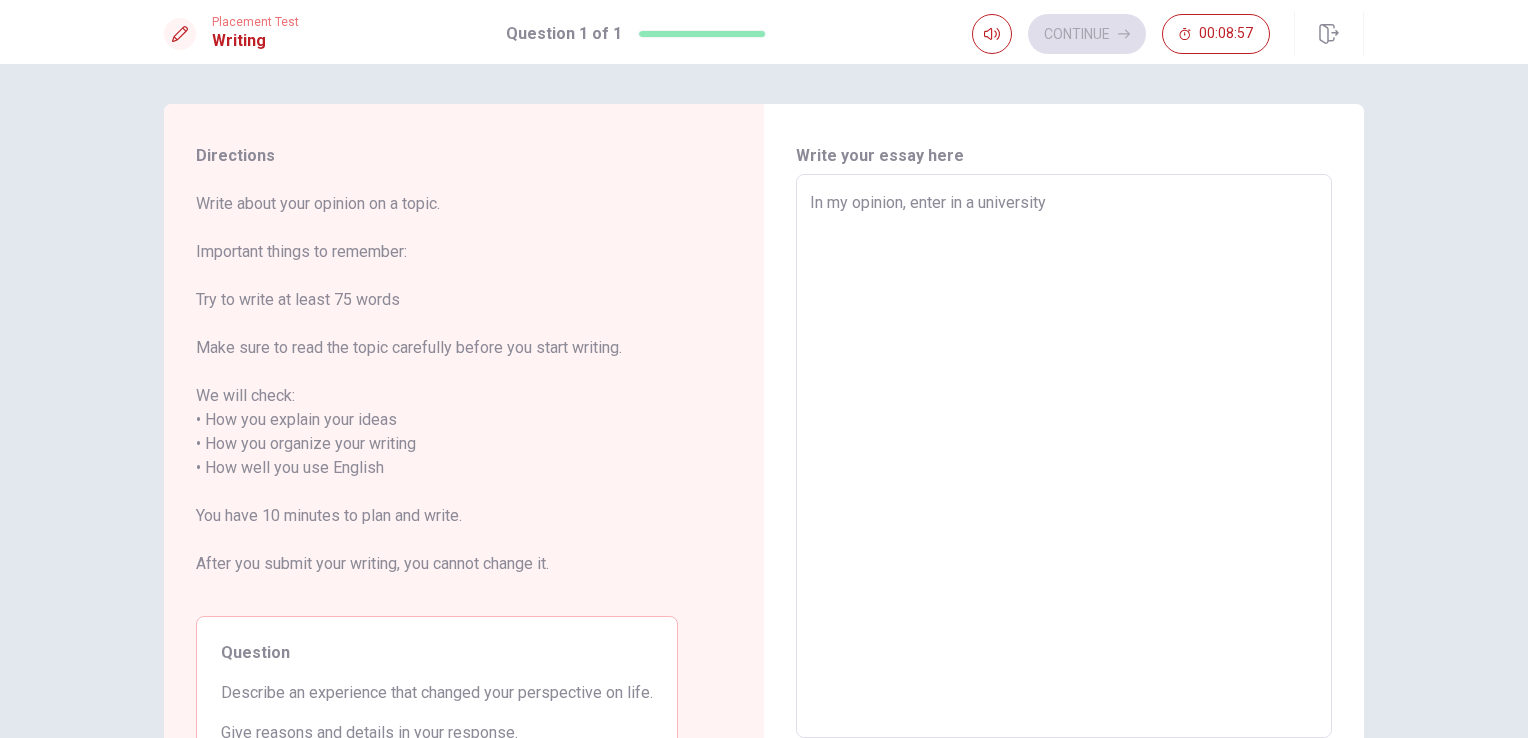 type on "x" 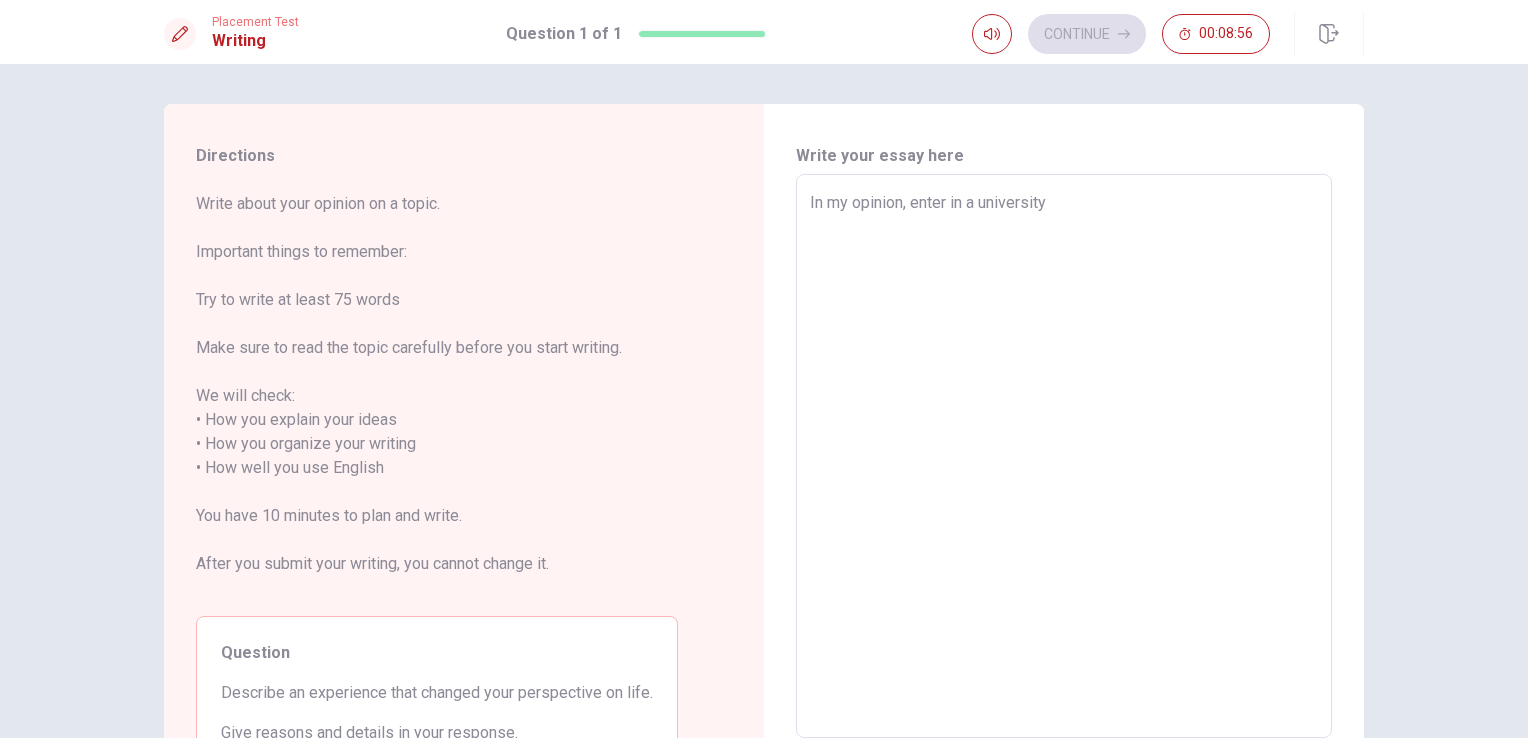 type on "In my opinion, enter in a university a" 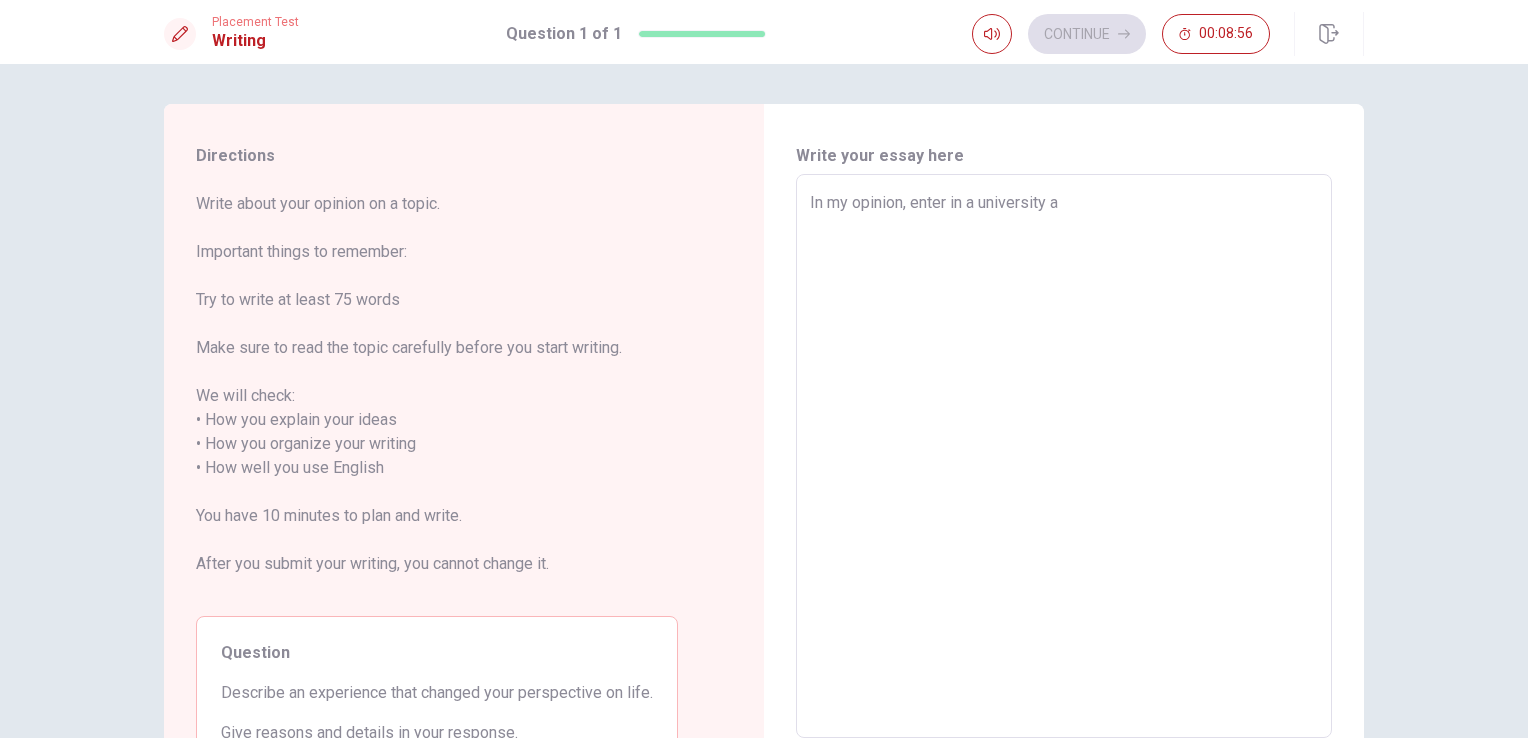 type on "x" 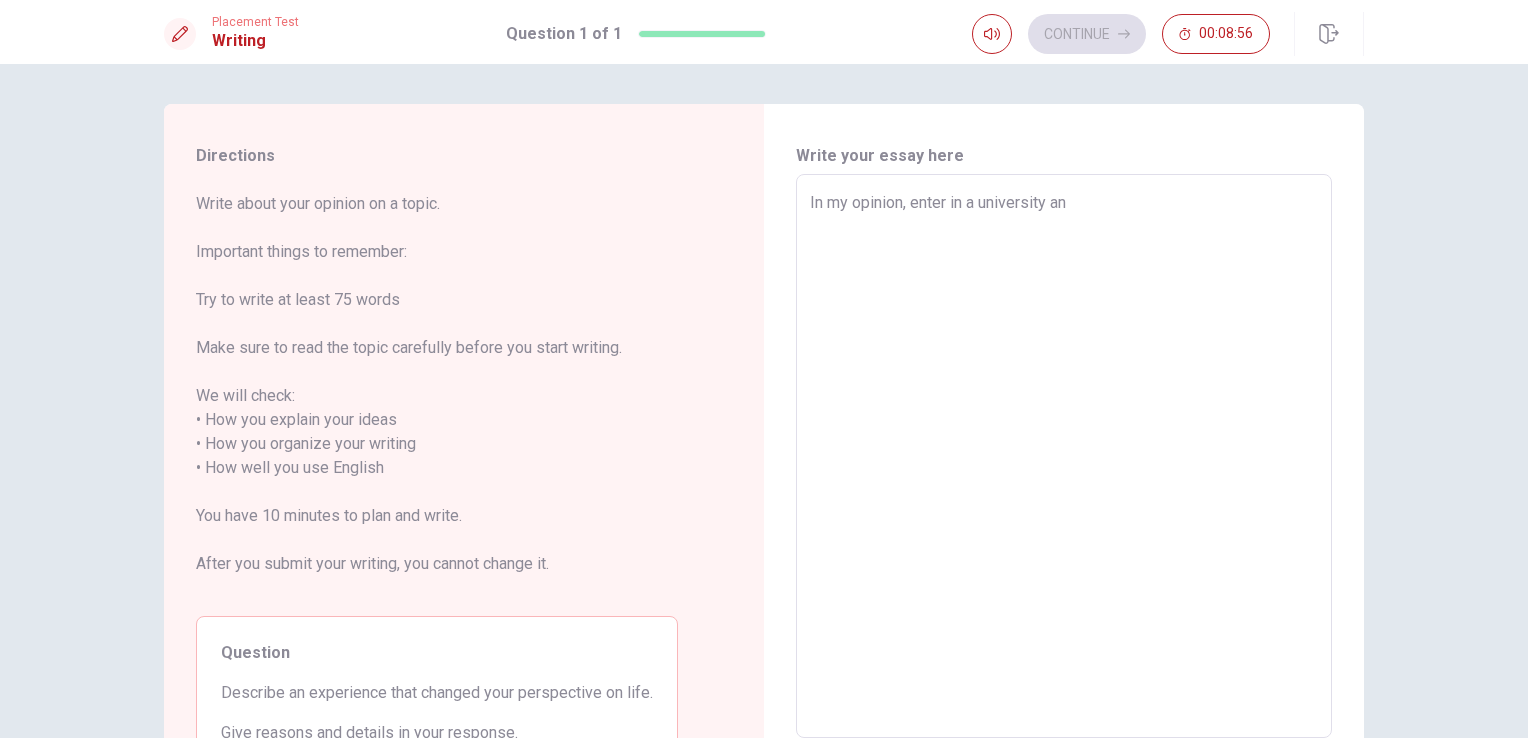 type on "x" 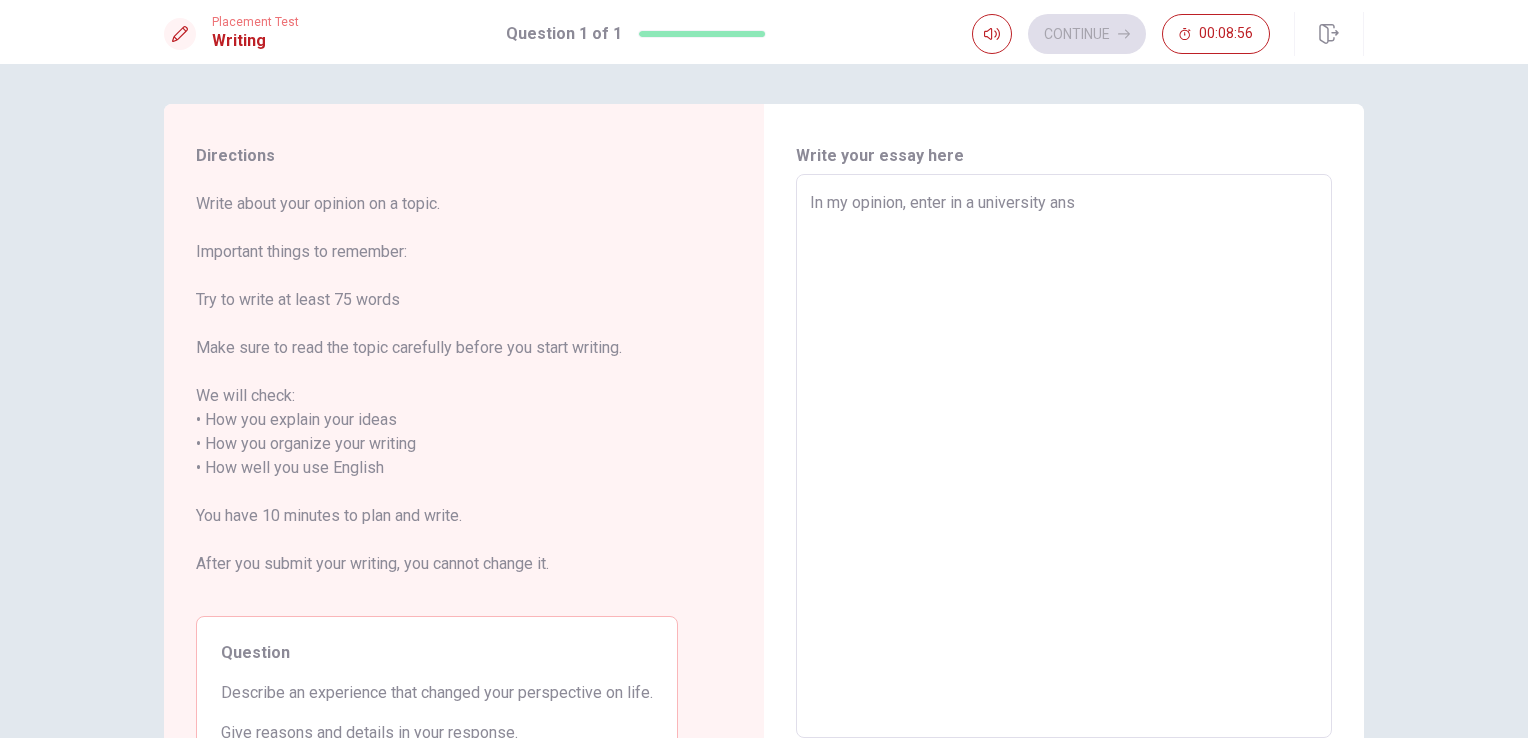 type on "x" 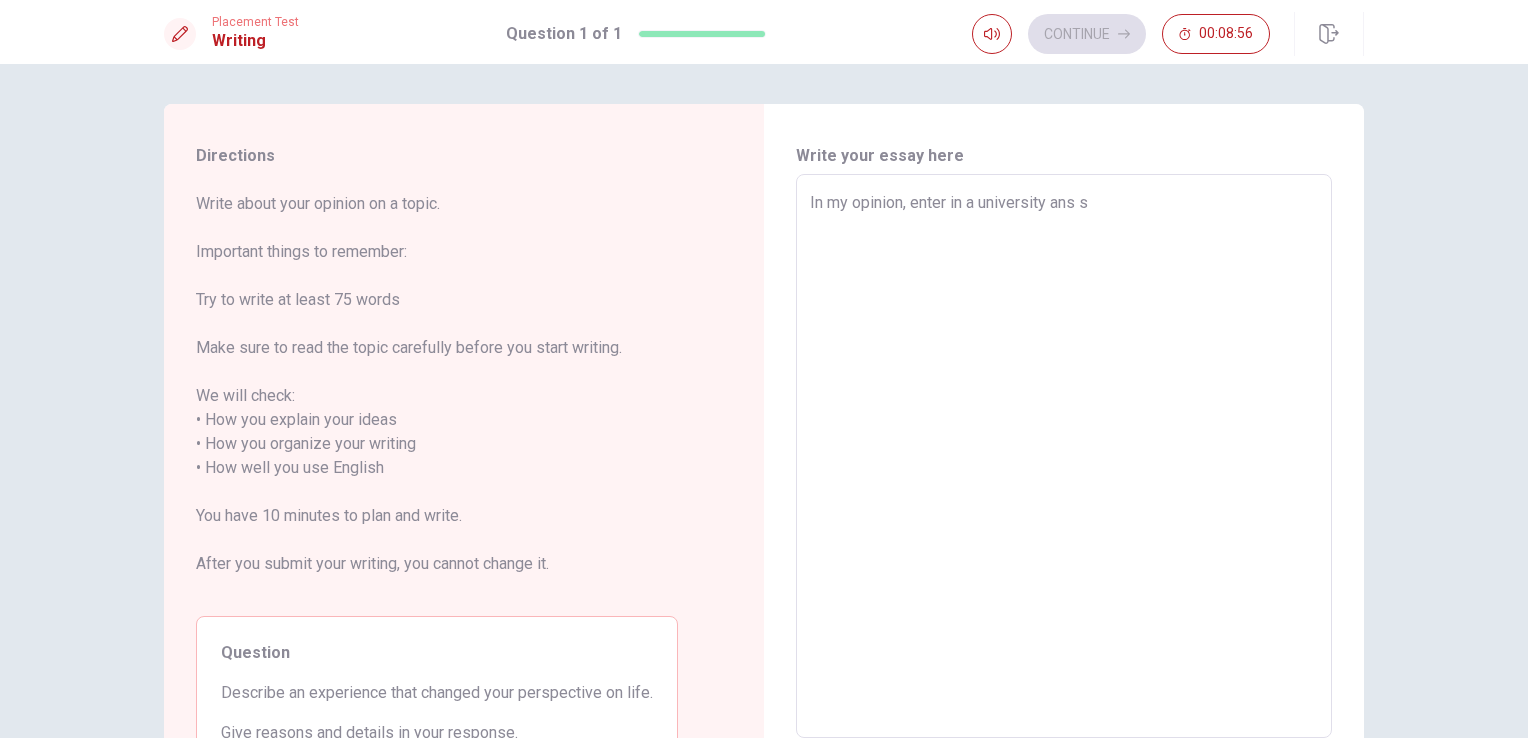 type on "x" 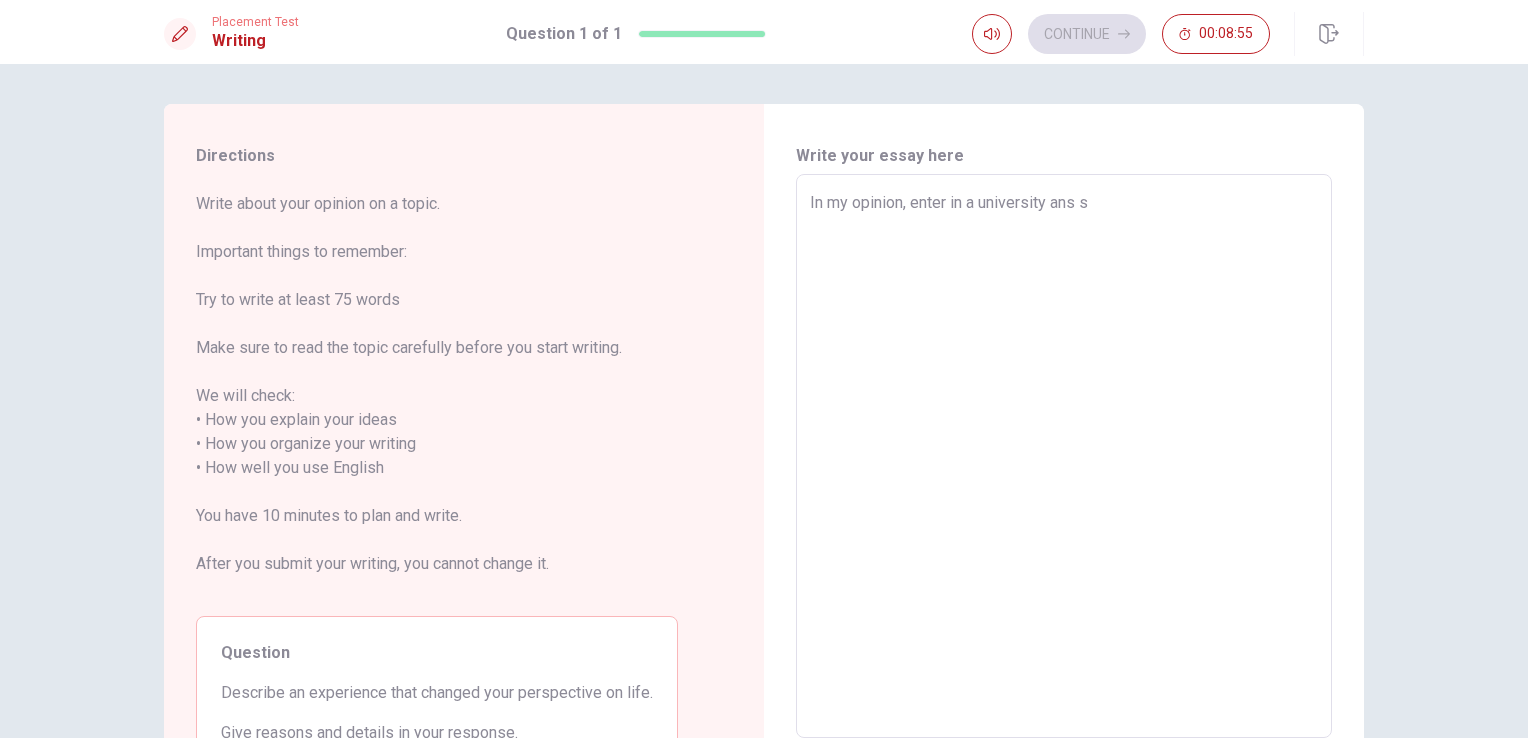 type on "In my opinion, enter in a university ans st" 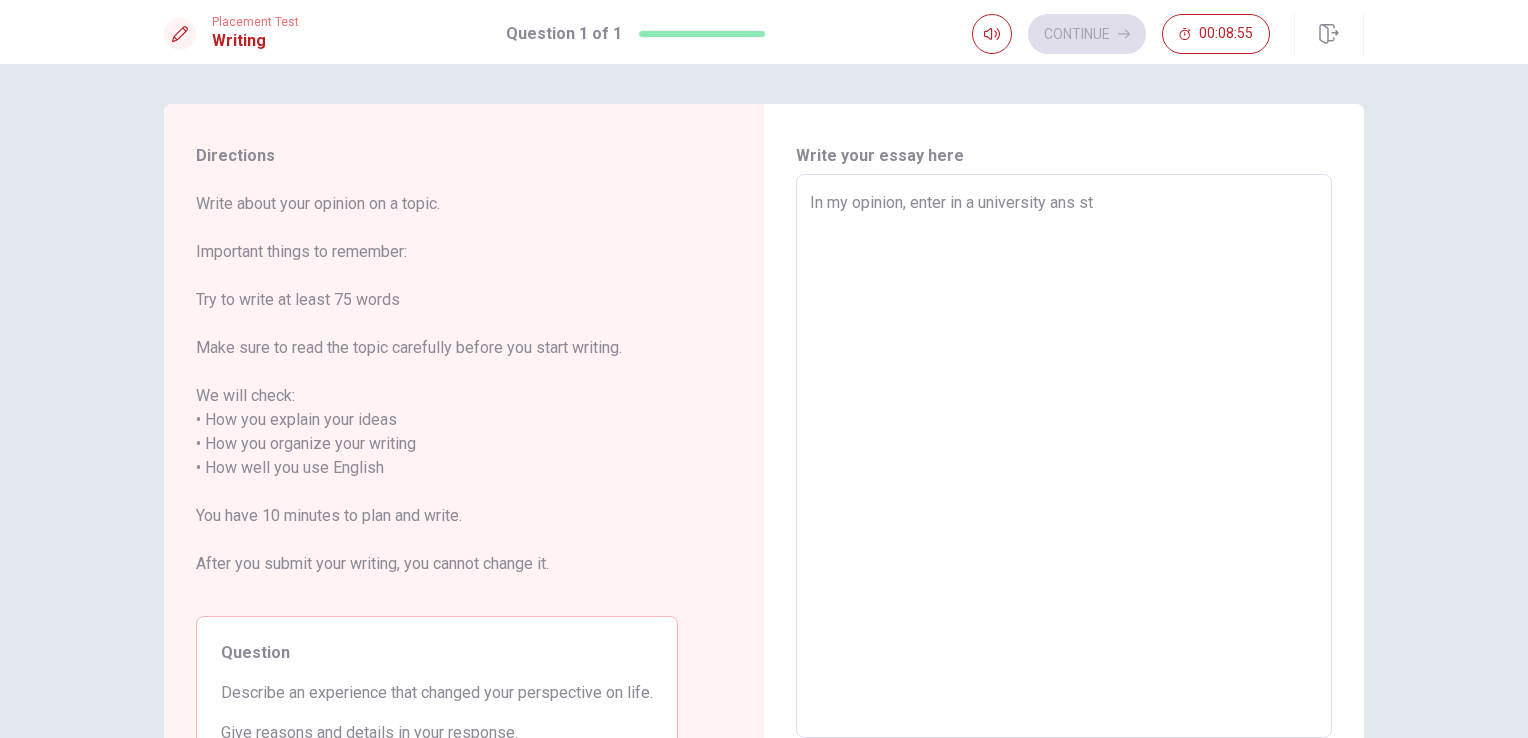 type on "x" 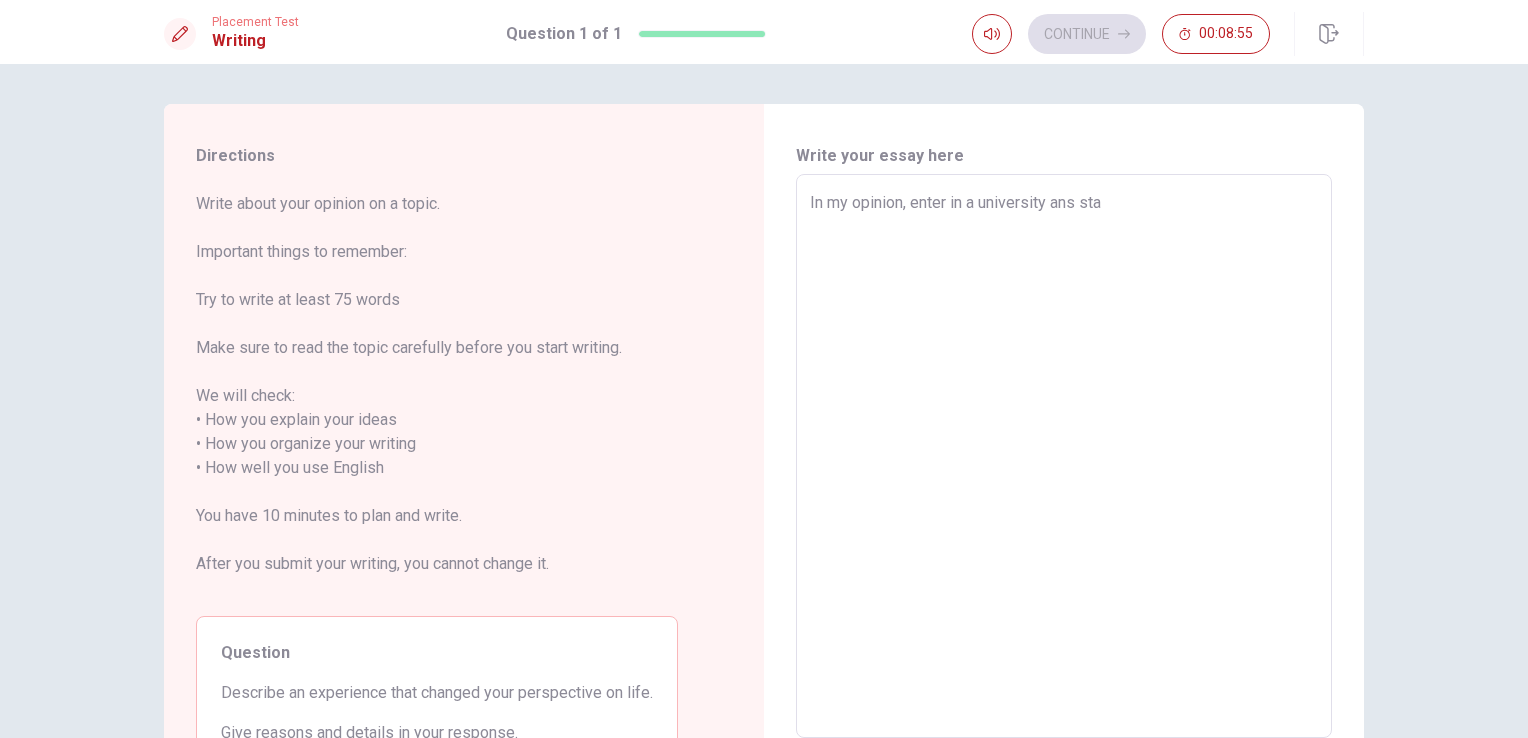 type on "In my opinion, enter in a university ans star" 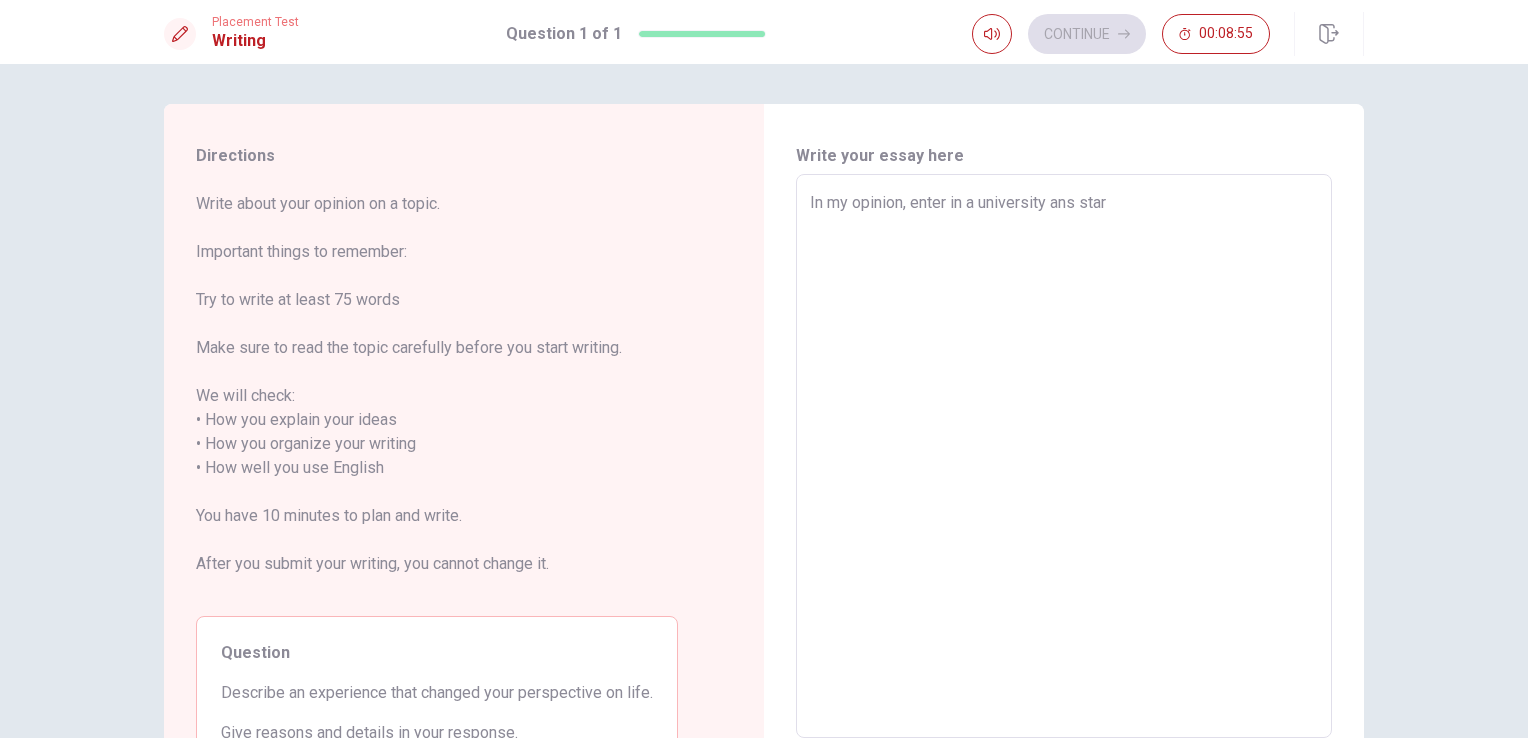 type on "x" 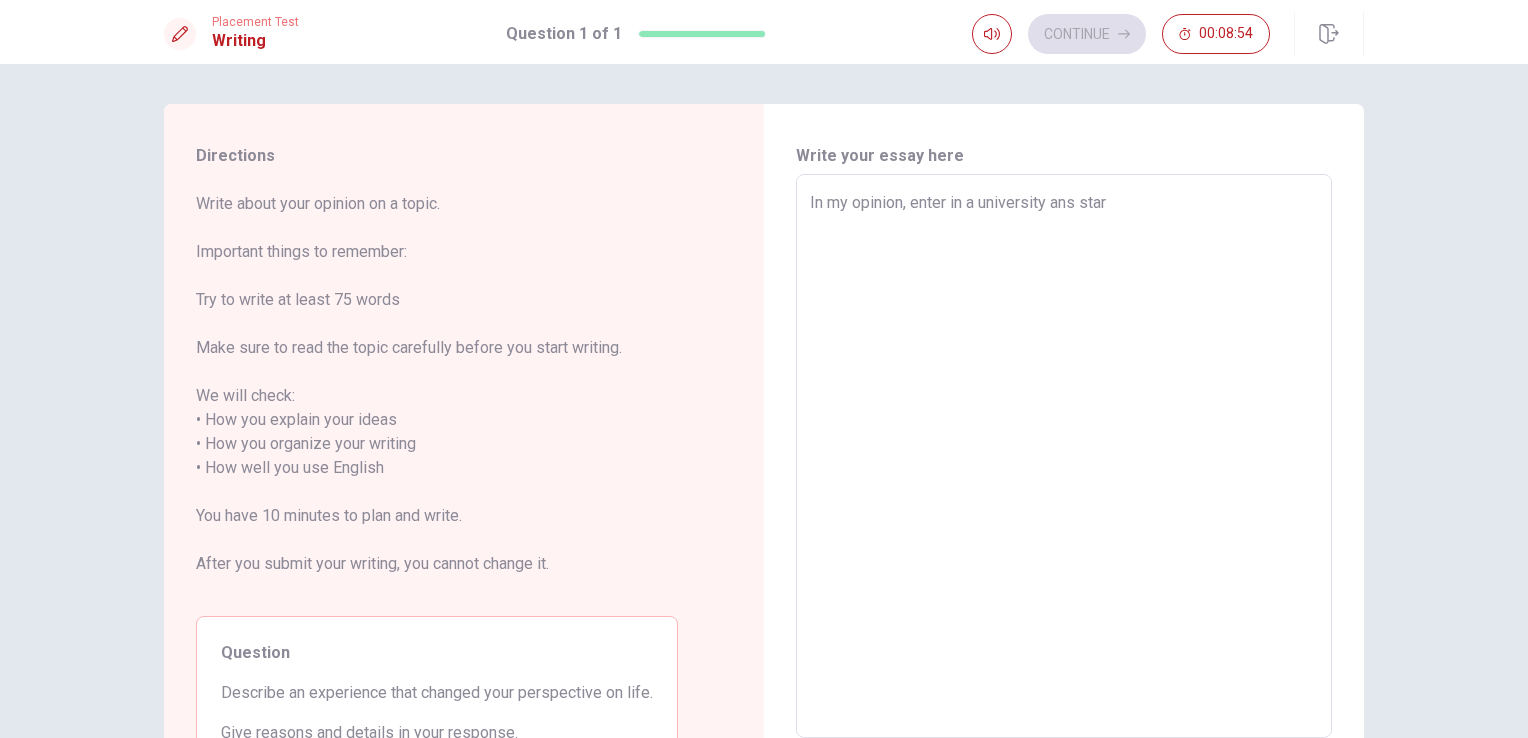 type on "In my opinion, enter in a university ans start" 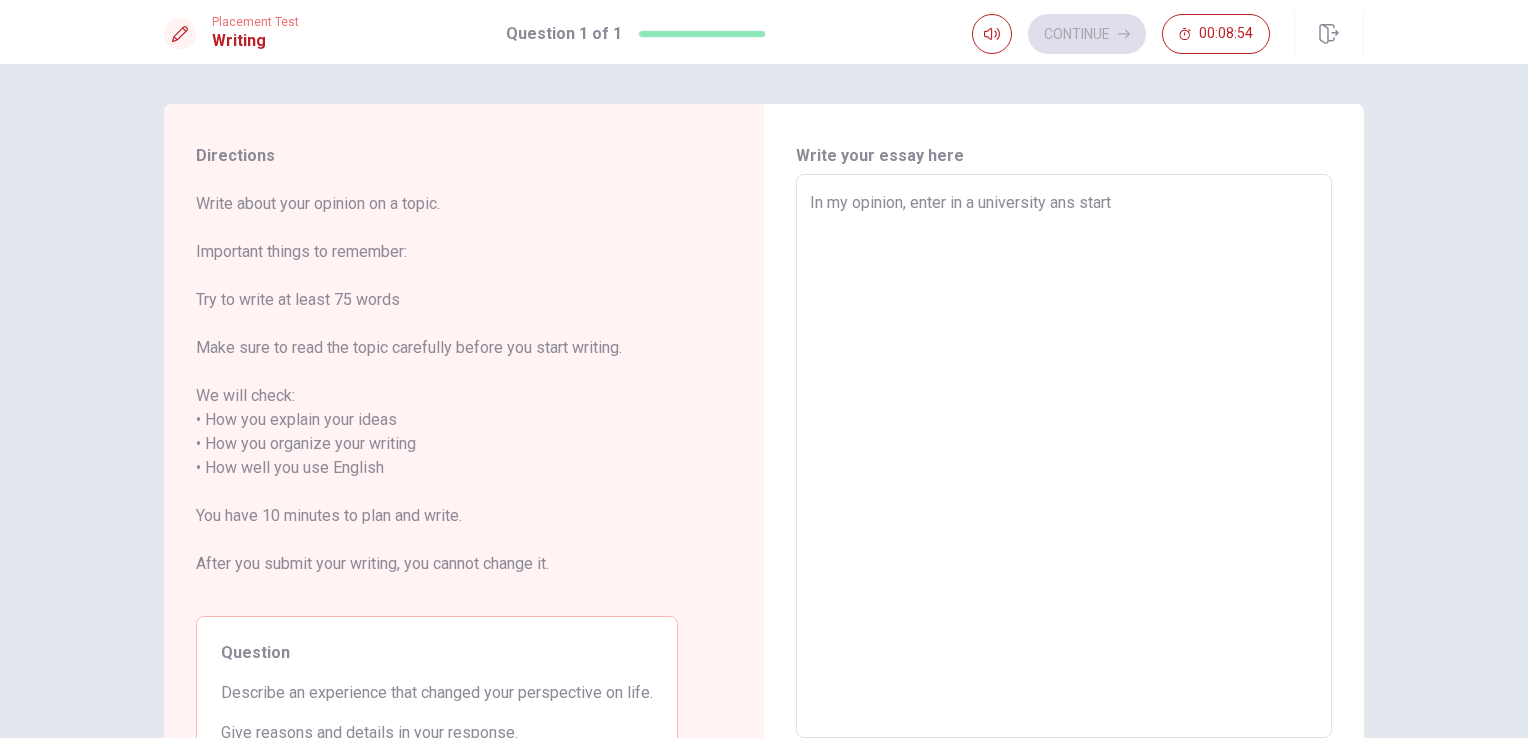 type on "x" 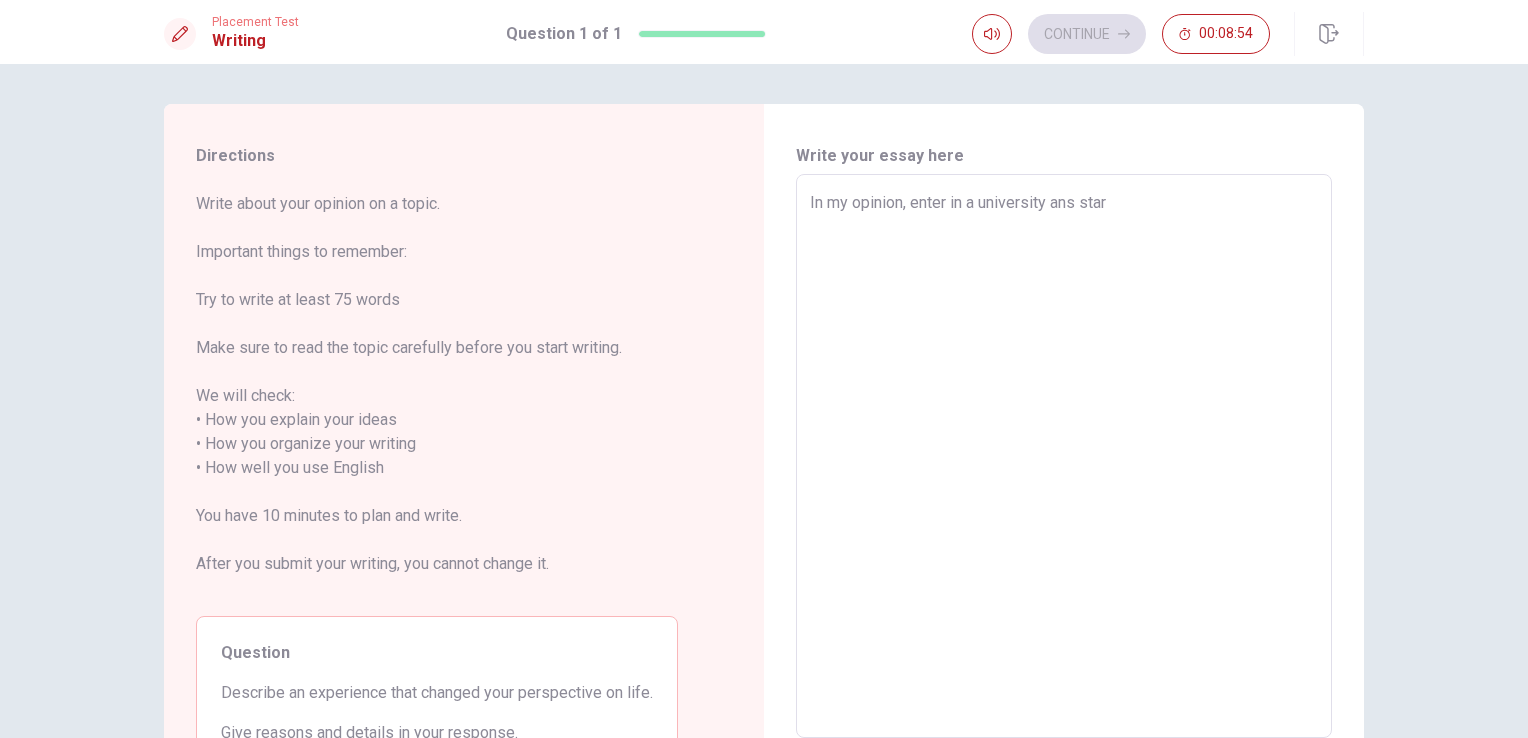 type on "x" 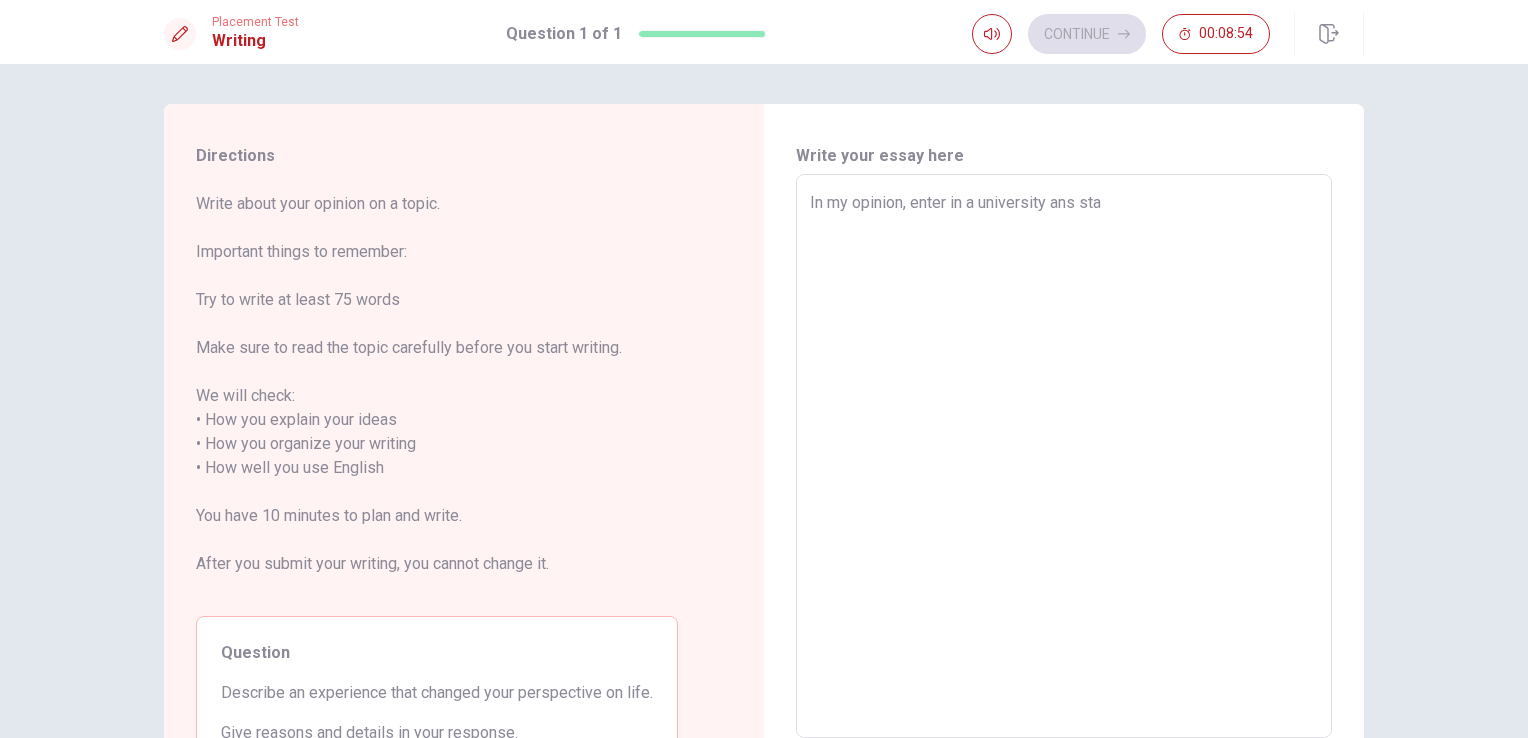 type on "x" 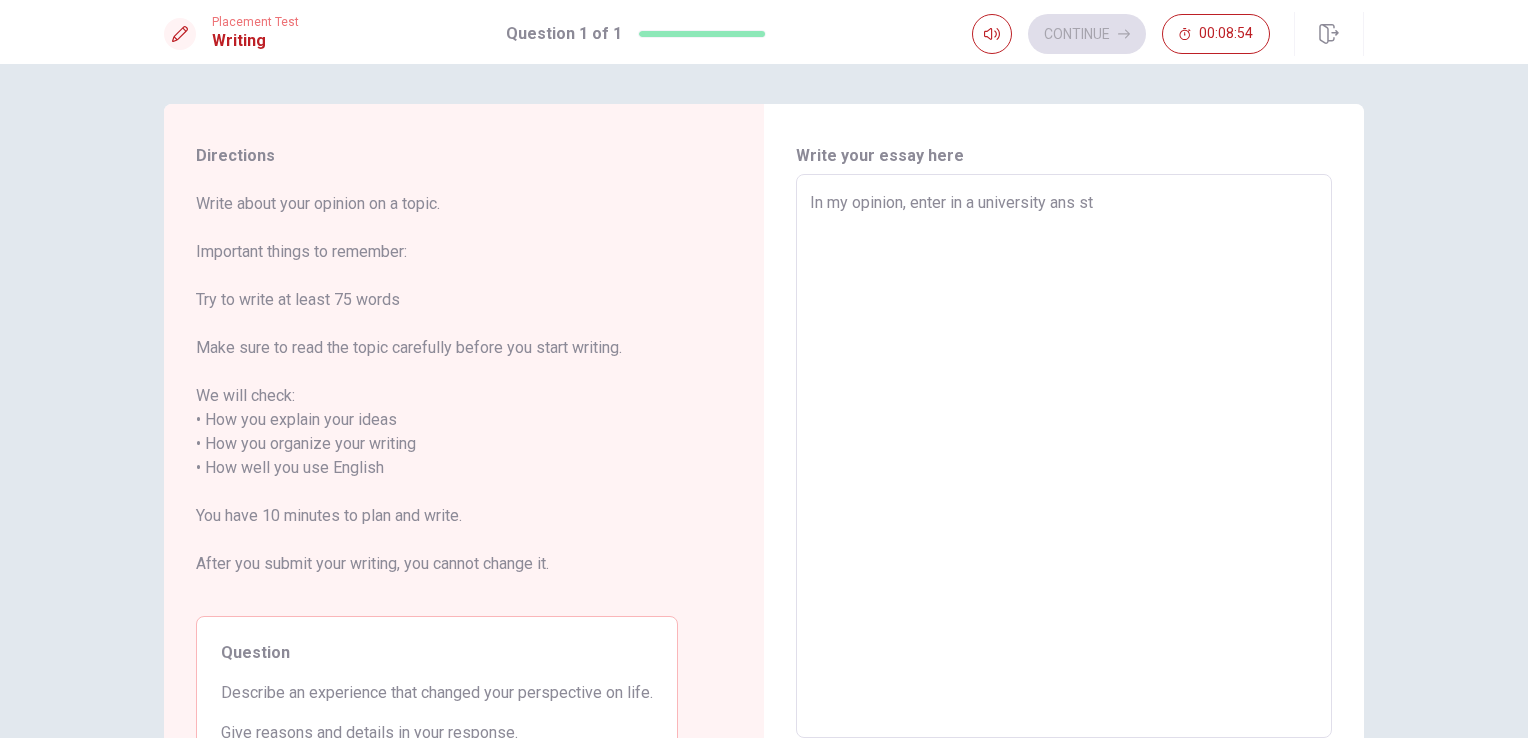 type on "x" 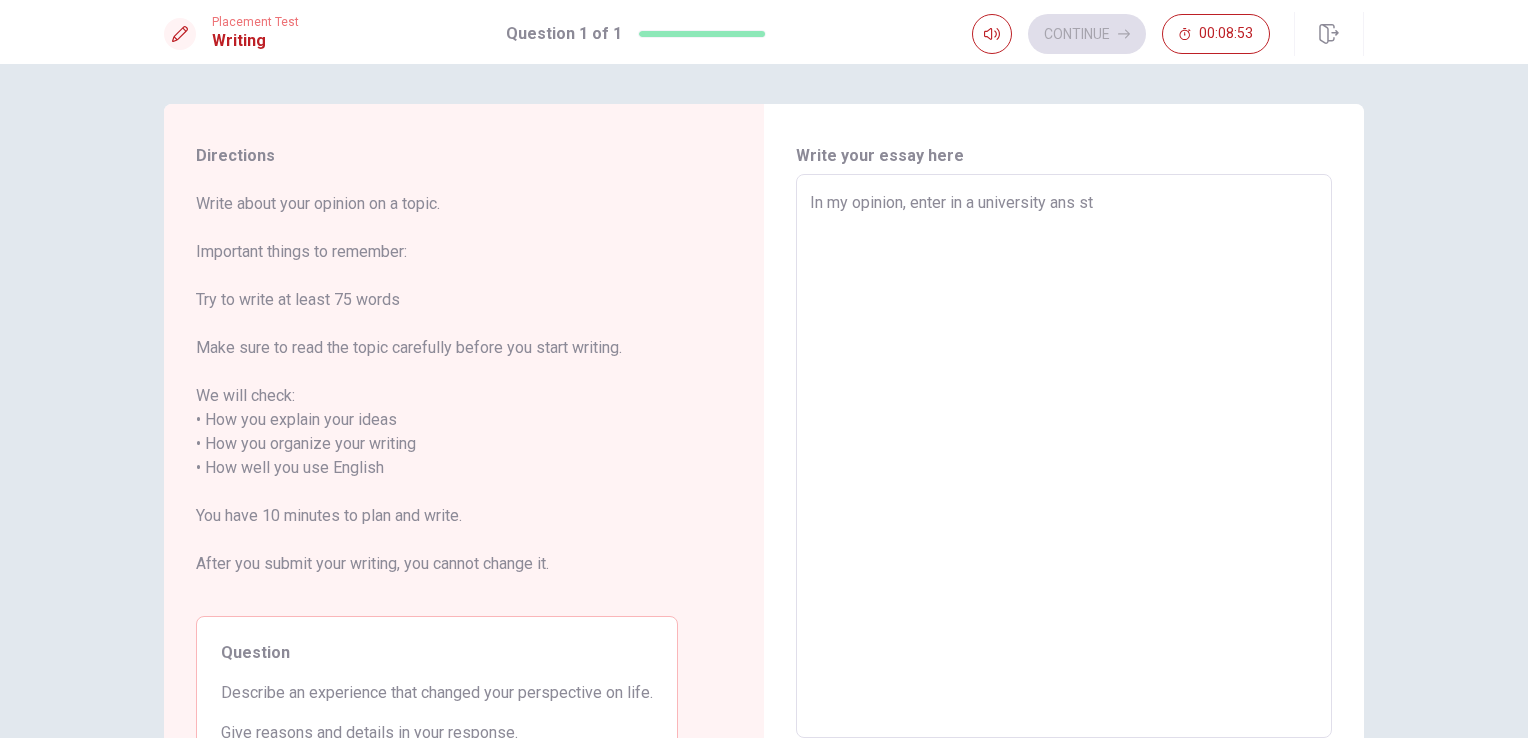 type on "In my opinion, enter in a university ans s" 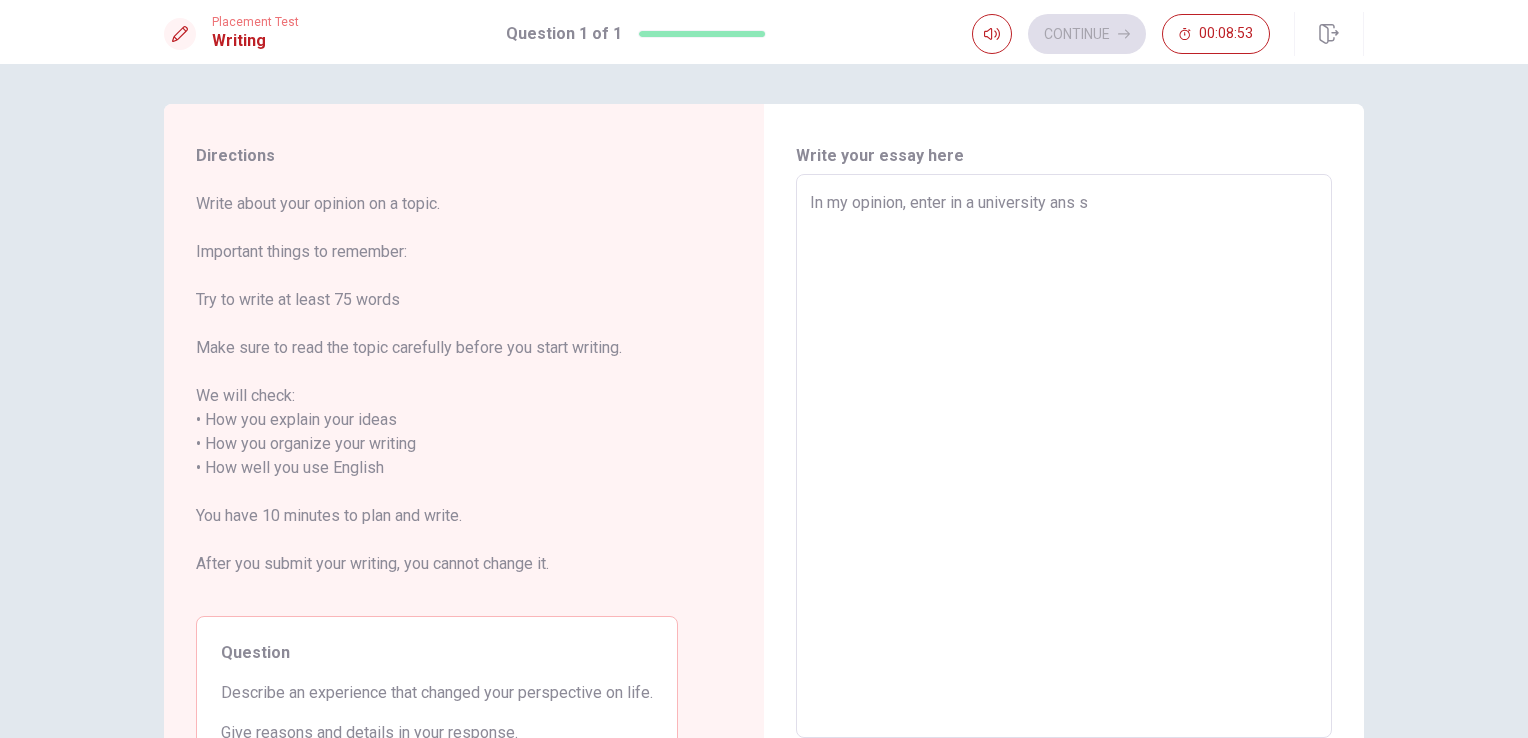 type on "In my opinion, enter in a university ans" 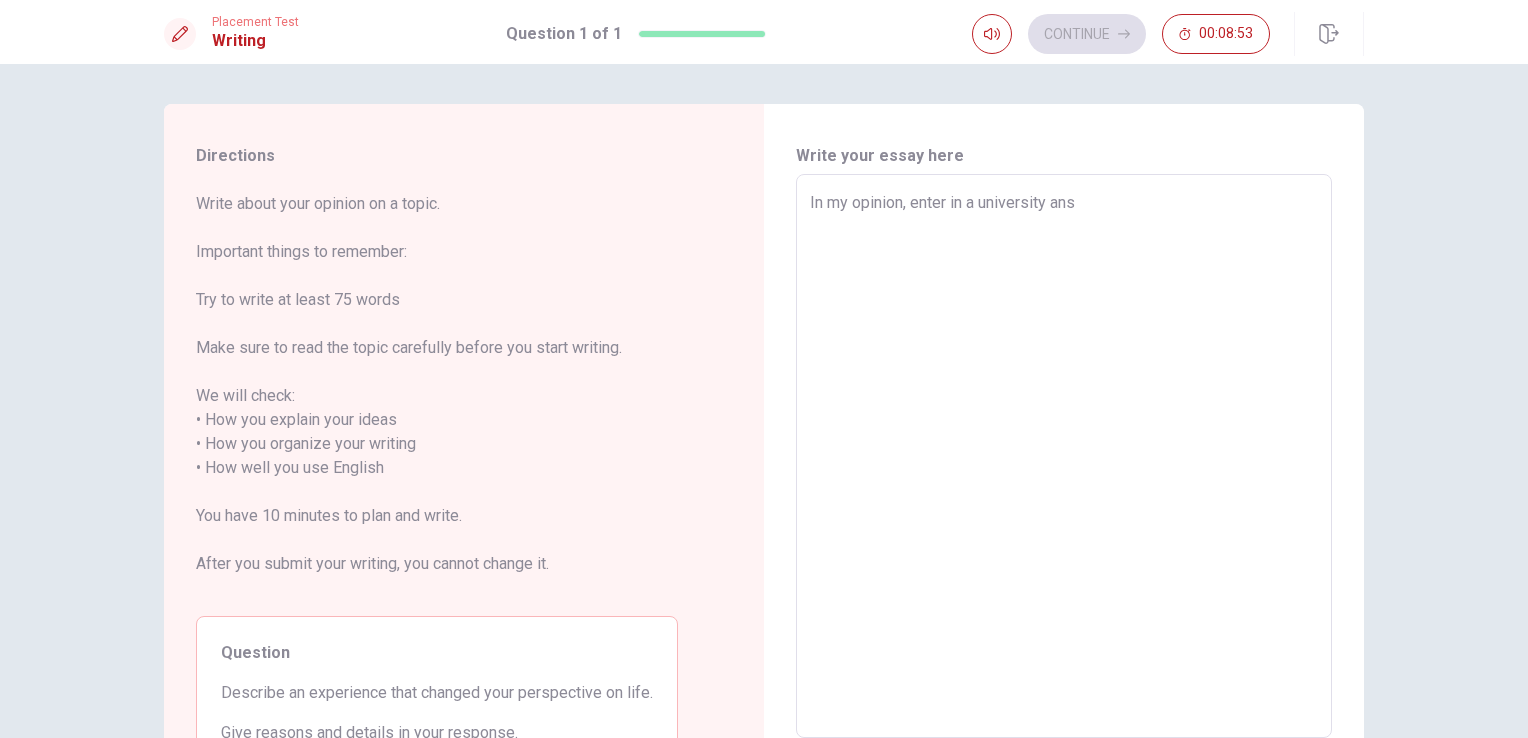 type on "x" 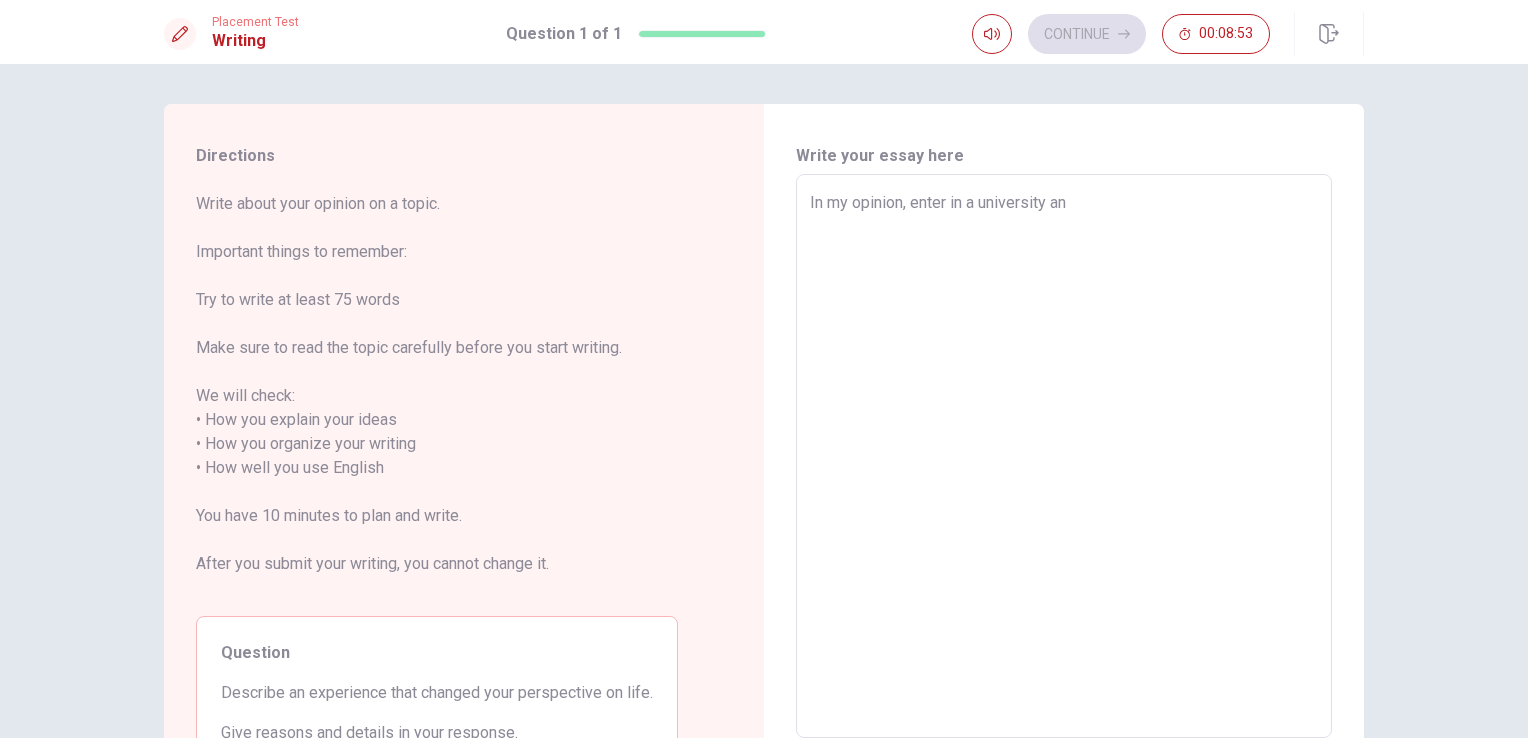 type on "In my opinion, enter in a university and" 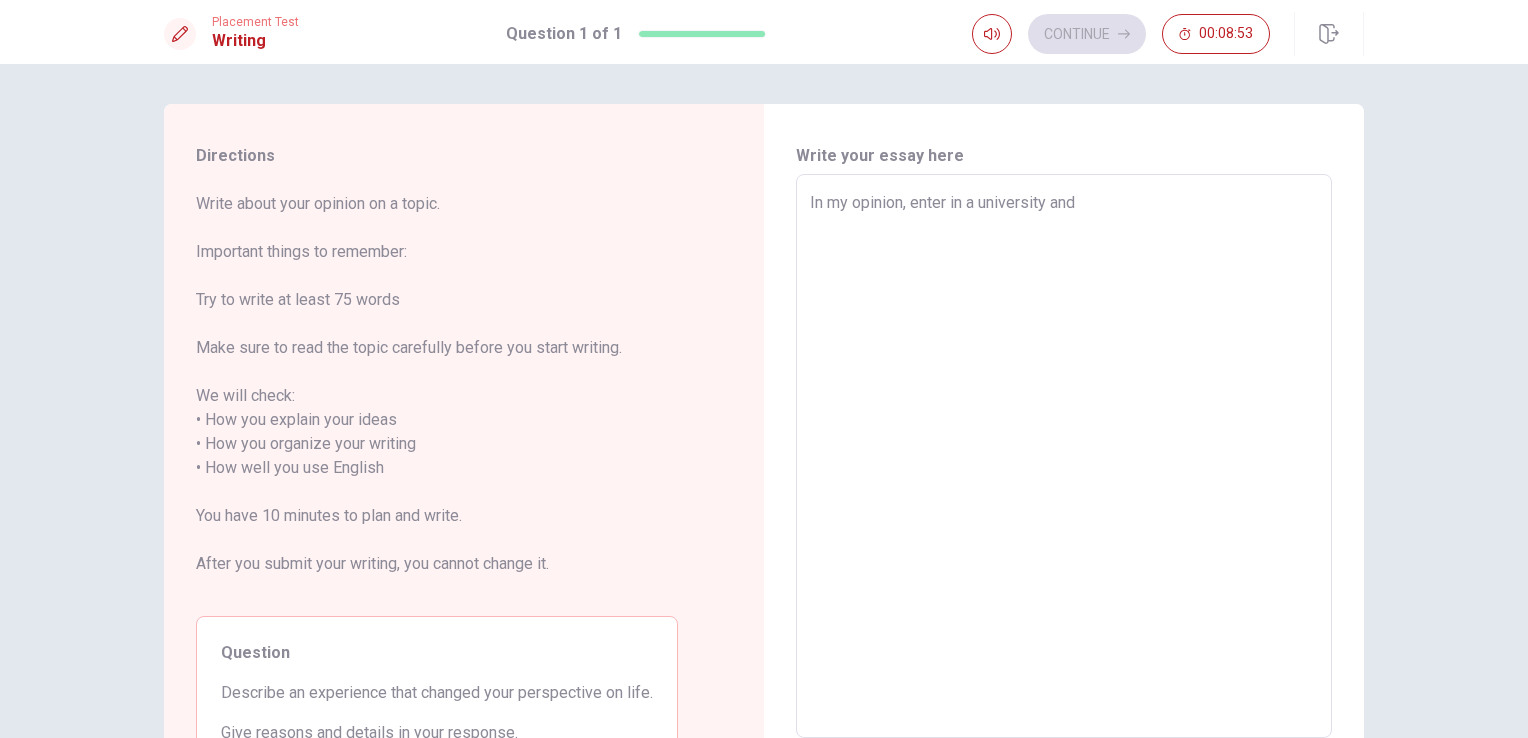 type on "x" 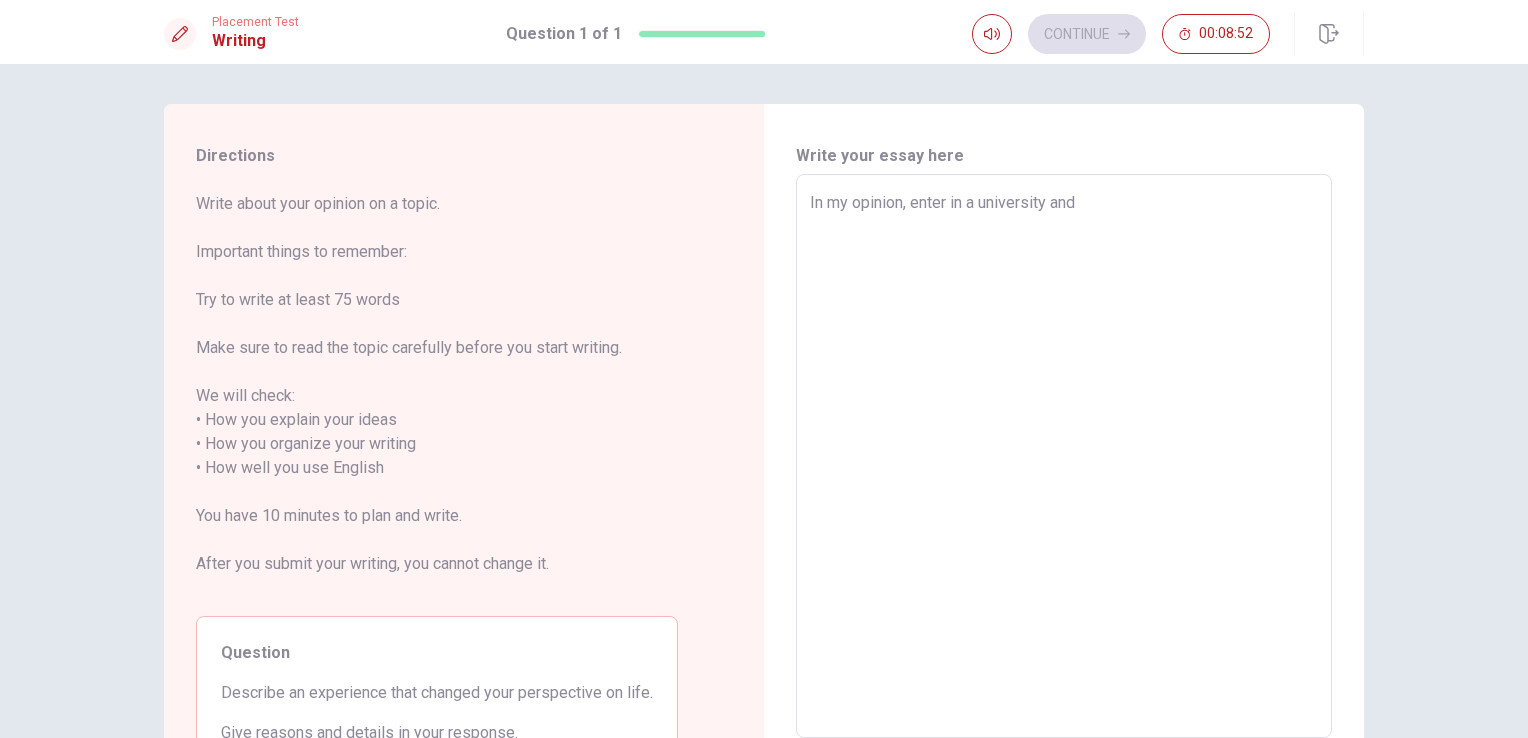 type on "In my opinion, enter in a university and" 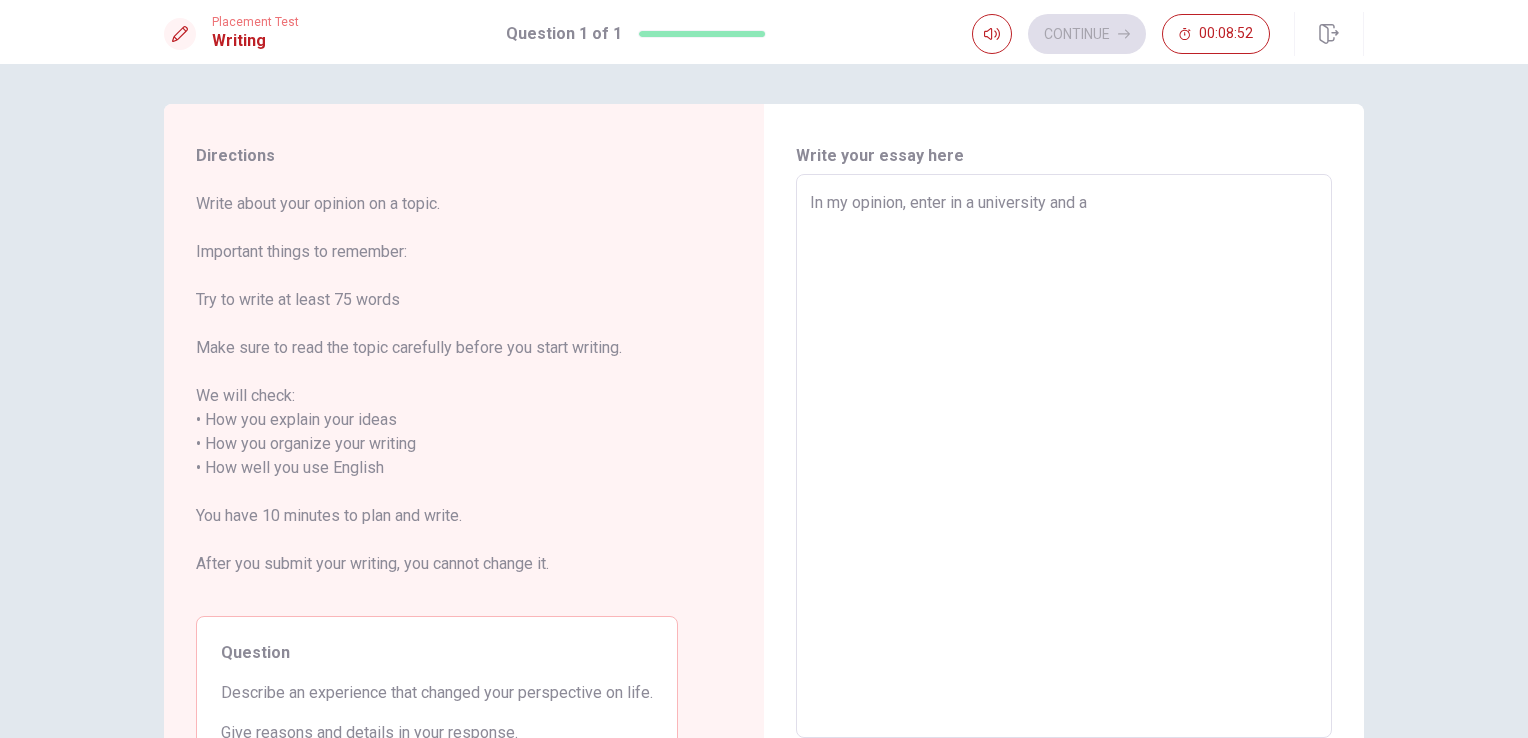 type on "x" 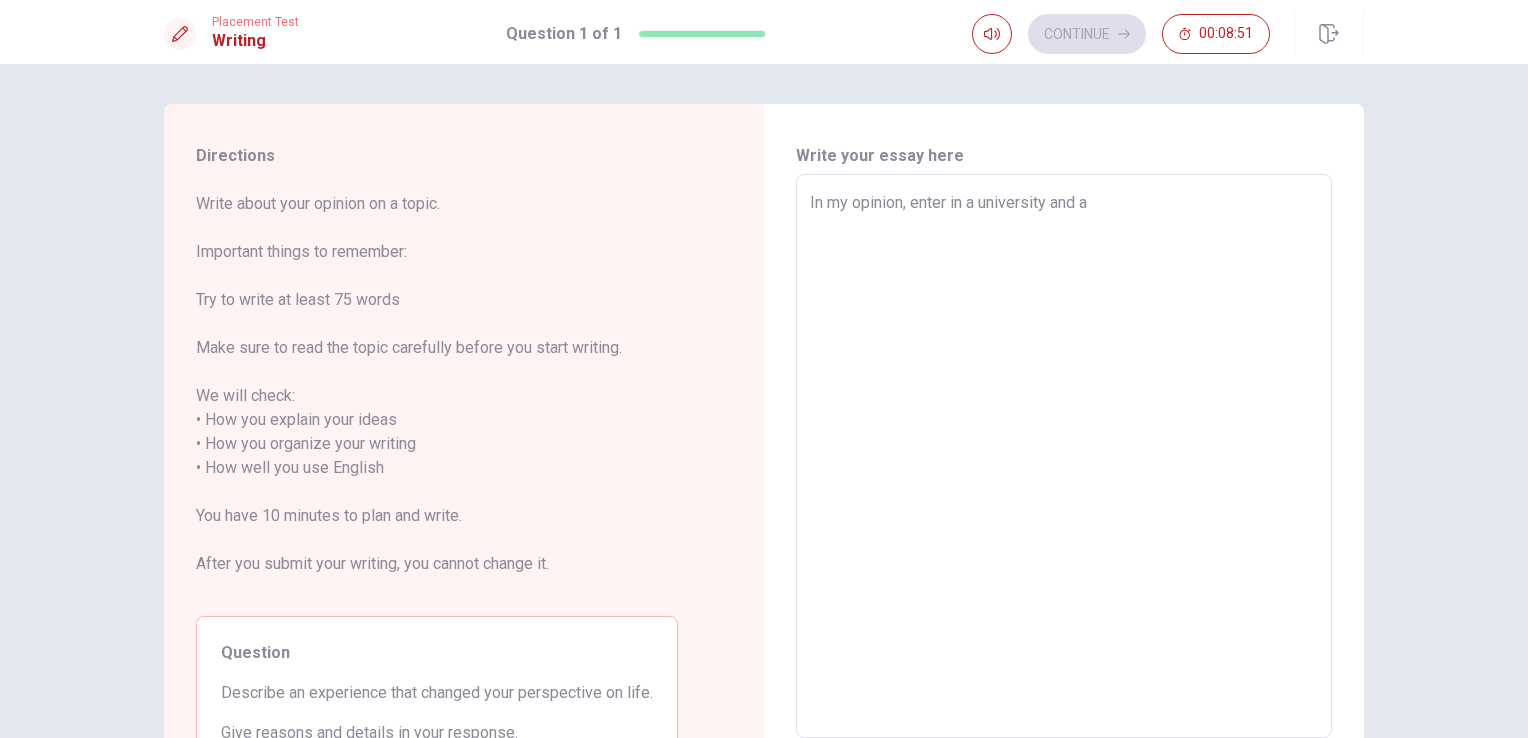 type on "In my opinion, enter in a university and at" 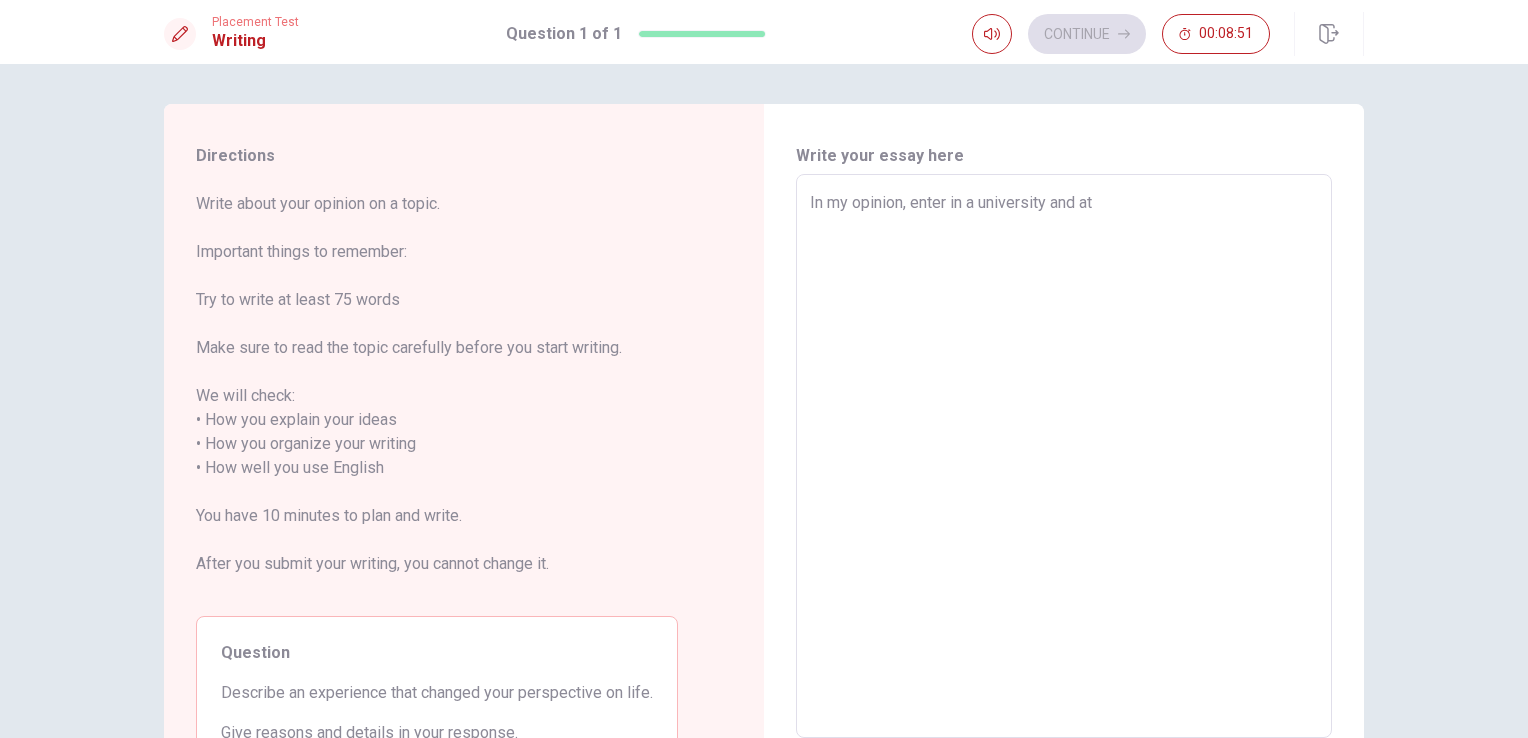 type on "x" 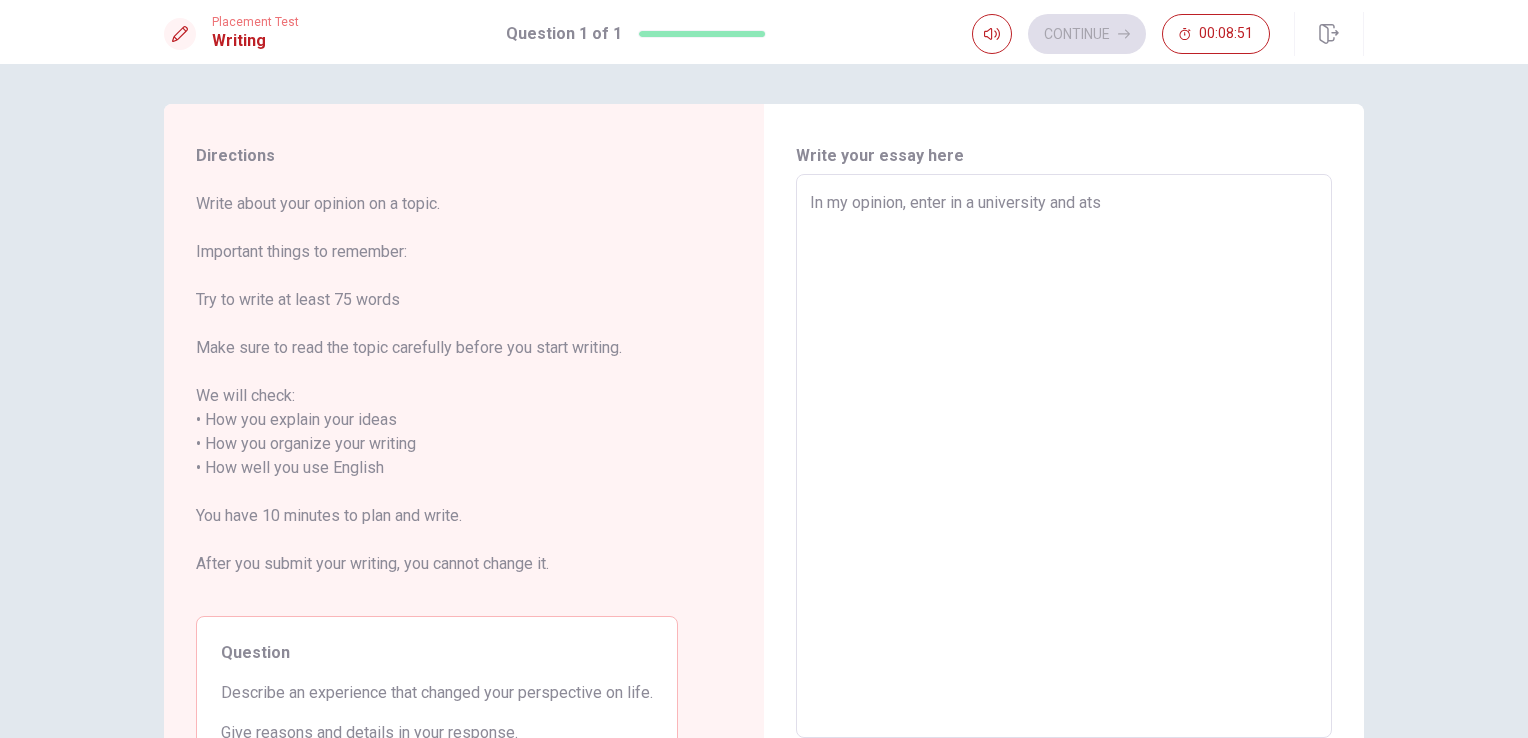type on "x" 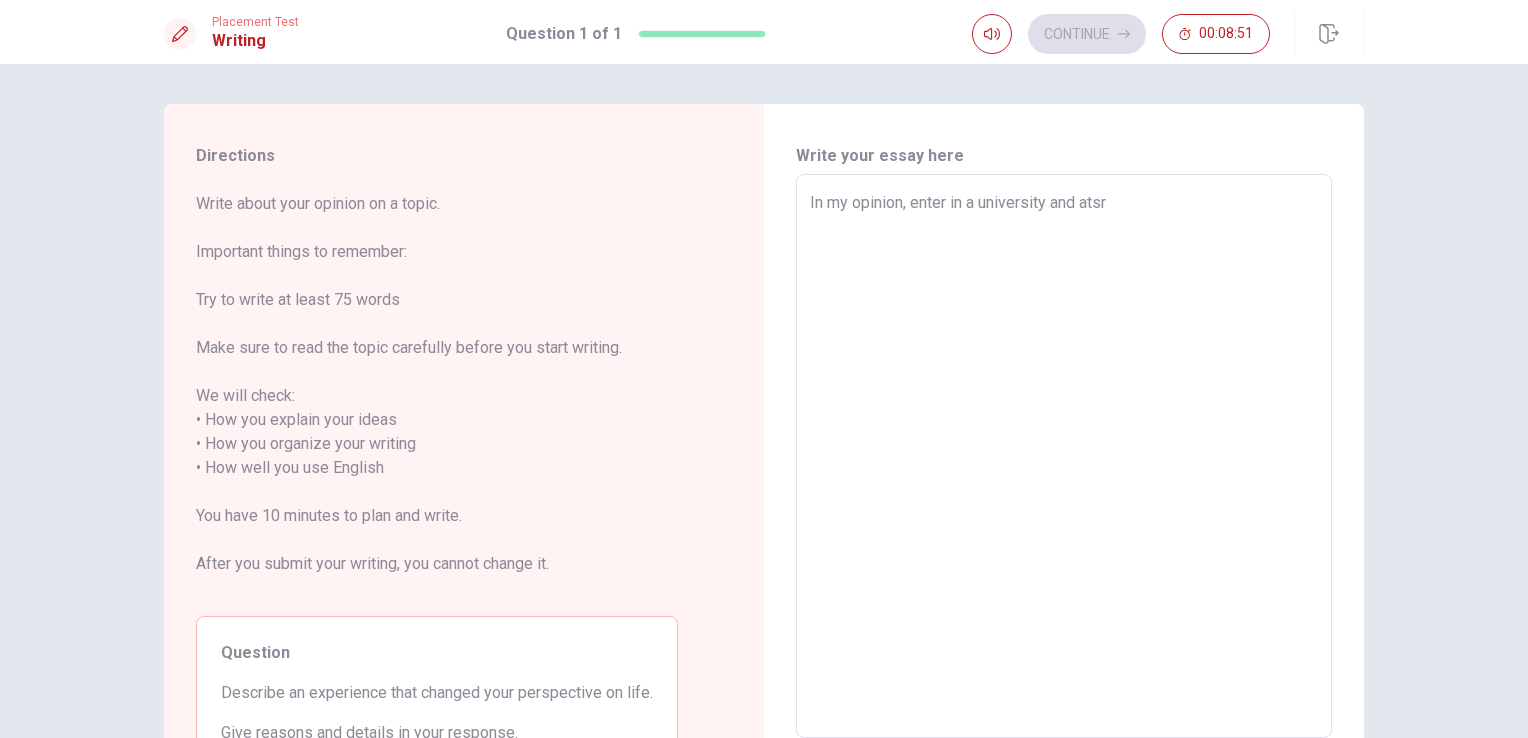 type on "x" 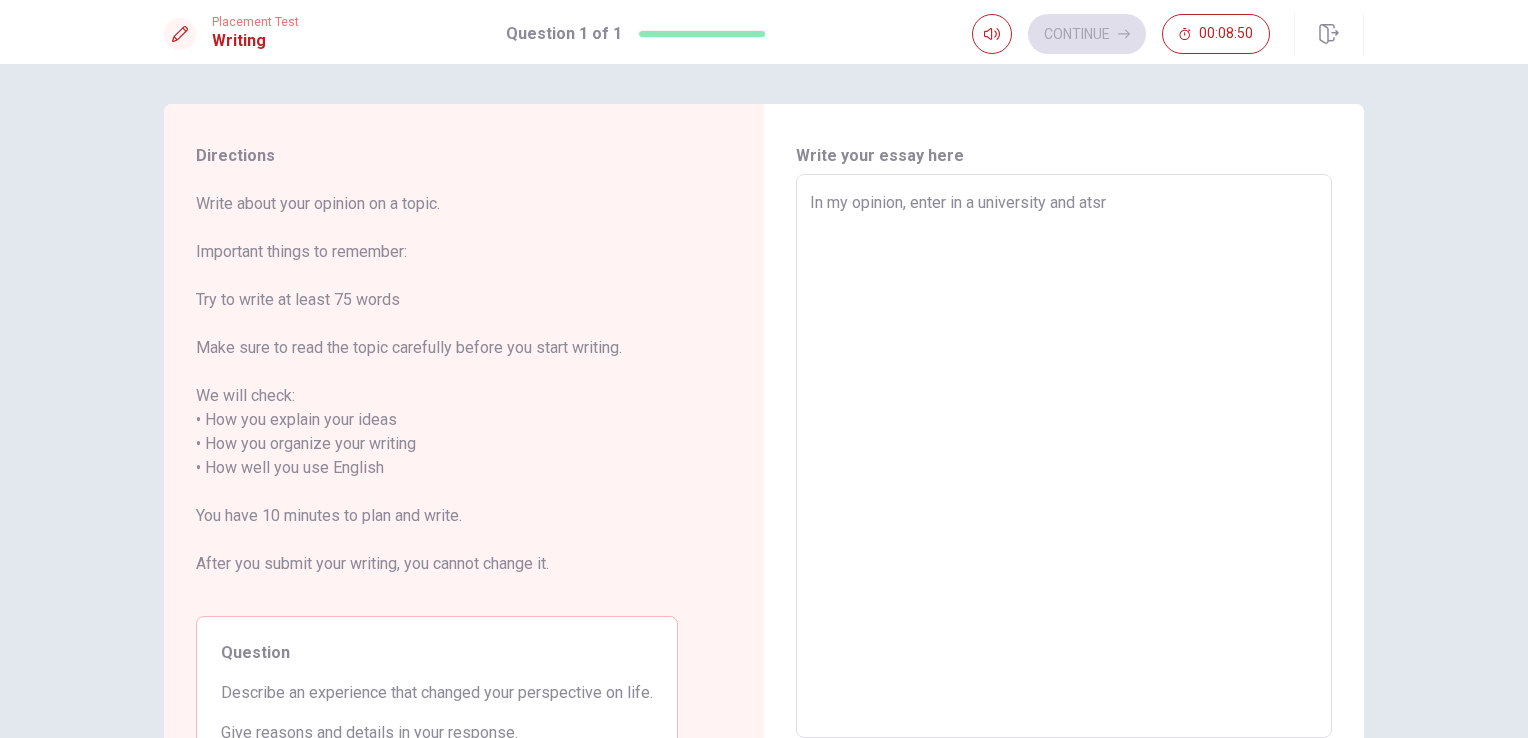 type on "In my opinion, enter in a university and ats" 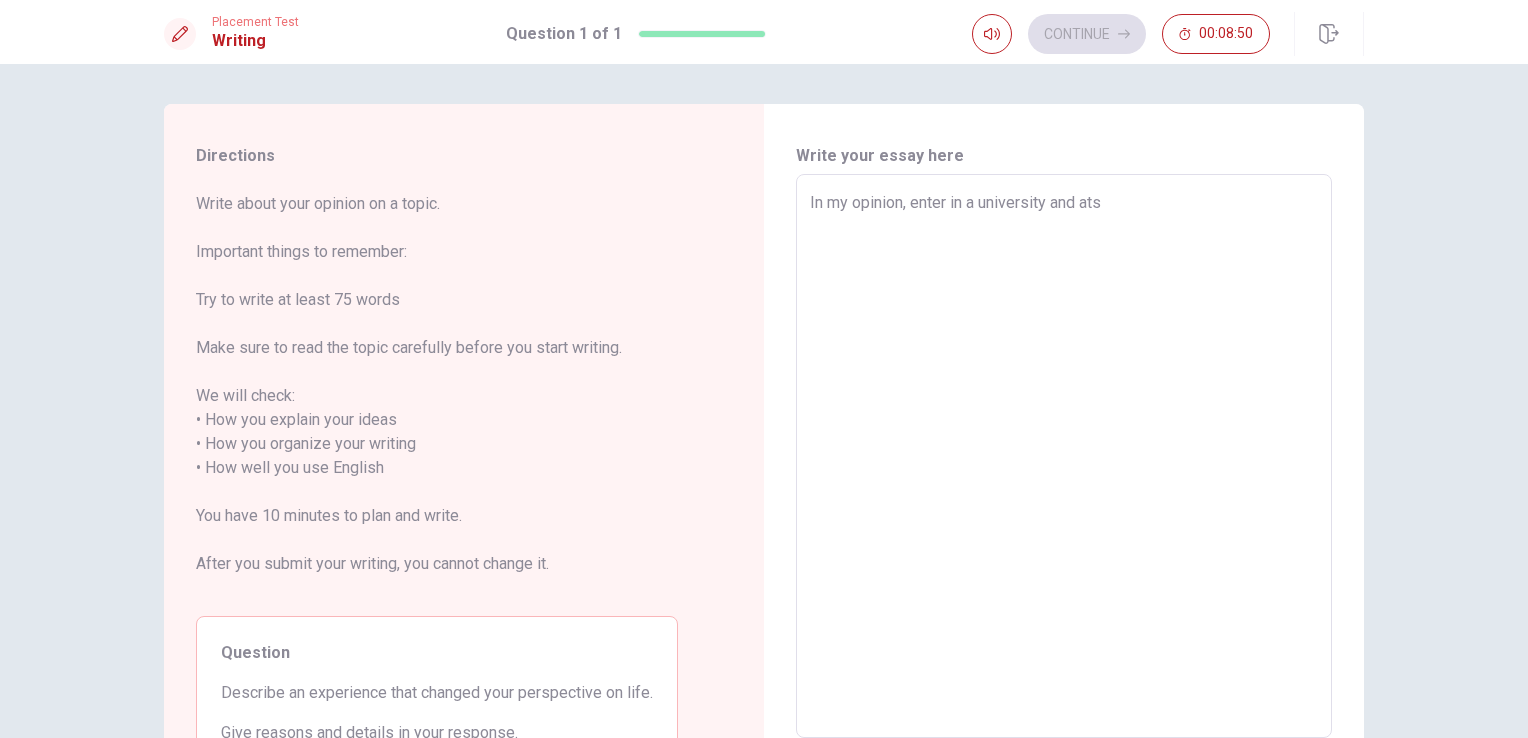 type on "x" 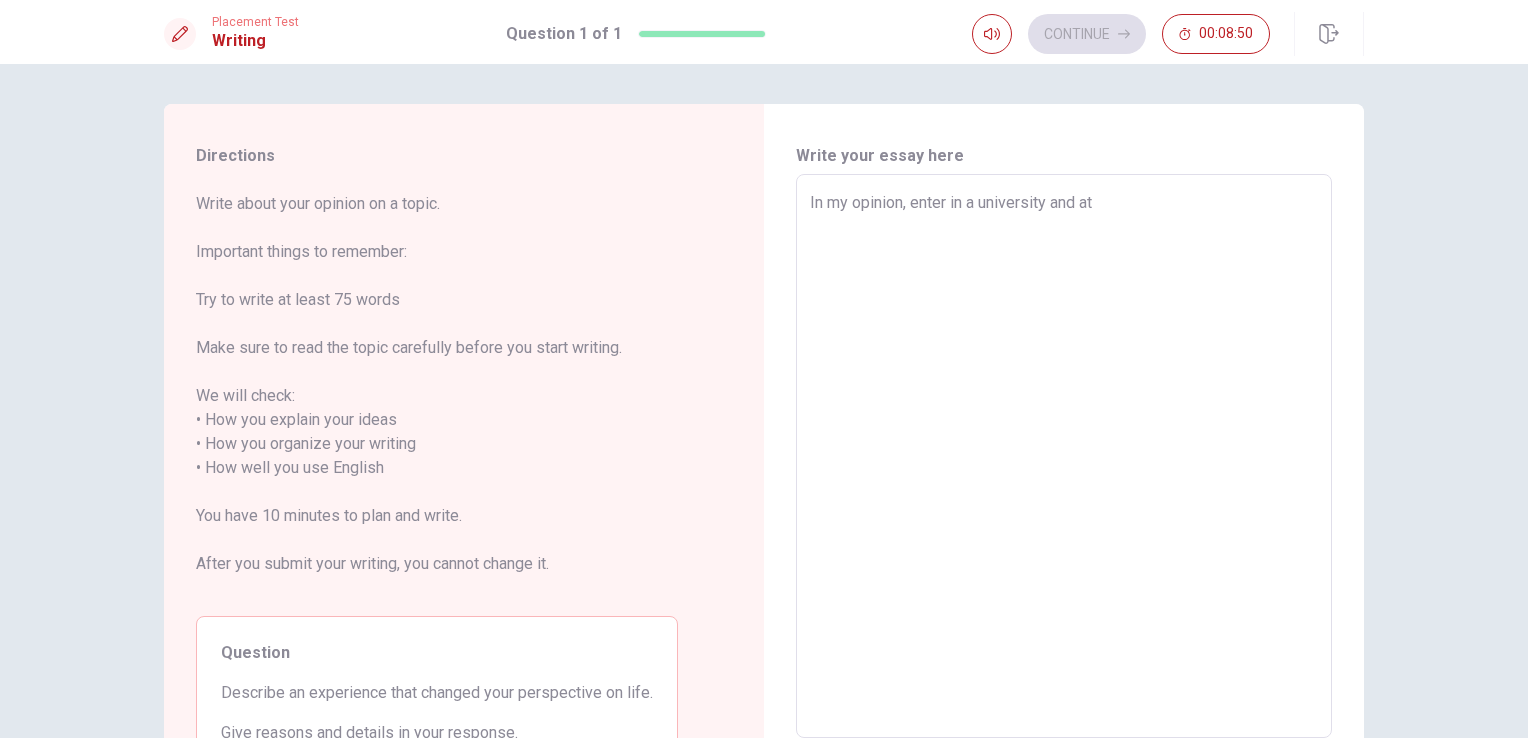 type on "In my opinion, enter in a university and a" 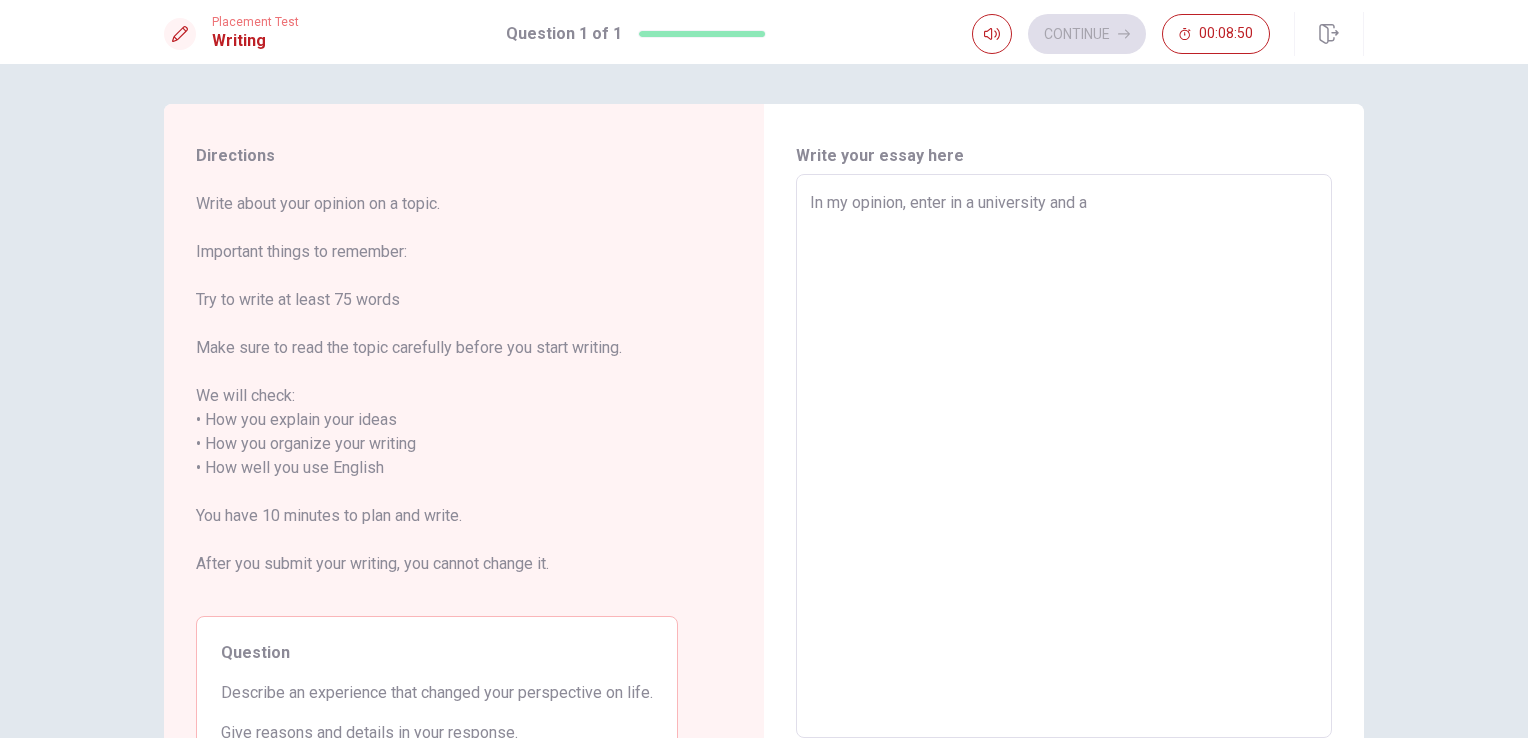 type on "x" 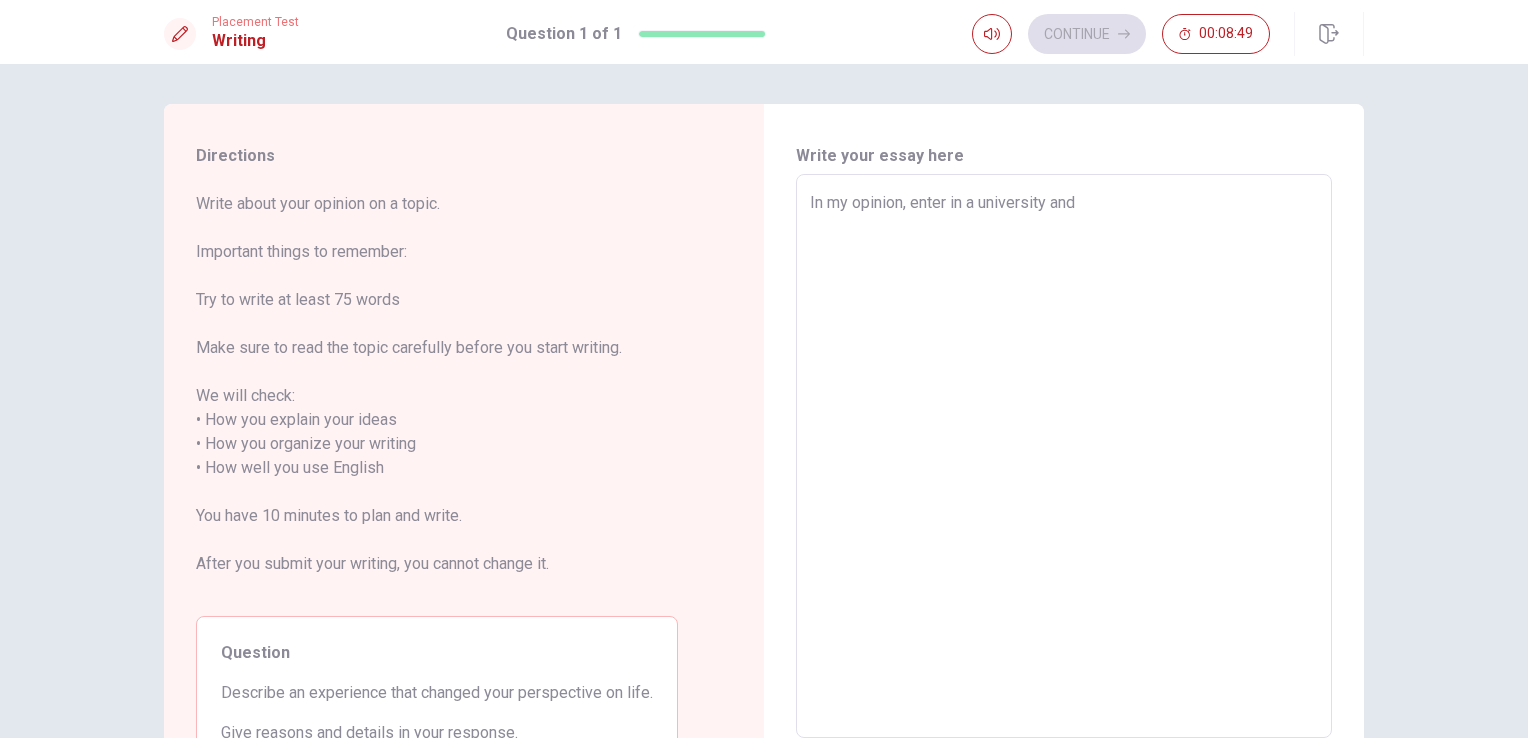 type on "In my opinion, enter in a university and s" 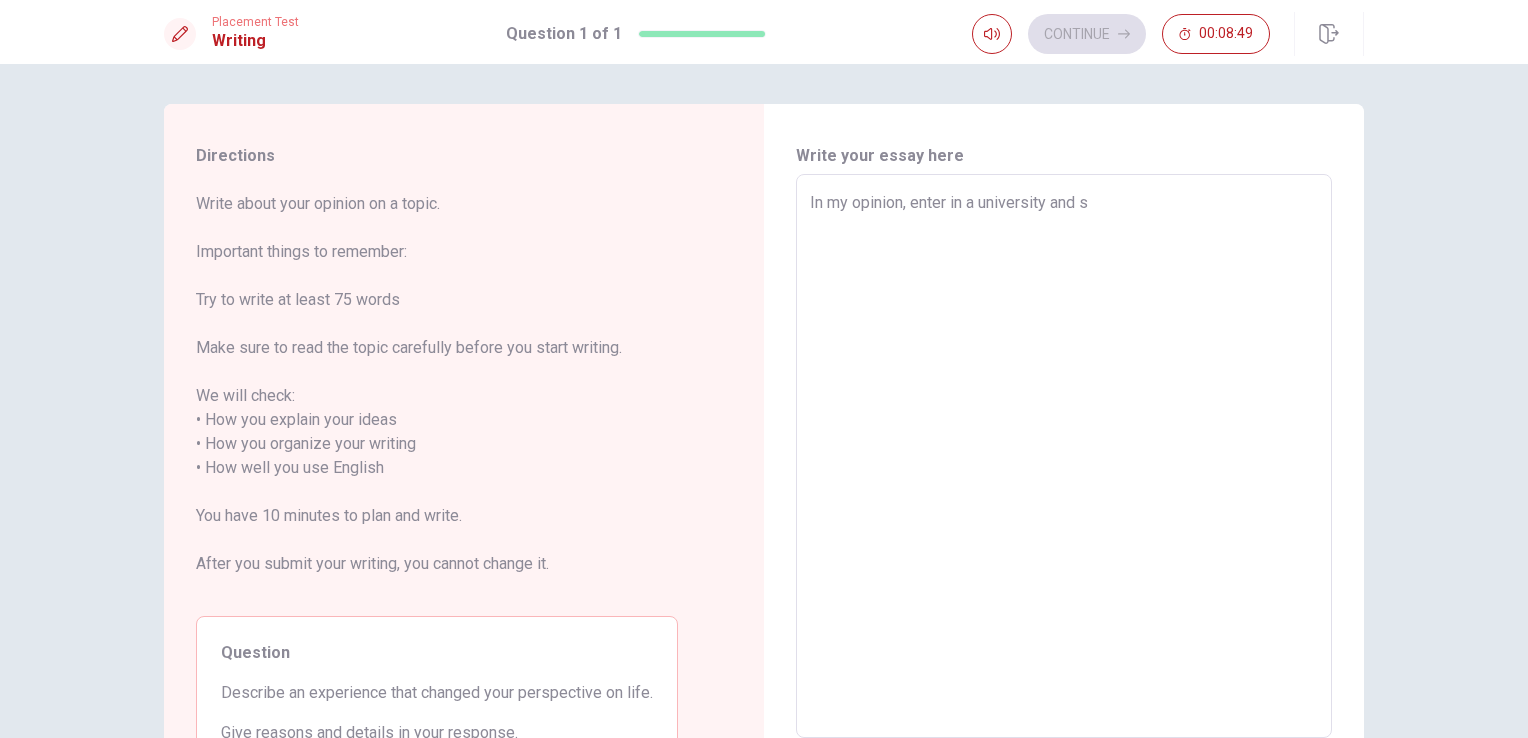 type on "x" 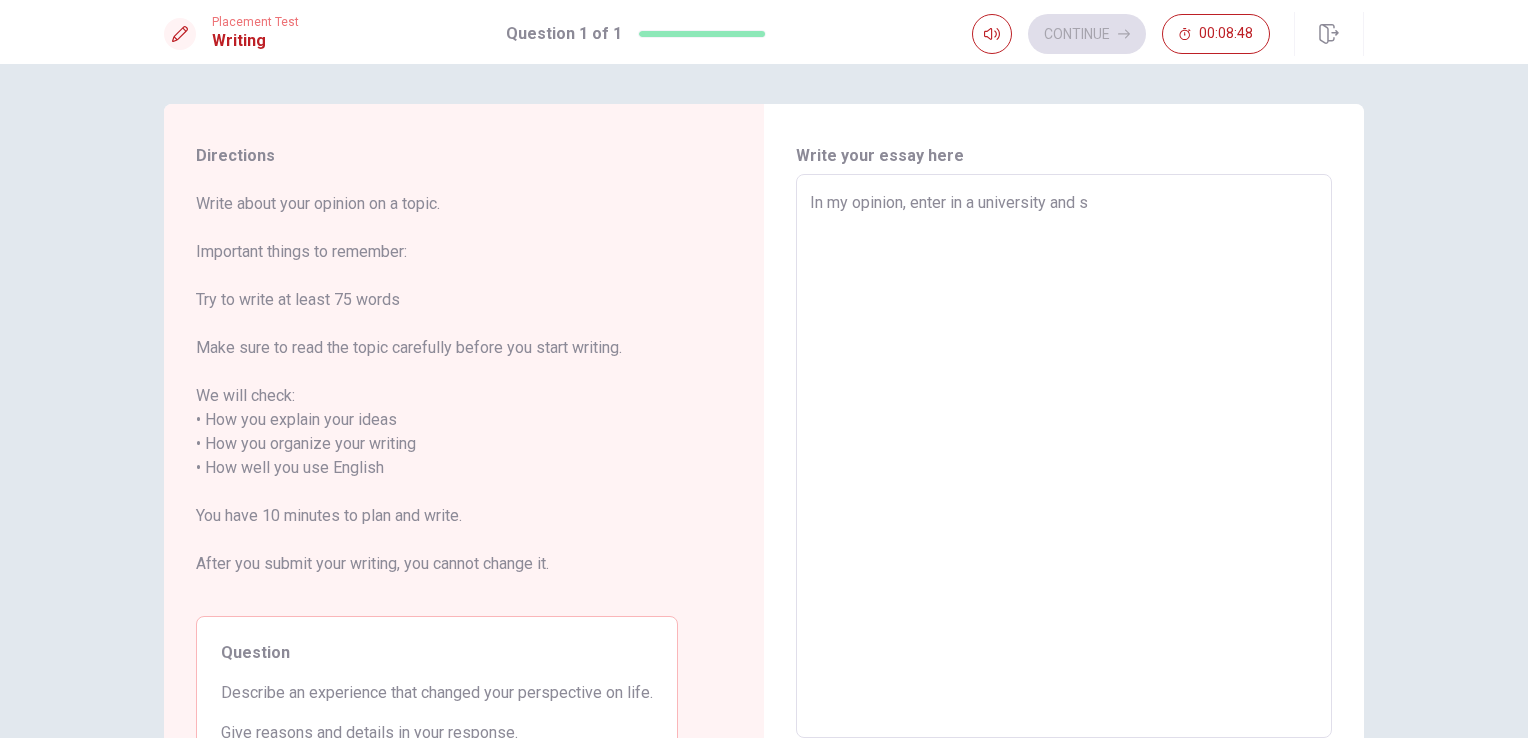 type on "In my opinion, enter in a university and st" 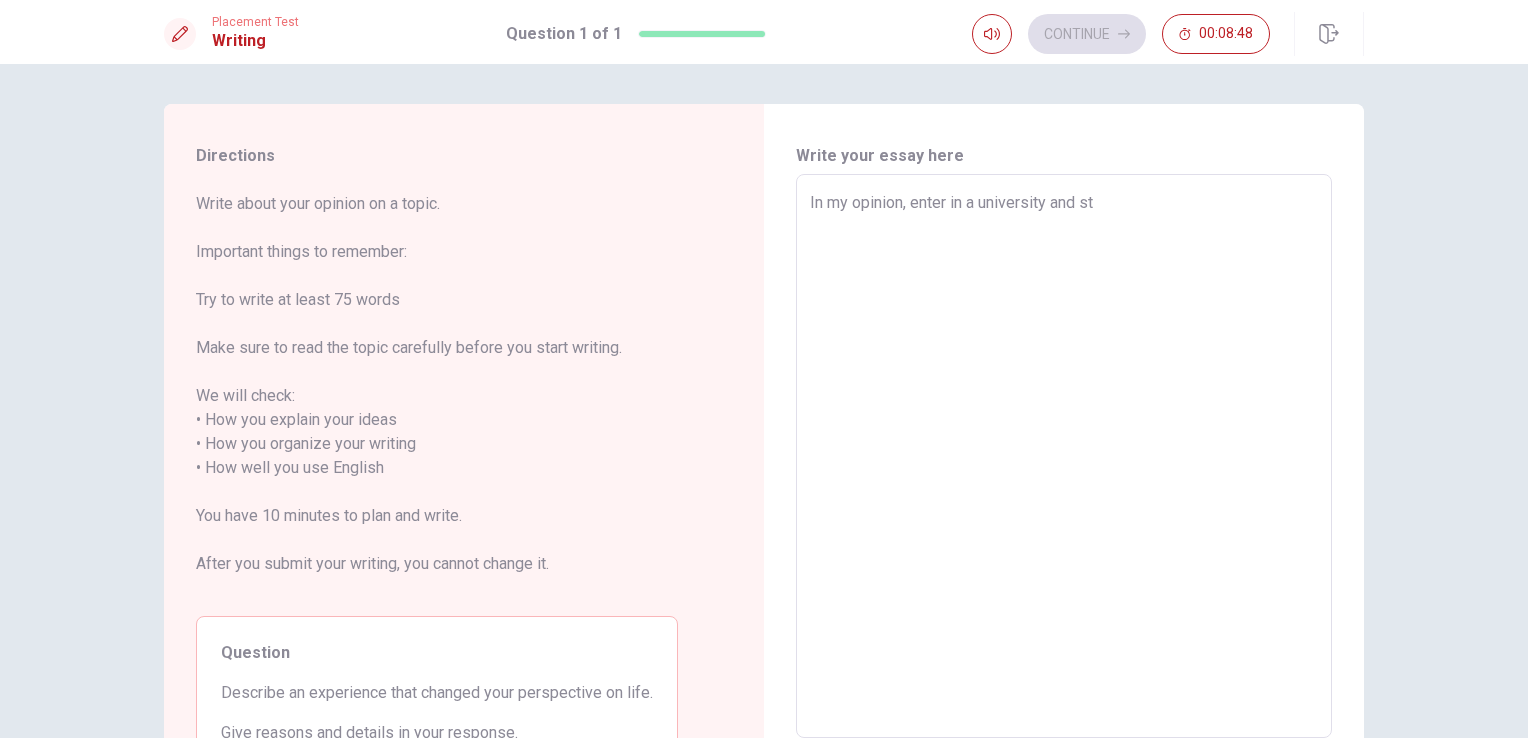 type on "x" 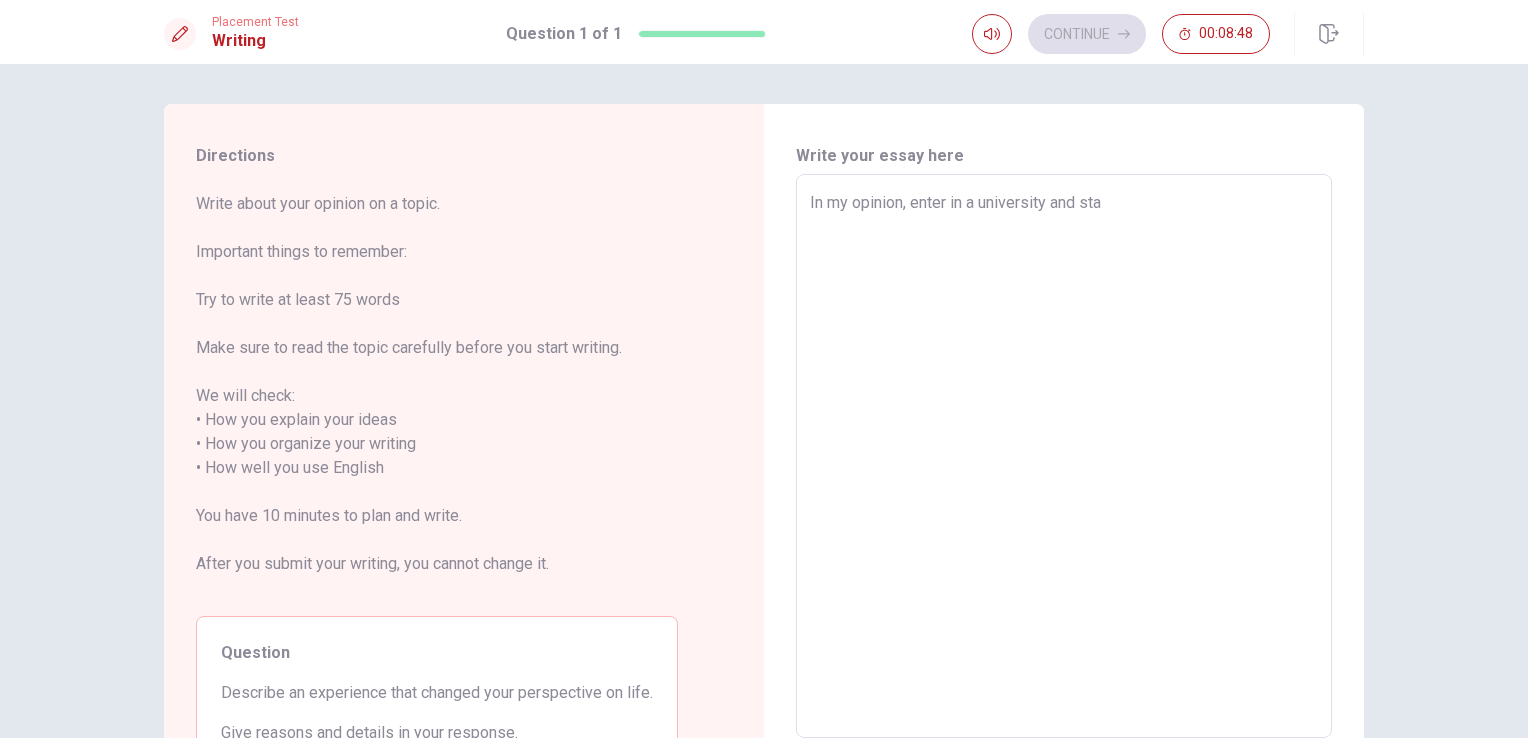 type on "In my opinion, enter in a university and star" 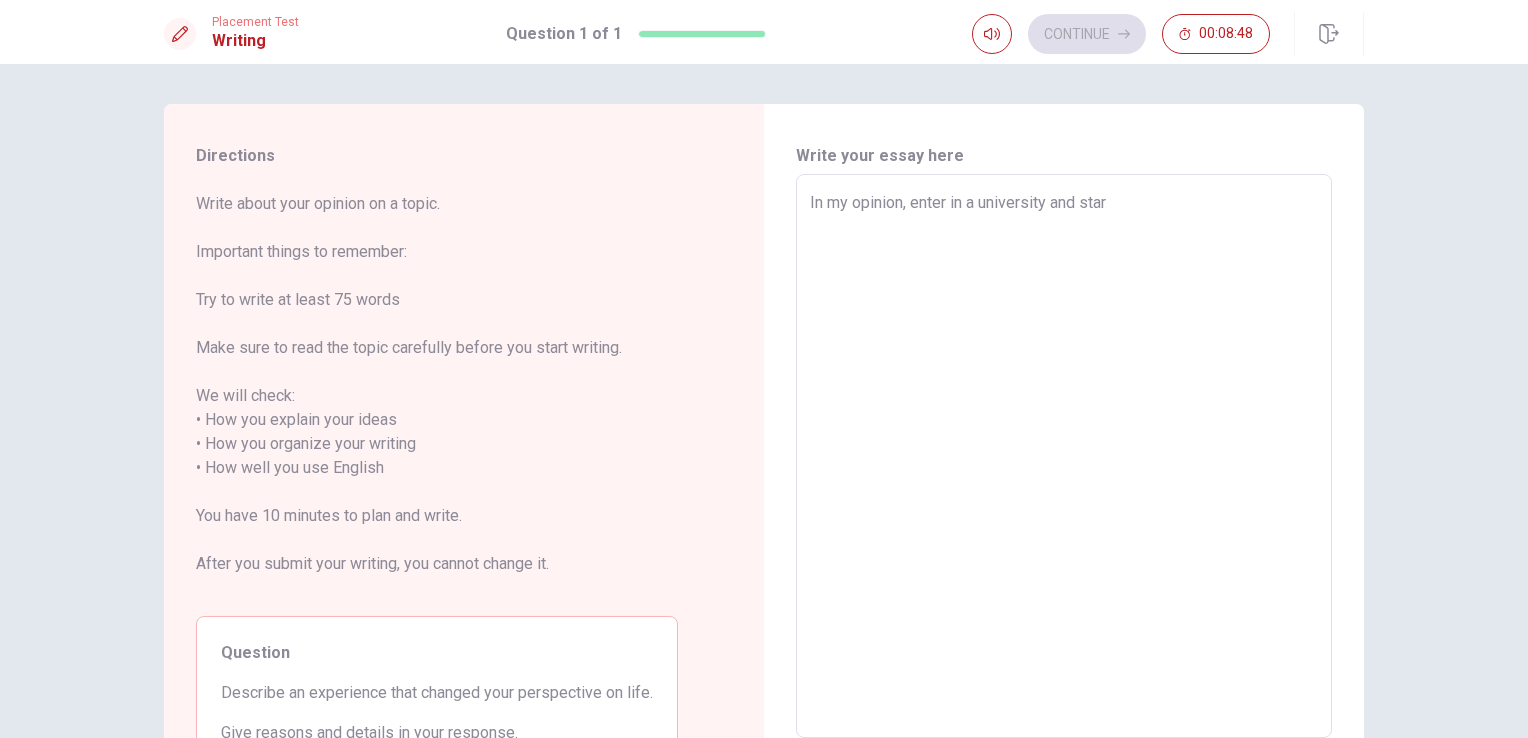 type on "In my opinion, enter in a university and stars" 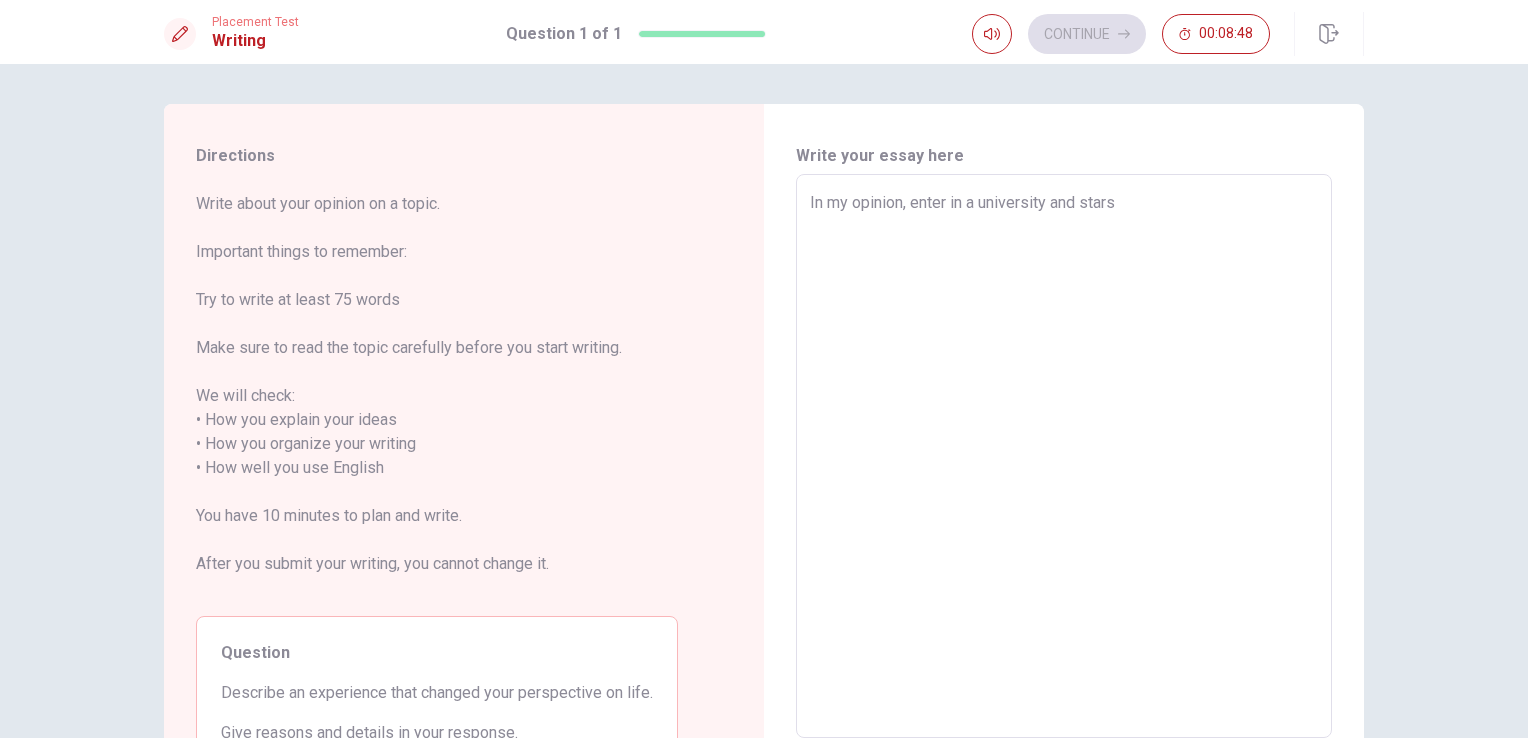 type on "x" 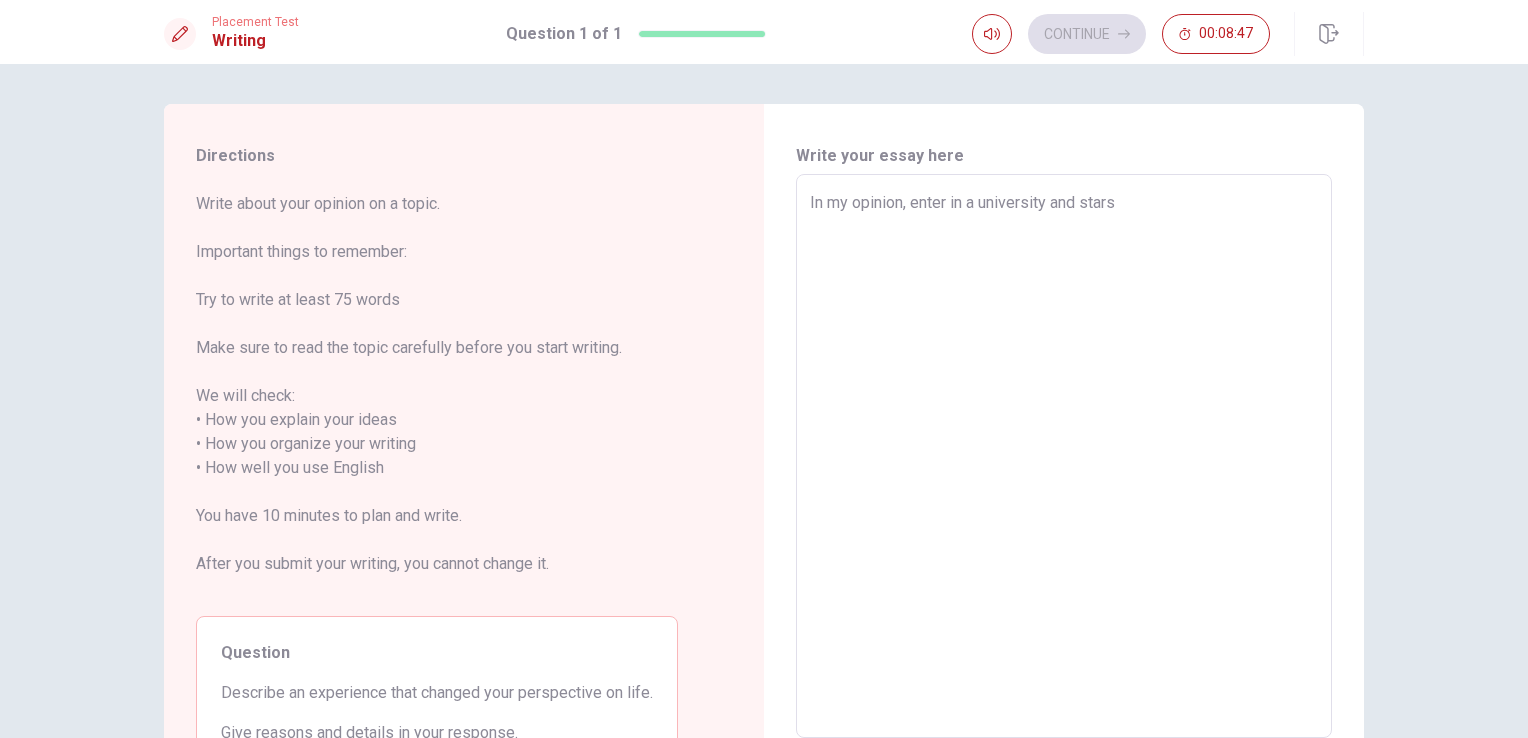 type on "In my opinion, enter in a university and stars t" 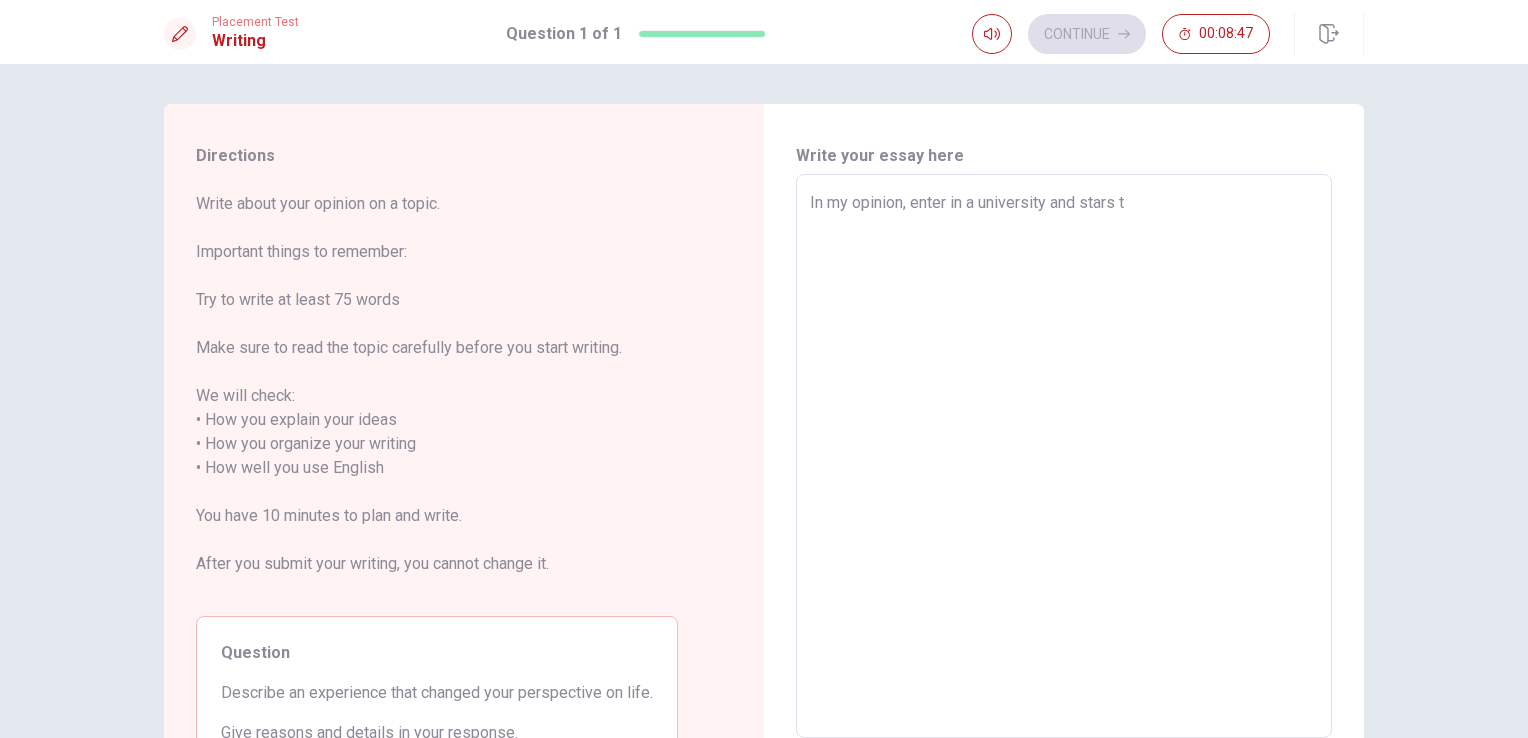 type on "x" 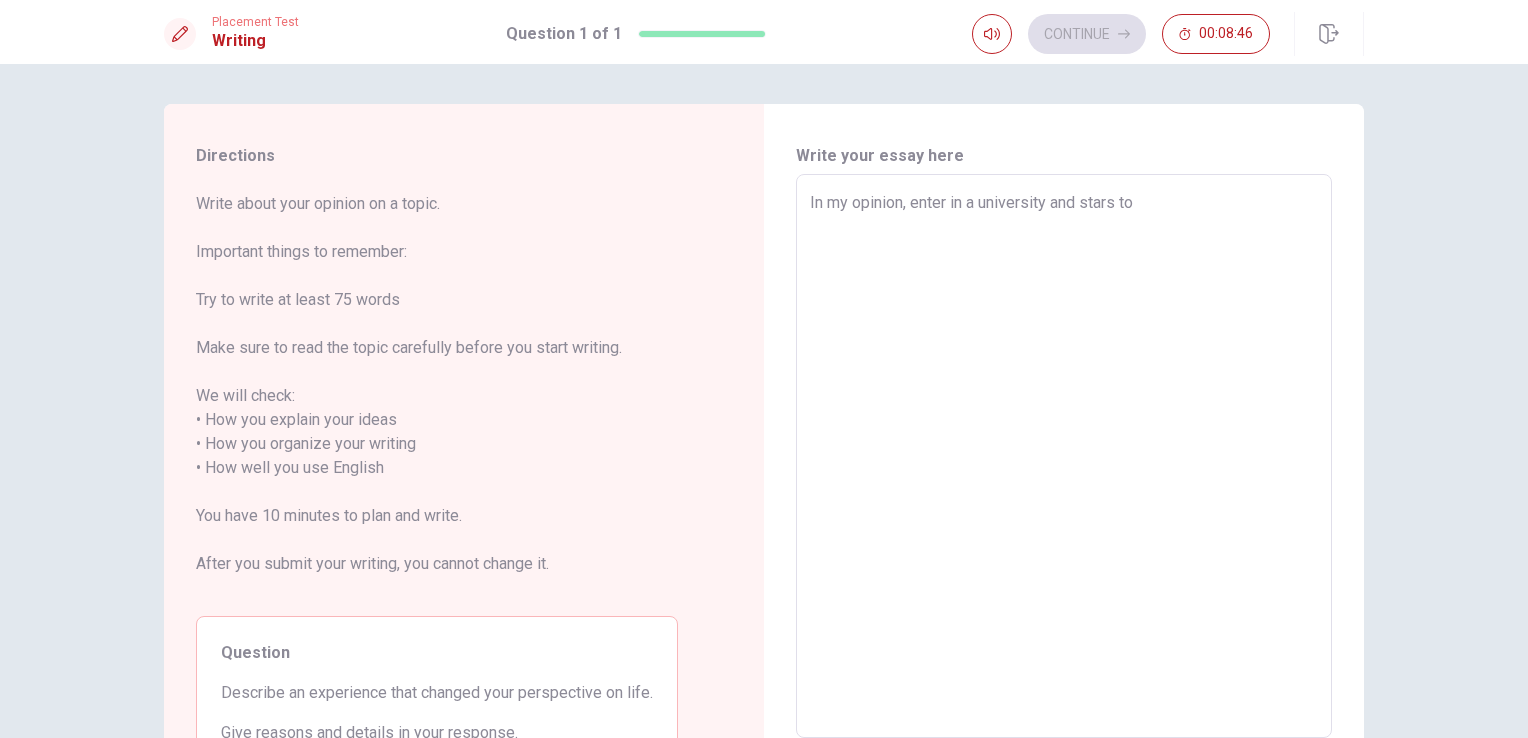 type on "In my opinion, enter in a university and stars to" 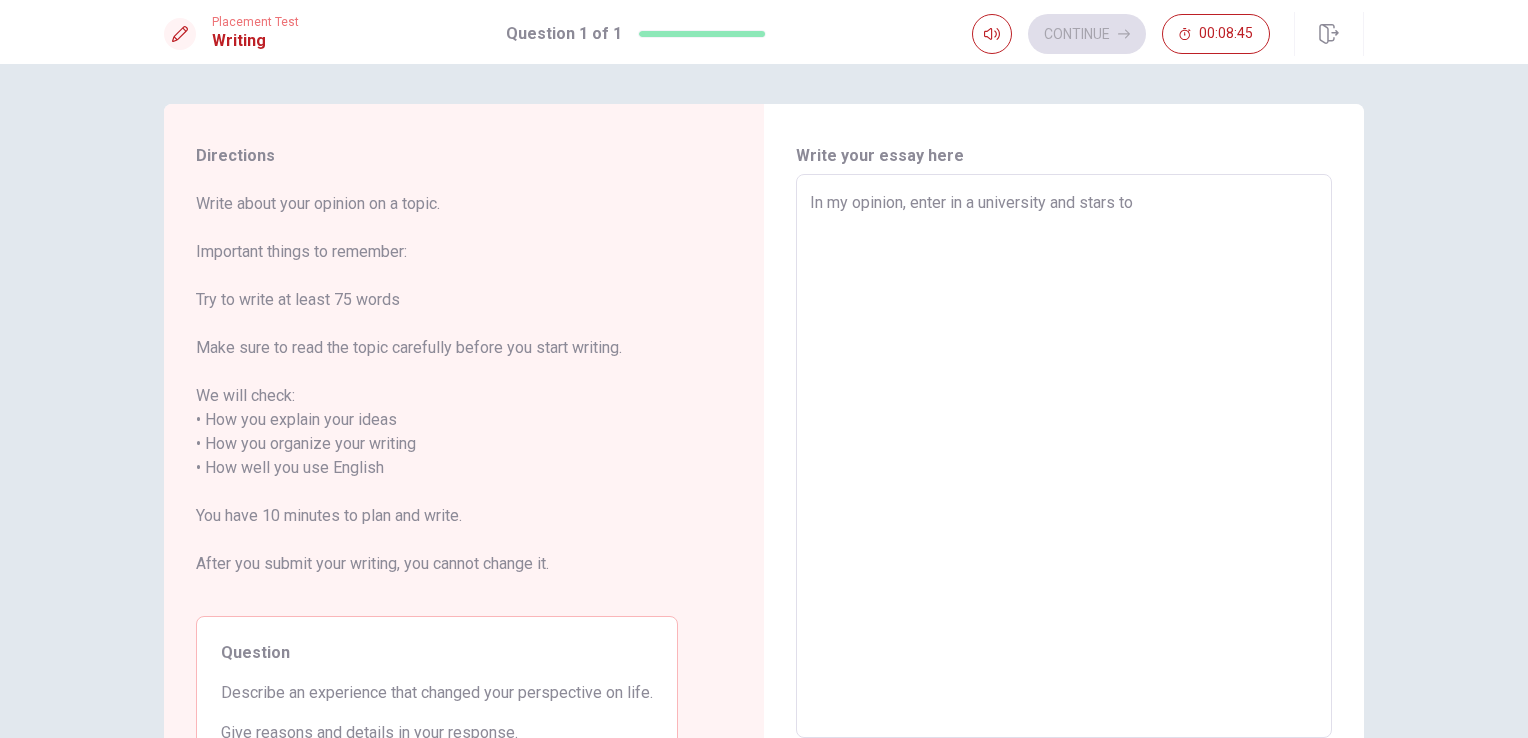 type on "In my opinion, enter in a university and stars to l" 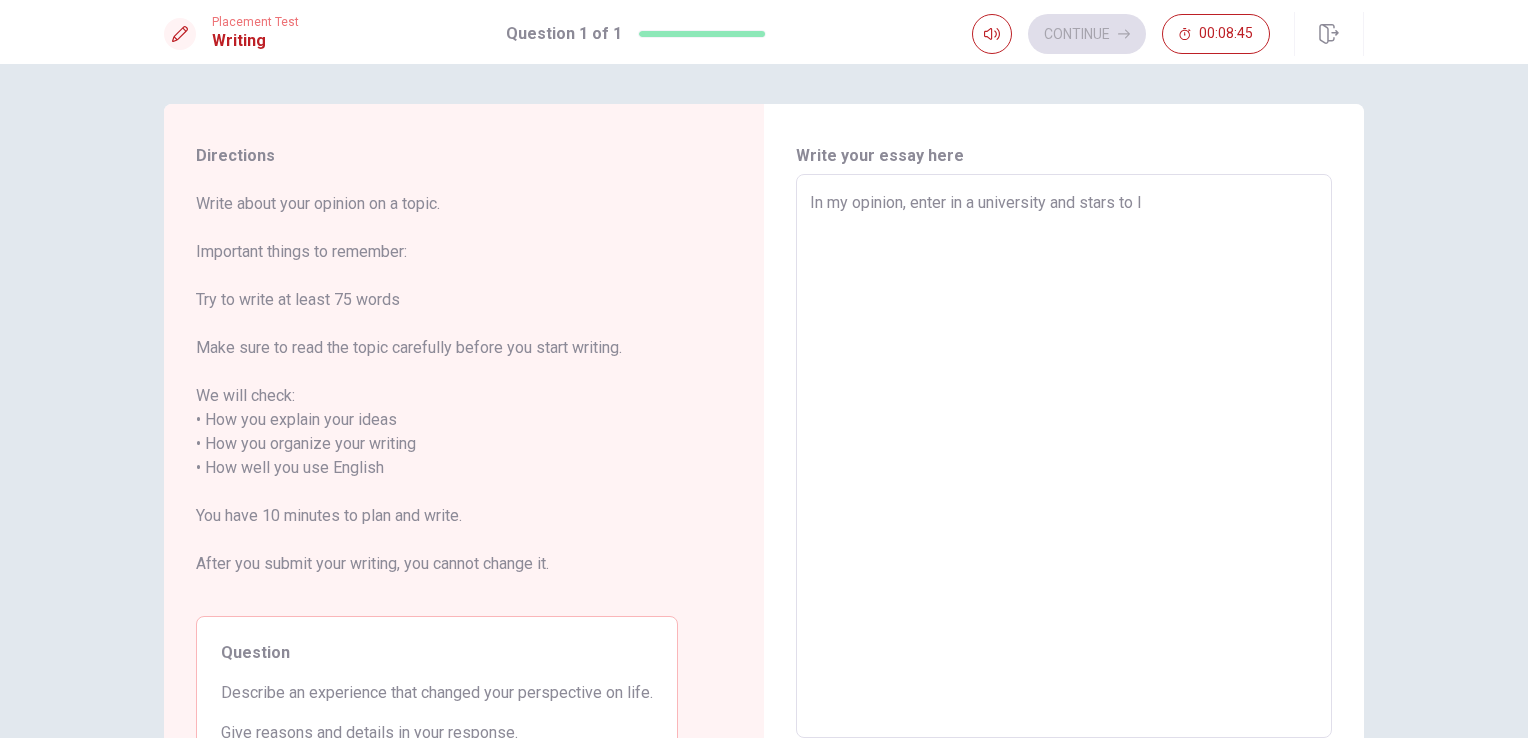type on "x" 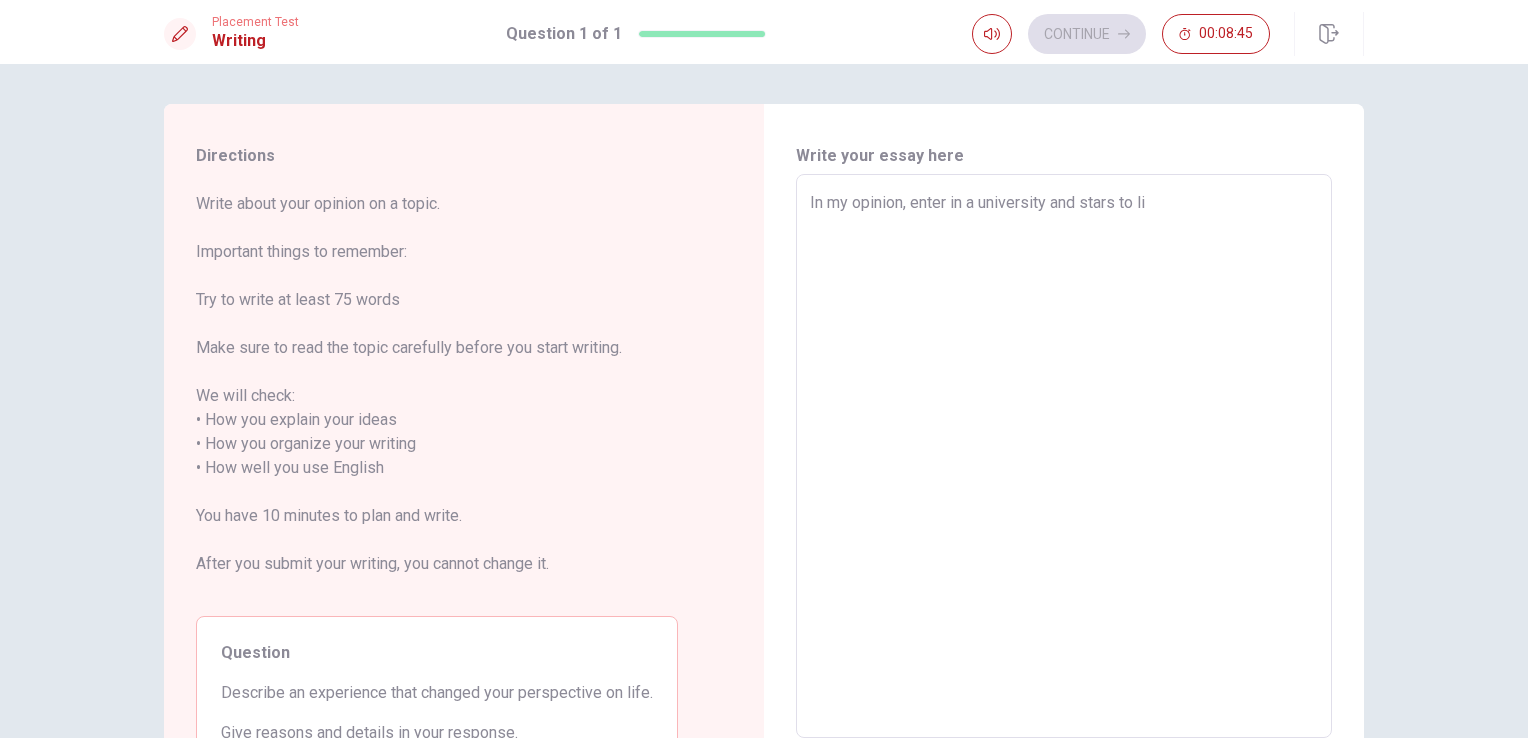 type on "x" 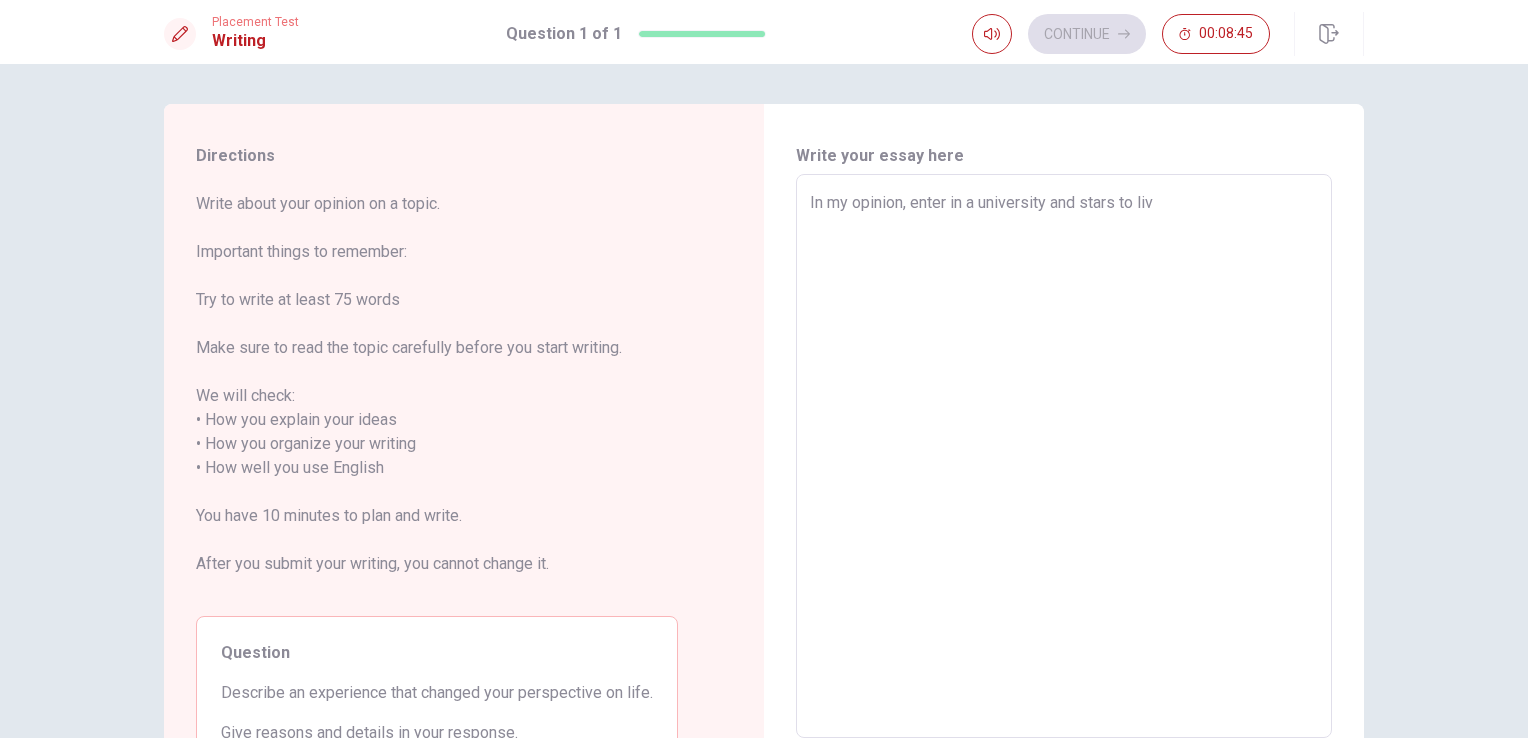 type on "x" 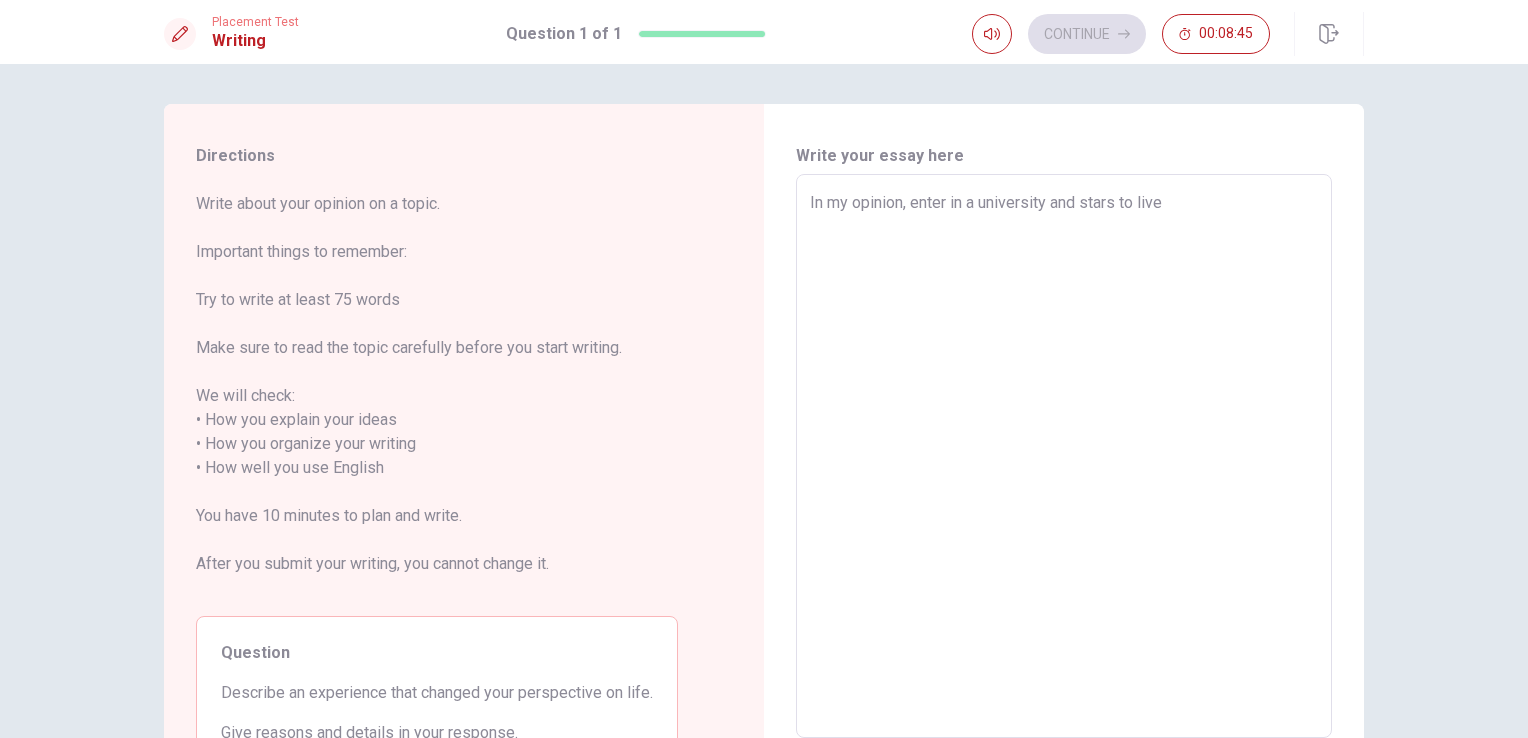type on "x" 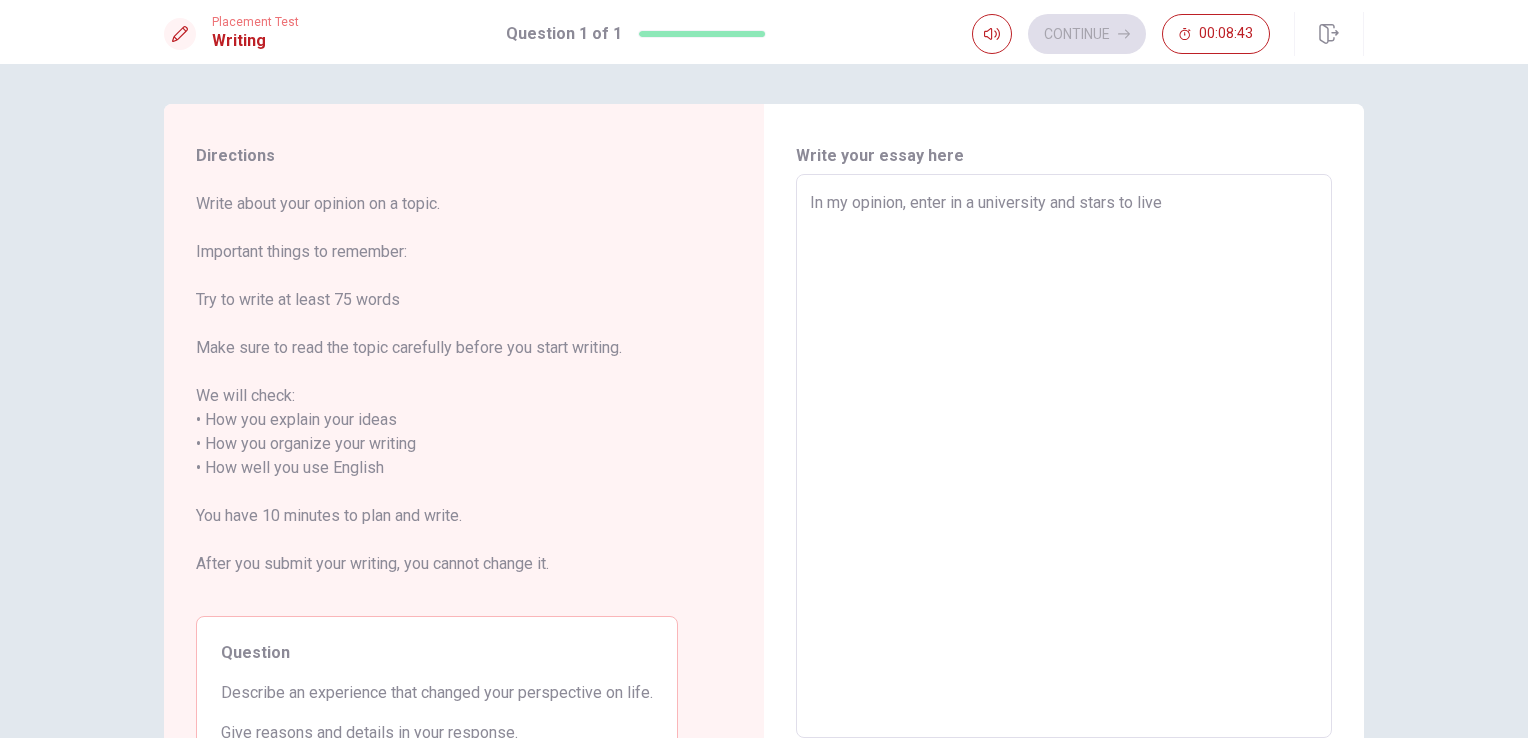 type on "x" 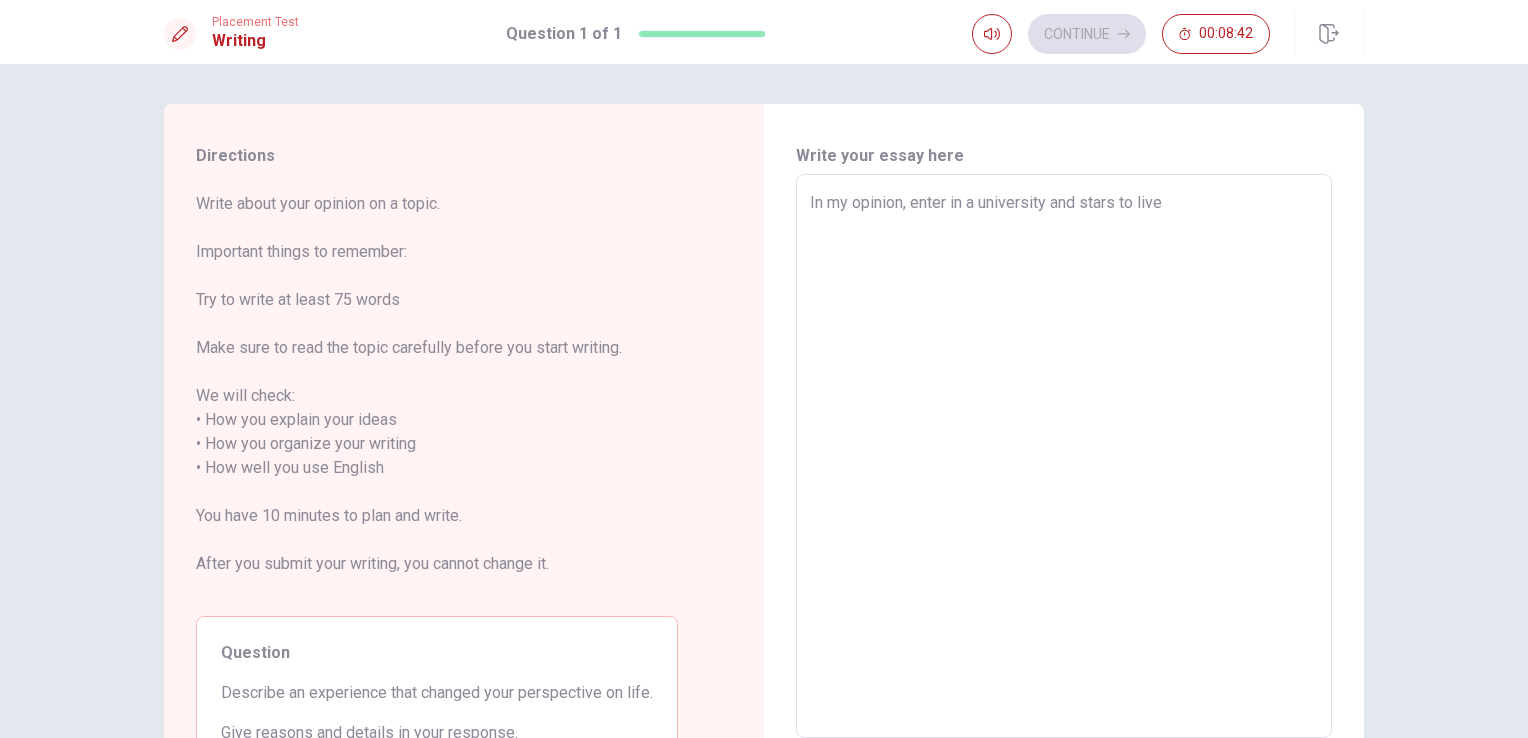 type on "In my opinion, enter in a university and stars to live w" 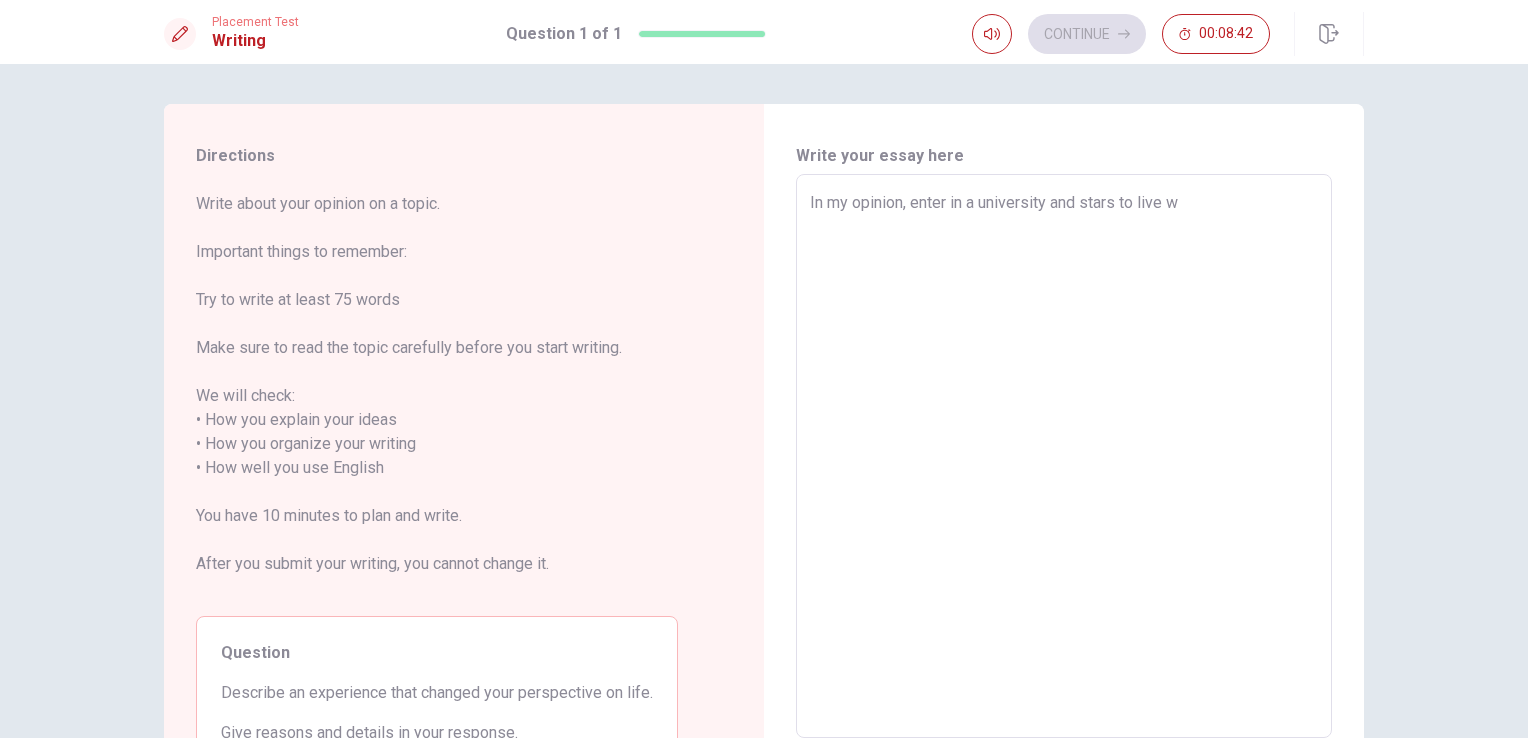 type on "x" 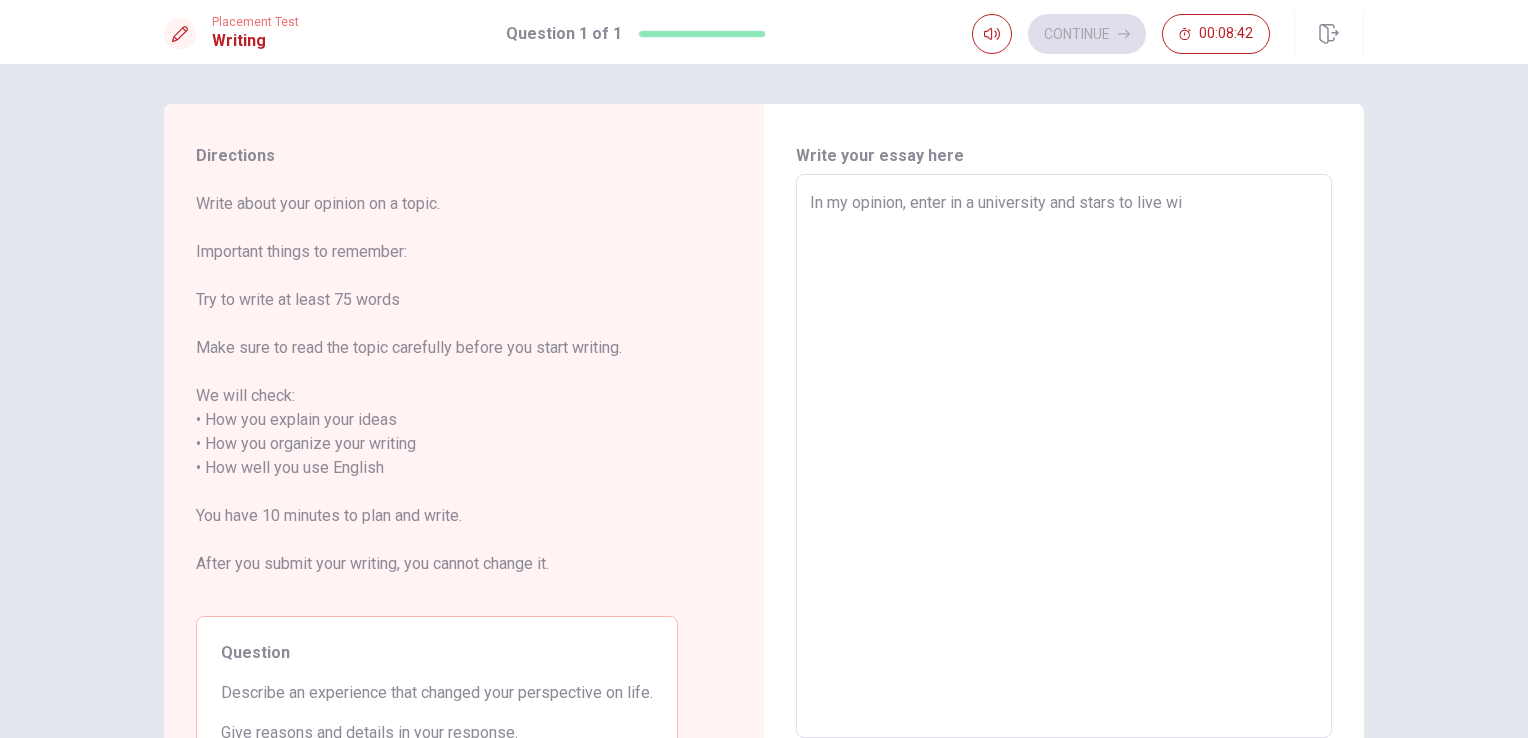 type on "x" 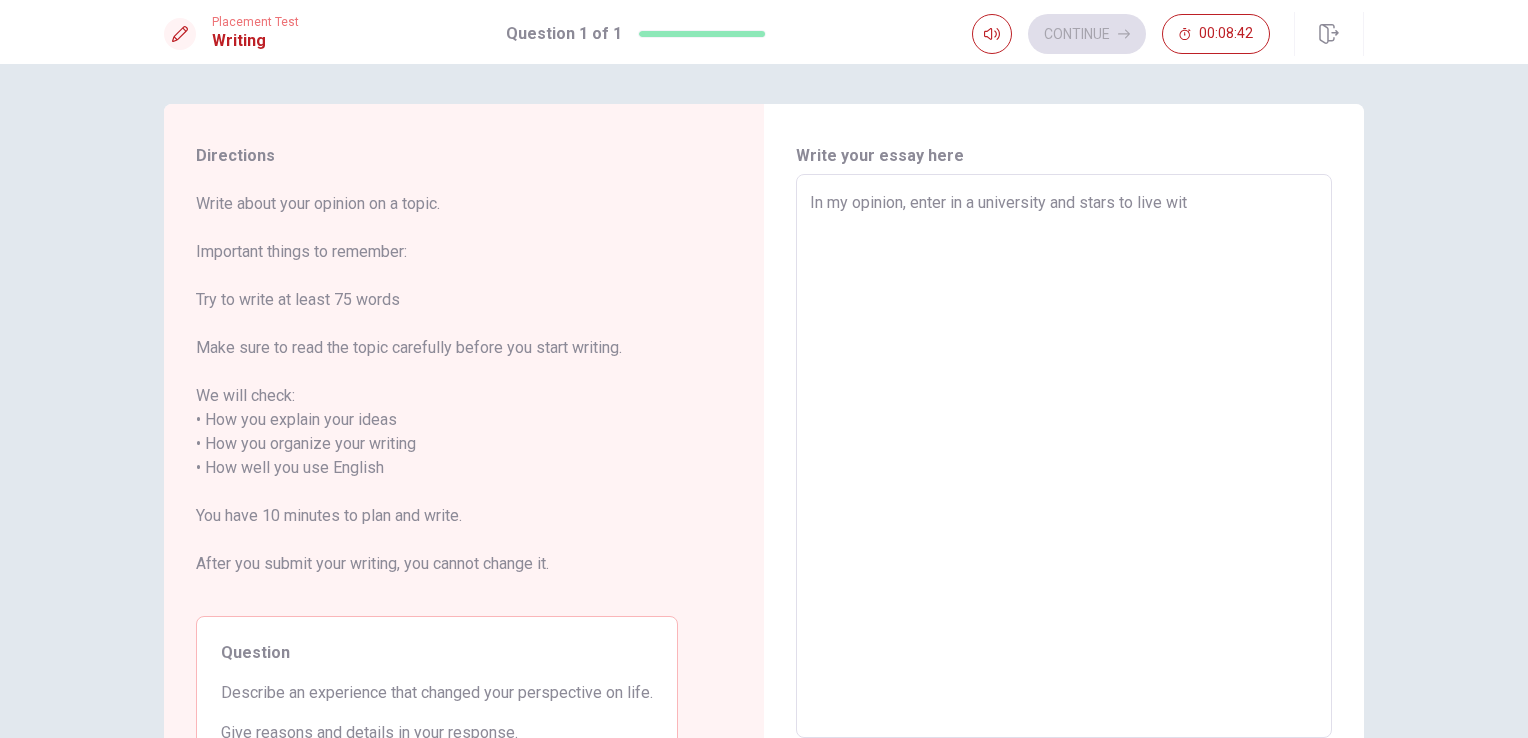 type on "x" 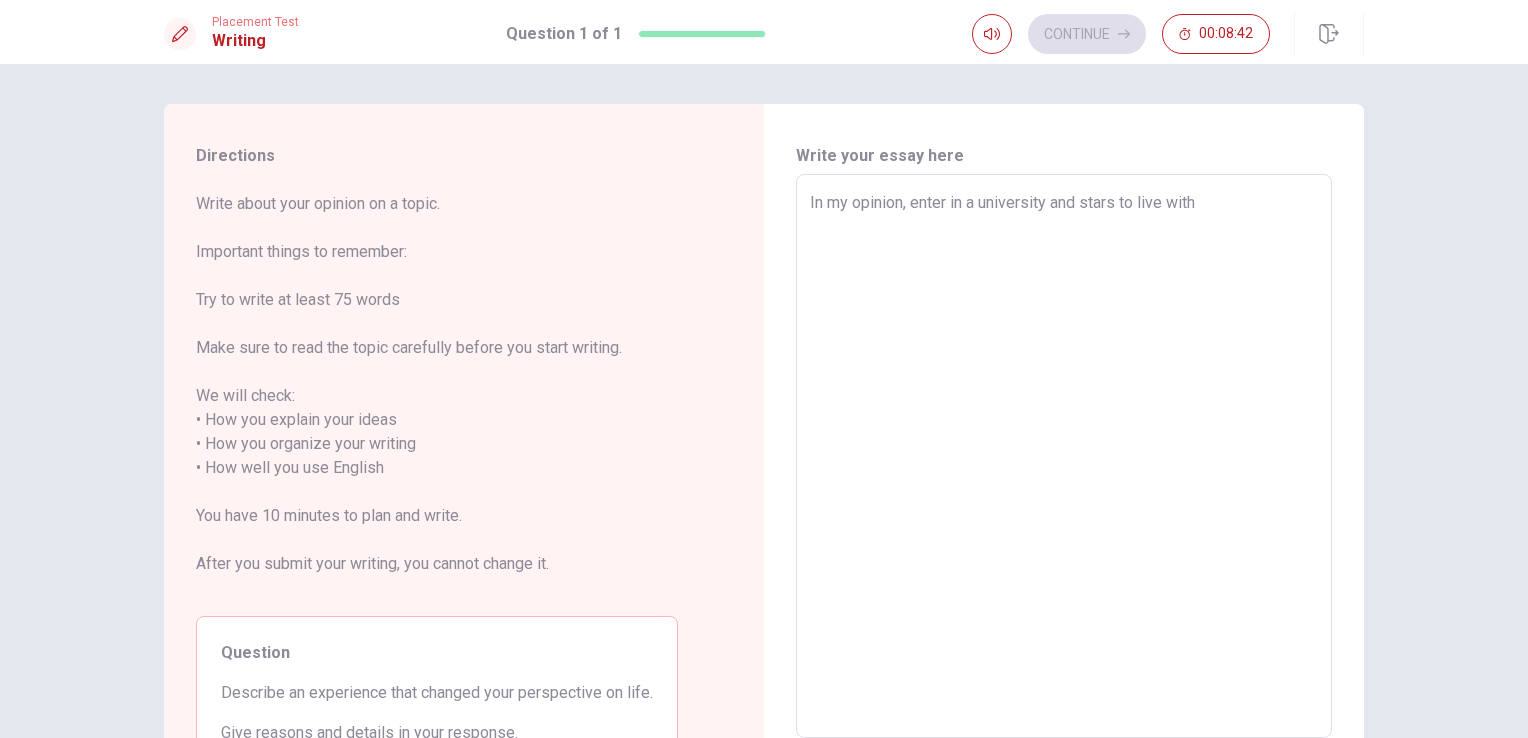 type on "x" 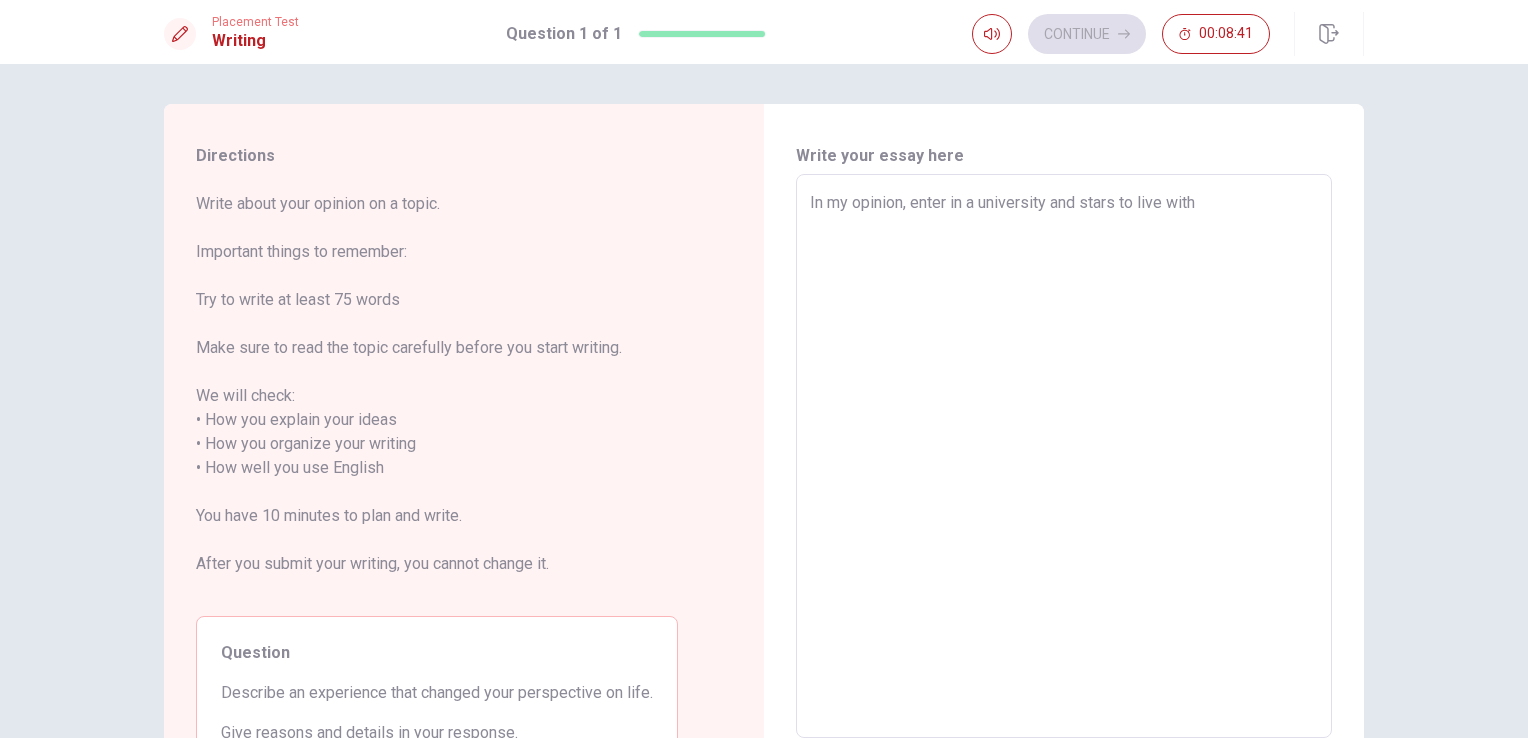 type on "In my opinion, enter in a university and stars to live witho" 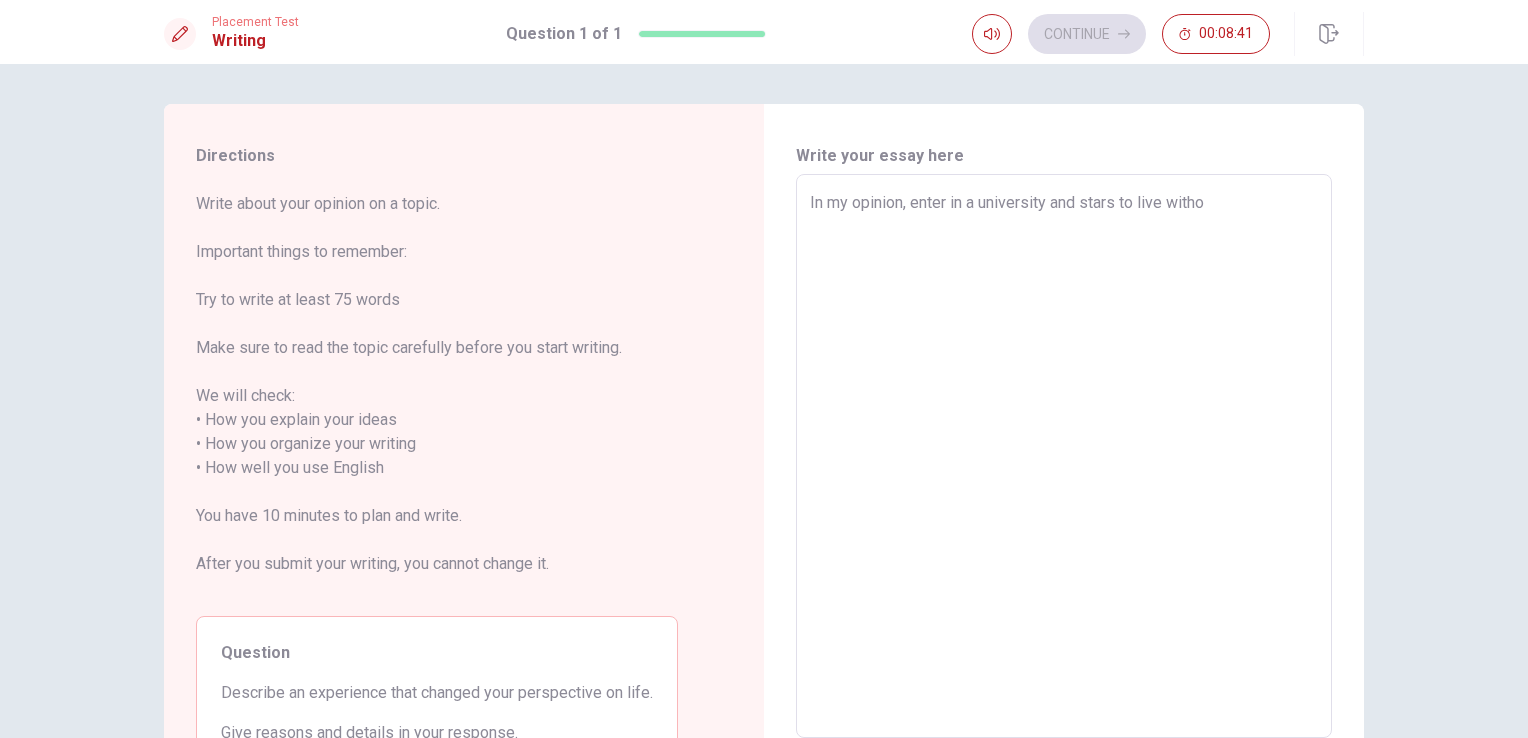 type on "x" 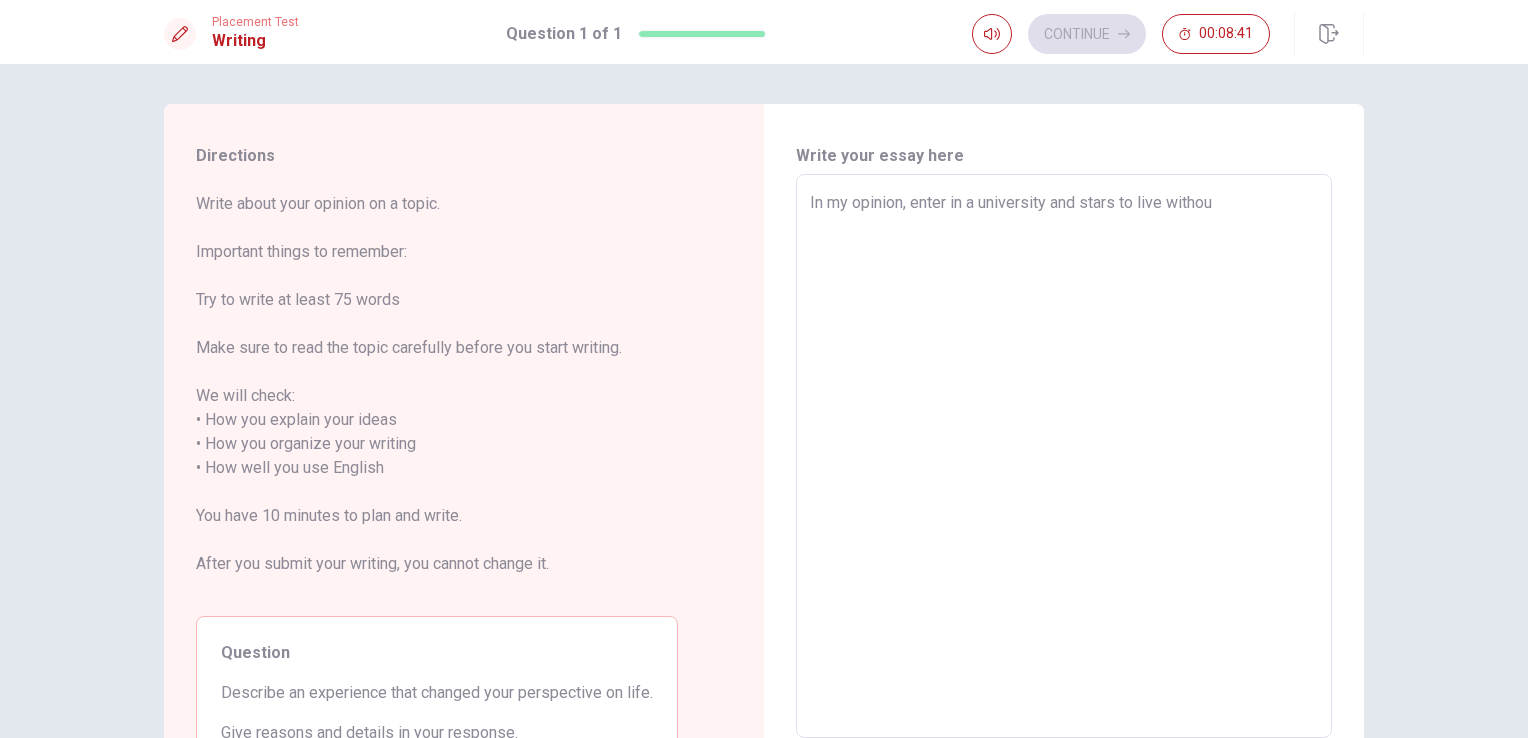 type on "x" 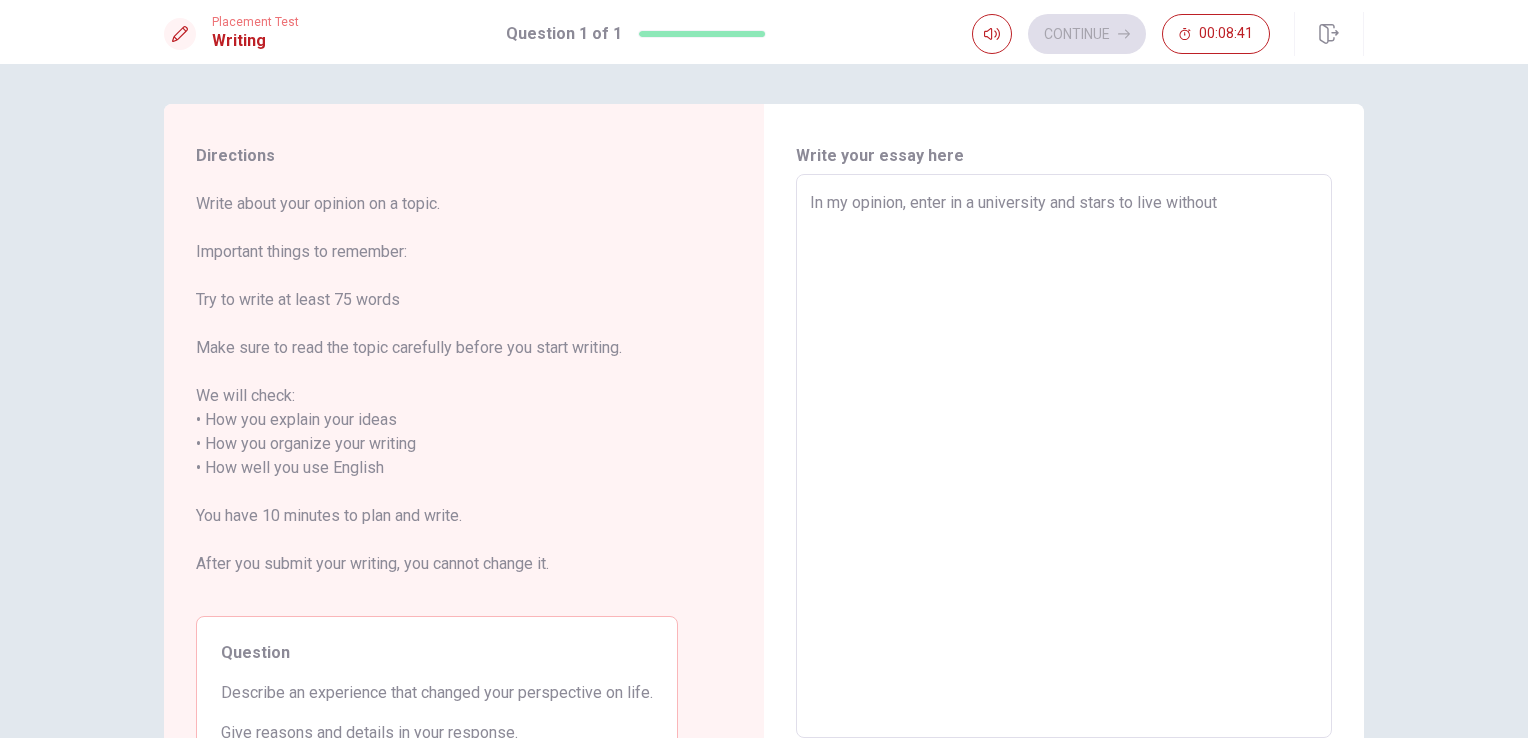 type on "x" 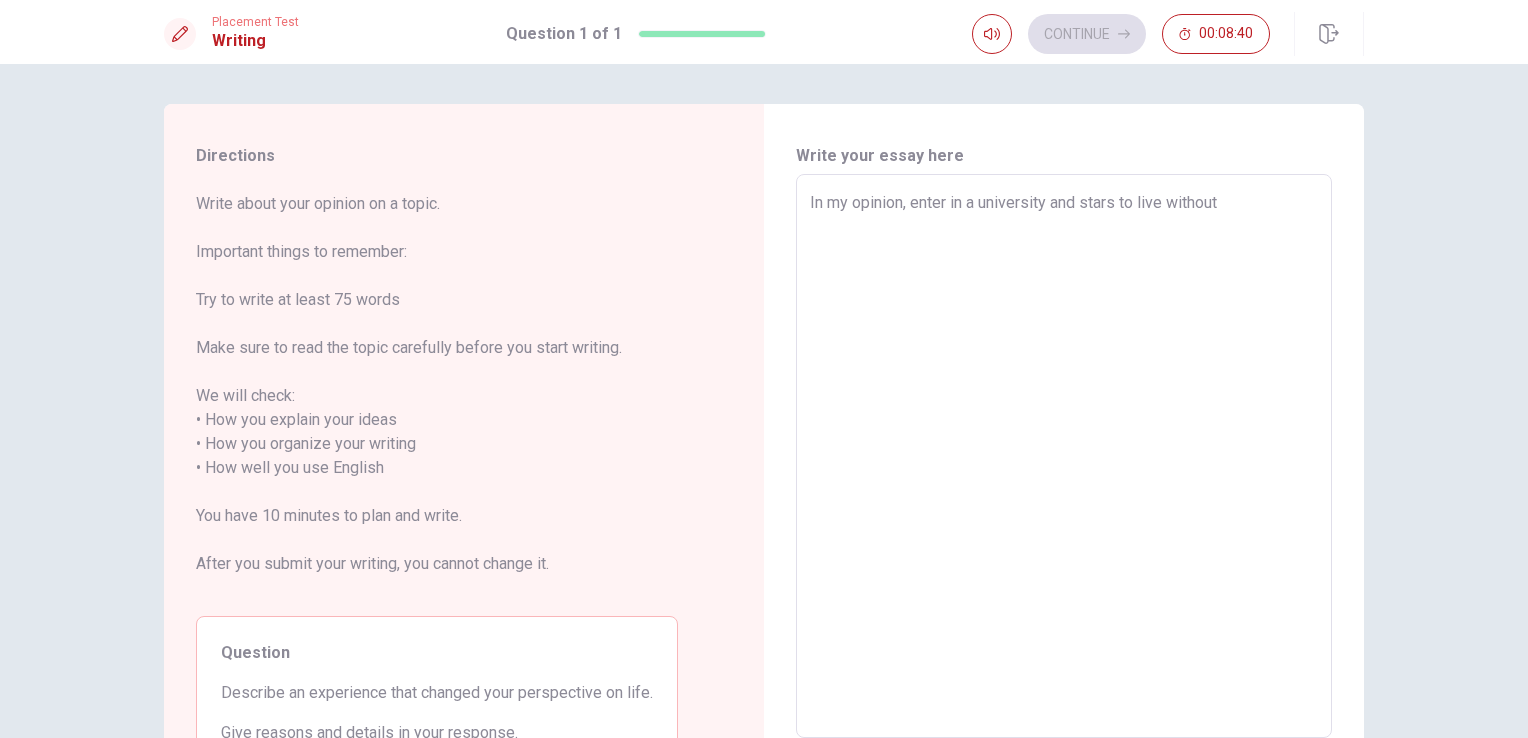type on "In my opinion, enter in a university and stars to live withou" 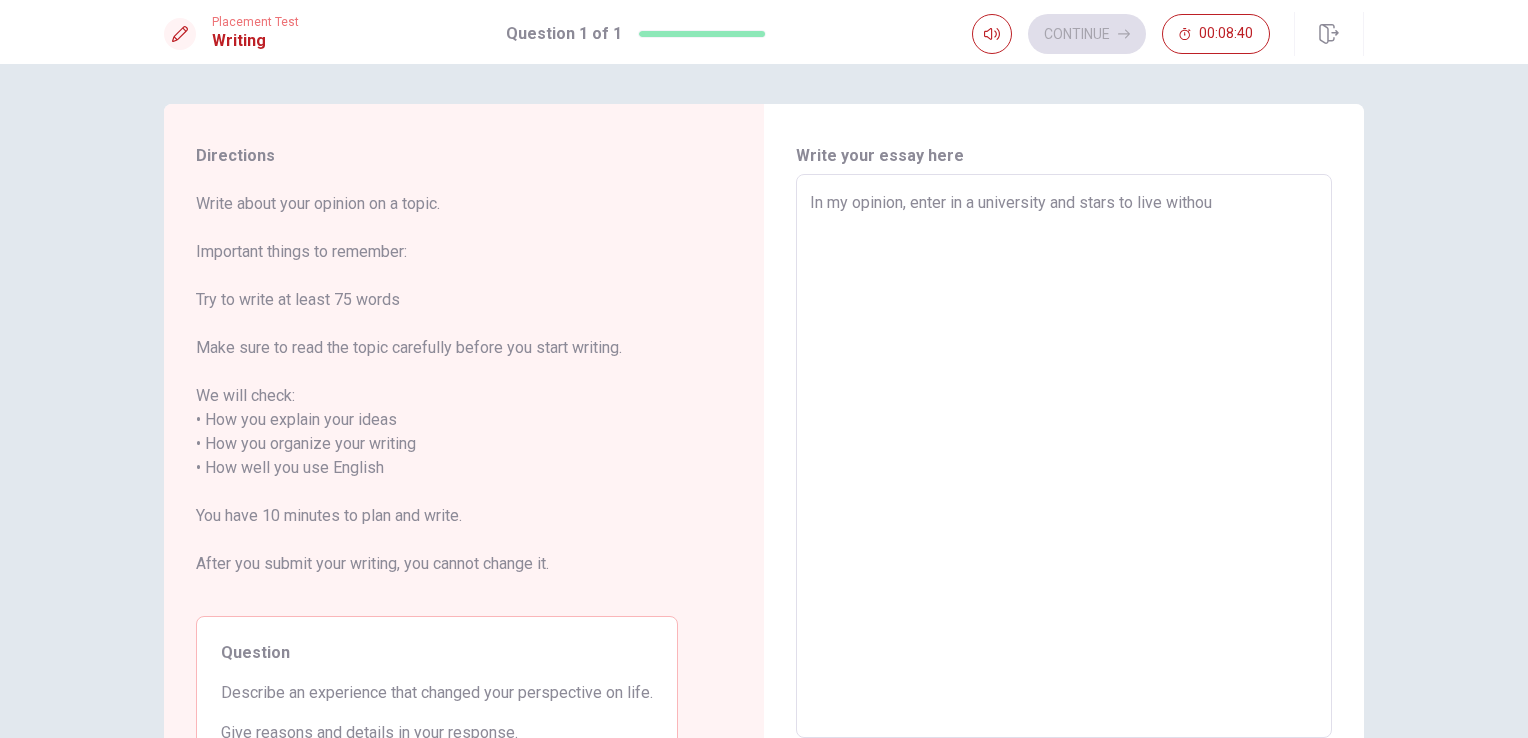 type on "x" 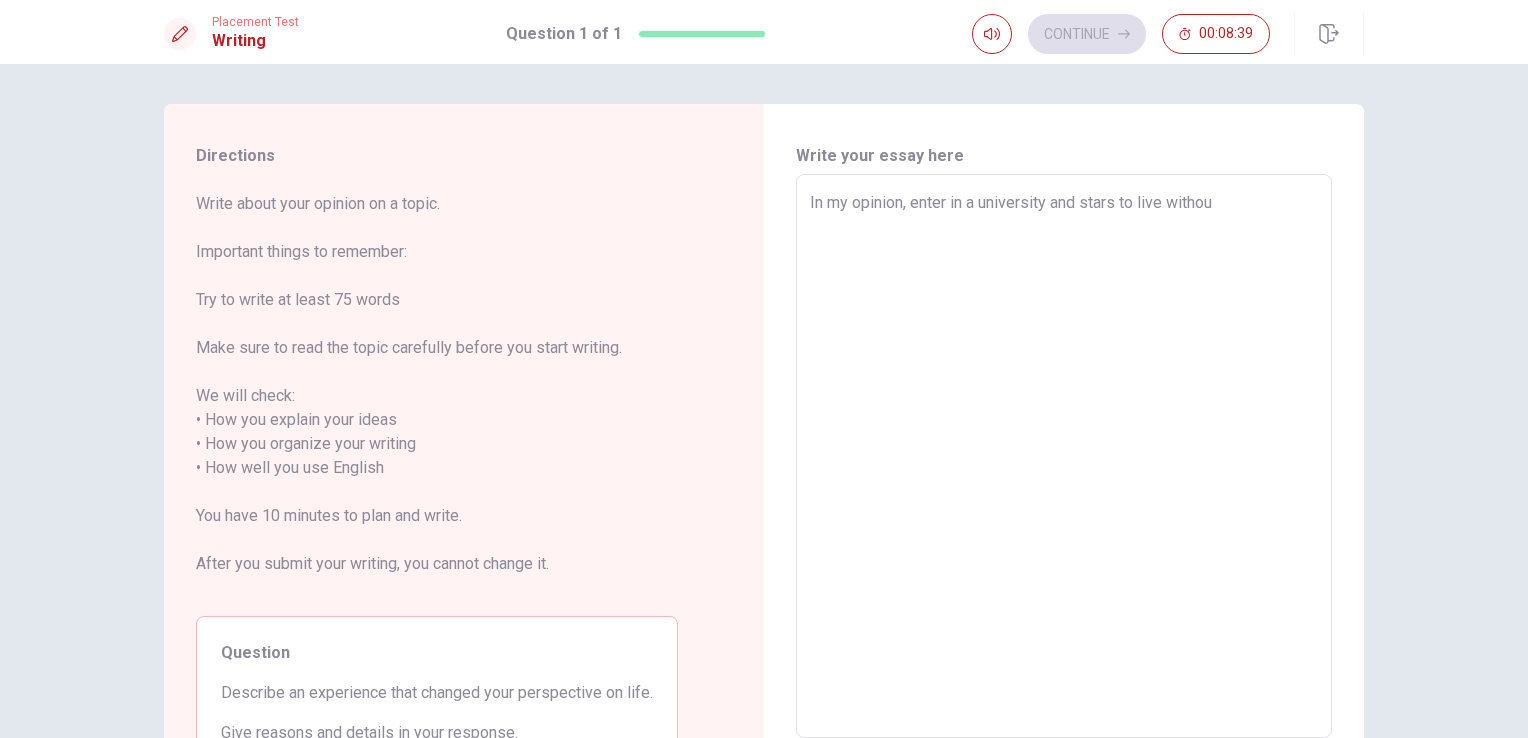 type on "In my opinion, enter in a university and stars to live witho" 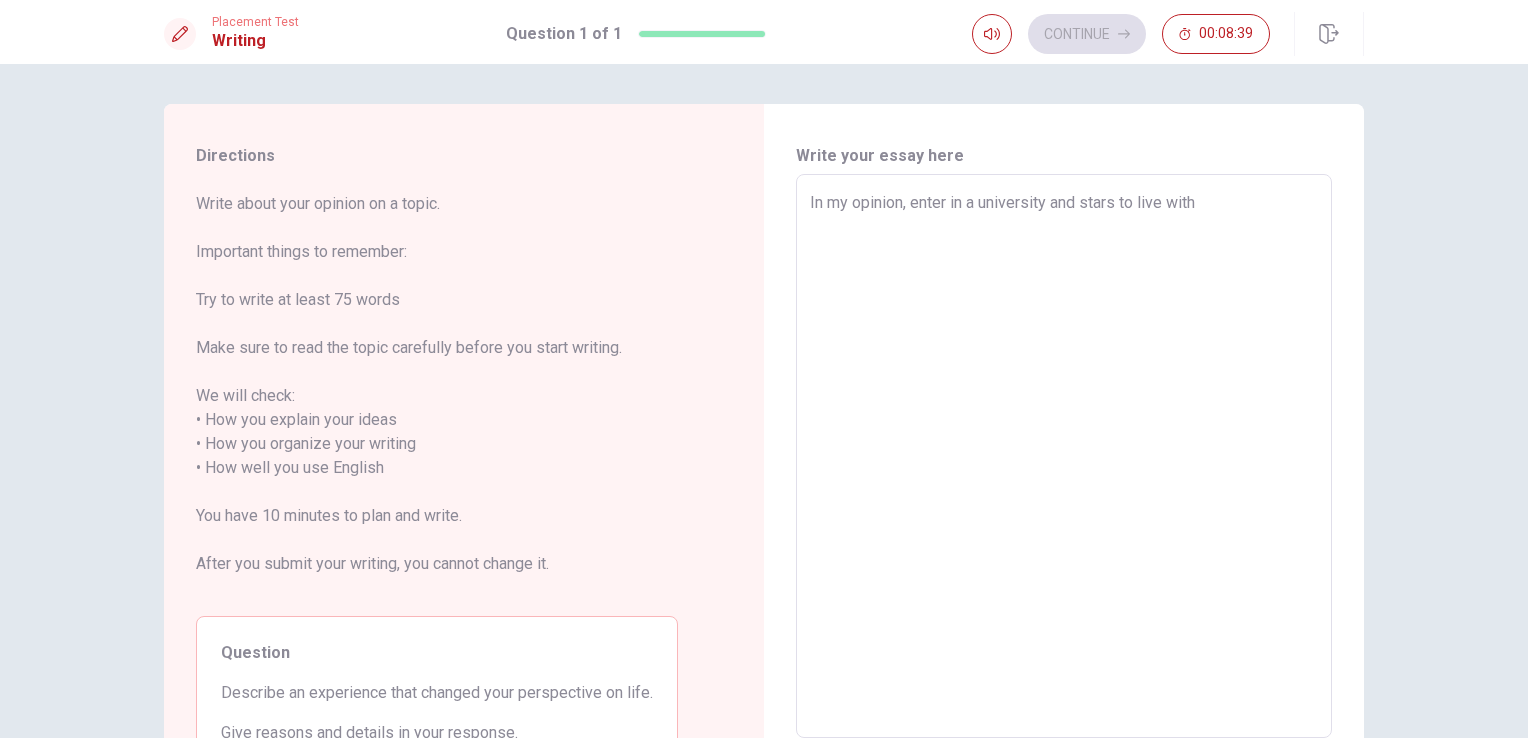 type on "In my opinion, enter in a university and stars to live wit" 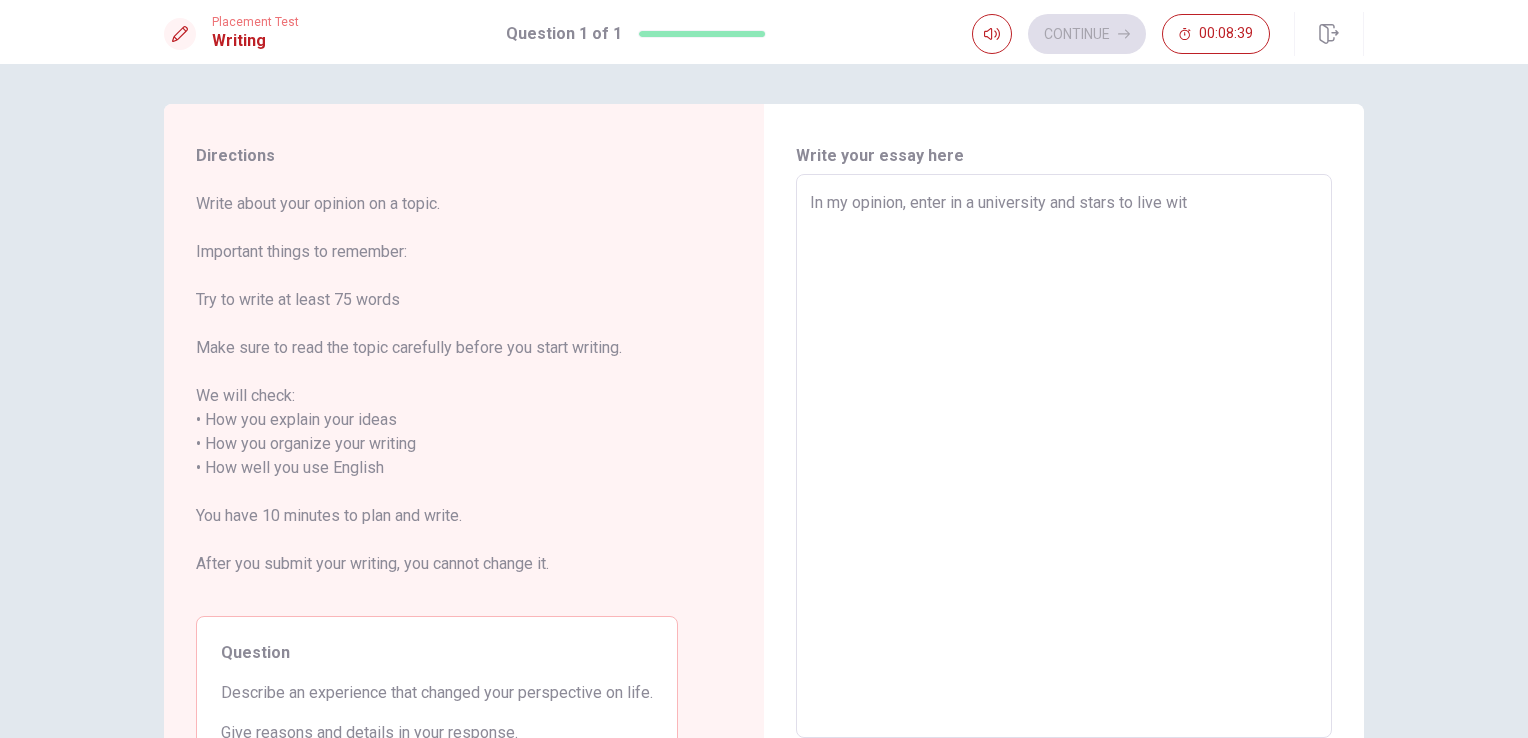 type on "x" 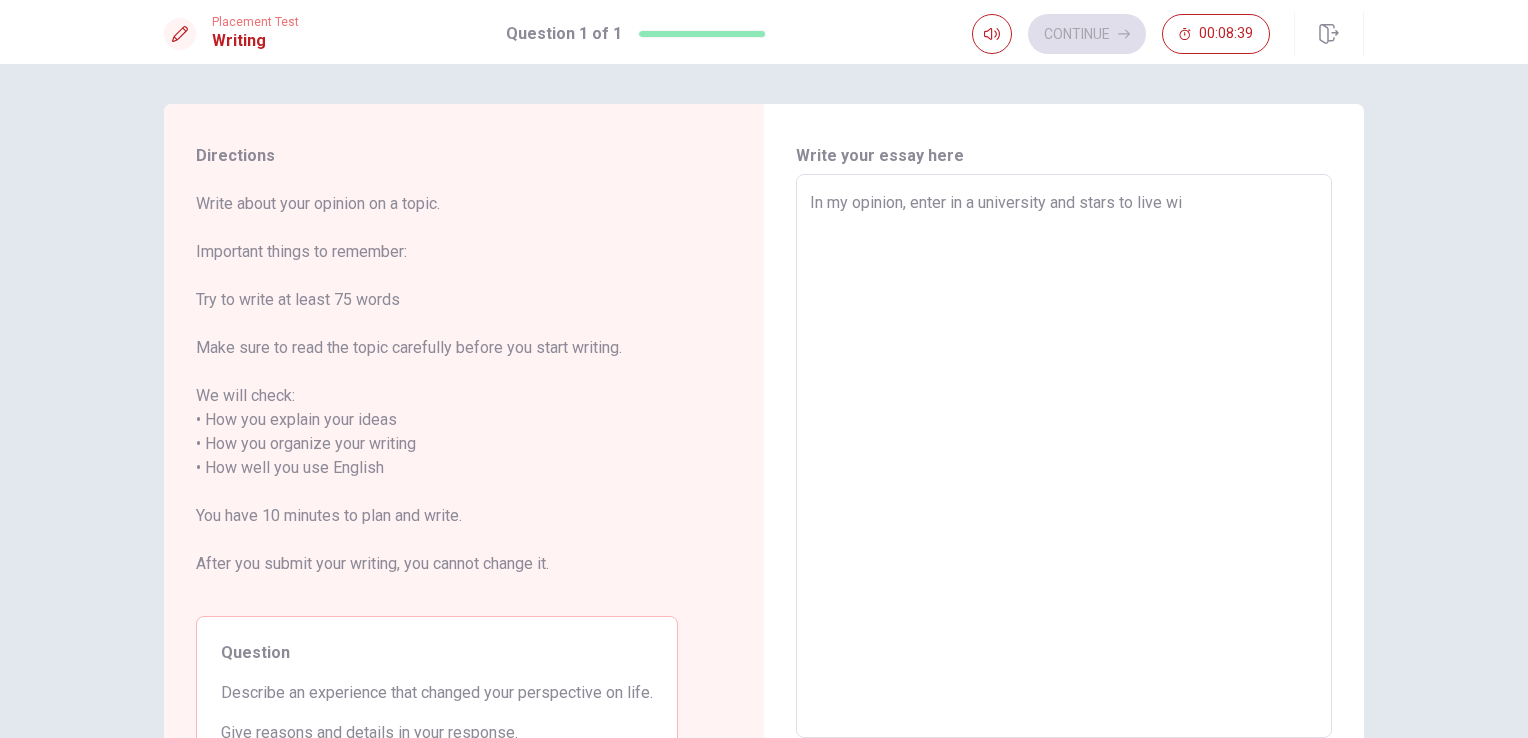 type on "x" 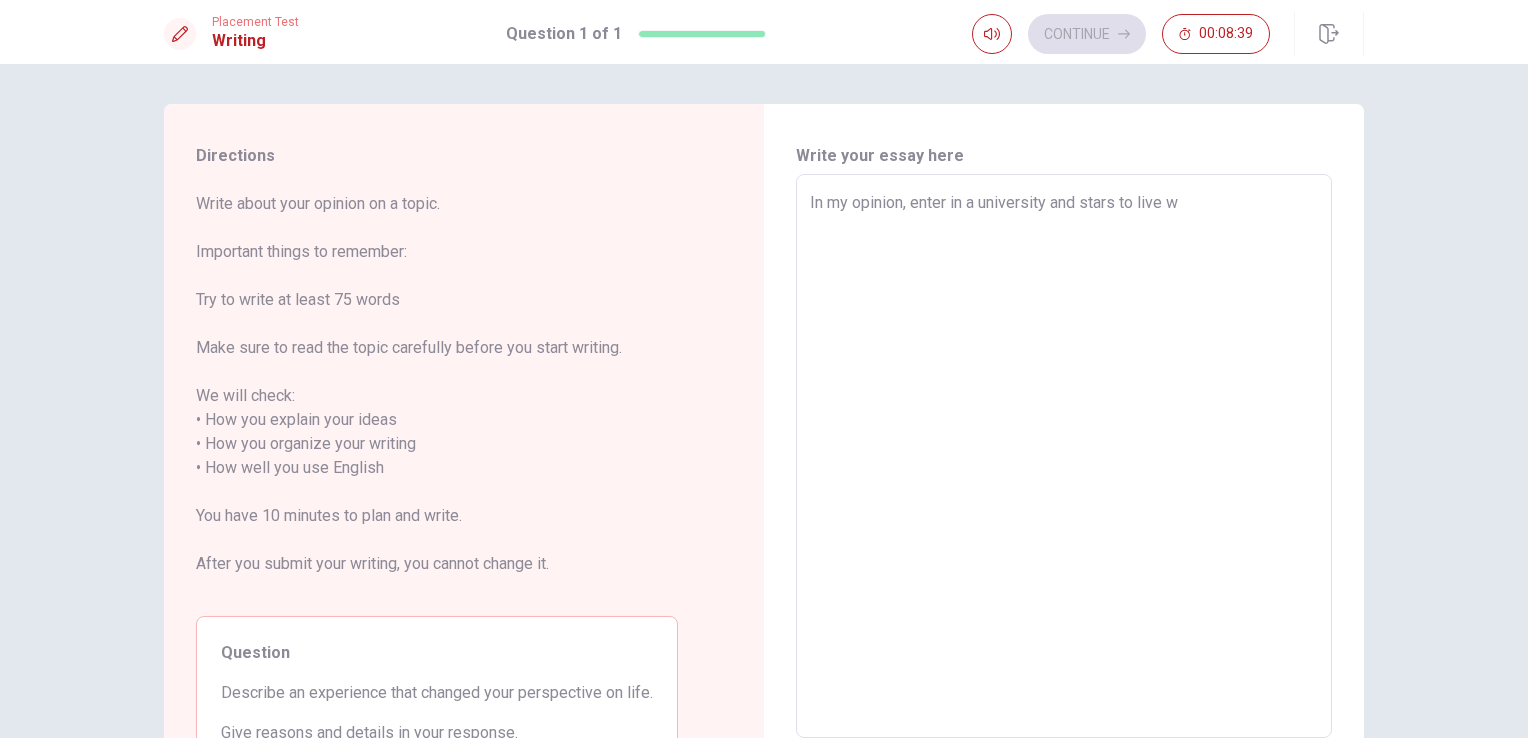 type on "x" 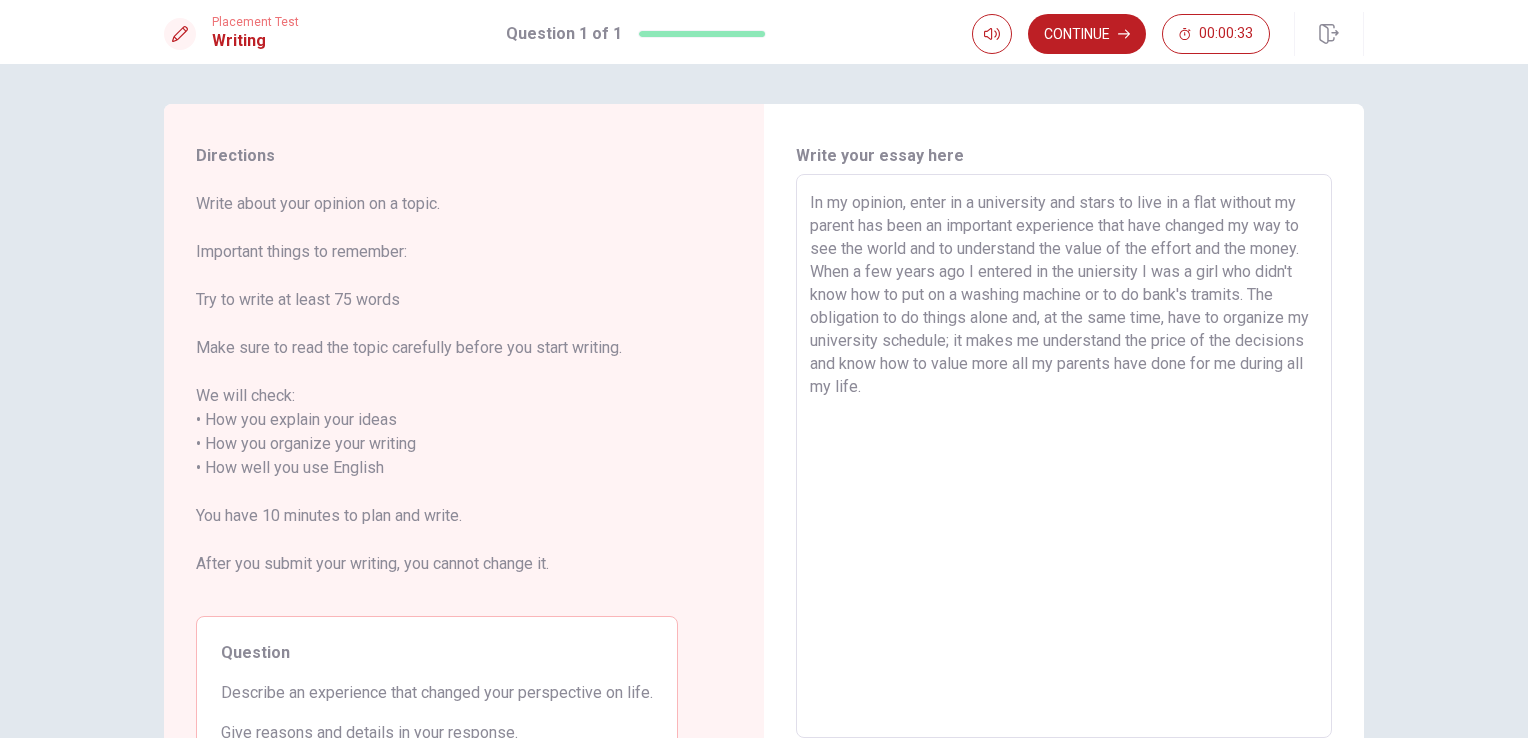 click on "In my opinion, enter in a university and stars to live in a flat without my parent has been an important experience that have changed my way to see the world and to understand the value of the effort and the money.
When a few years ago I entered in the uniersity I was a girl who didn't know how to put on a washing machine or to do bank's tramits. The obligation to do things alone and, at the same time, have to organize my university schedule; it makes me understand the price of the decisions and know how to value more all my parents have done for me during all my life." at bounding box center [1064, 456] 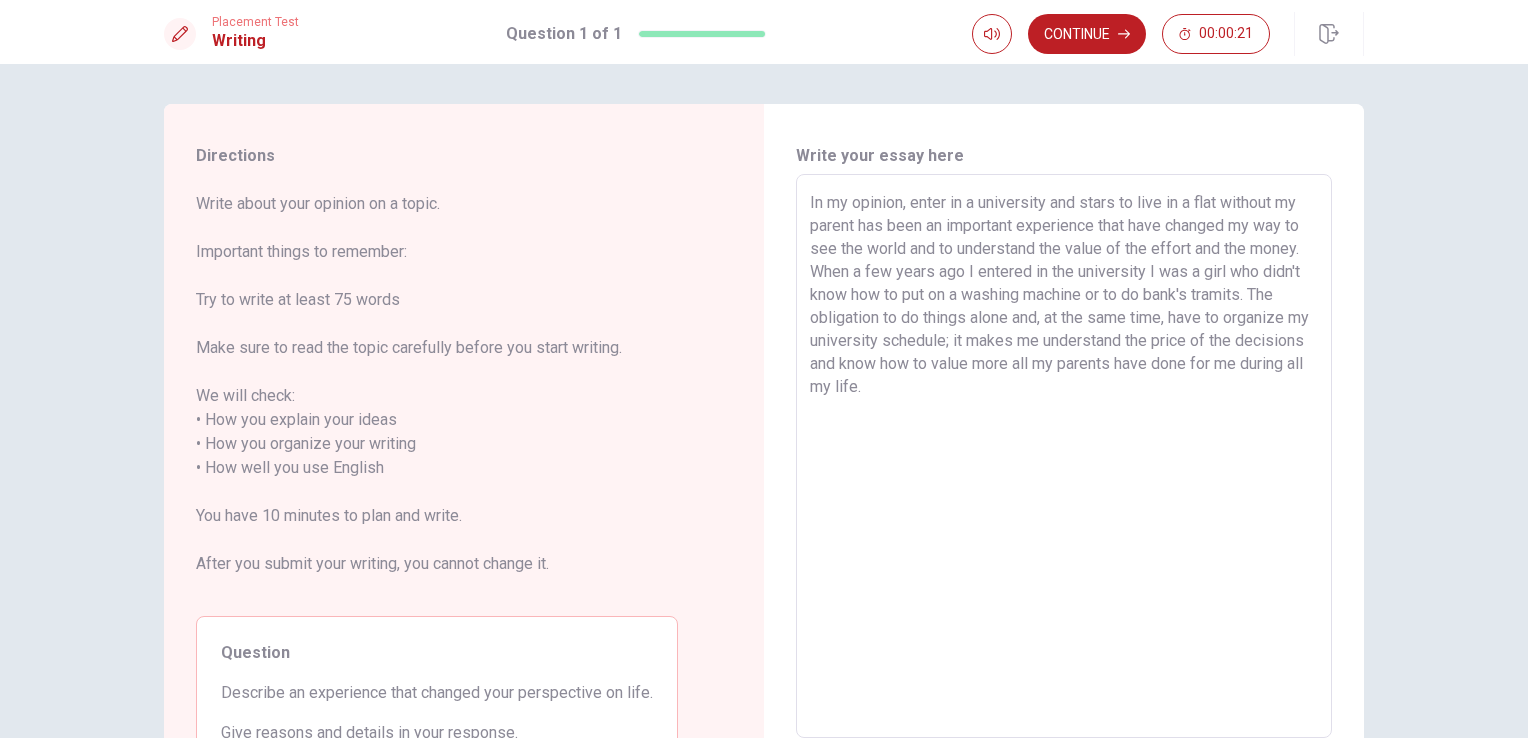 click on "In my opinion, enter in a university and stars to live in a flat without my parent has been an important experience that have changed my way to see the world and to understand the value of the effort and the money.
When a few years ago I entered in the university I was a girl who didn't know how to put on a washing machine or to do bank's tramits. The obligation to do things alone and, at the same time, have to organize my university schedule; it makes me understand the price of the decisions and know how to value more all my parents have done for me during all my life." at bounding box center [1064, 456] 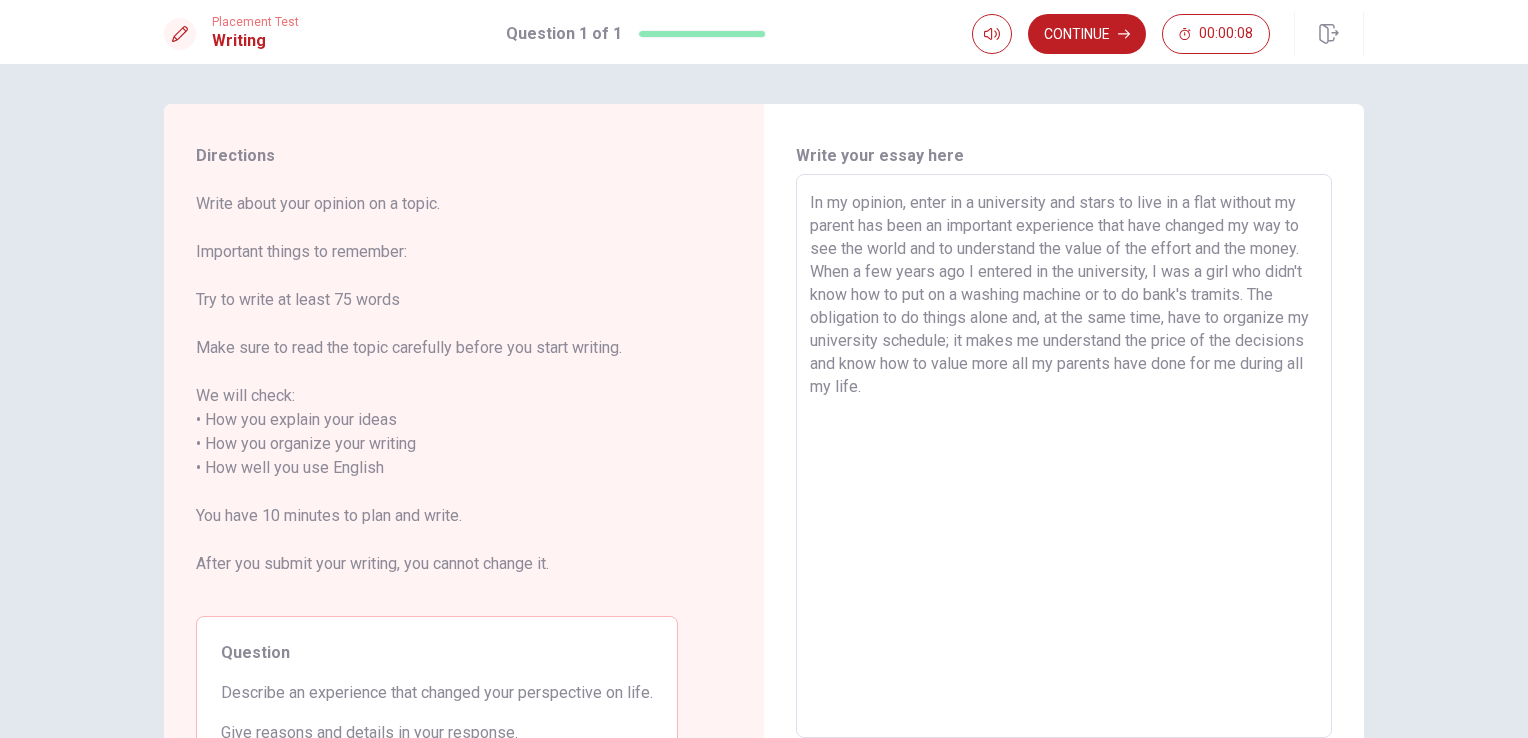 click on "In my opinion, enter in a university and stars to live in a flat without my parent has been an important experience that have changed my way to see the world and to understand the value of the effort and the money.
When a few years ago I entered in the university, I was a girl who didn't know how to put on a washing machine or to do bank's tramits. The obligation to do things alone and, at the same time, have to organize my university schedule; it makes me understand the price of the decisions and know how to value more all my parents have done for me during all my life." at bounding box center [1064, 456] 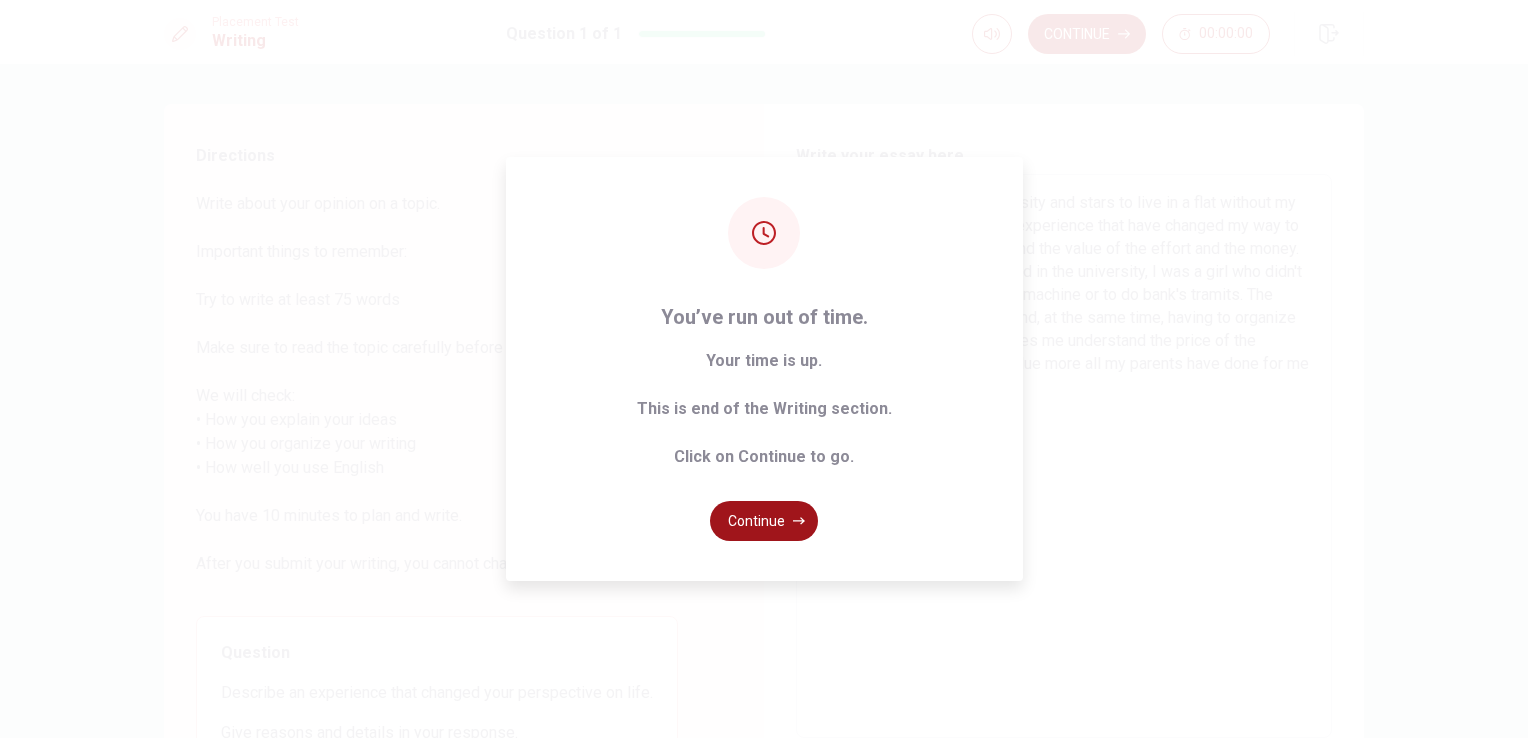 click on "Continue" at bounding box center (764, 521) 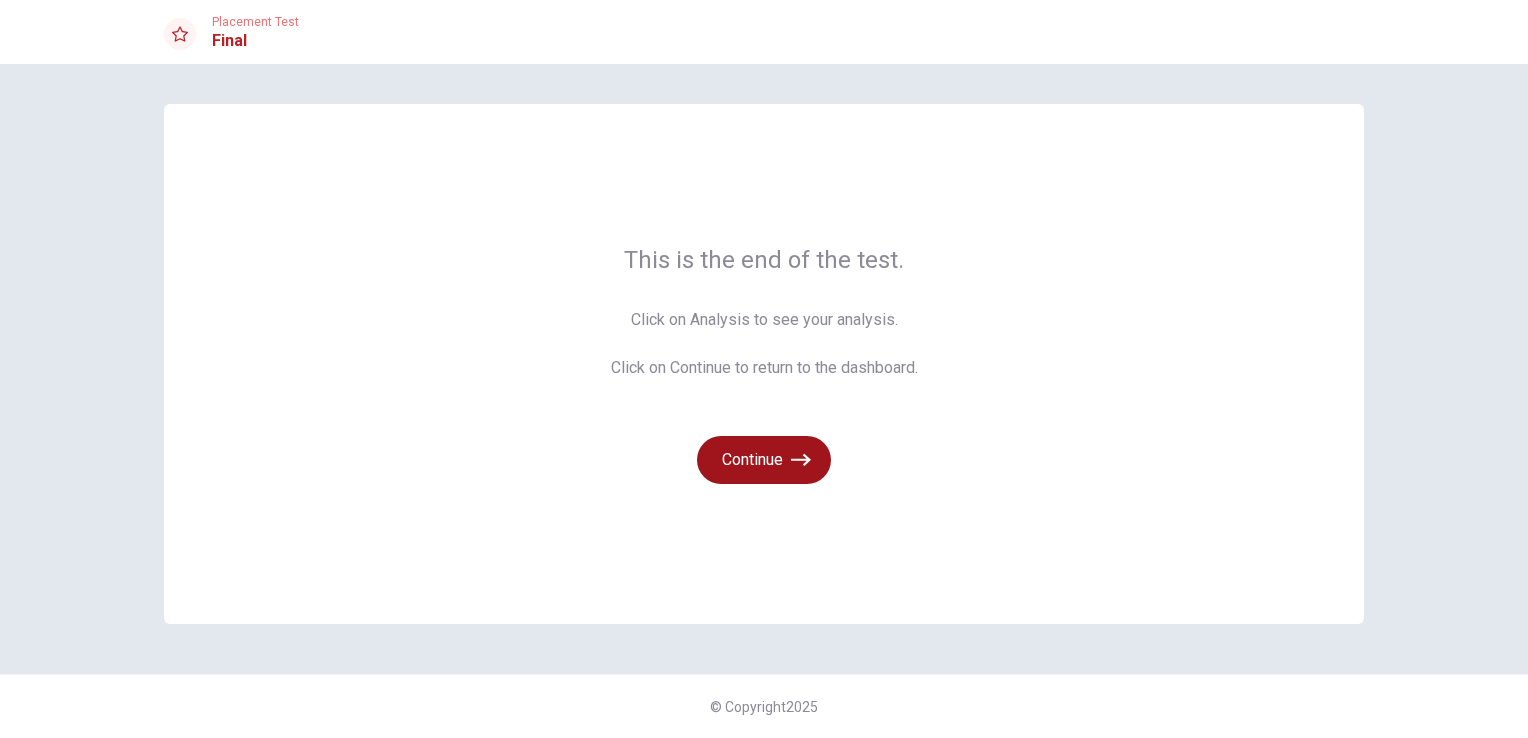 click on "Continue" at bounding box center (764, 460) 